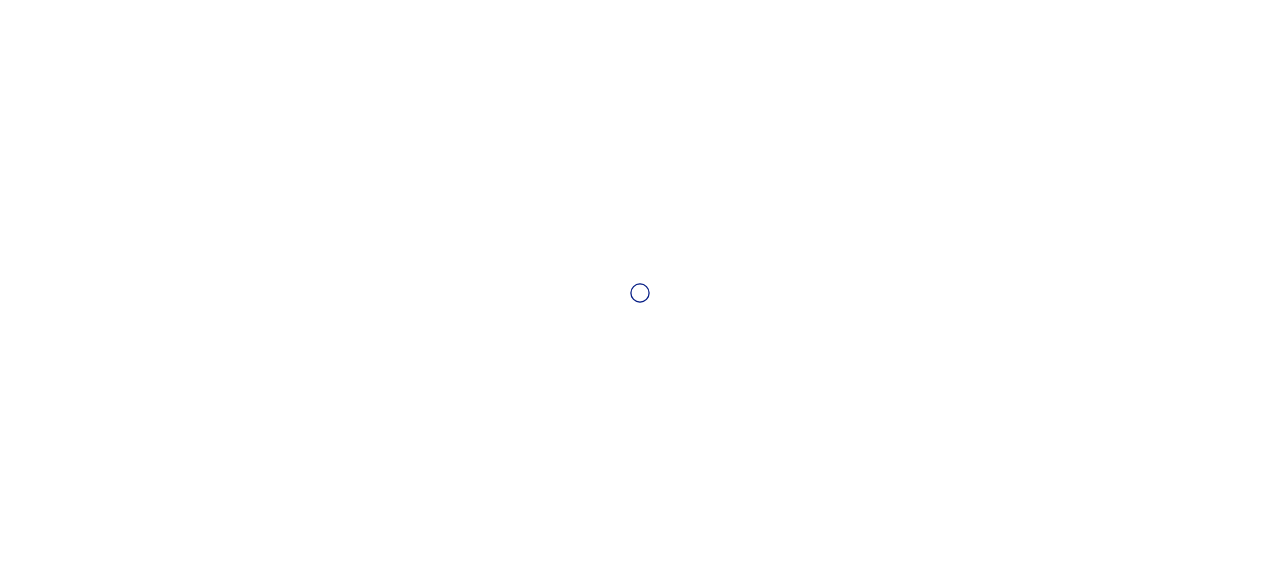 scroll, scrollTop: 0, scrollLeft: 0, axis: both 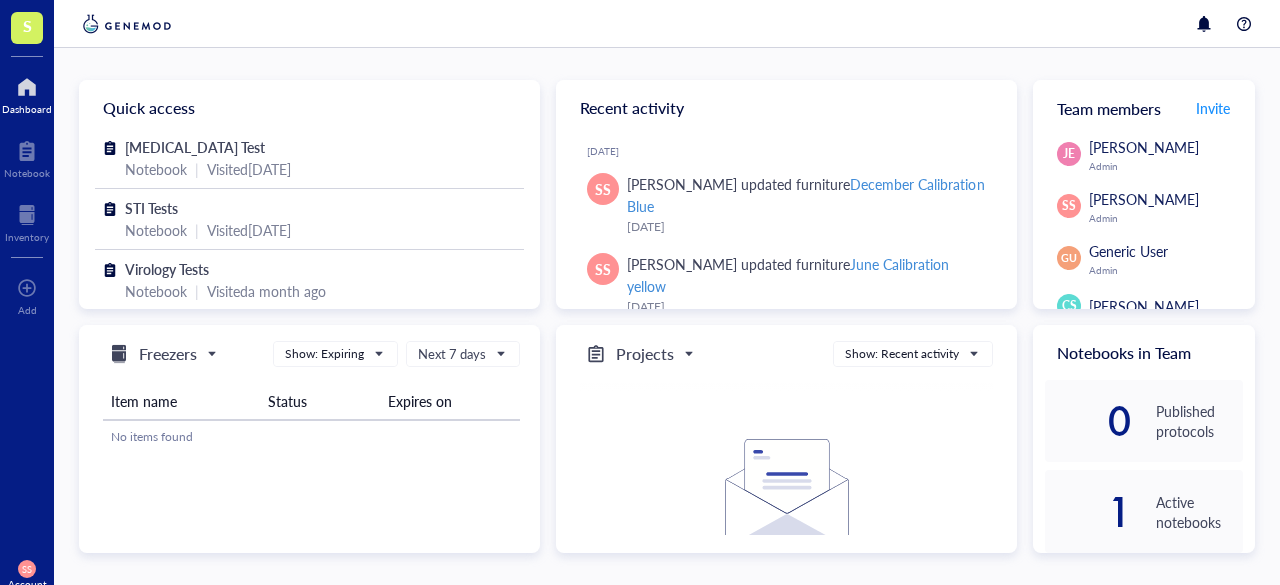click on "Freezers" at bounding box center [161, 354] 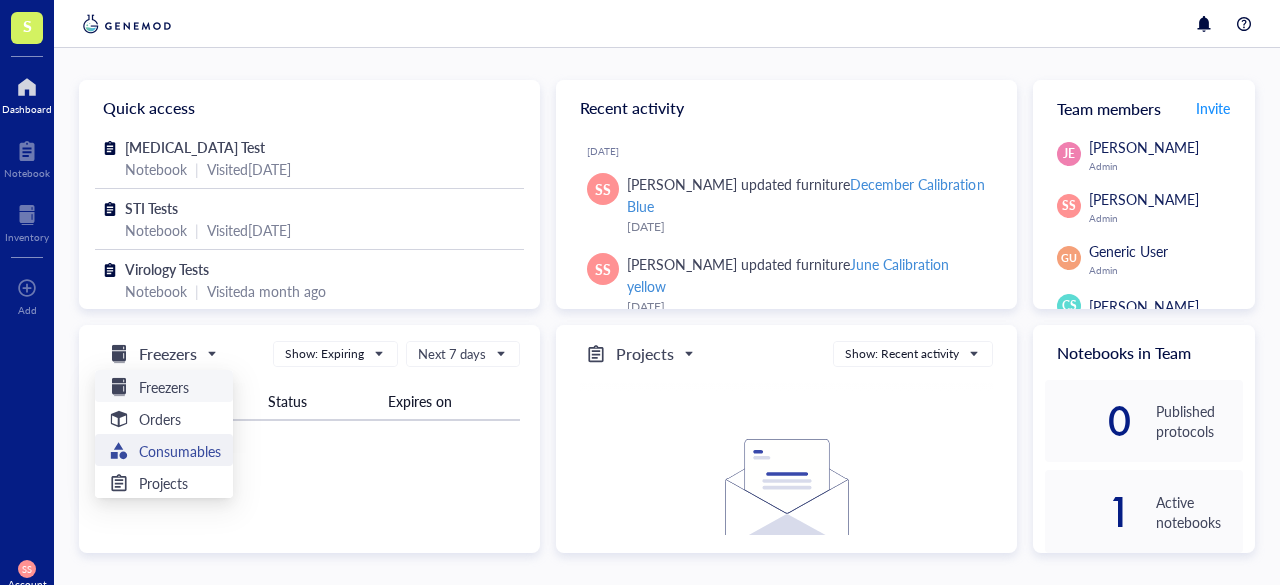 click on "Consumables" at bounding box center [180, 451] 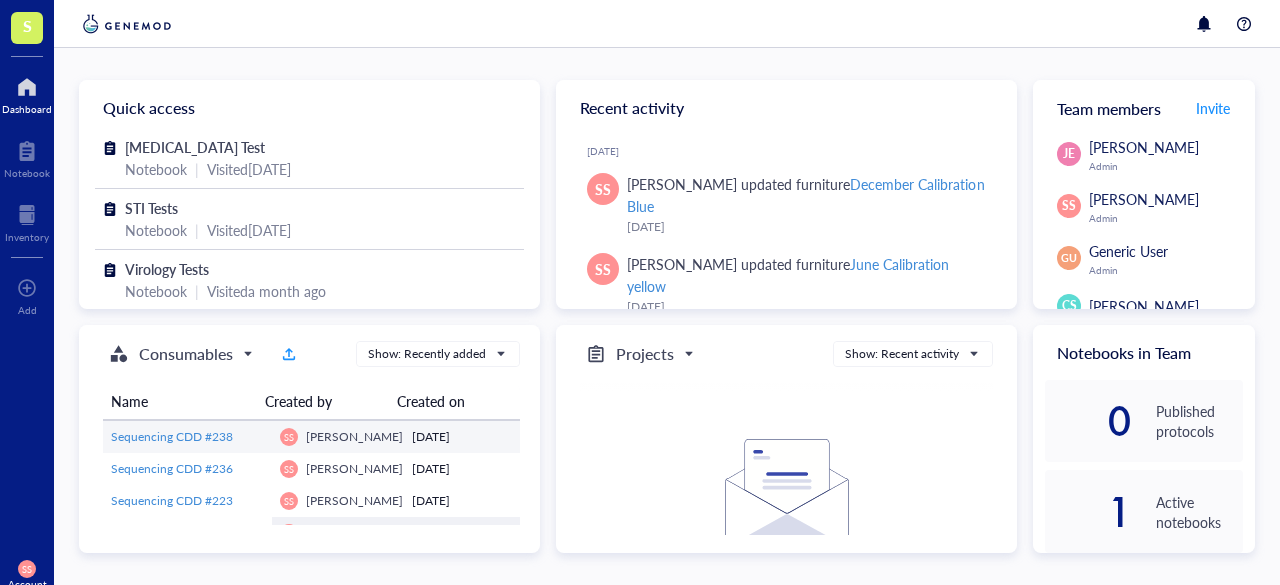 scroll, scrollTop: 0, scrollLeft: 0, axis: both 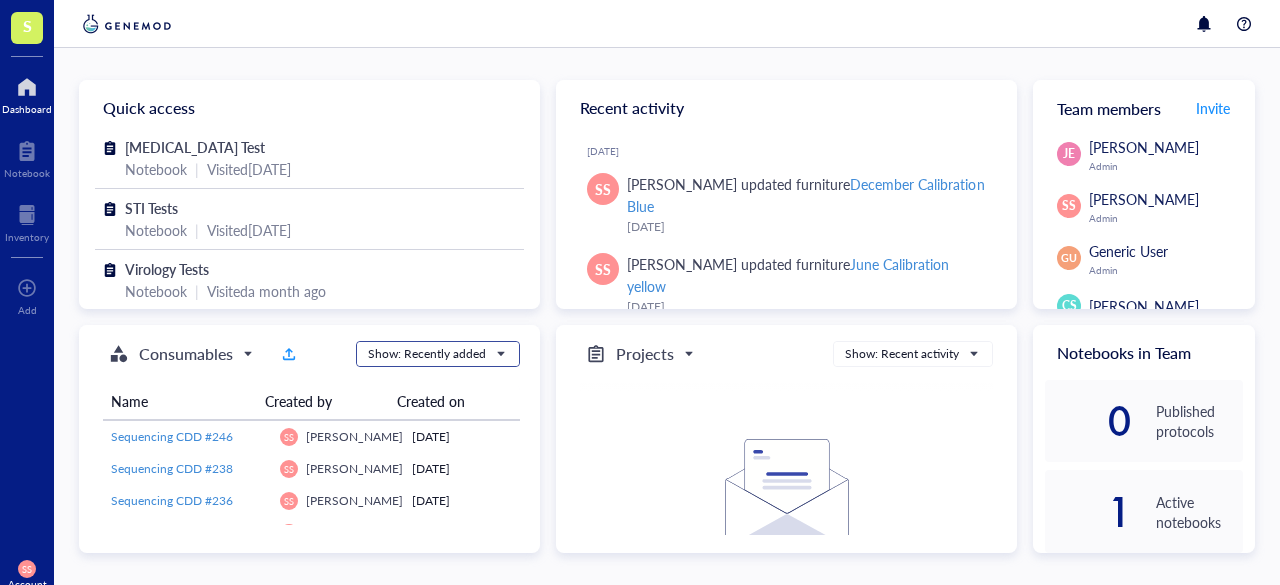 click on "Show:   Recently added" at bounding box center (427, 354) 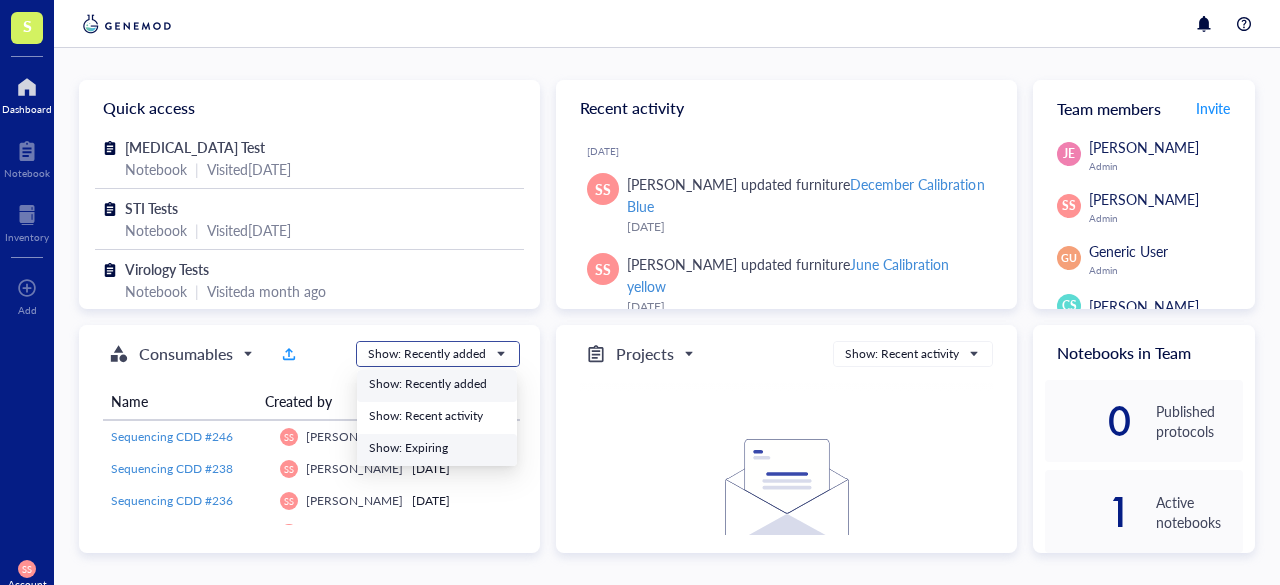 click on "Show:   Expiring" at bounding box center (437, 450) 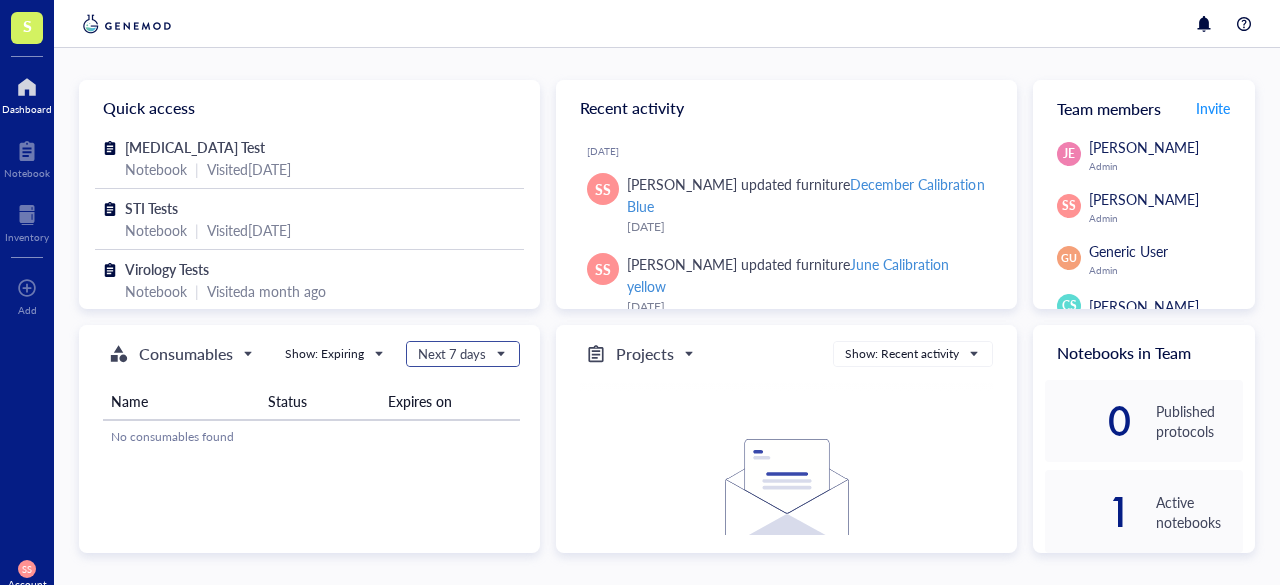 click on "Next 7 days" at bounding box center [461, 354] 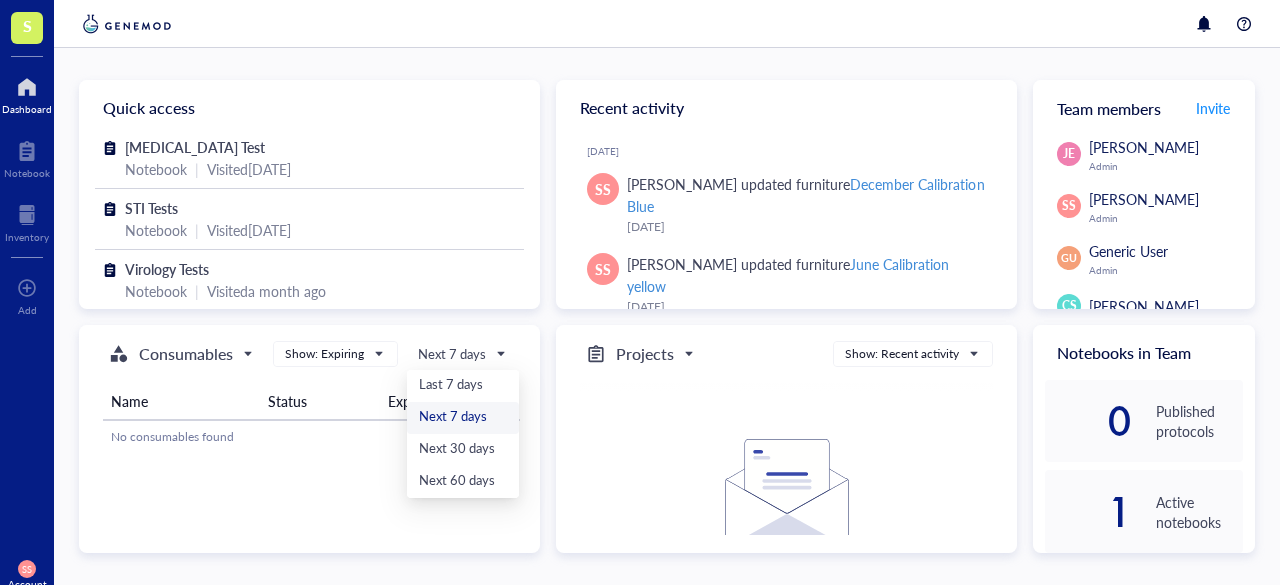click on "S" at bounding box center (27, 28) 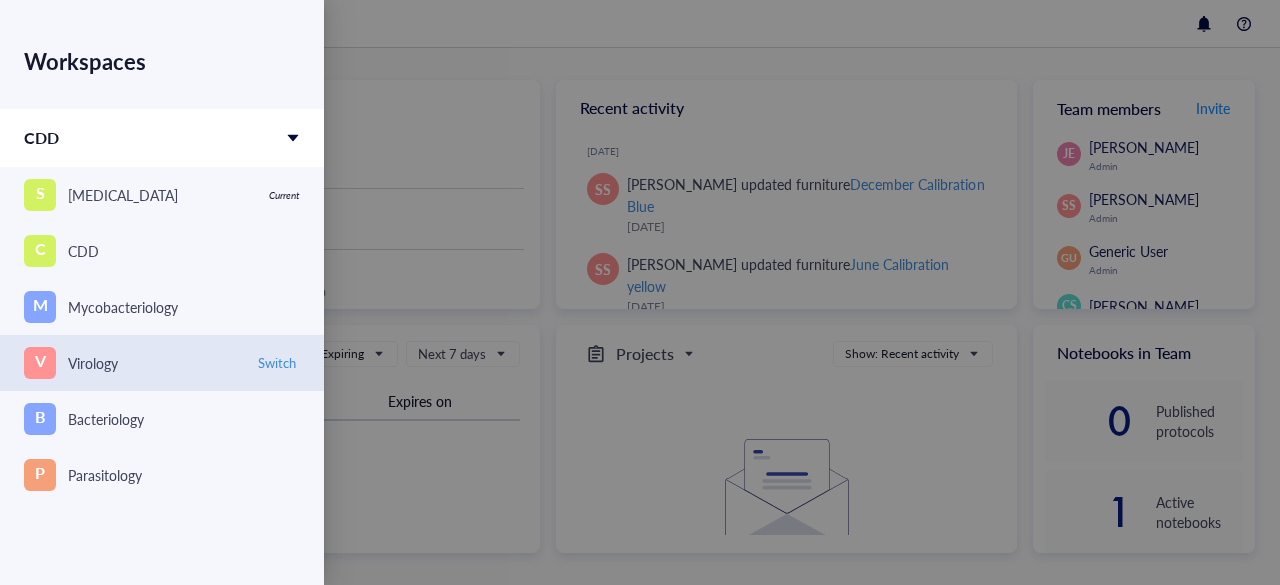 click on "V Virology" at bounding box center [133, 363] 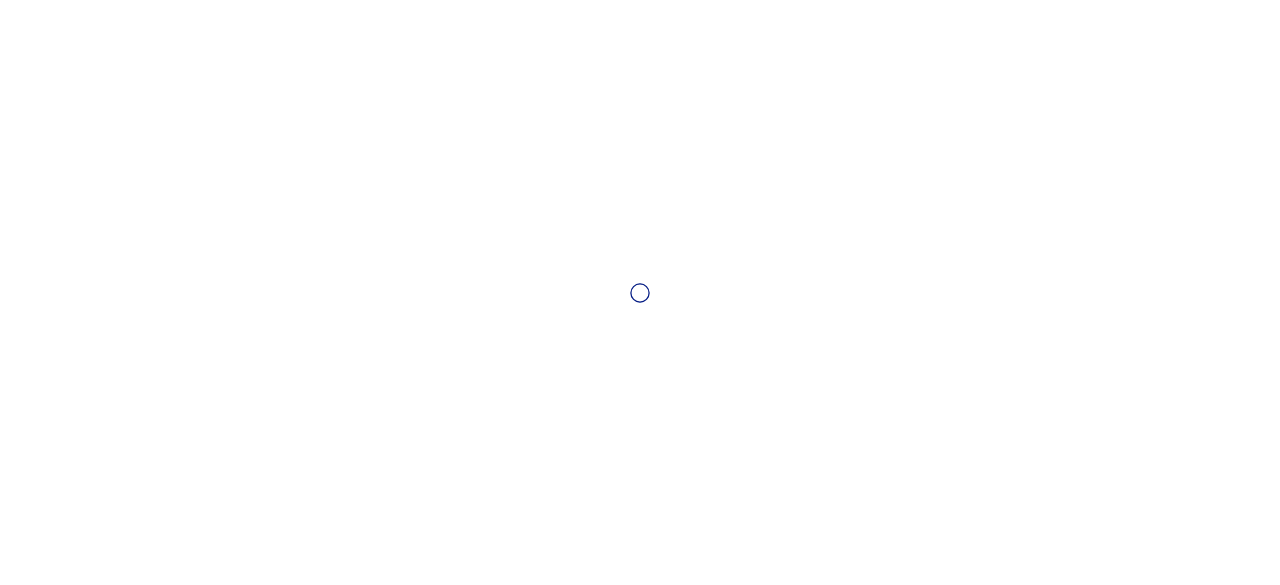 scroll, scrollTop: 0, scrollLeft: 0, axis: both 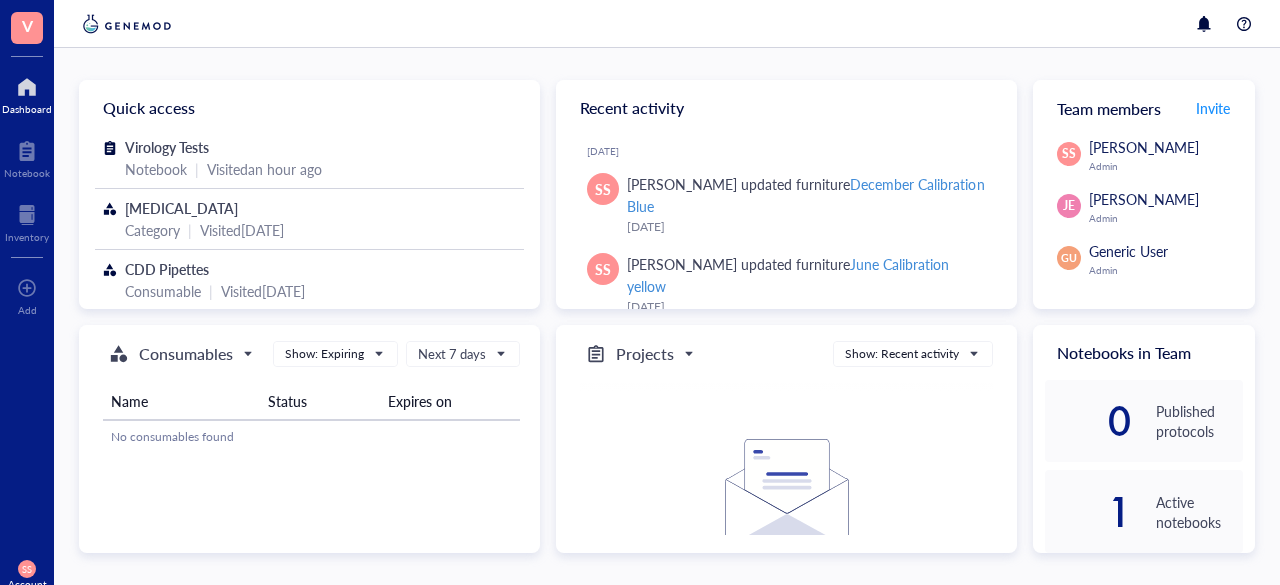 click at bounding box center [27, 87] 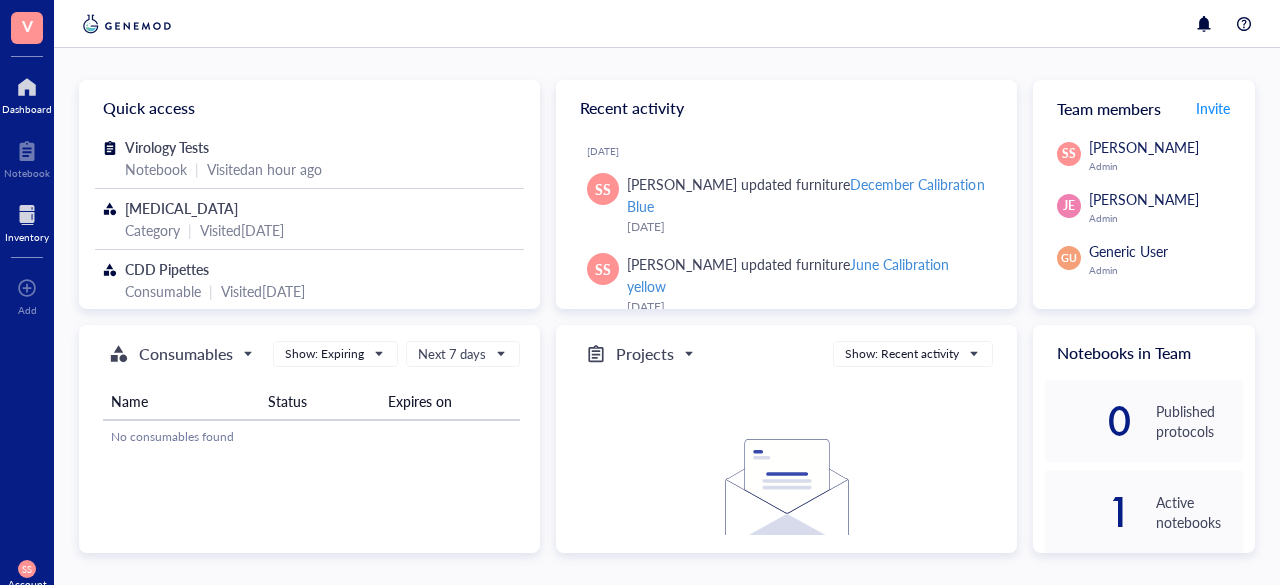 click at bounding box center [27, 215] 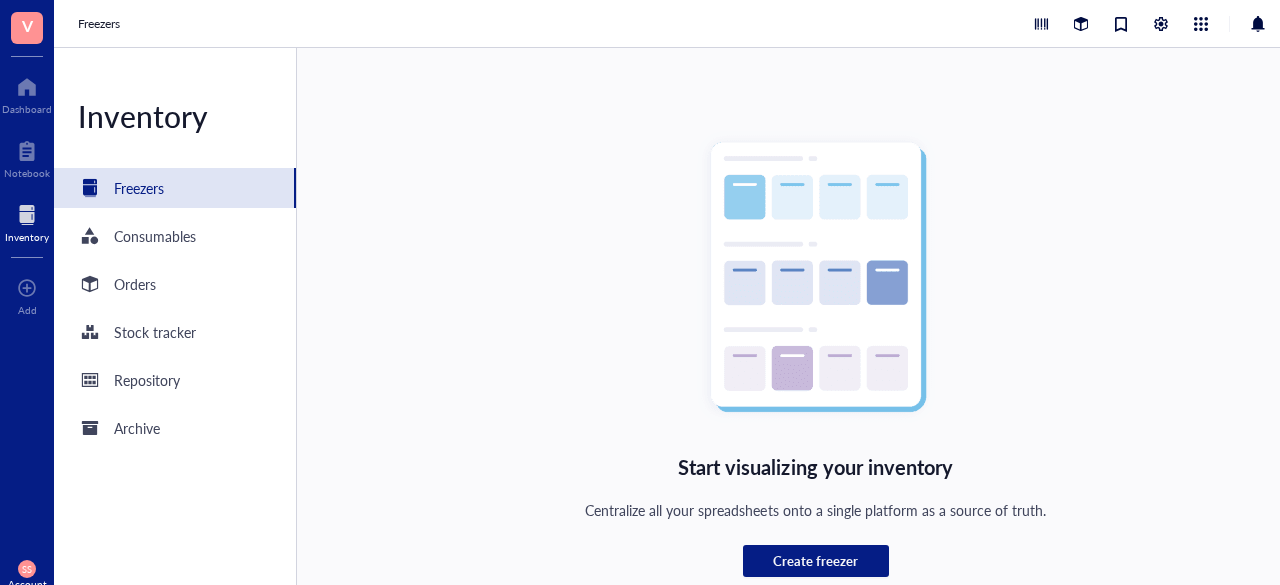 scroll, scrollTop: 60, scrollLeft: 0, axis: vertical 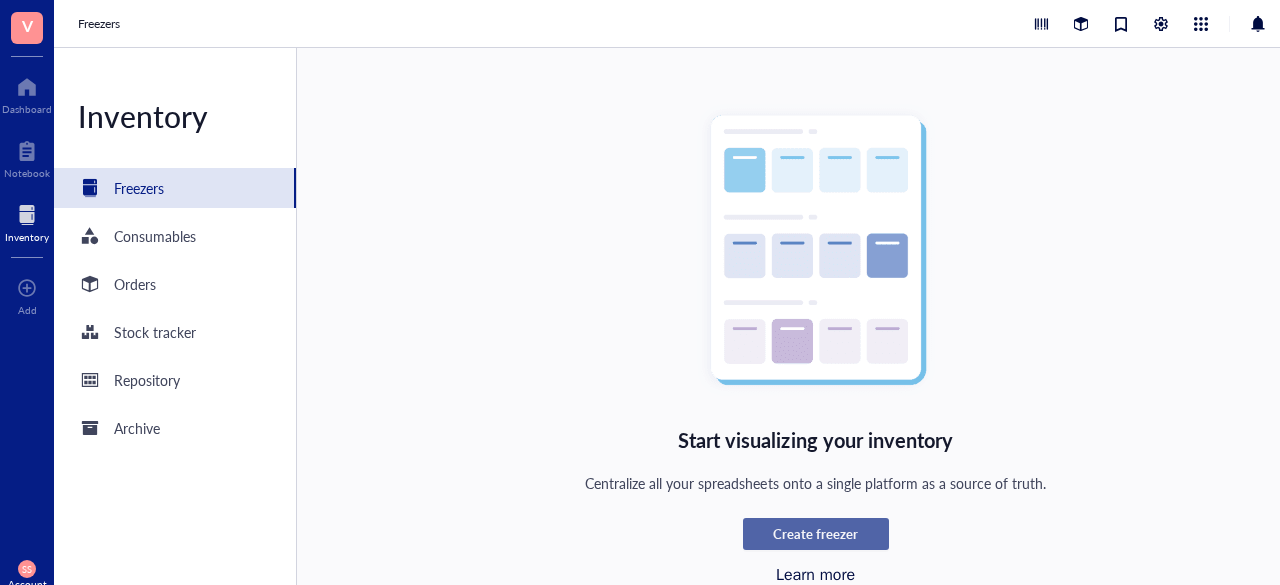 click on "Create freezer" at bounding box center [815, 534] 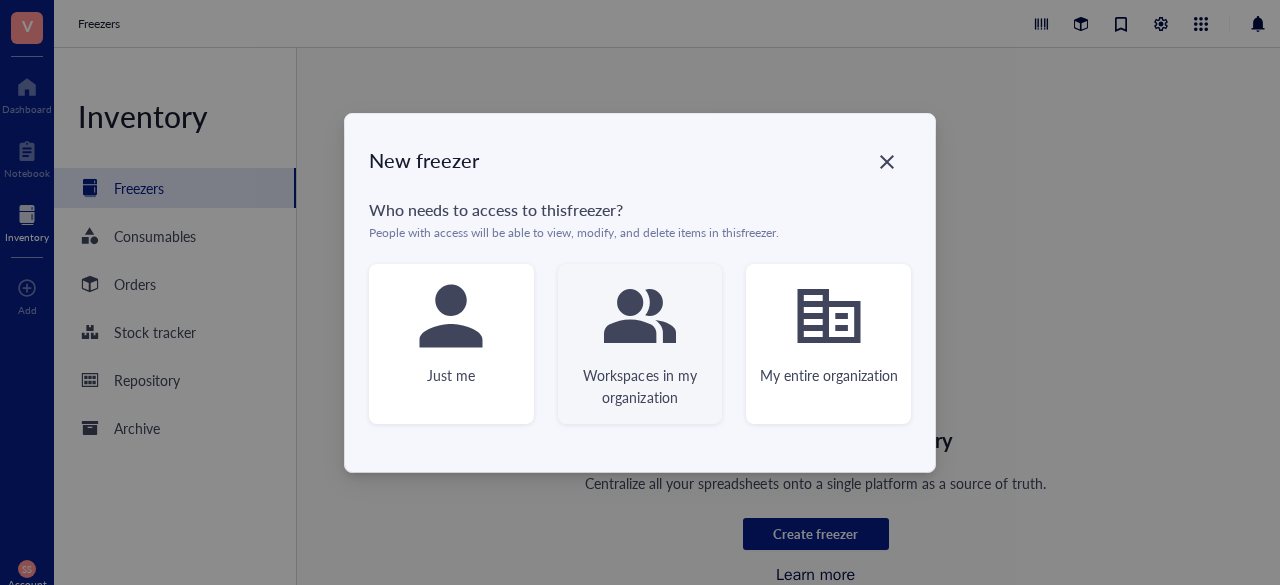 click 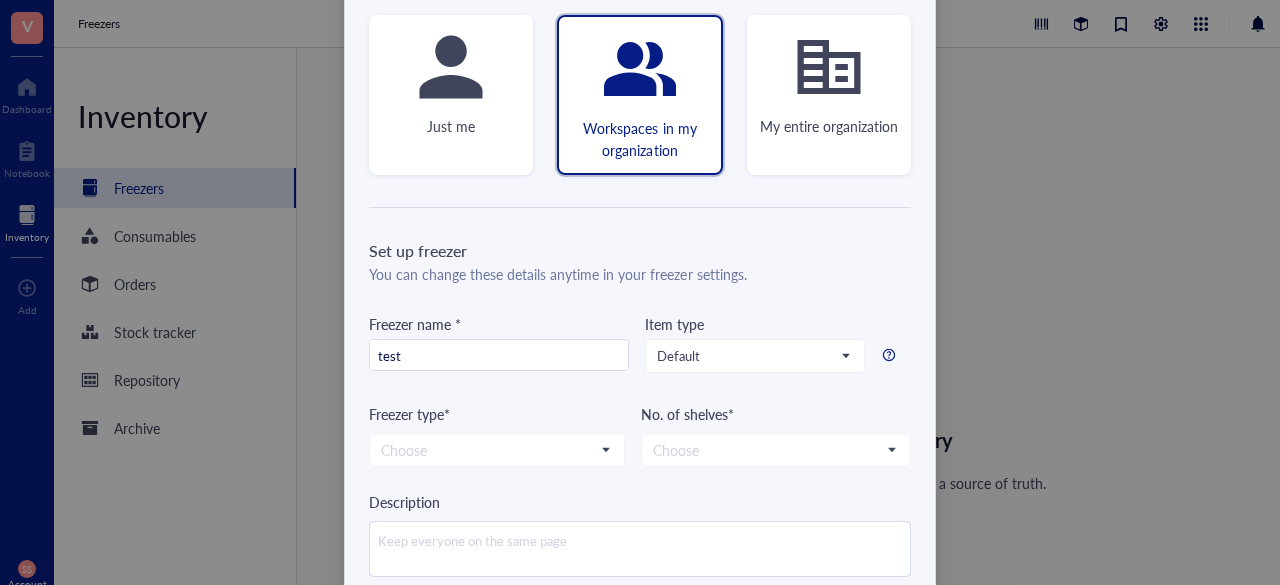 scroll, scrollTop: 200, scrollLeft: 0, axis: vertical 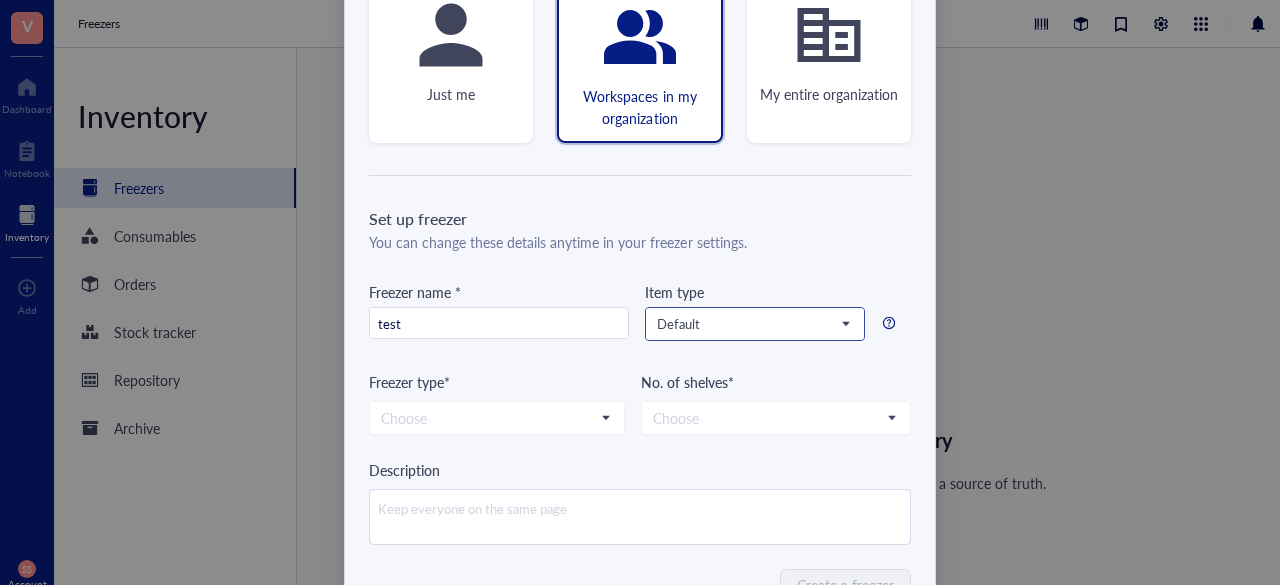 type on "test" 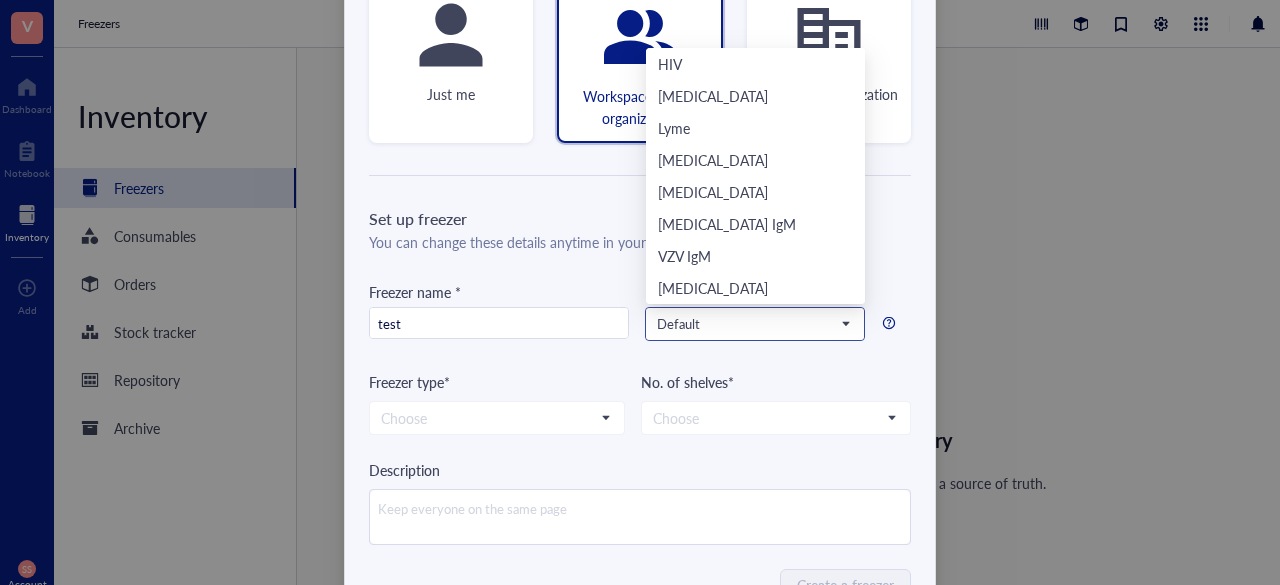 scroll, scrollTop: 384, scrollLeft: 0, axis: vertical 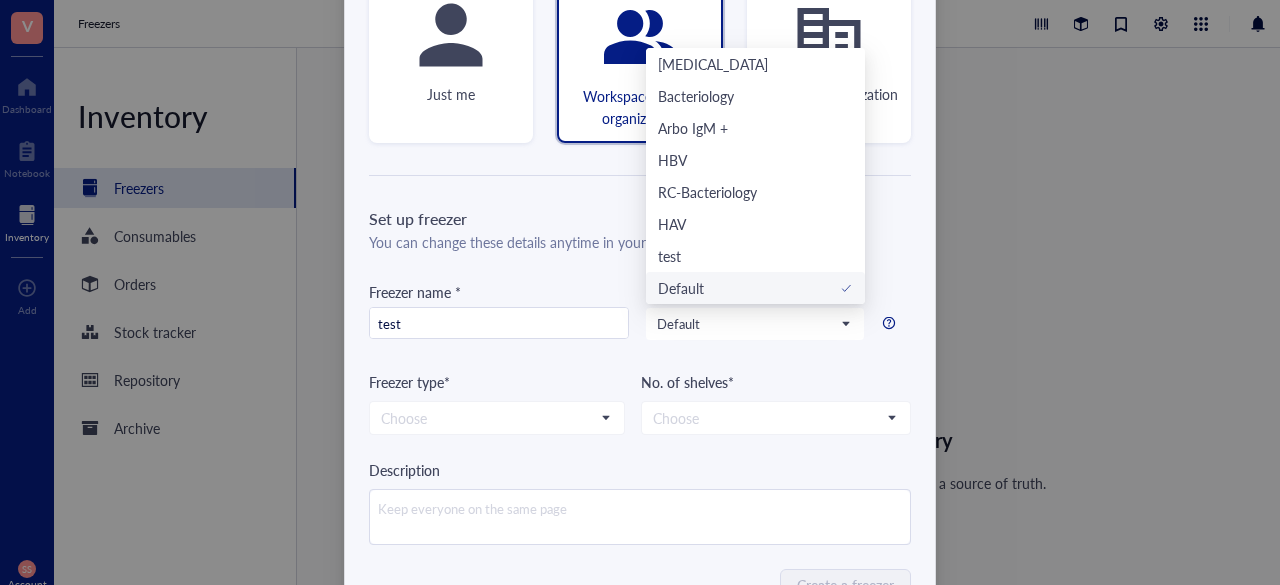 click on "Item type   Default HIV   Brucella   Lyme   Q Fever   Francisella   Measles IgM   VZV IgM   Syphilis   NTM   TB   MAC   Immune Status   Rickettsia   Bacteriology   Arbo IgM +   HBV   RC-Bacteriology   HAV   test   Default   Primer   Strain   Antibody   Chemical   Chemical probe   Plasmid   Enzyme   Cell line   Custom type" at bounding box center (755, 326) 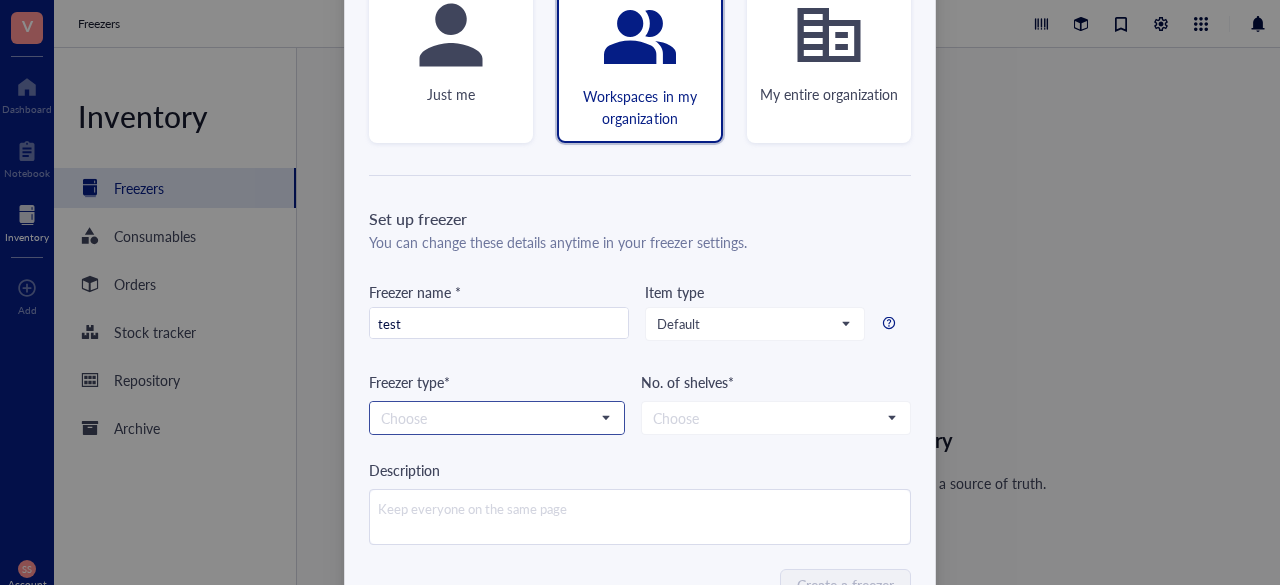click at bounding box center [488, 418] 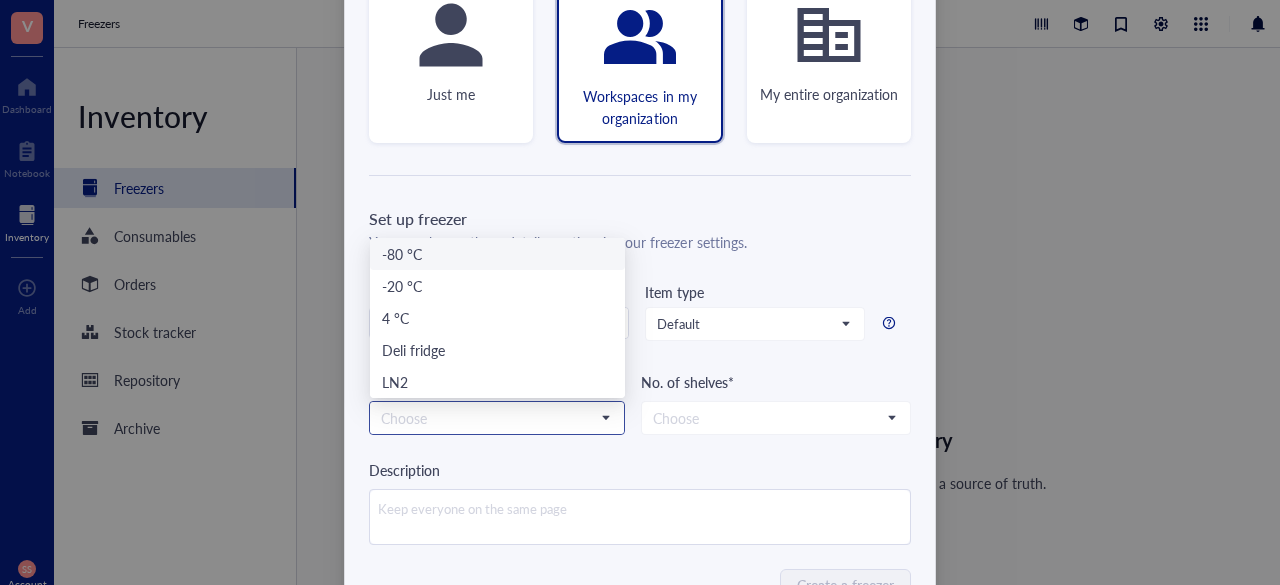 click on "-80 °C" at bounding box center (497, 254) 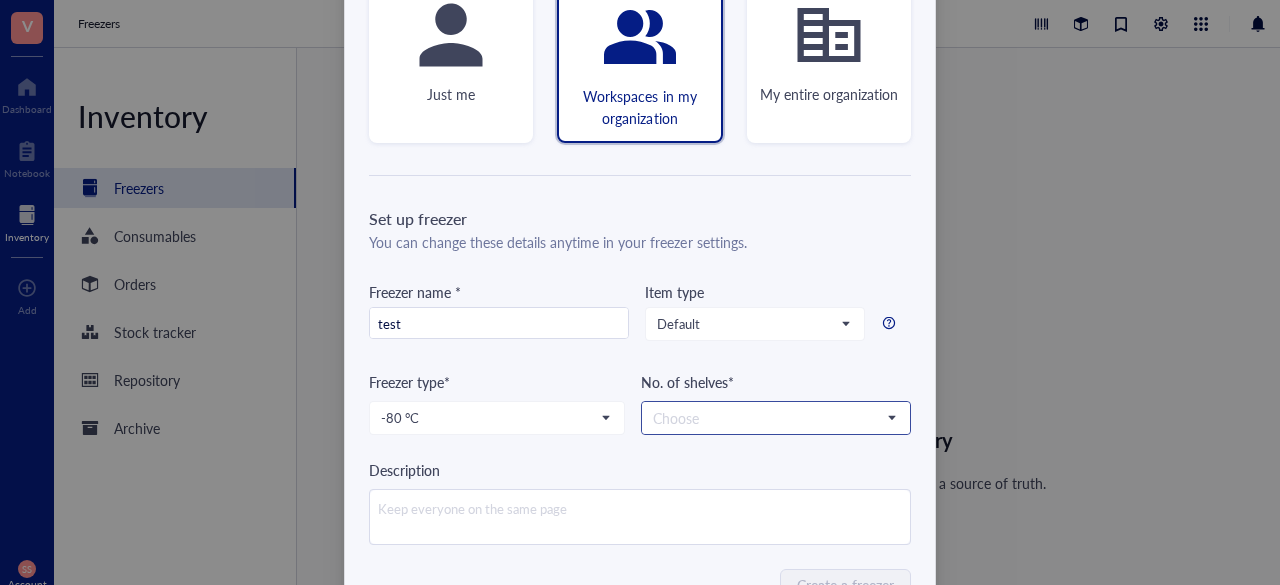 click at bounding box center [767, 418] 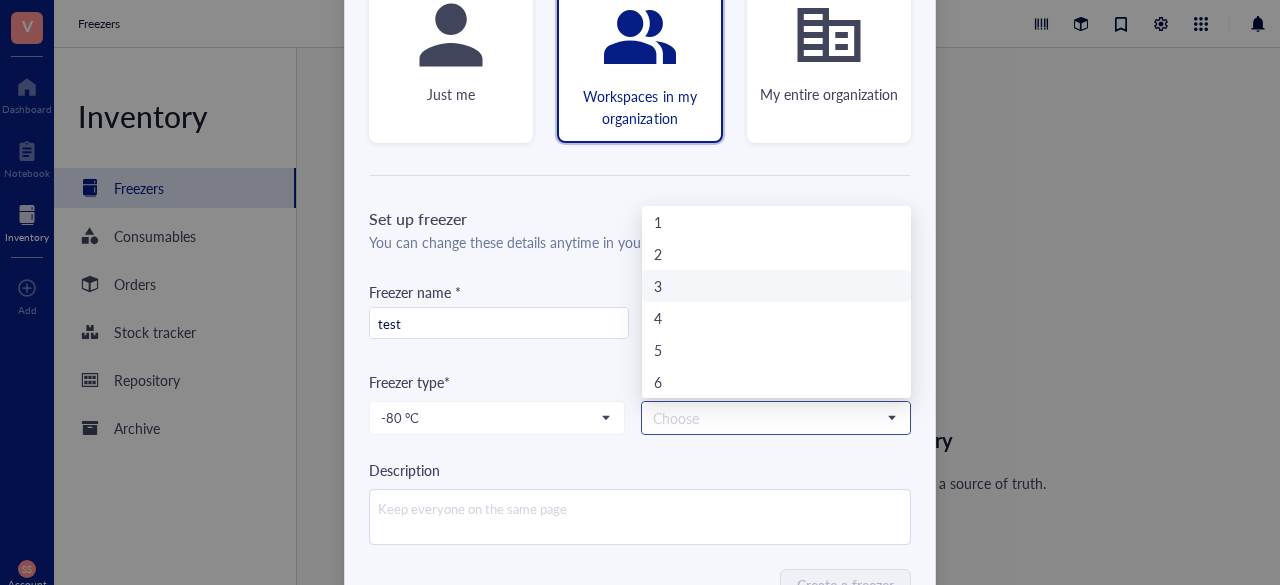 click on "3" at bounding box center (776, 286) 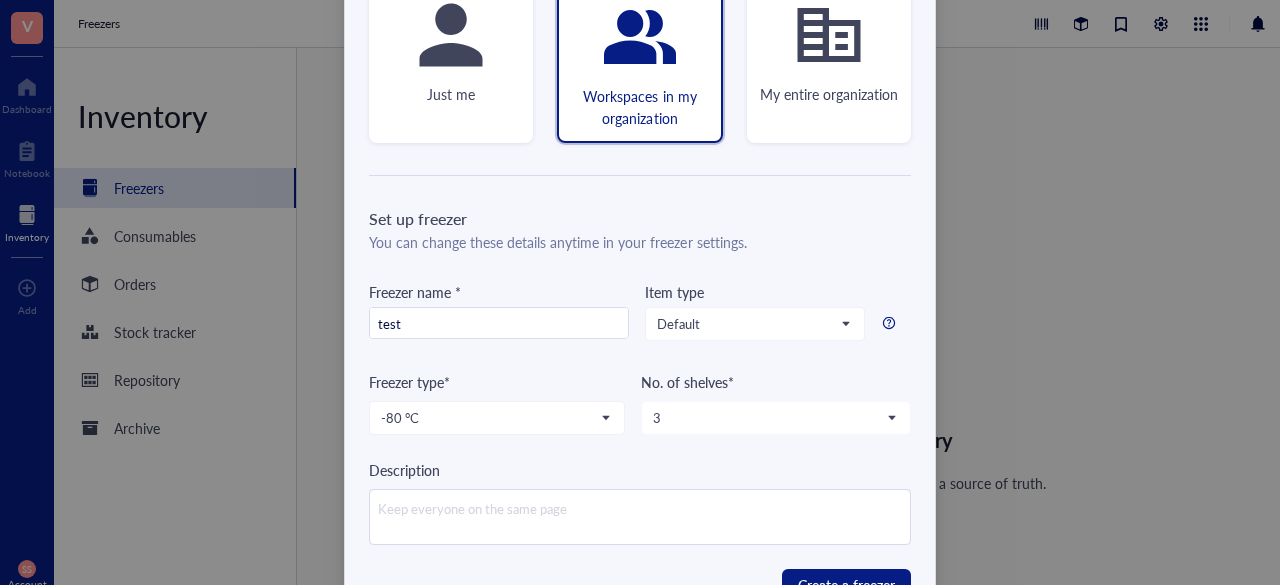 scroll, scrollTop: 270, scrollLeft: 0, axis: vertical 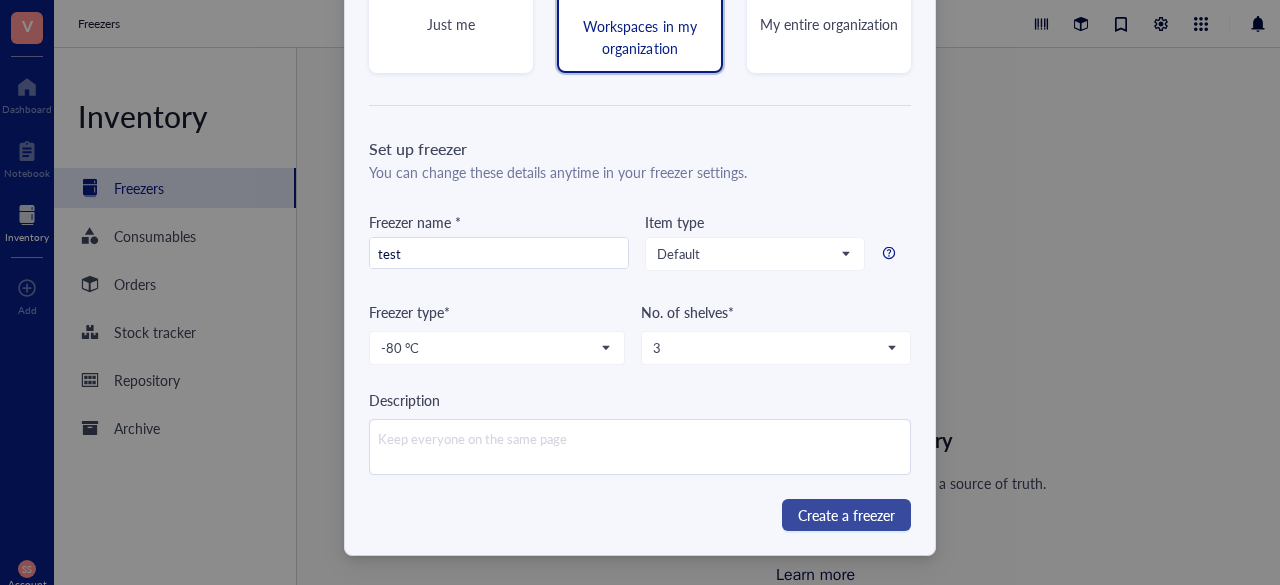 click on "Create a freezer" at bounding box center (846, 515) 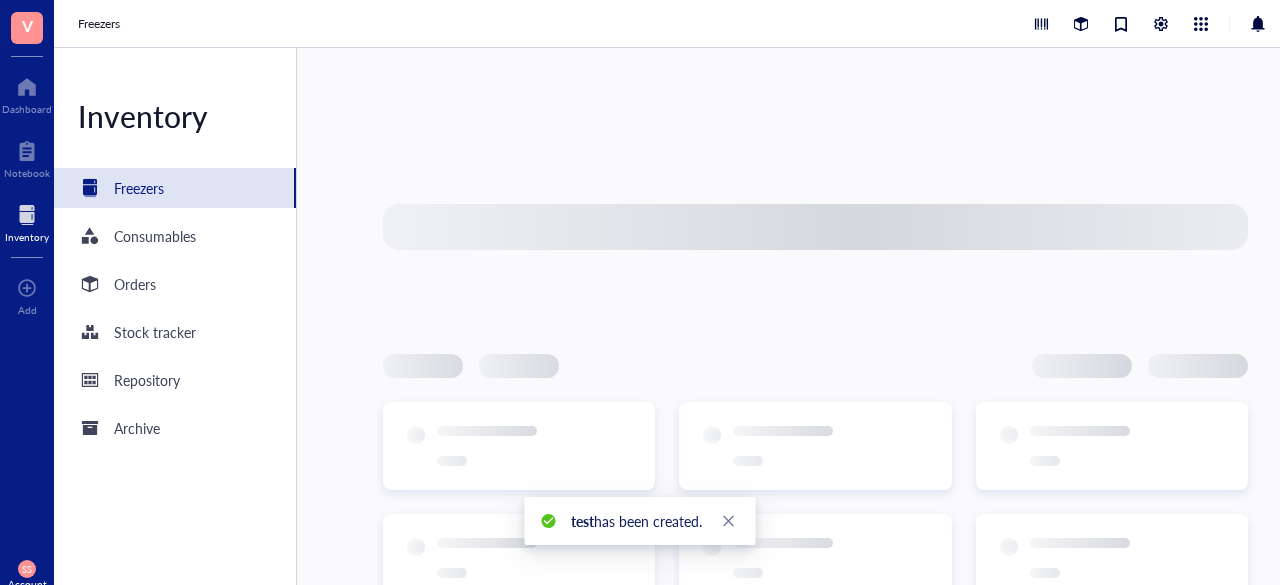scroll, scrollTop: 0, scrollLeft: 0, axis: both 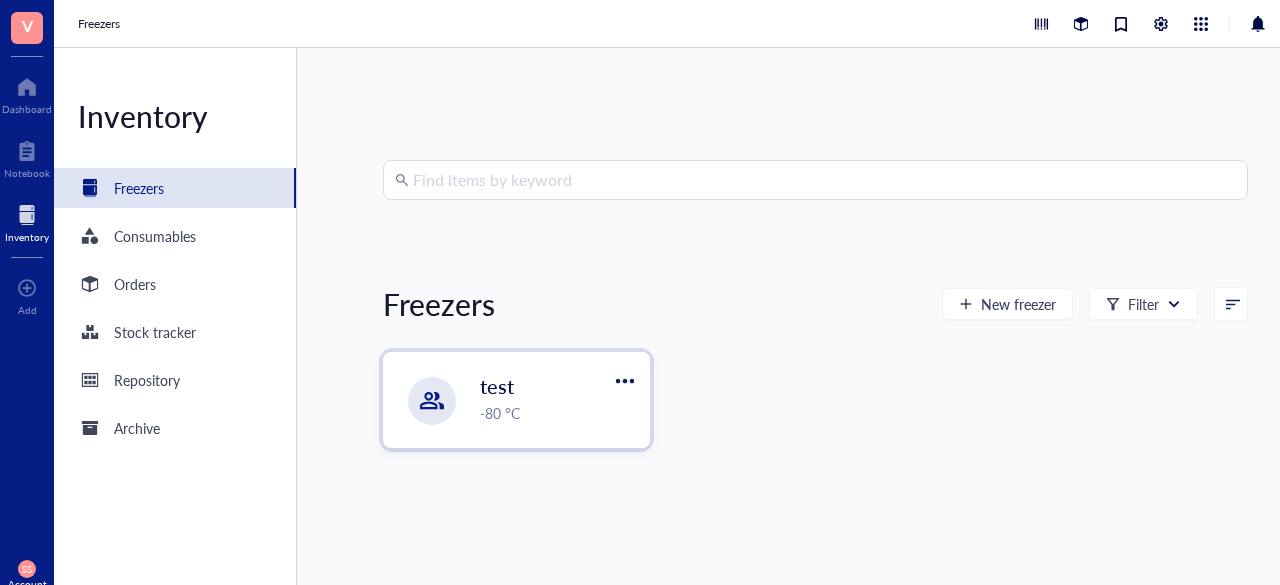 click on "-80 °C" at bounding box center [558, 413] 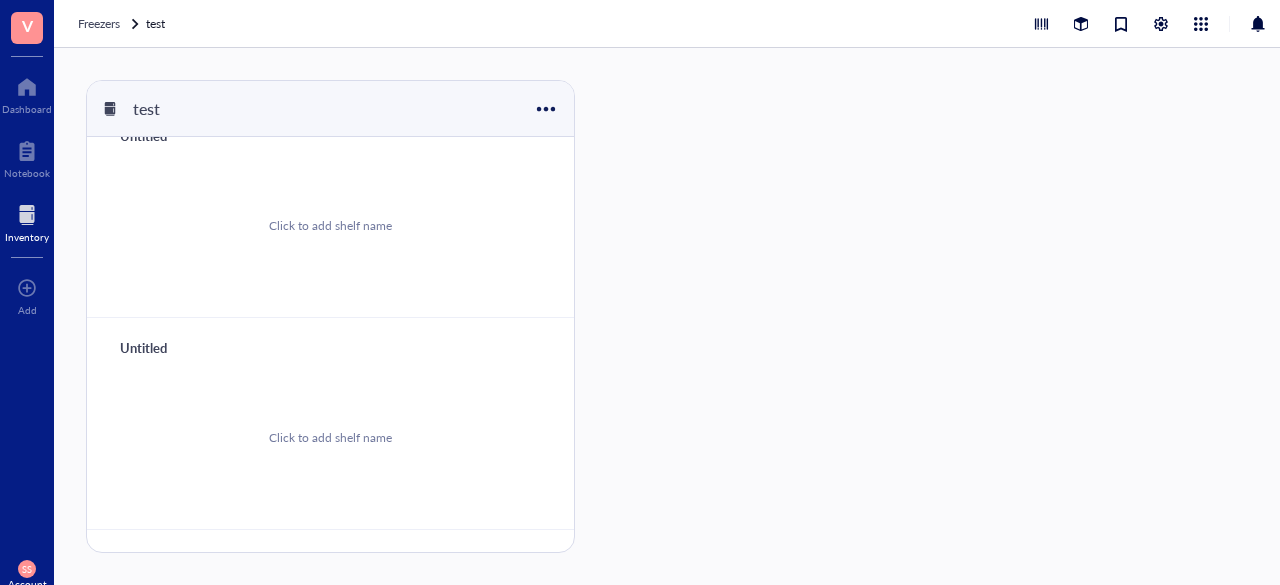 scroll, scrollTop: 0, scrollLeft: 0, axis: both 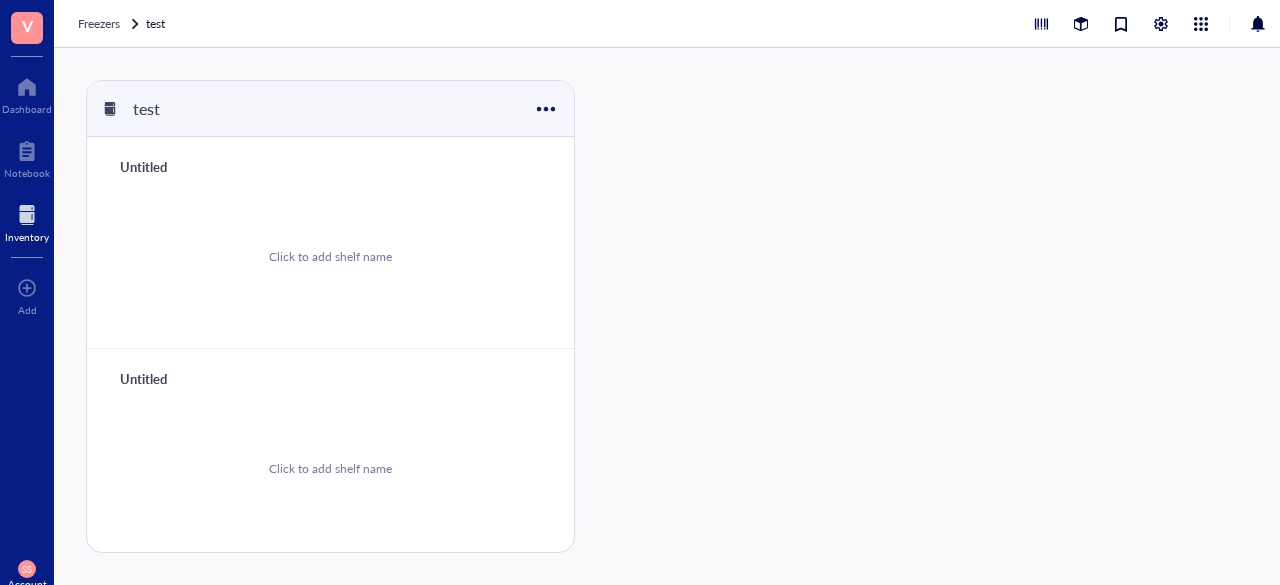 click on "Untitled" at bounding box center (171, 167) 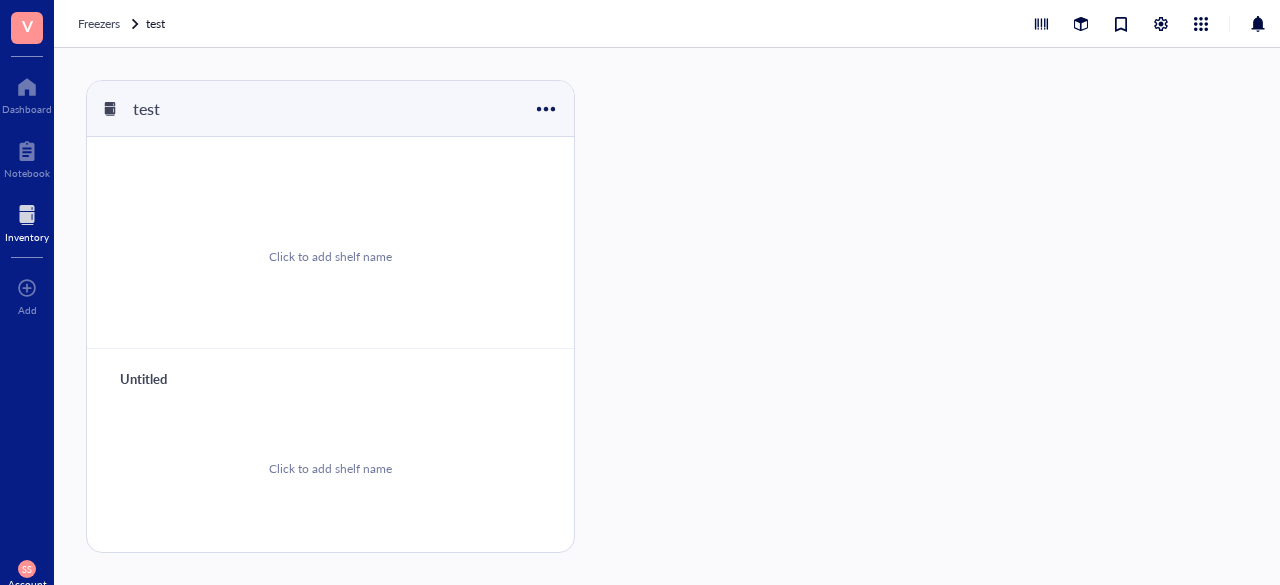 type on "1" 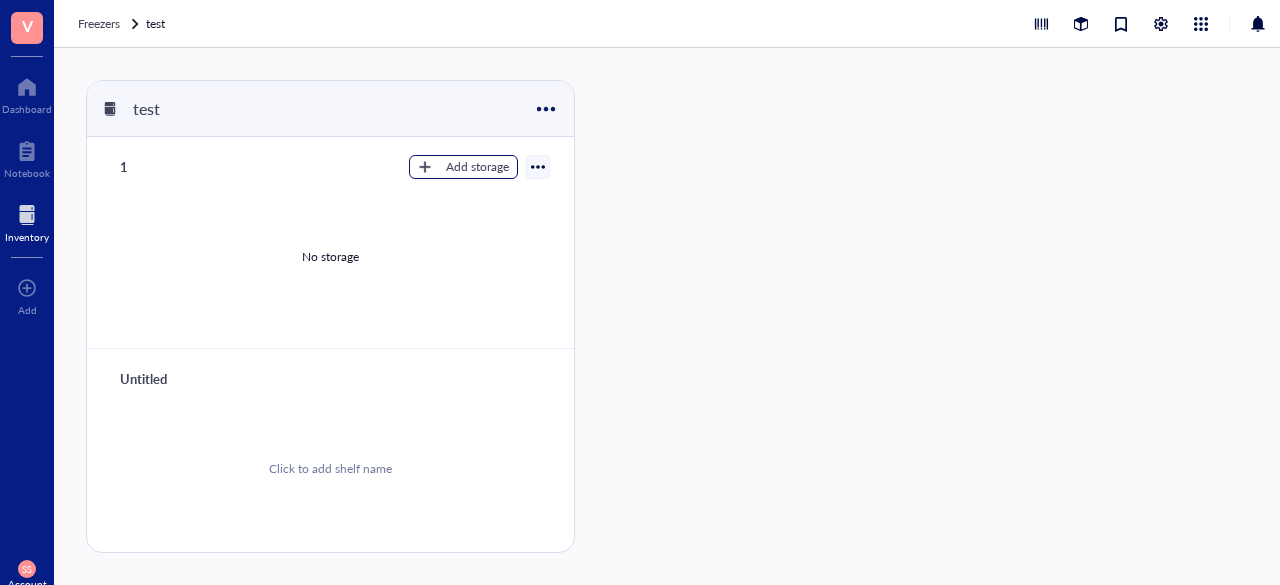 click at bounding box center [425, 167] 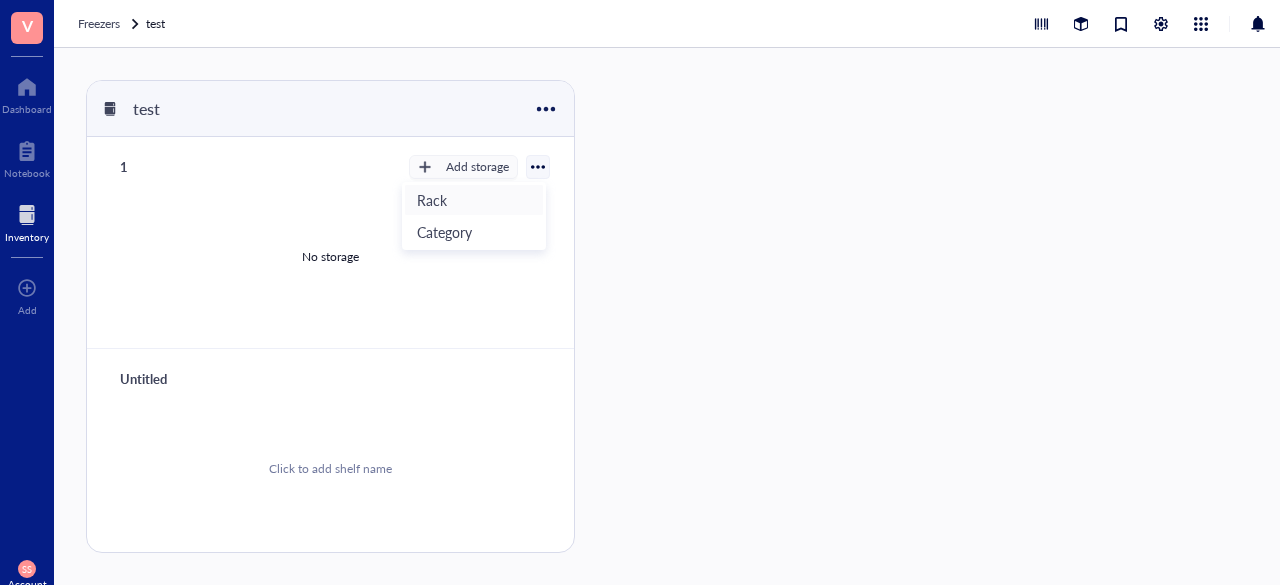 click on "Rack" at bounding box center (474, 200) 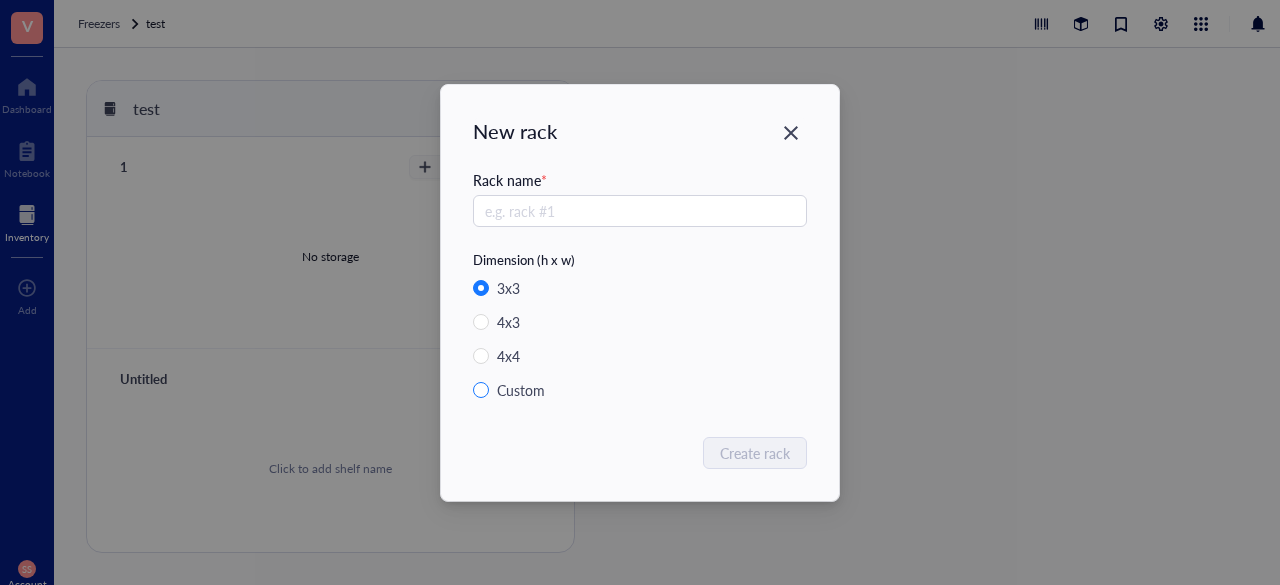 click on "Custom" at bounding box center [481, 390] 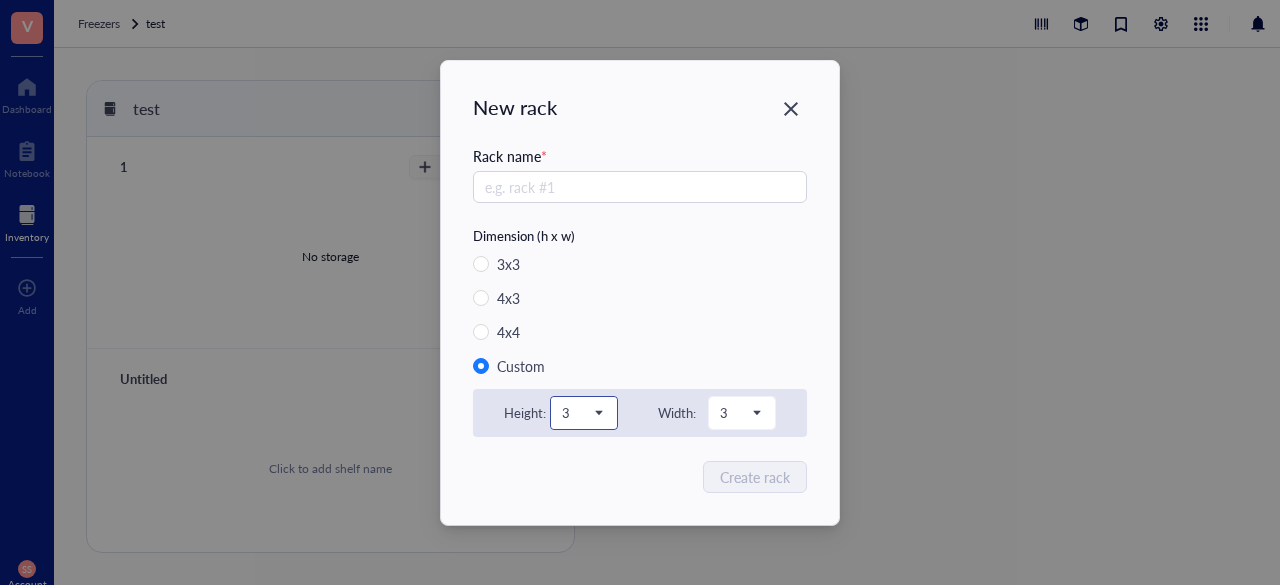 click at bounding box center (584, 413) 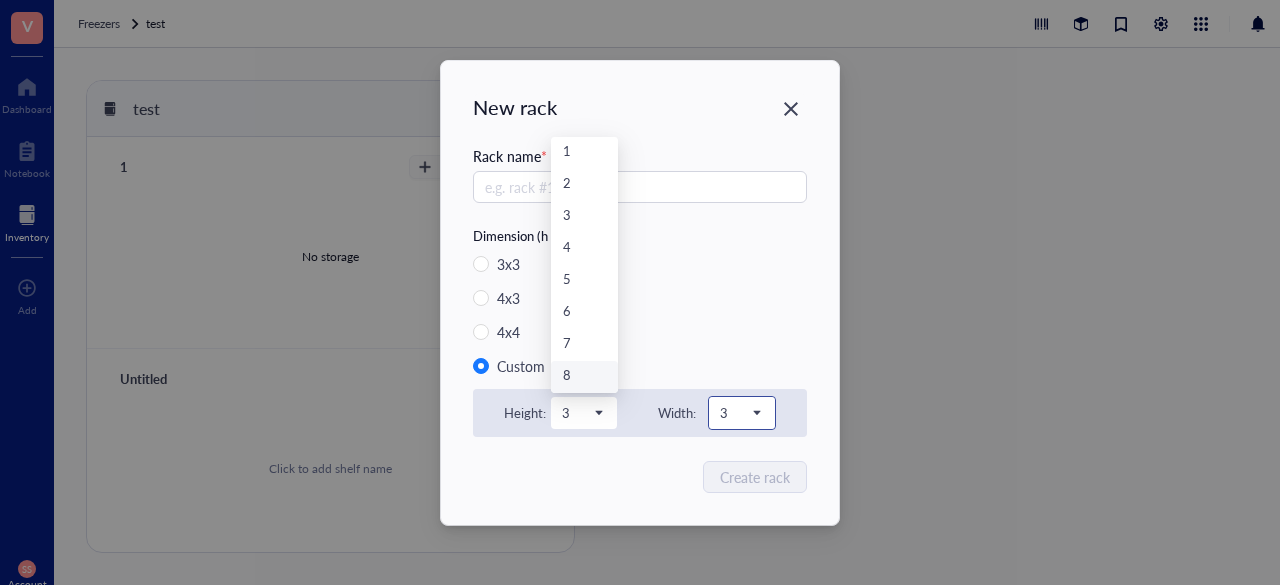 click on "3" at bounding box center (742, 413) 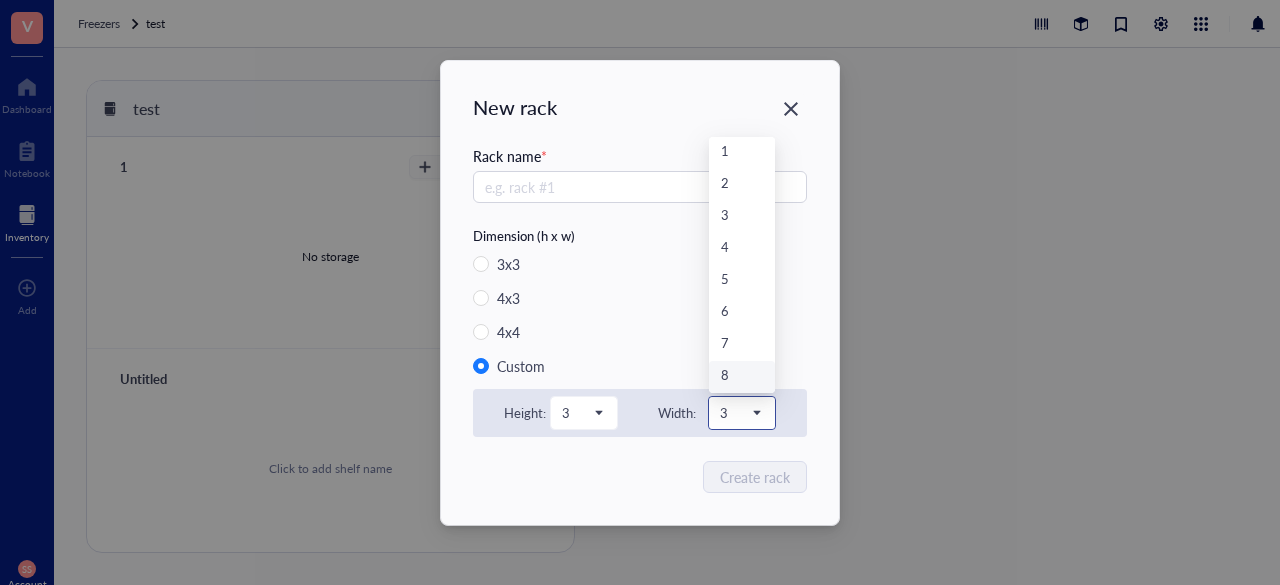 click on "8" at bounding box center [742, 377] 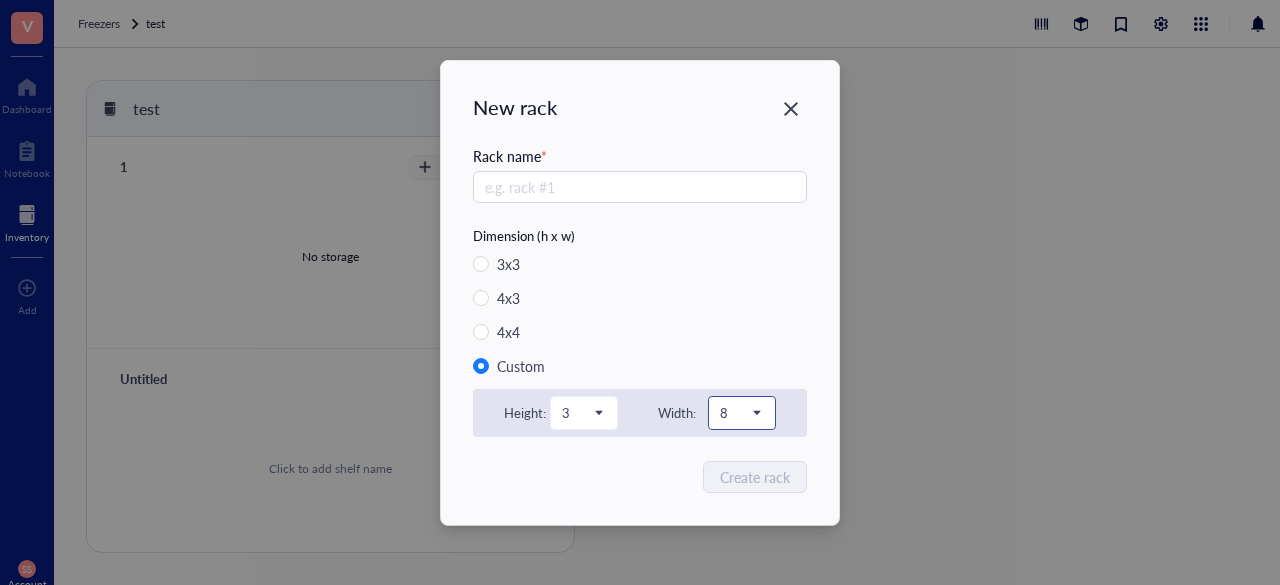click on "8" at bounding box center (740, 413) 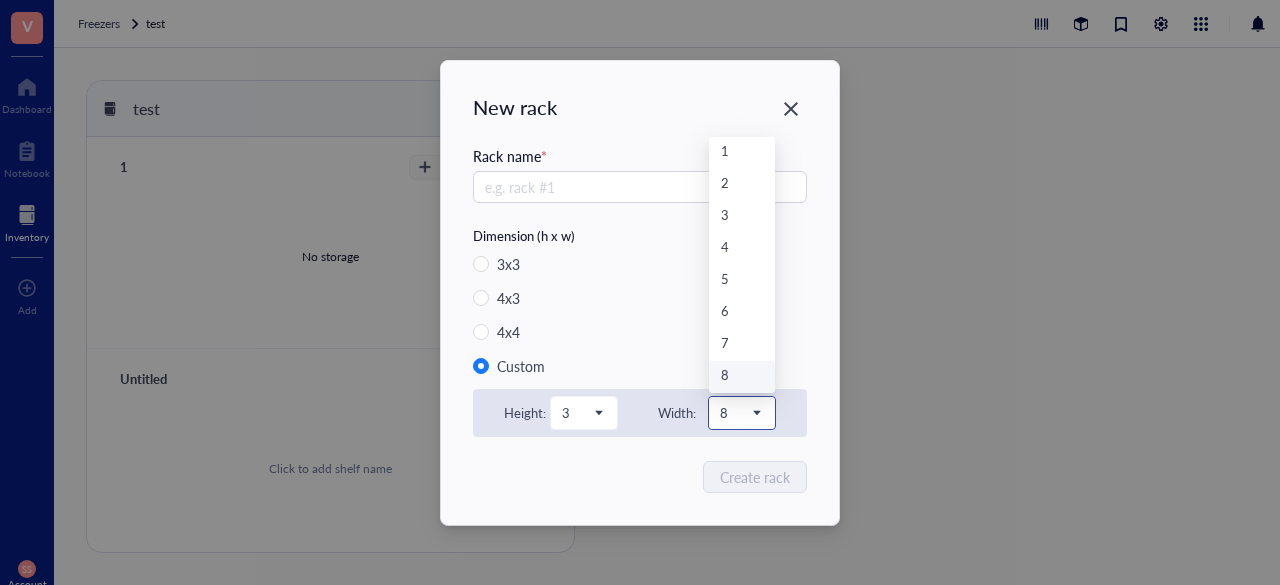 click on "8" at bounding box center [742, 377] 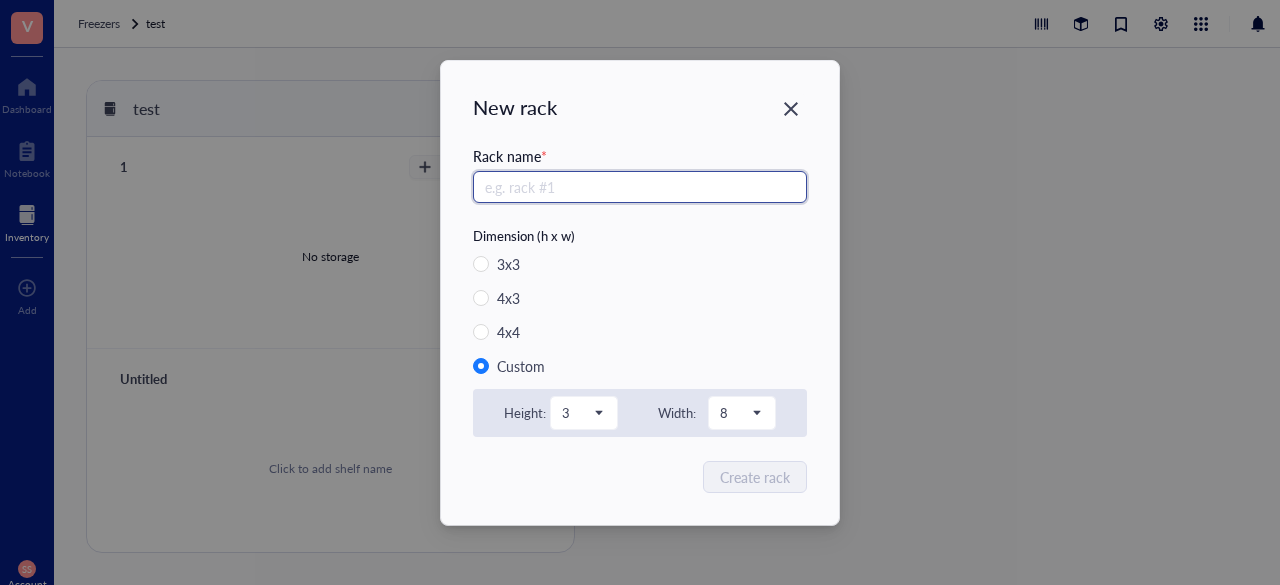 click at bounding box center (640, 187) 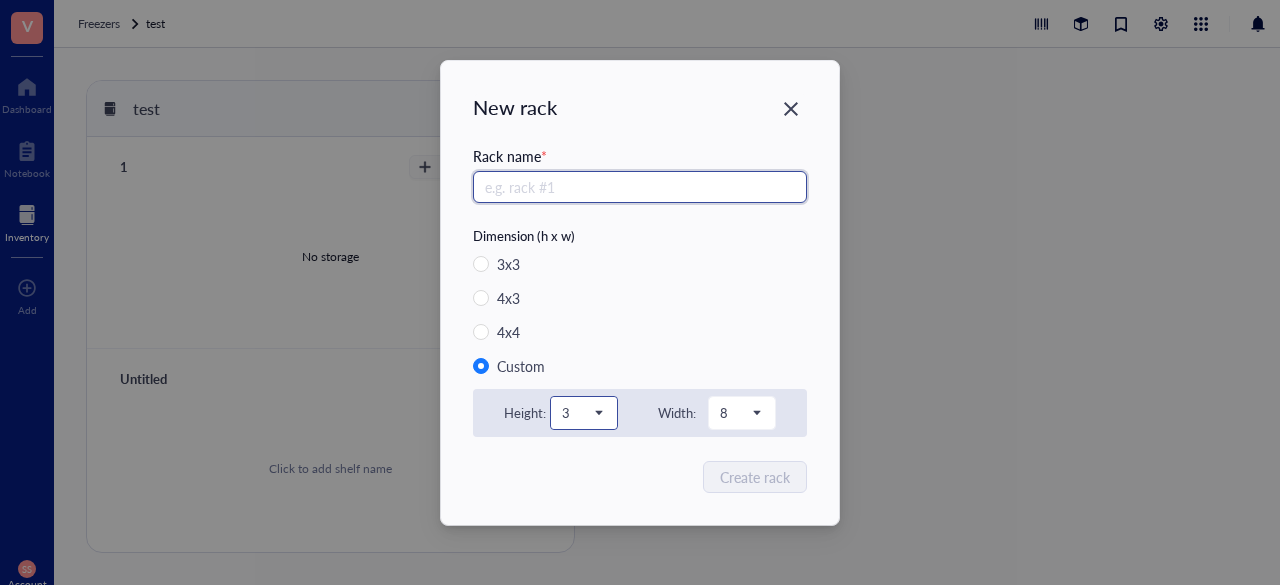 click on "3" at bounding box center (582, 413) 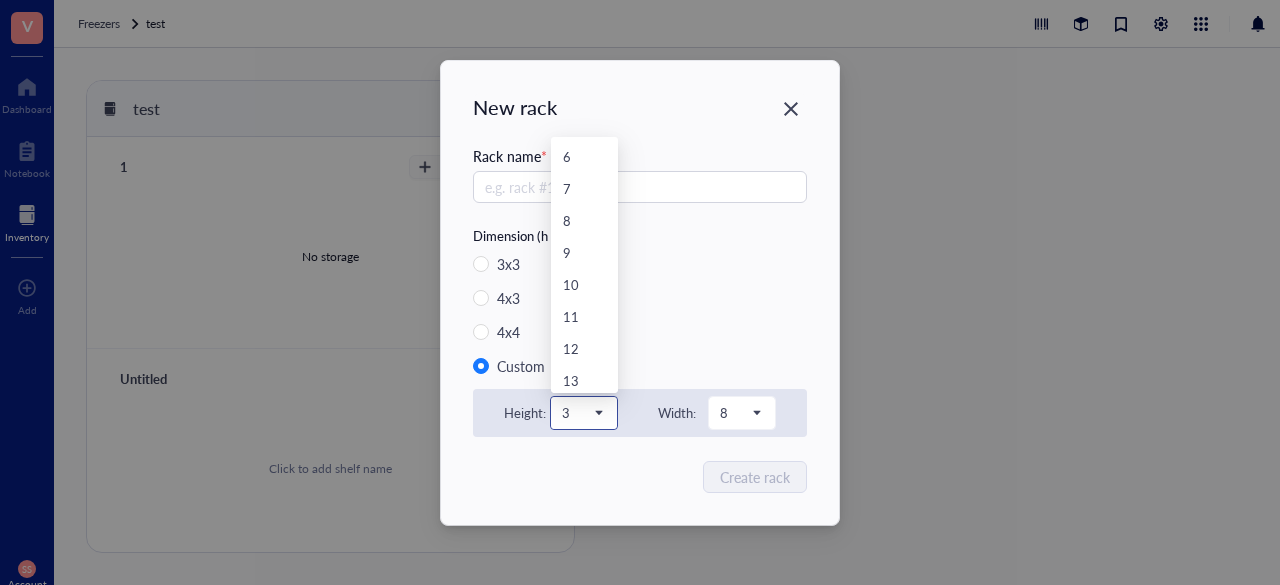 scroll, scrollTop: 124, scrollLeft: 0, axis: vertical 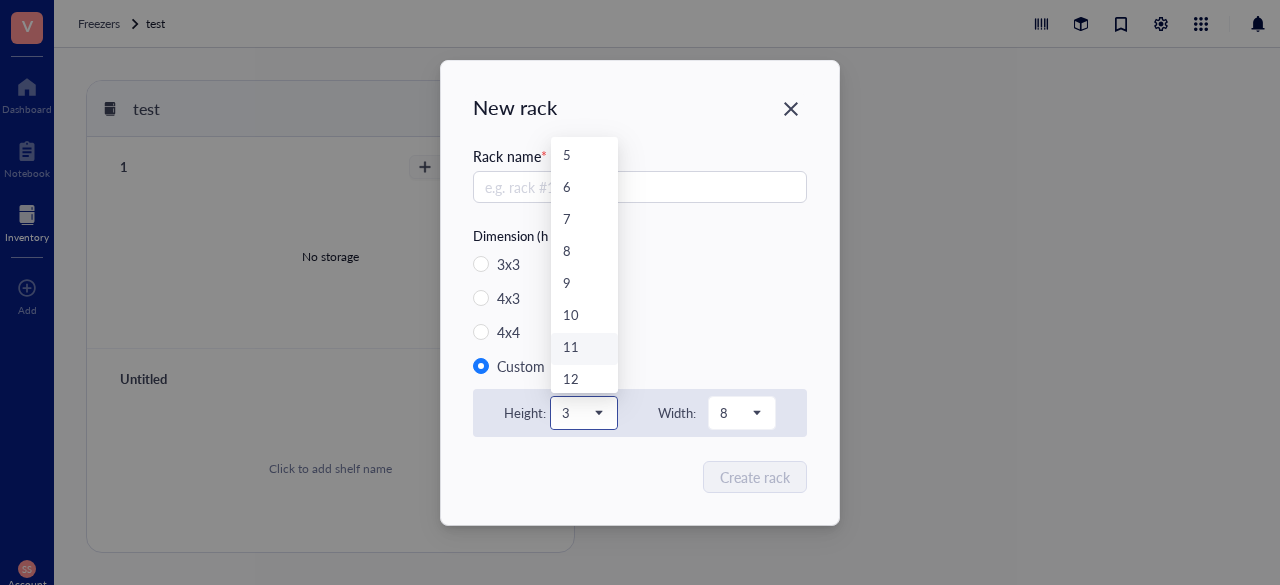 click on "11" at bounding box center [584, 349] 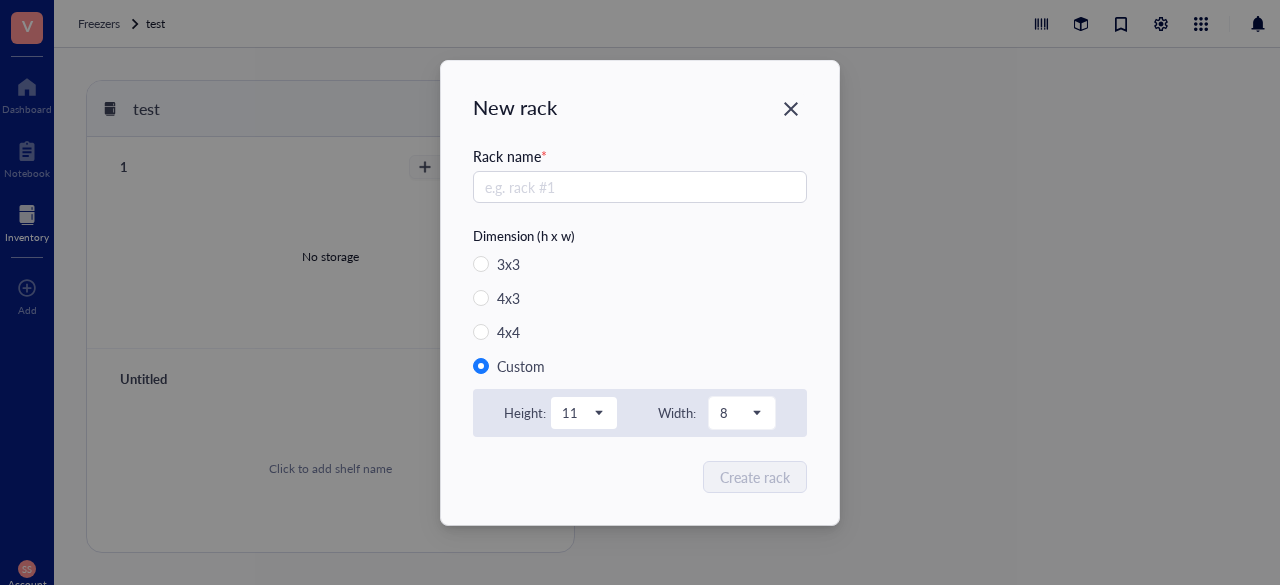 click on "Height: 11 11 1 2 3 4 5 6 7 8 9 10 11 12 13 14 15 Width: 8 1 2 3 4 5 6 7 8" at bounding box center (640, 413) 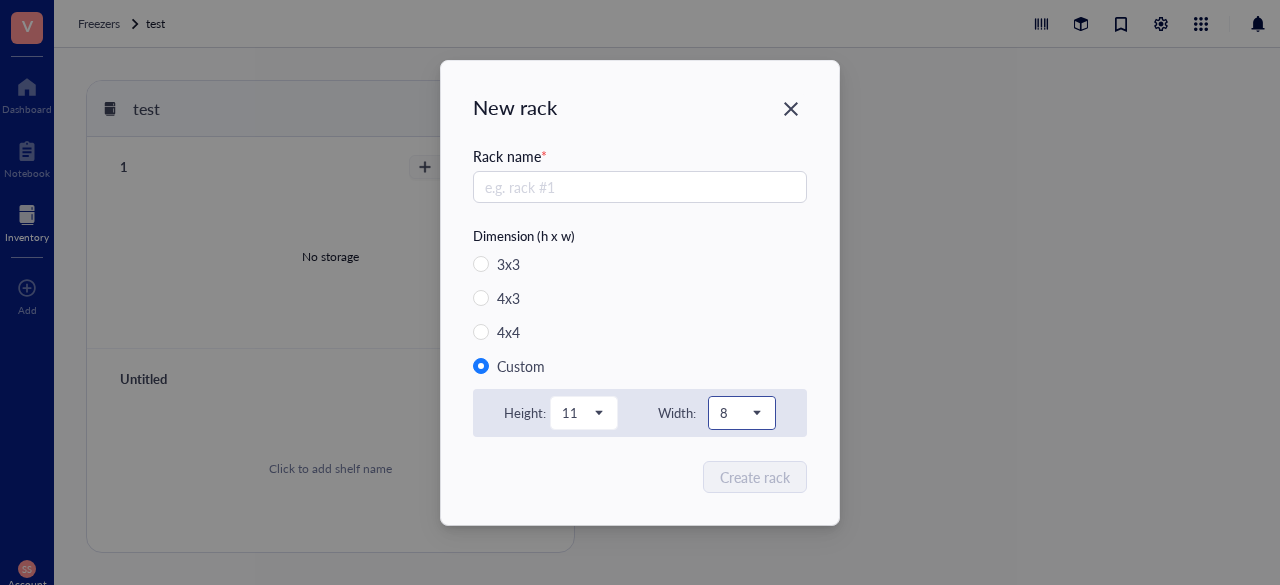 click on "8" at bounding box center (740, 413) 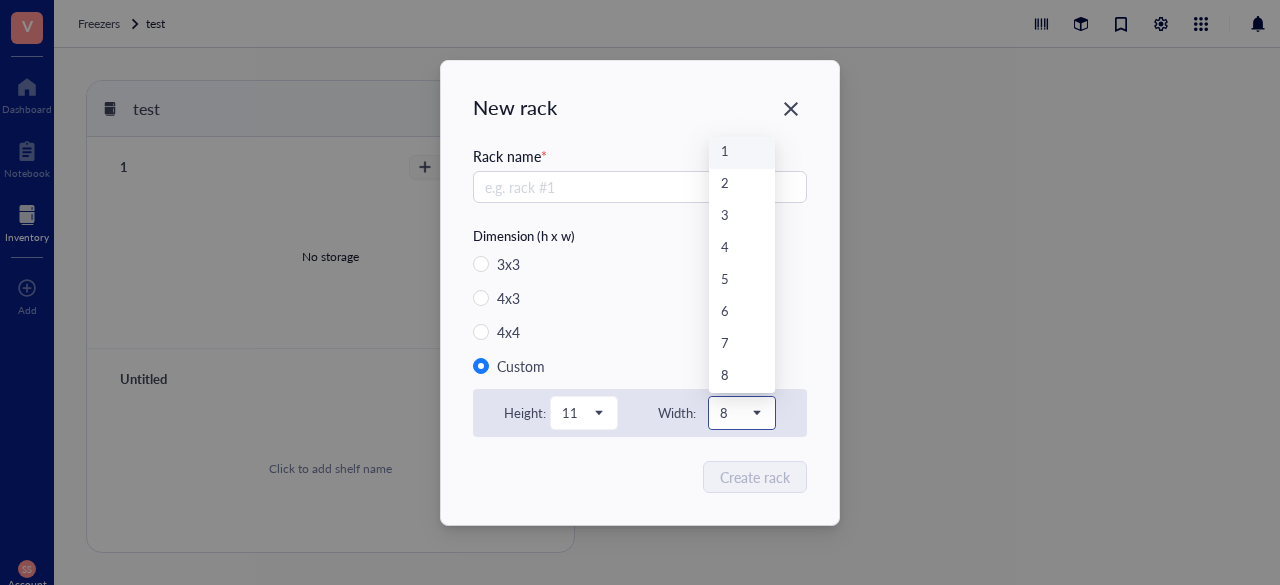 click on "1" at bounding box center (742, 153) 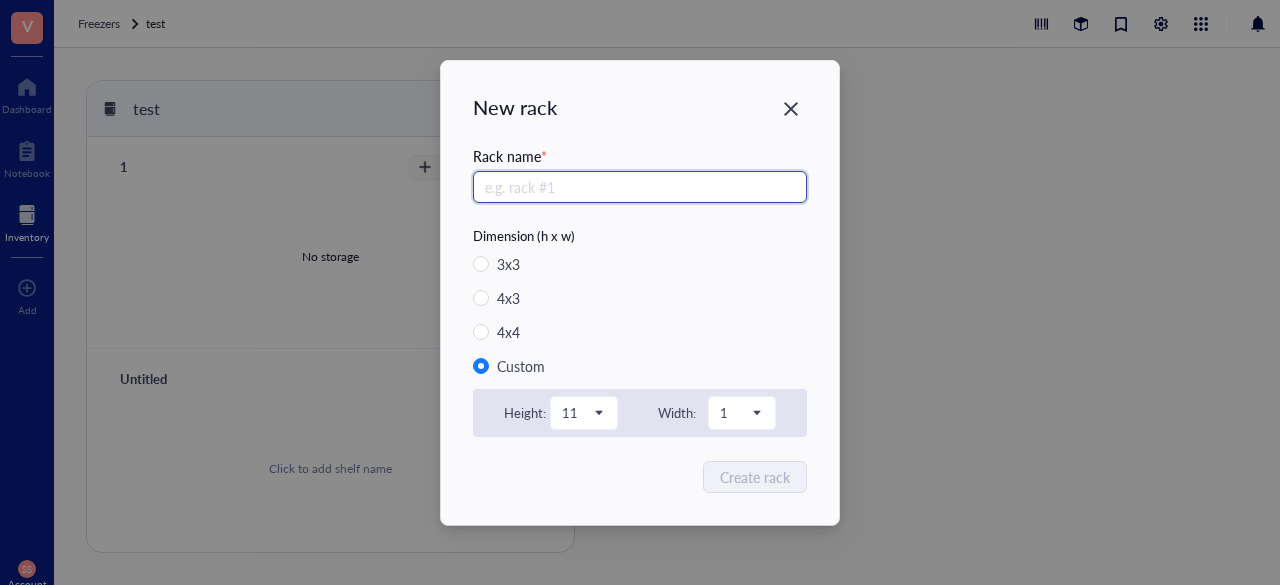 click at bounding box center [640, 187] 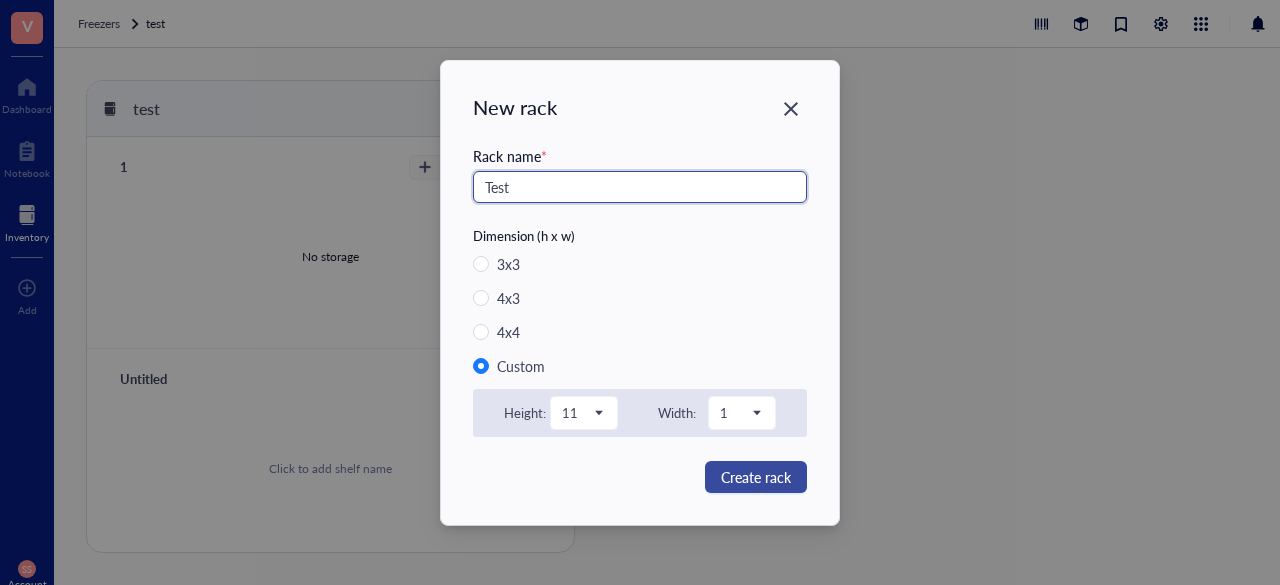 type on "Test" 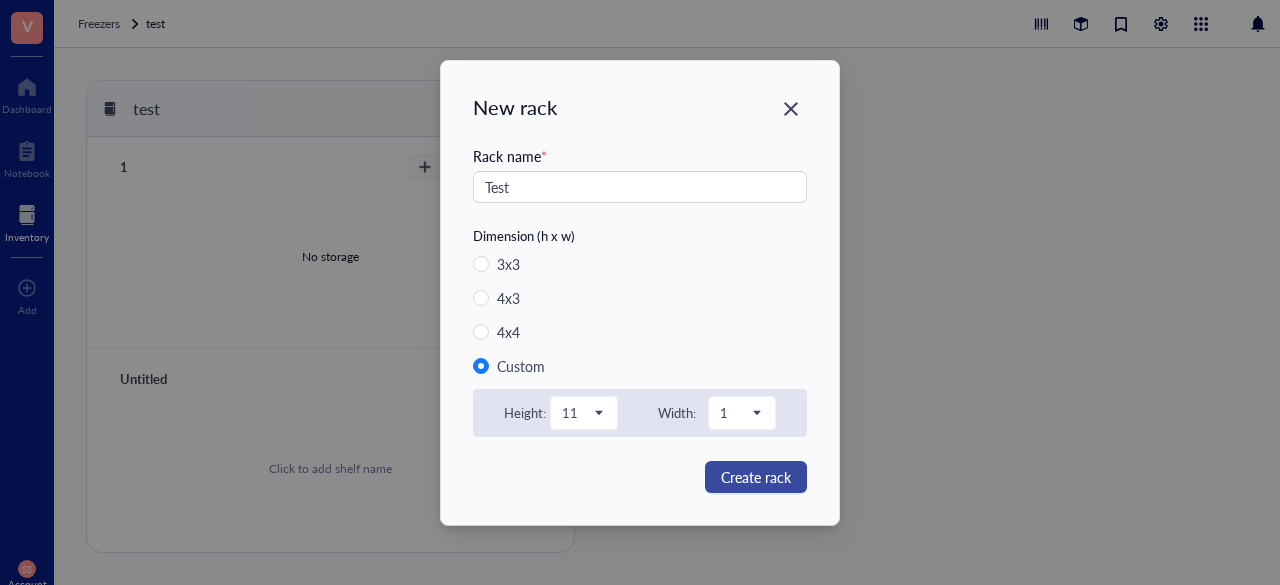 click on "Create rack" at bounding box center (756, 477) 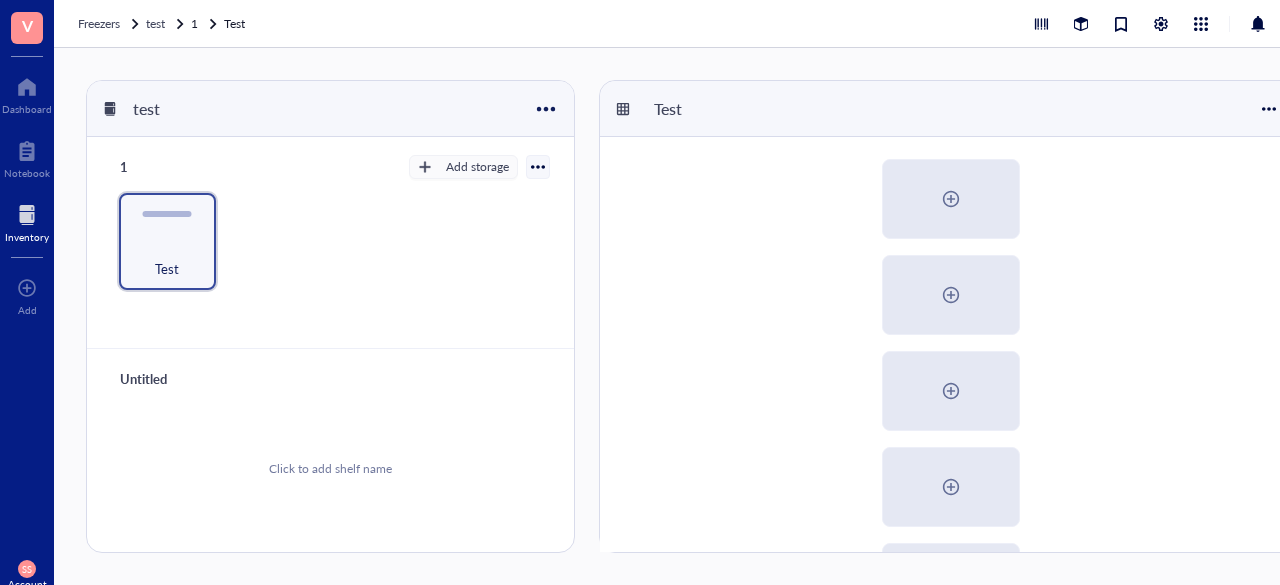 scroll, scrollTop: 0, scrollLeft: 0, axis: both 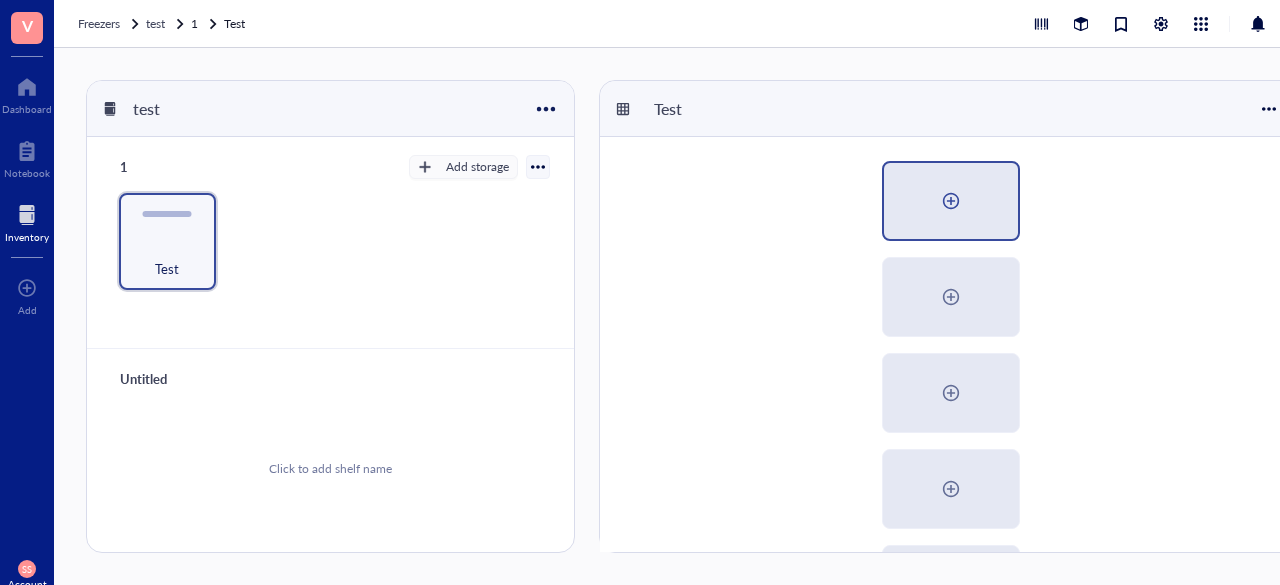 click at bounding box center [951, 201] 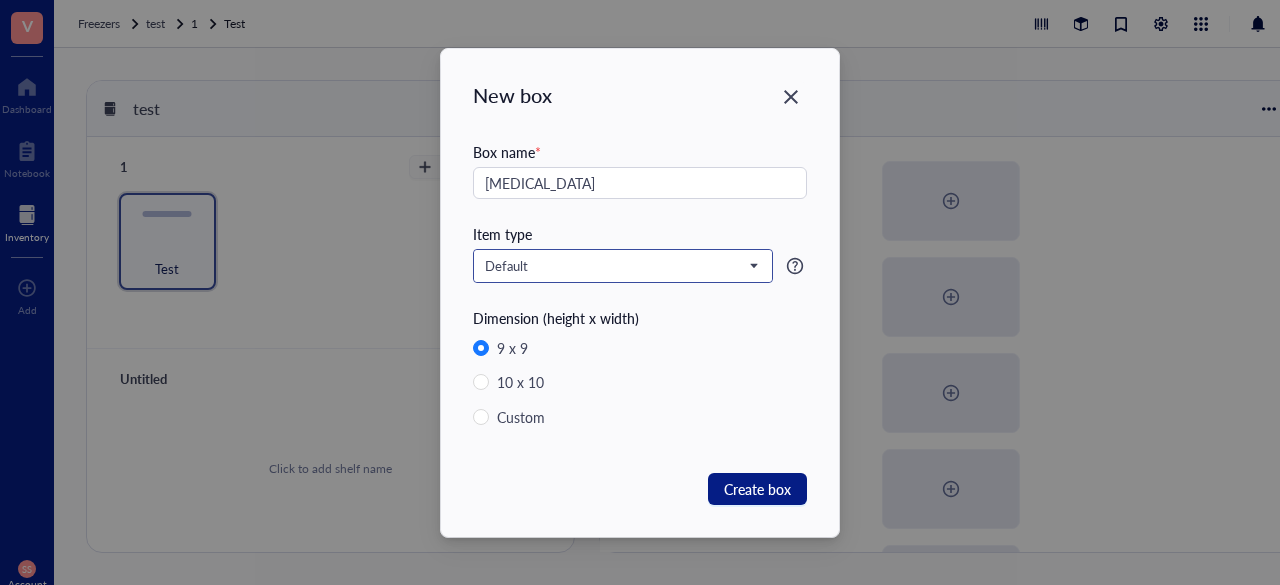type on "measles" 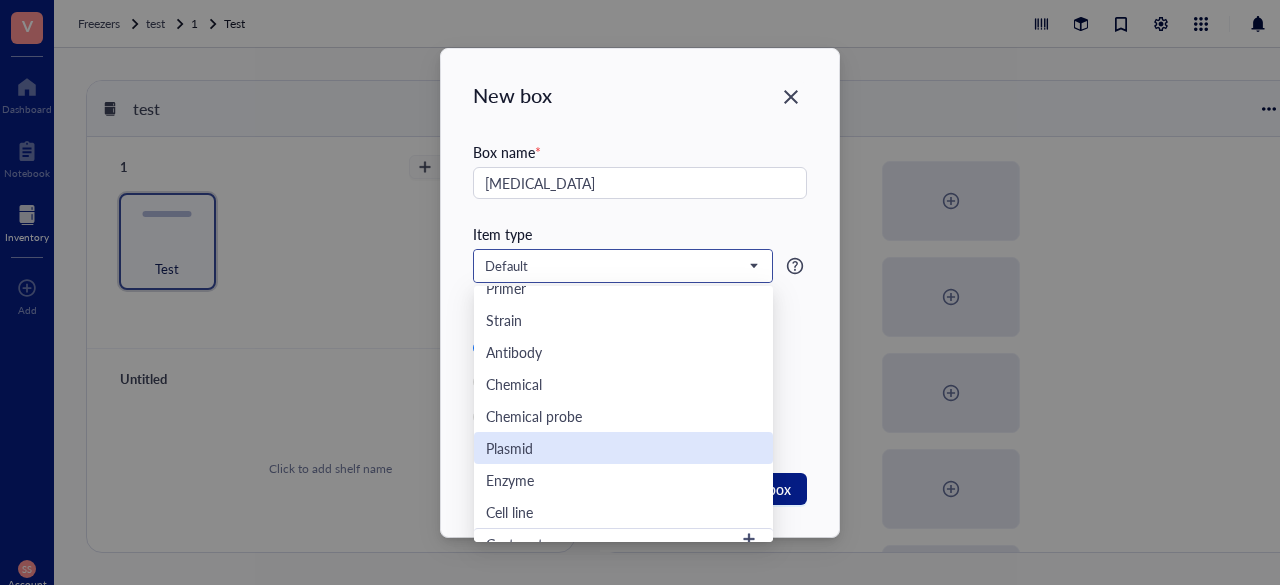 scroll, scrollTop: 672, scrollLeft: 0, axis: vertical 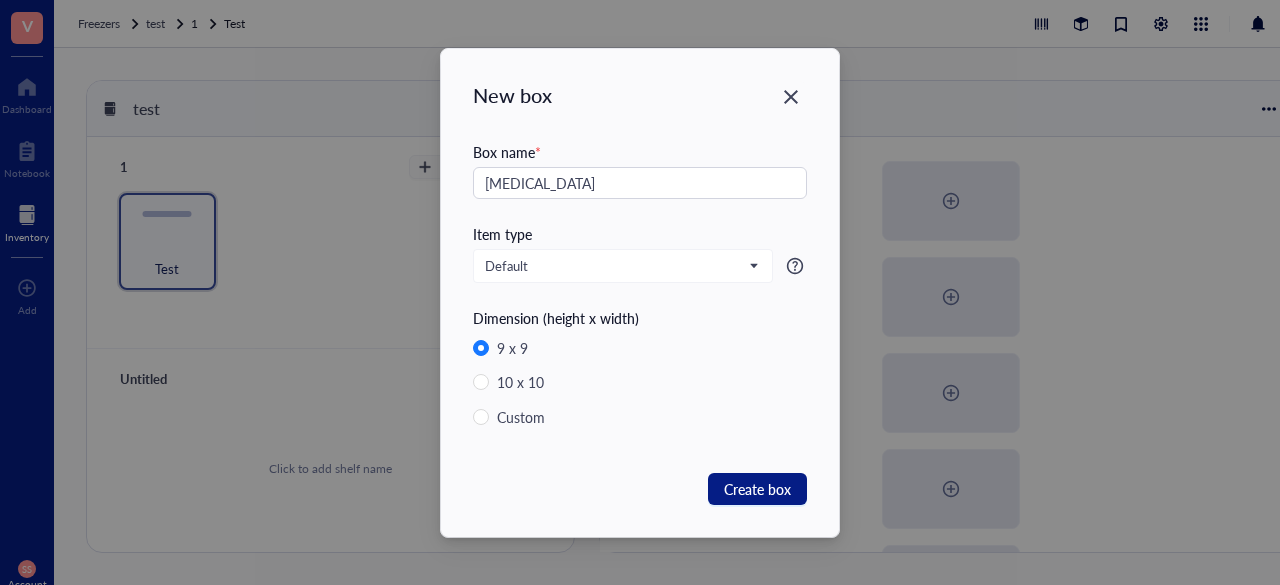 click on "Box name * measles" at bounding box center [640, 182] 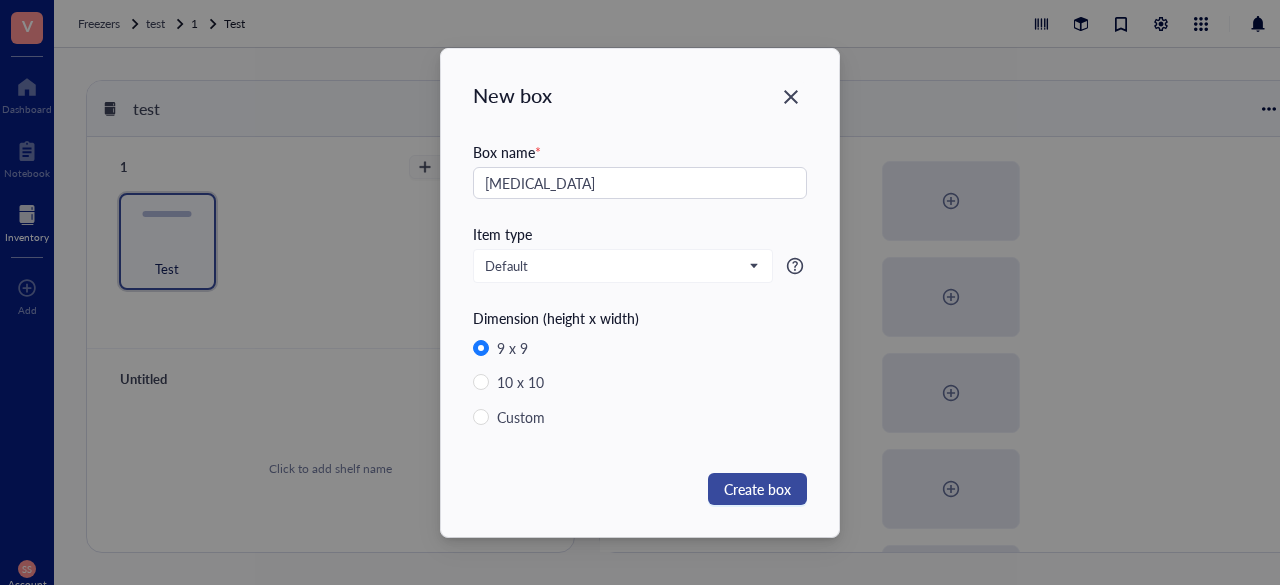 click on "Create box" at bounding box center (757, 489) 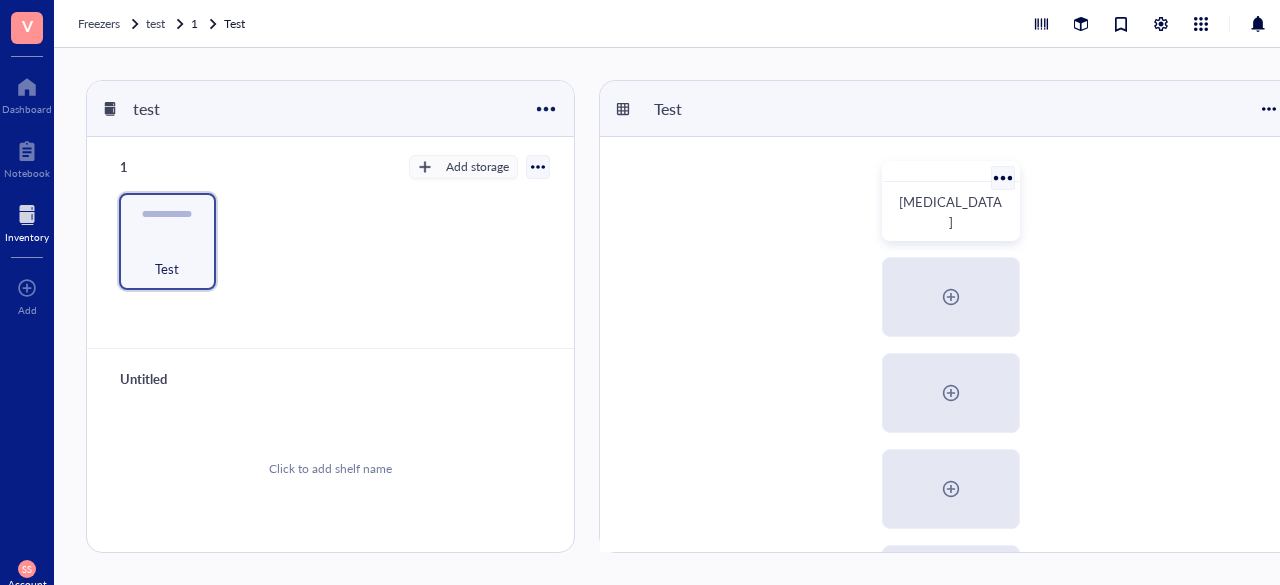 click at bounding box center [951, 172] 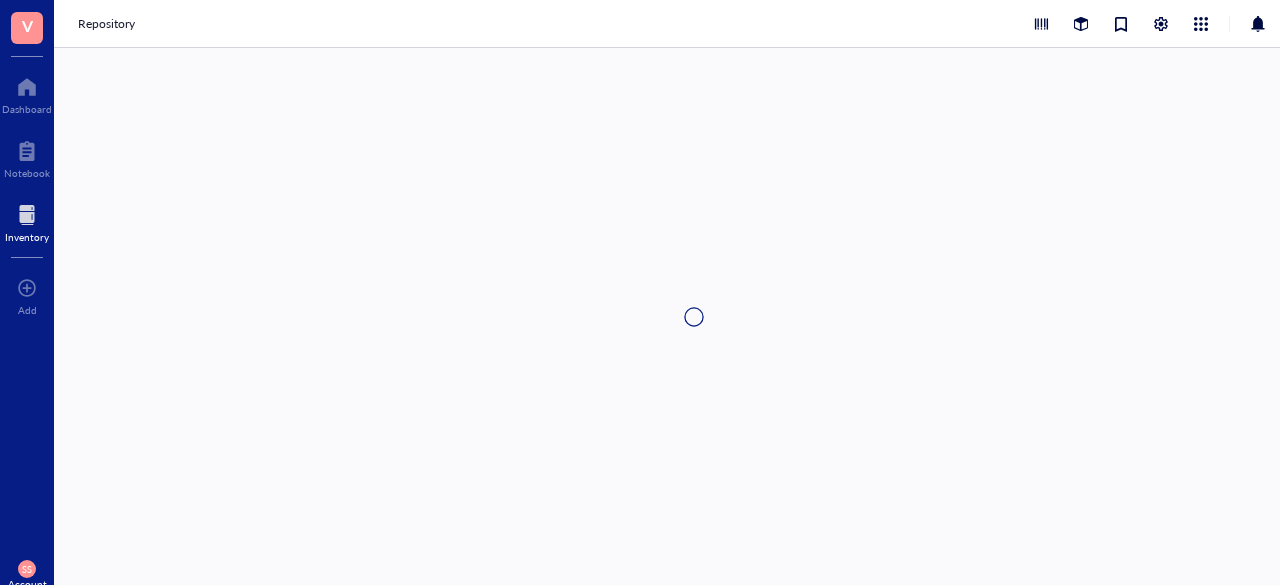 type on "Keep everyone on the same page…" 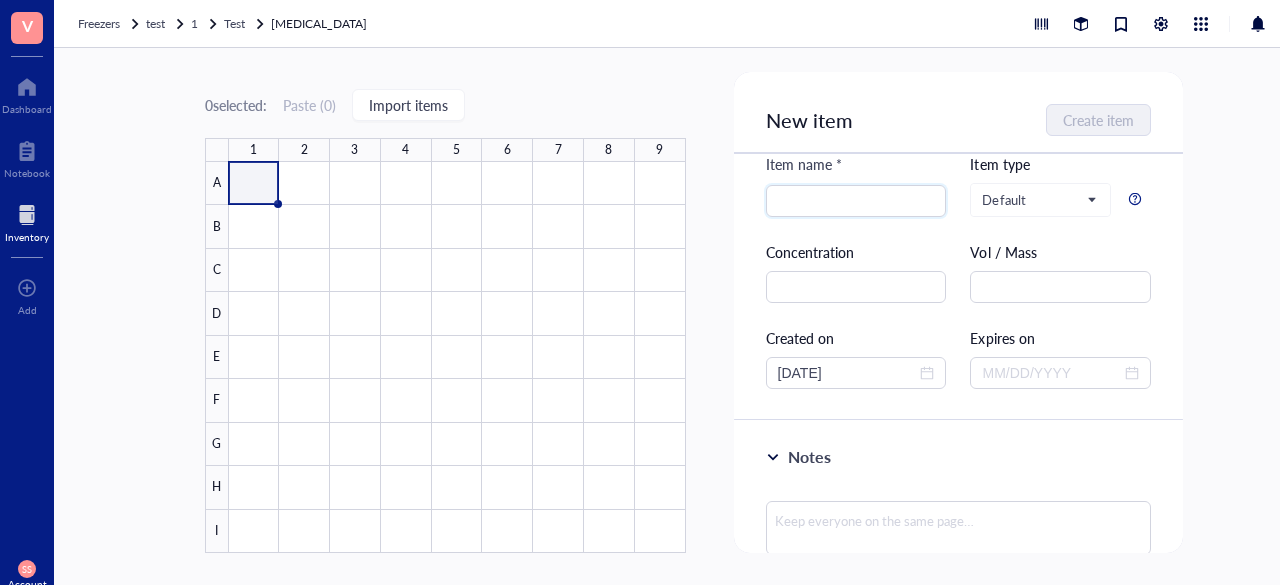 scroll, scrollTop: 0, scrollLeft: 0, axis: both 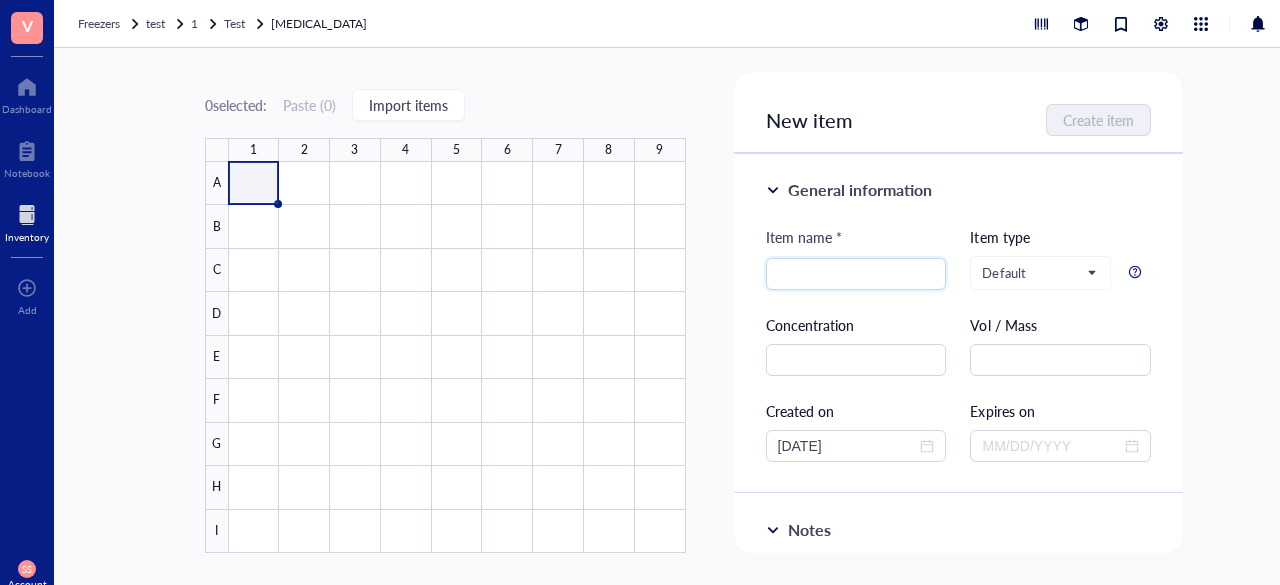 click on "V" at bounding box center [27, 28] 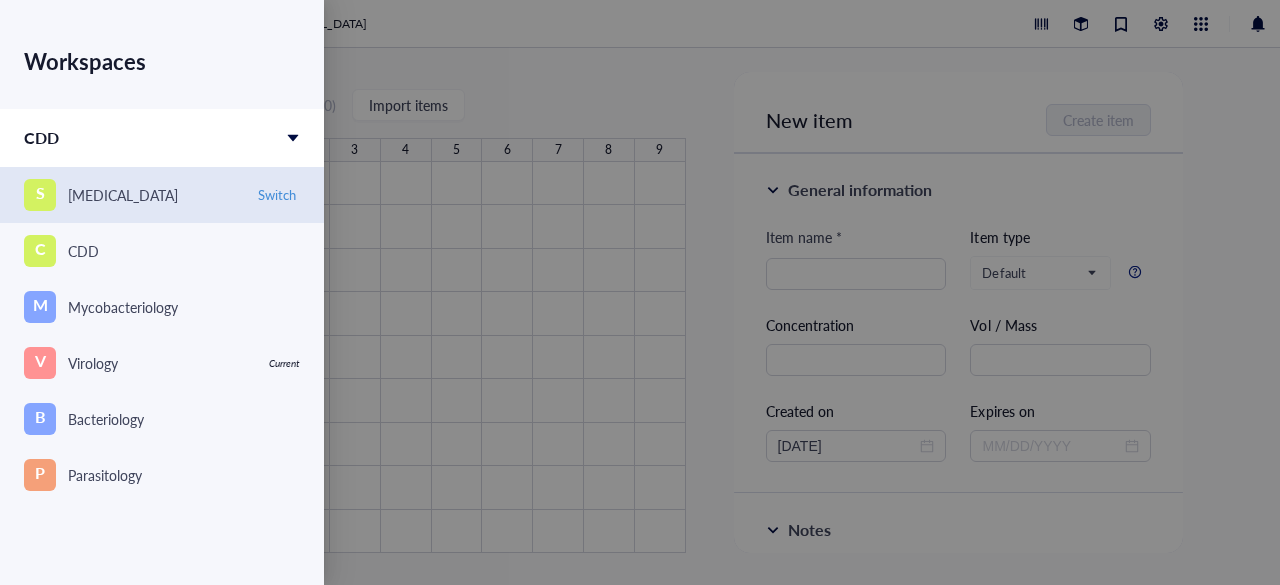 click on "[MEDICAL_DATA]" at bounding box center [123, 195] 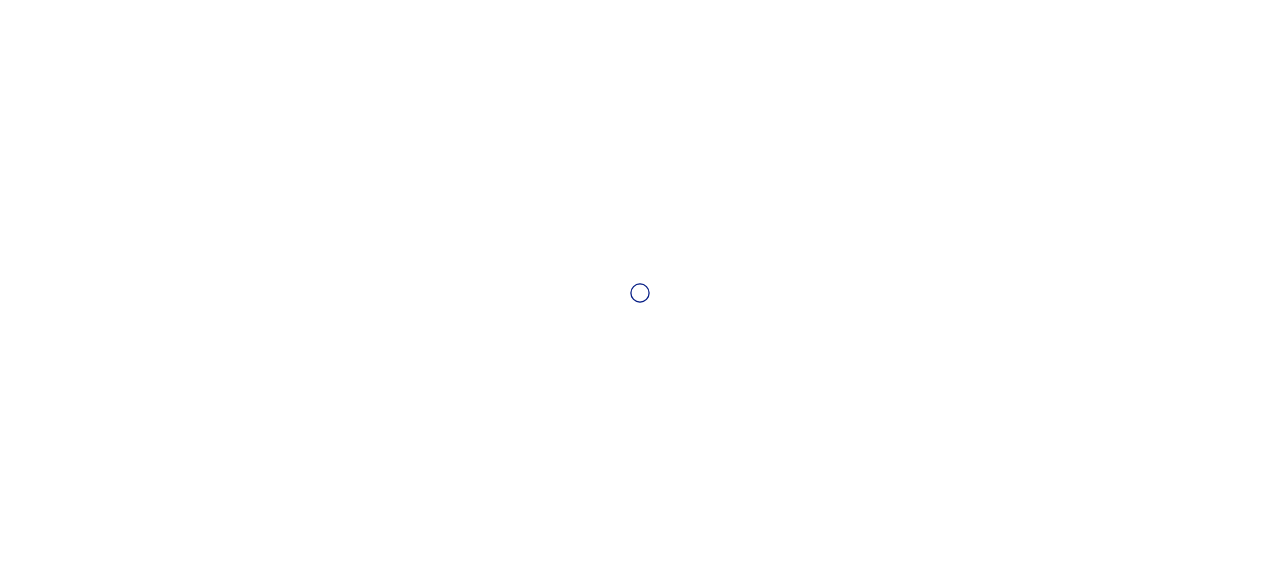 scroll, scrollTop: 0, scrollLeft: 0, axis: both 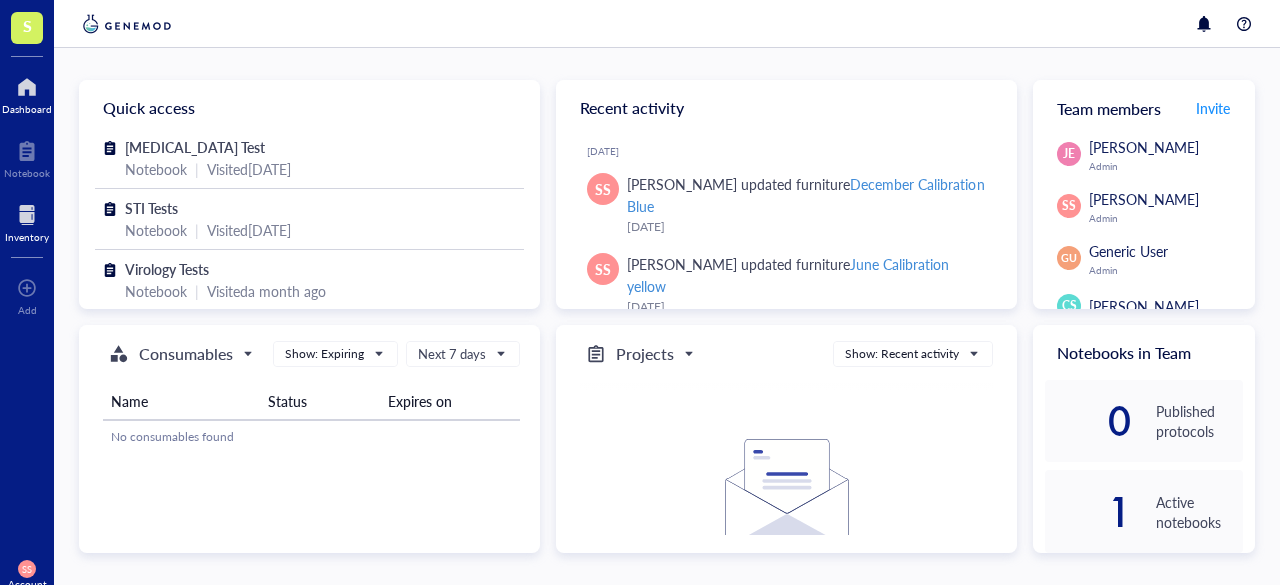 click at bounding box center (27, 215) 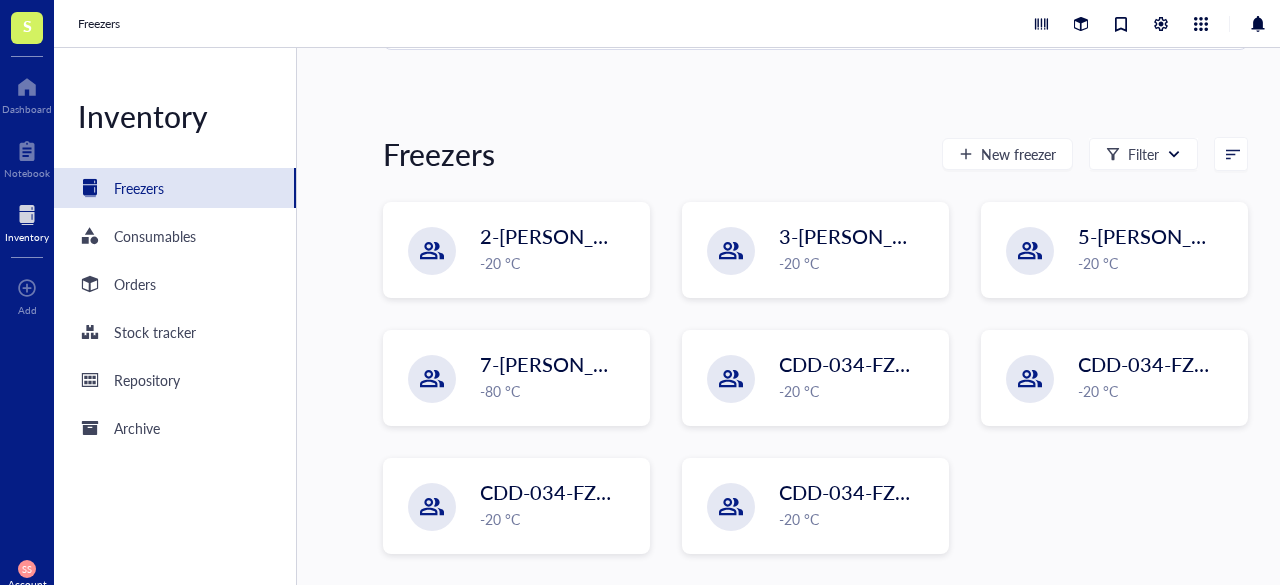 scroll, scrollTop: 150, scrollLeft: 0, axis: vertical 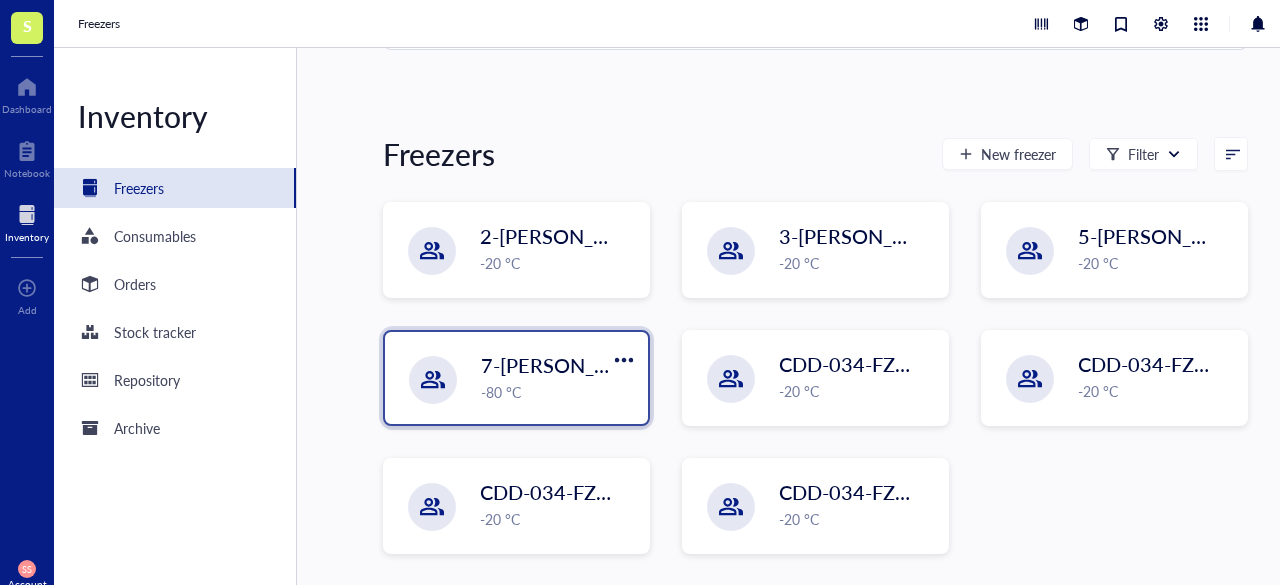 click on "-80 °C" at bounding box center [558, 392] 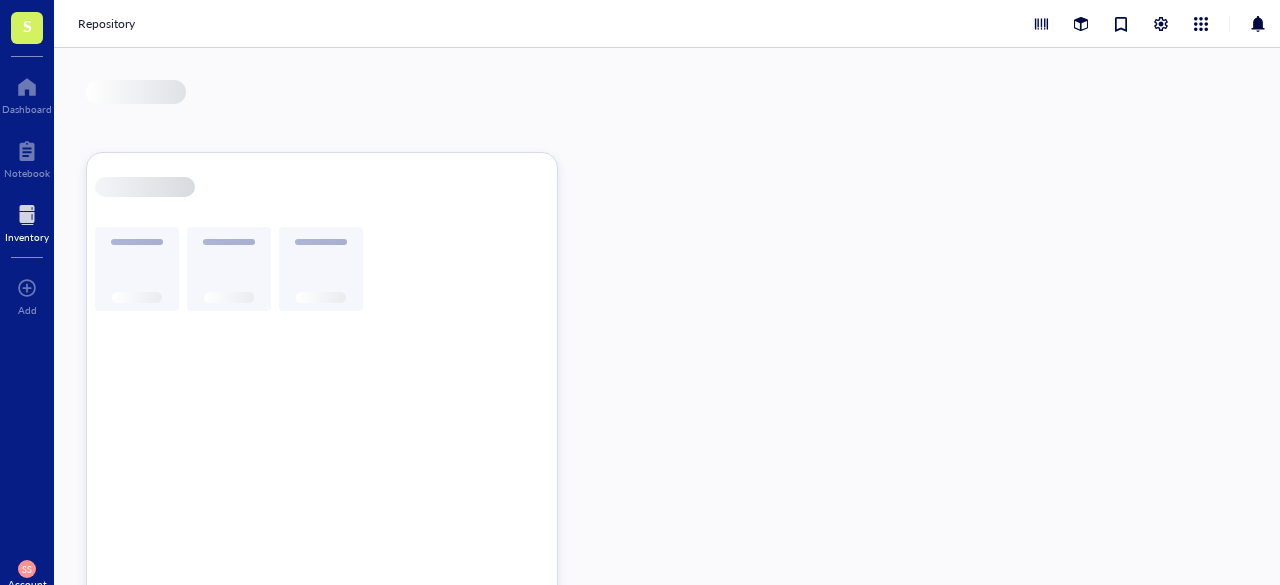 click at bounding box center [322, 479] 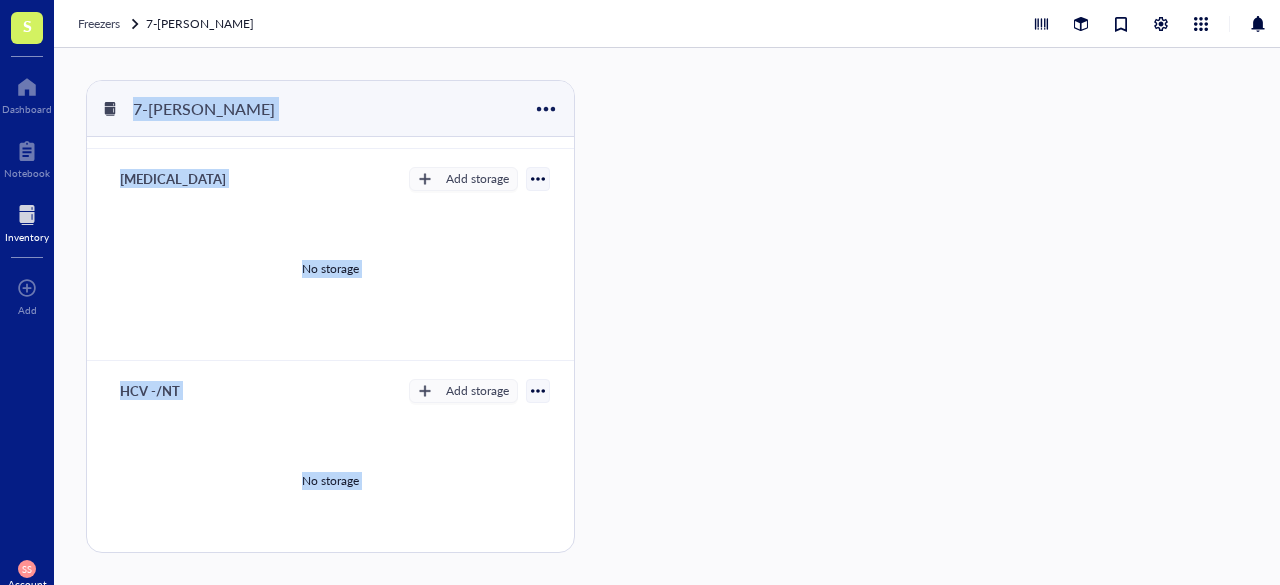 scroll, scrollTop: 300, scrollLeft: 0, axis: vertical 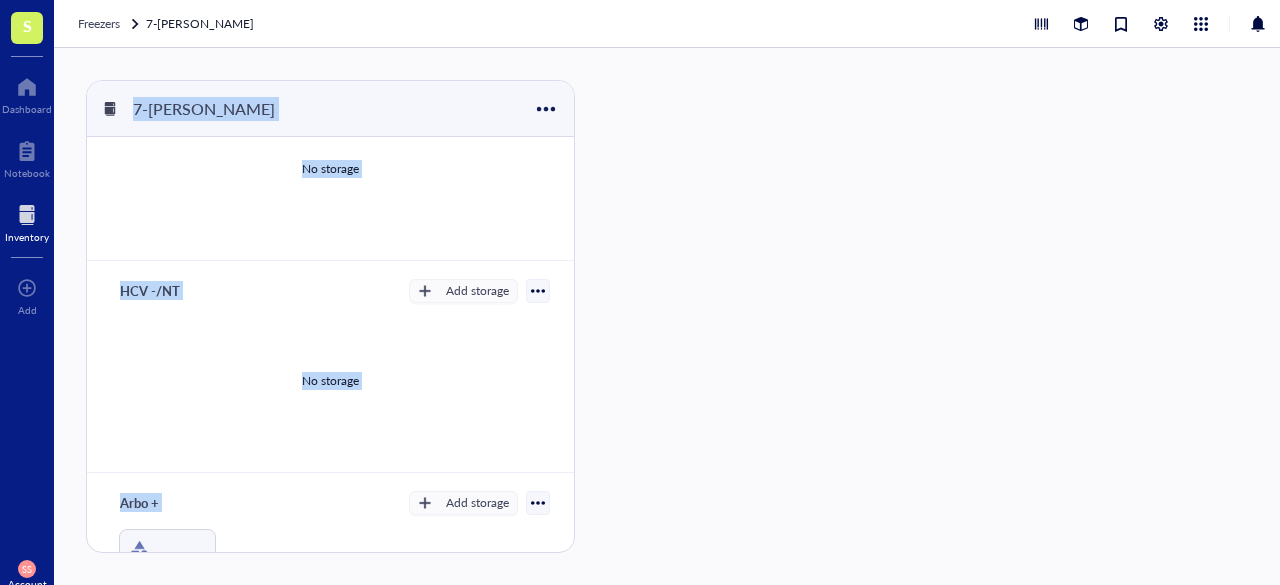 click on "No storage" at bounding box center [330, 380] 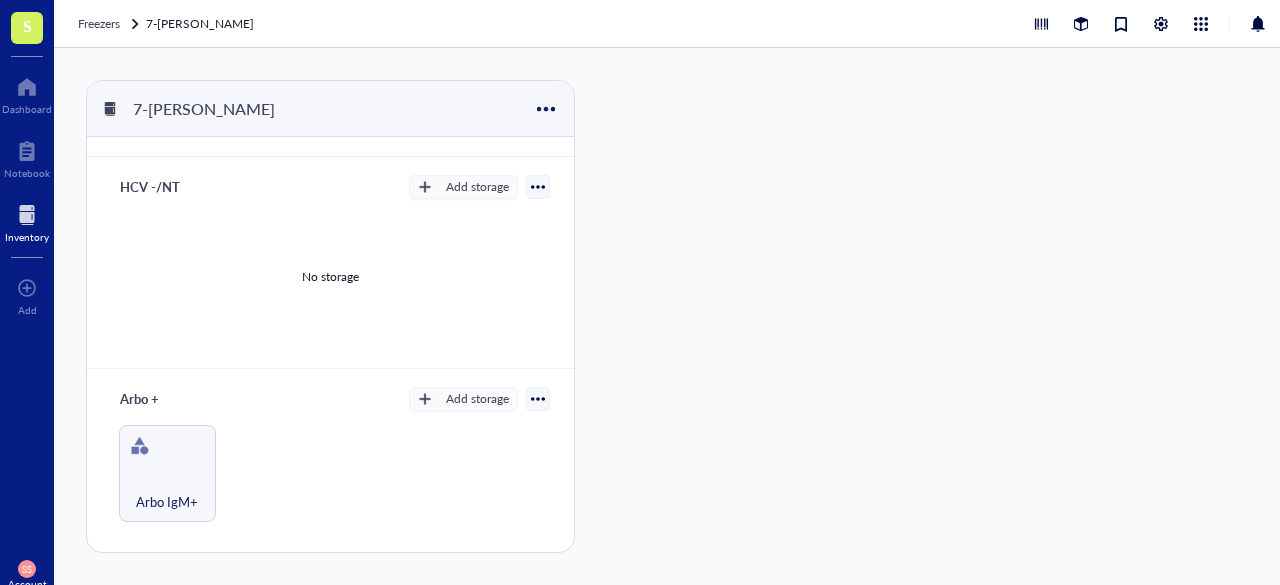 scroll, scrollTop: 500, scrollLeft: 0, axis: vertical 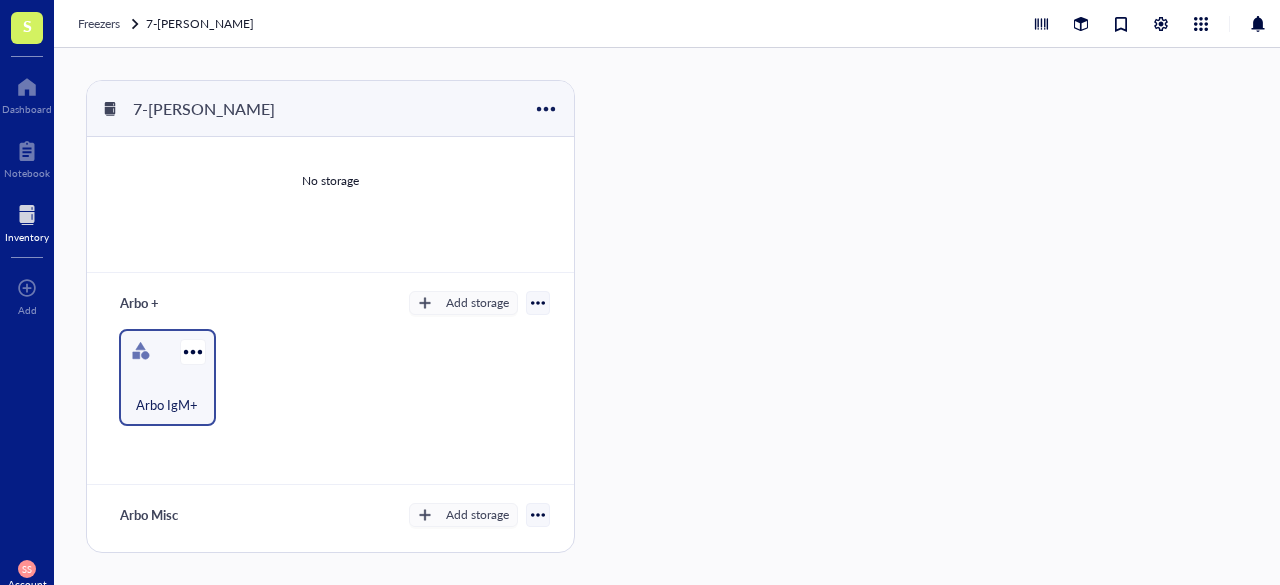 click at bounding box center (141, 351) 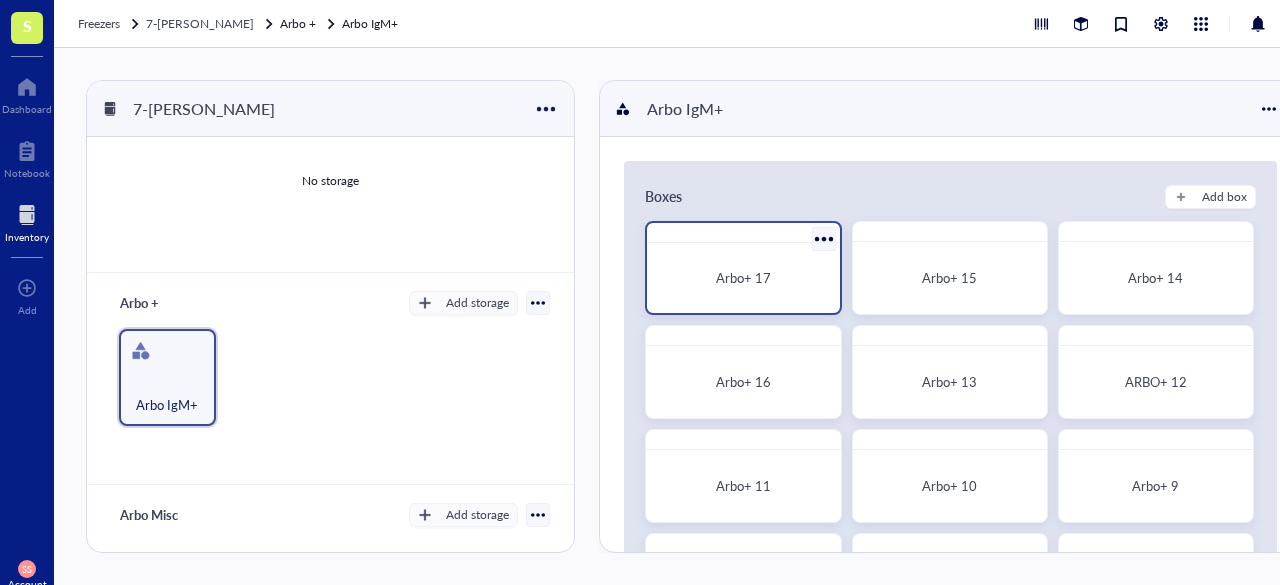 click on "Arbo+ 17" at bounding box center [743, 278] 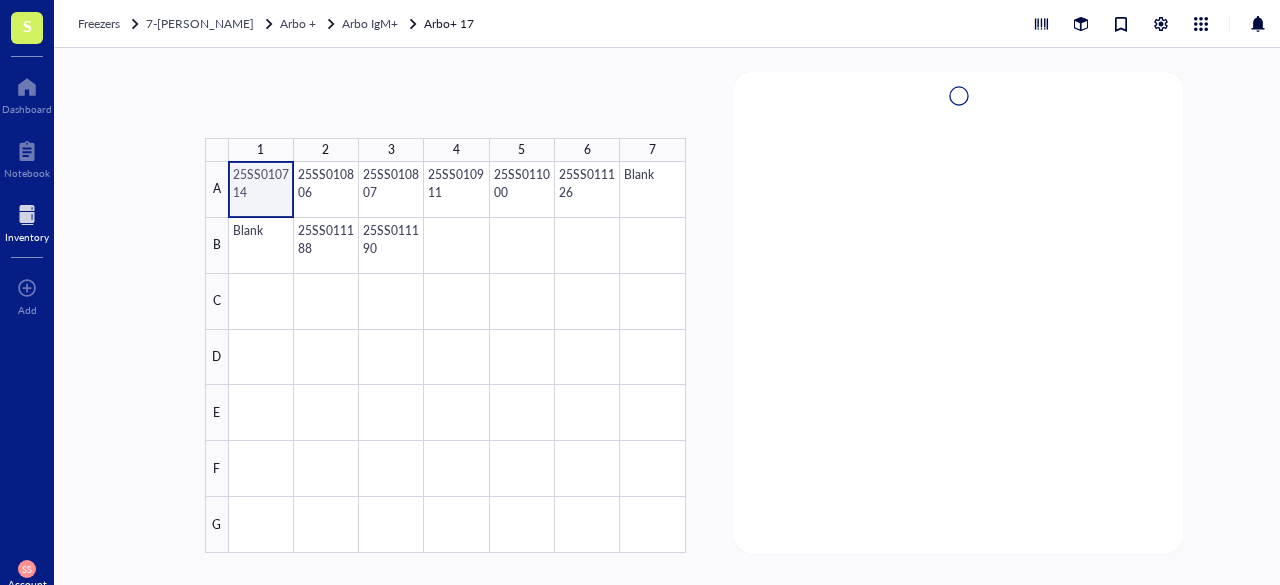 click at bounding box center [457, 357] 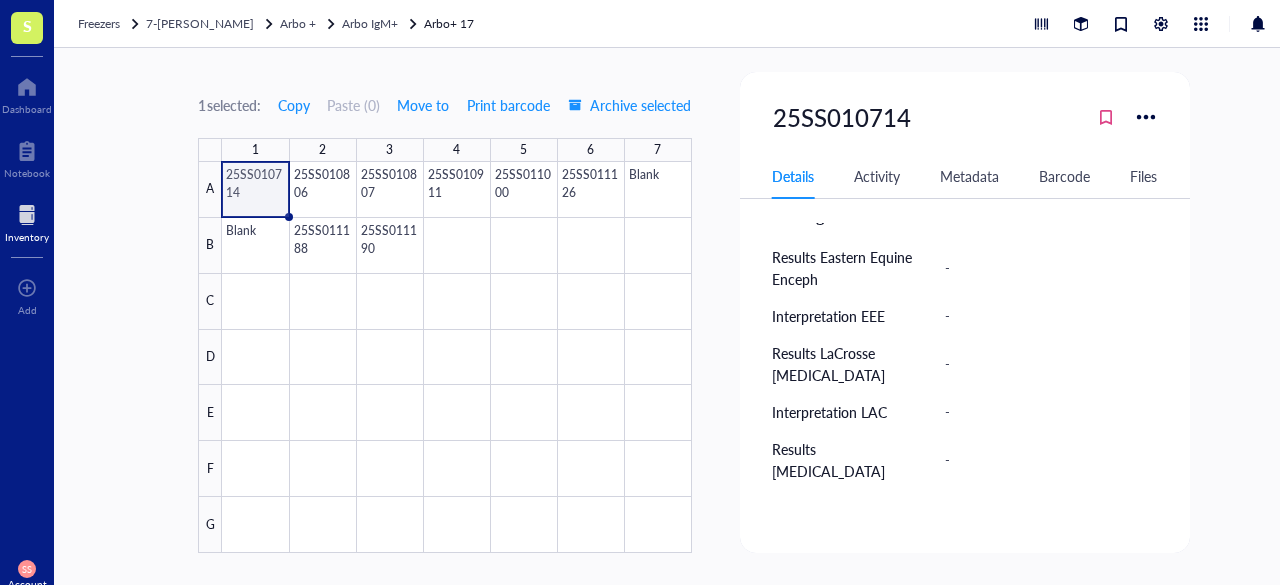 scroll, scrollTop: 500, scrollLeft: 0, axis: vertical 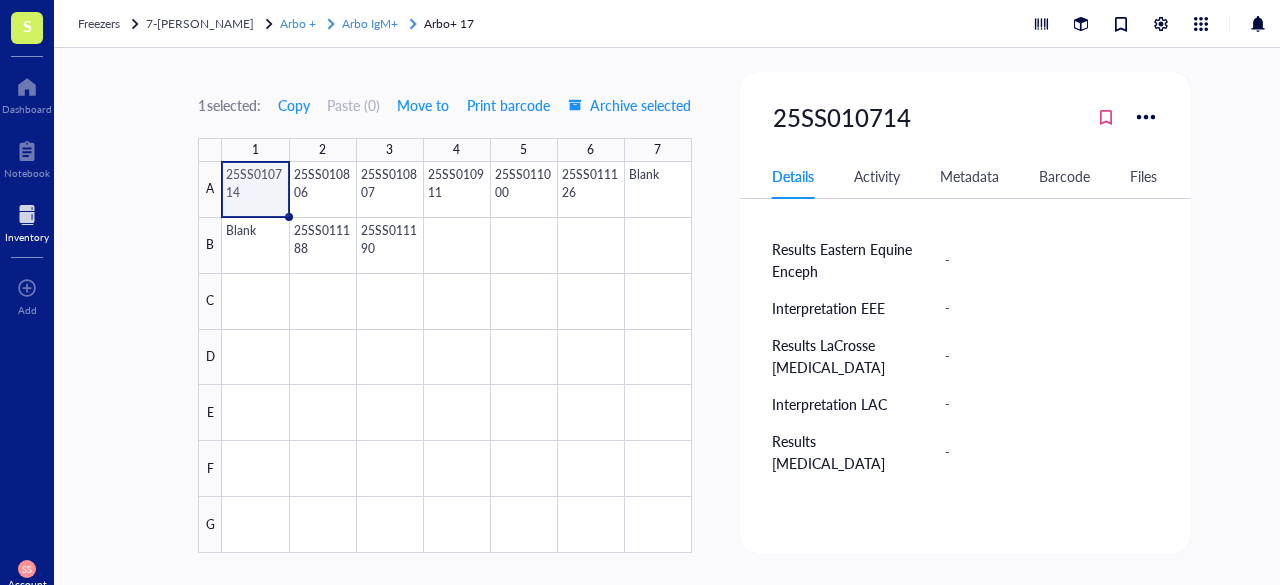 click on "Arbo IgM+" at bounding box center (370, 23) 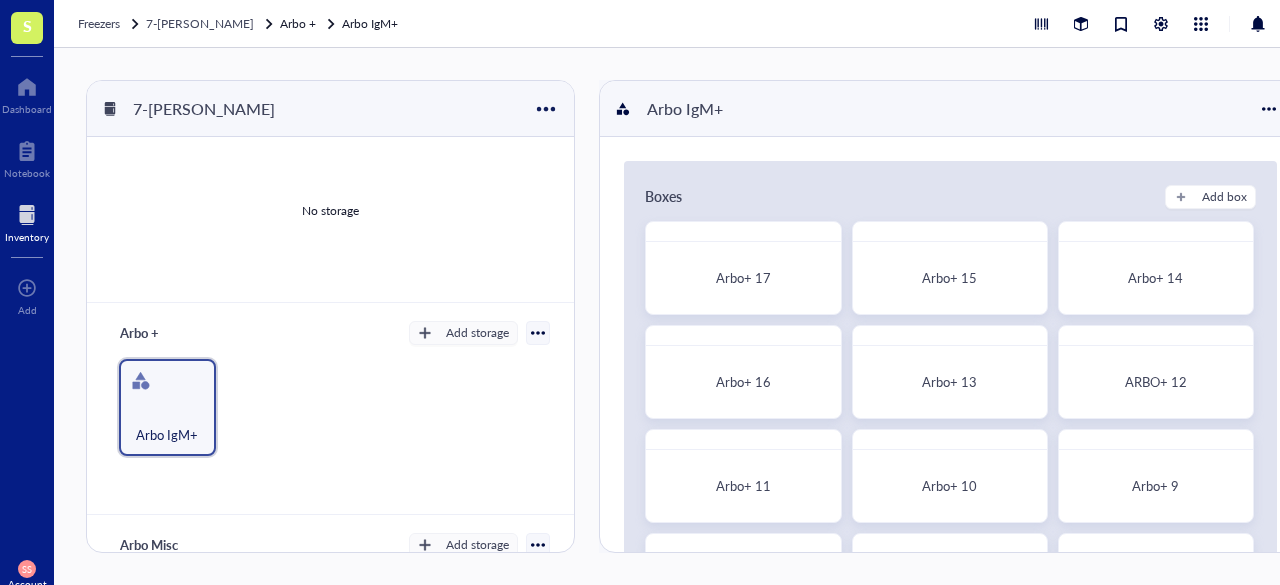scroll, scrollTop: 500, scrollLeft: 0, axis: vertical 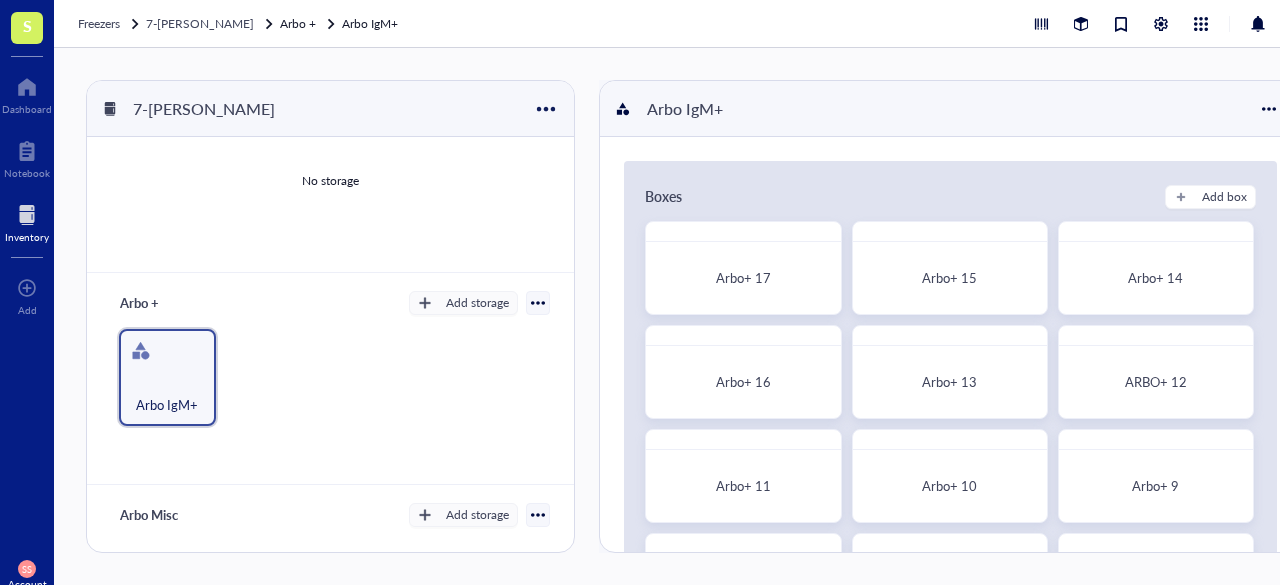 click at bounding box center (538, 303) 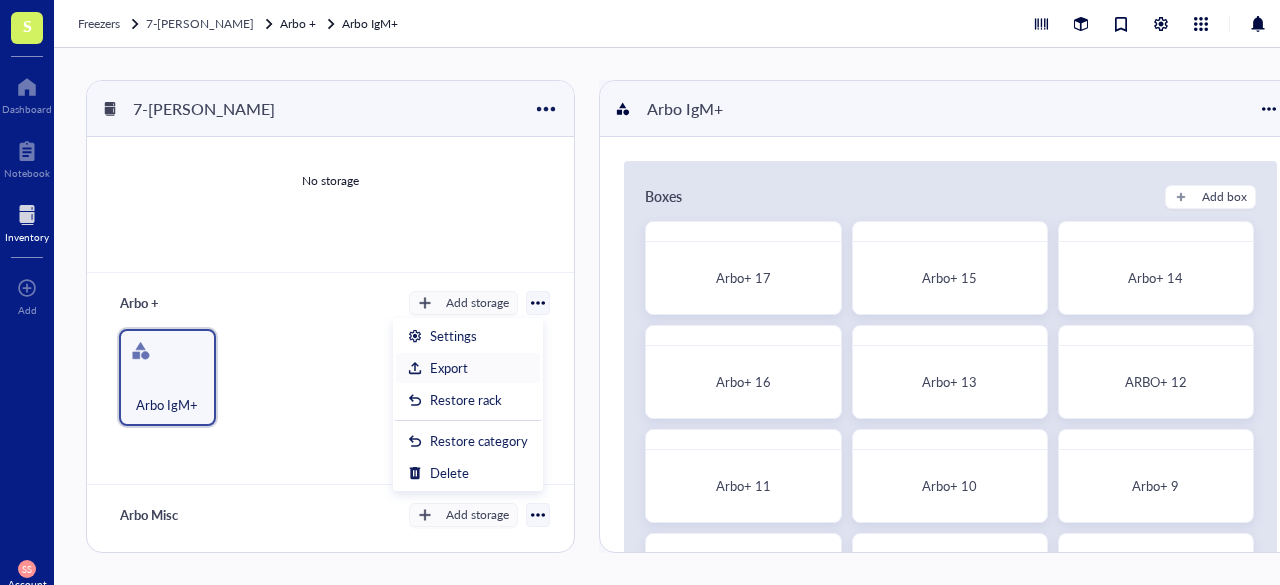 click on "Export" at bounding box center [468, 368] 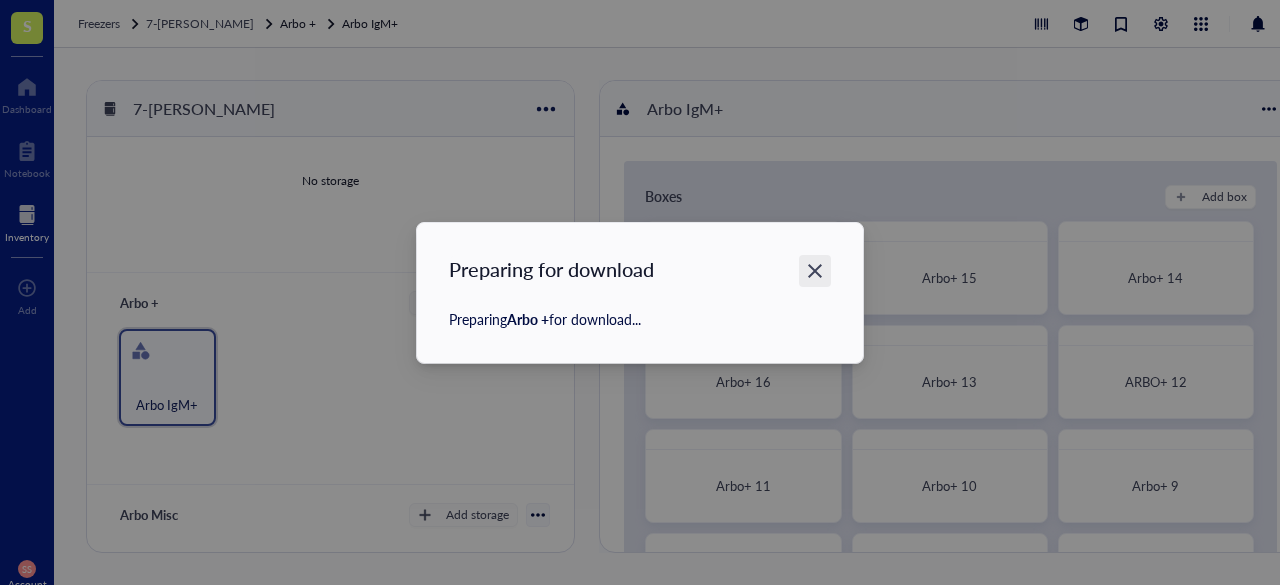 click 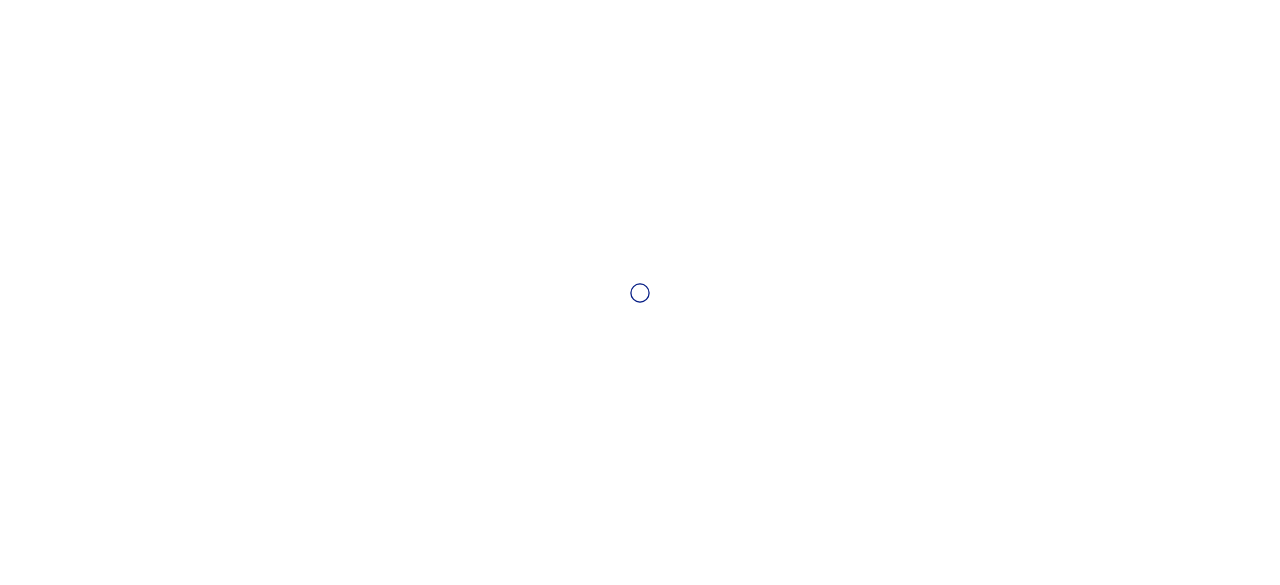 scroll, scrollTop: 0, scrollLeft: 0, axis: both 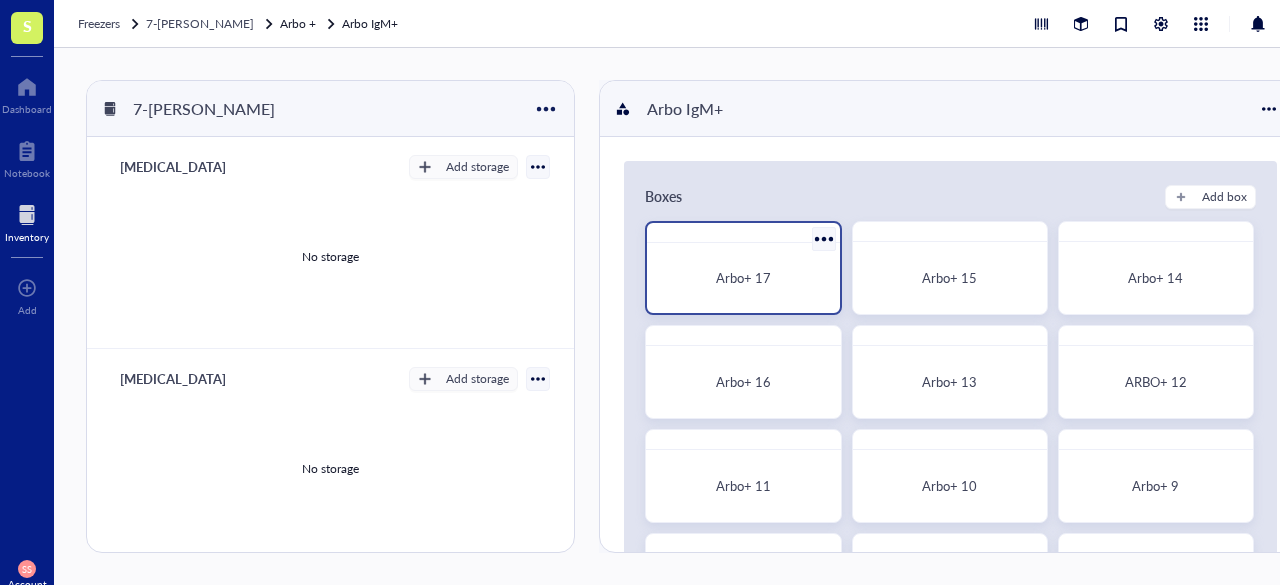click at bounding box center [823, 238] 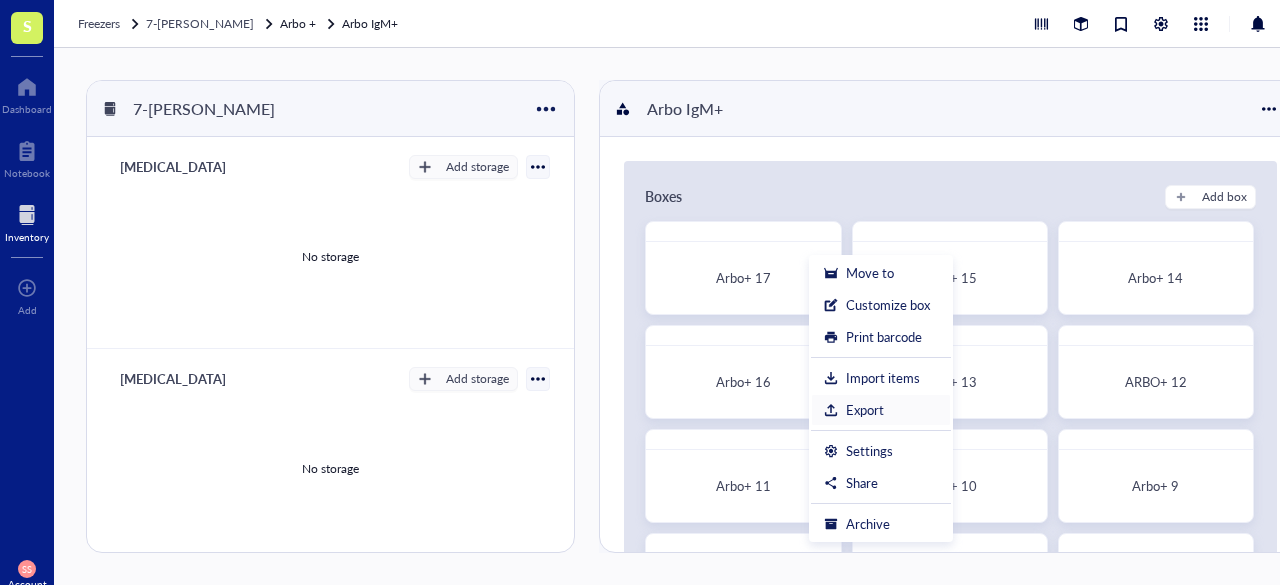 click on "Export" at bounding box center (865, 410) 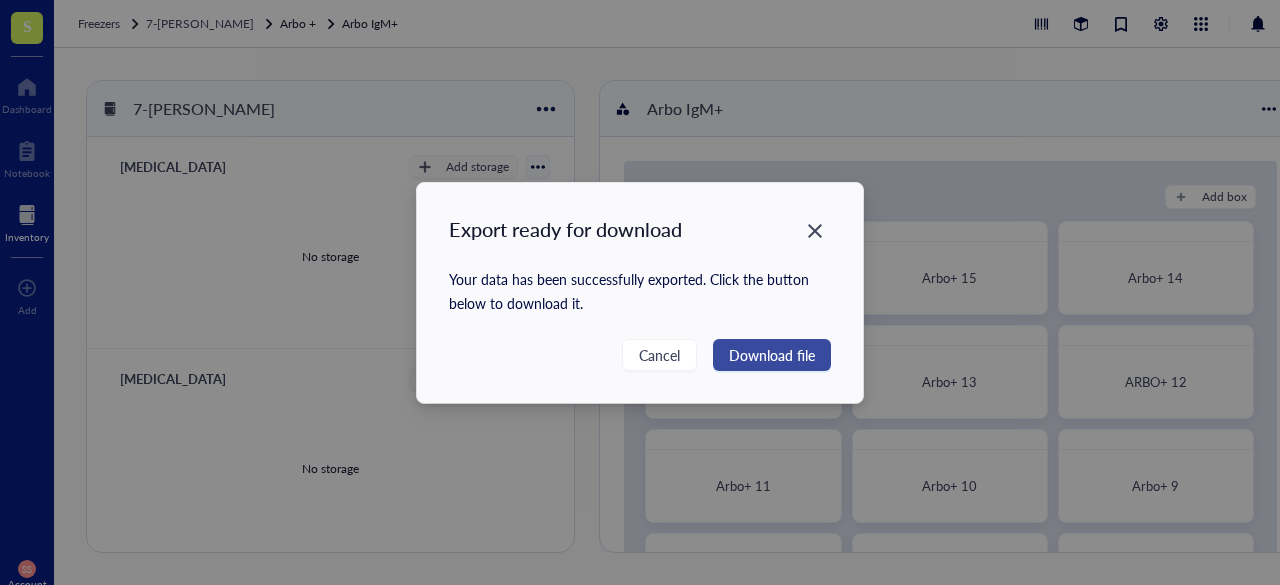 click on "Download file" at bounding box center (772, 355) 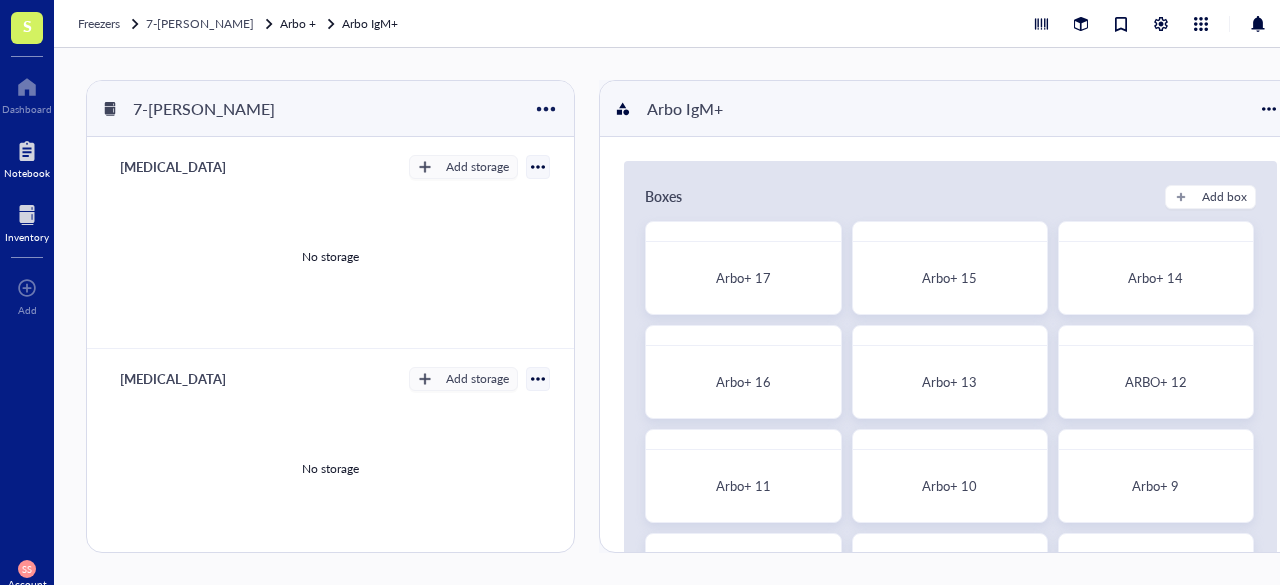 click at bounding box center (27, 151) 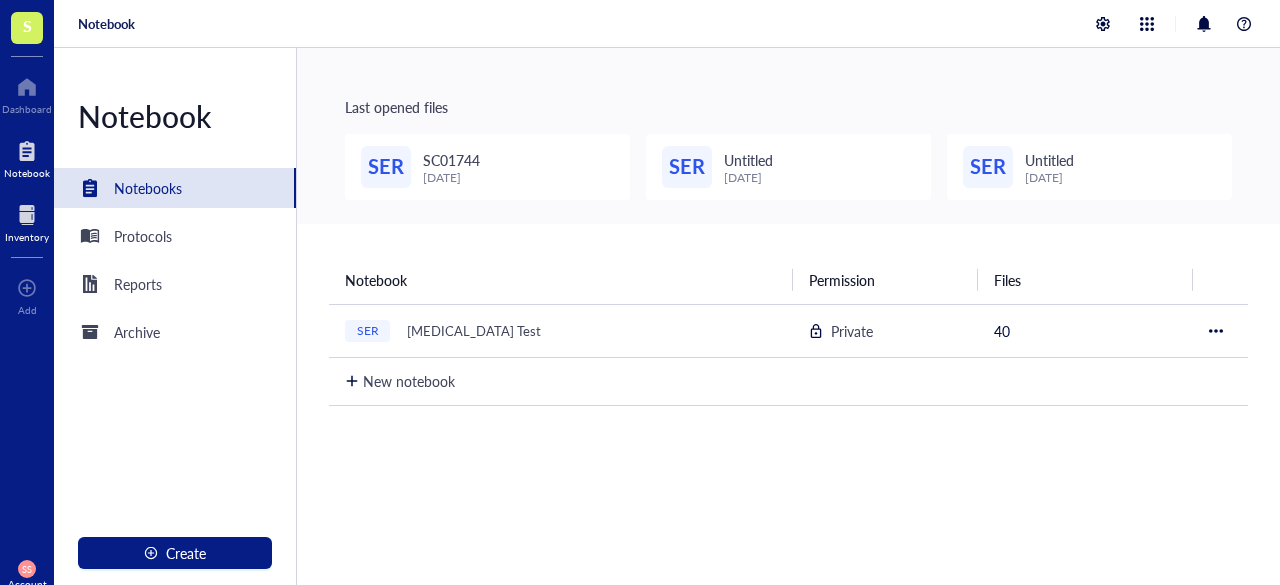 click at bounding box center (27, 215) 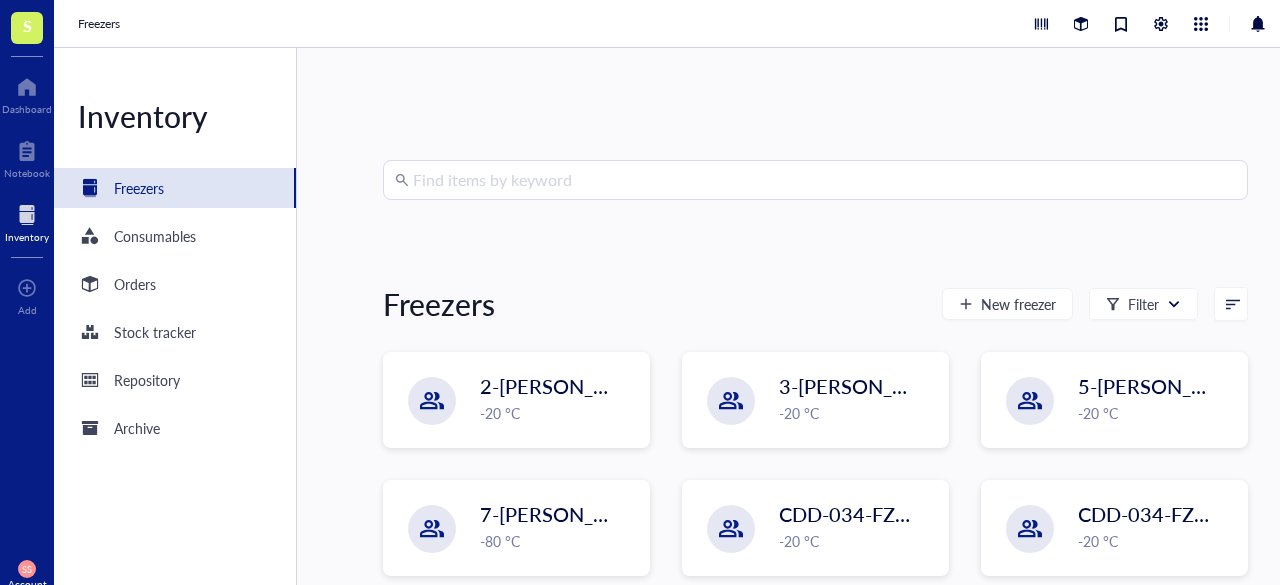 click on "S" at bounding box center (27, 25) 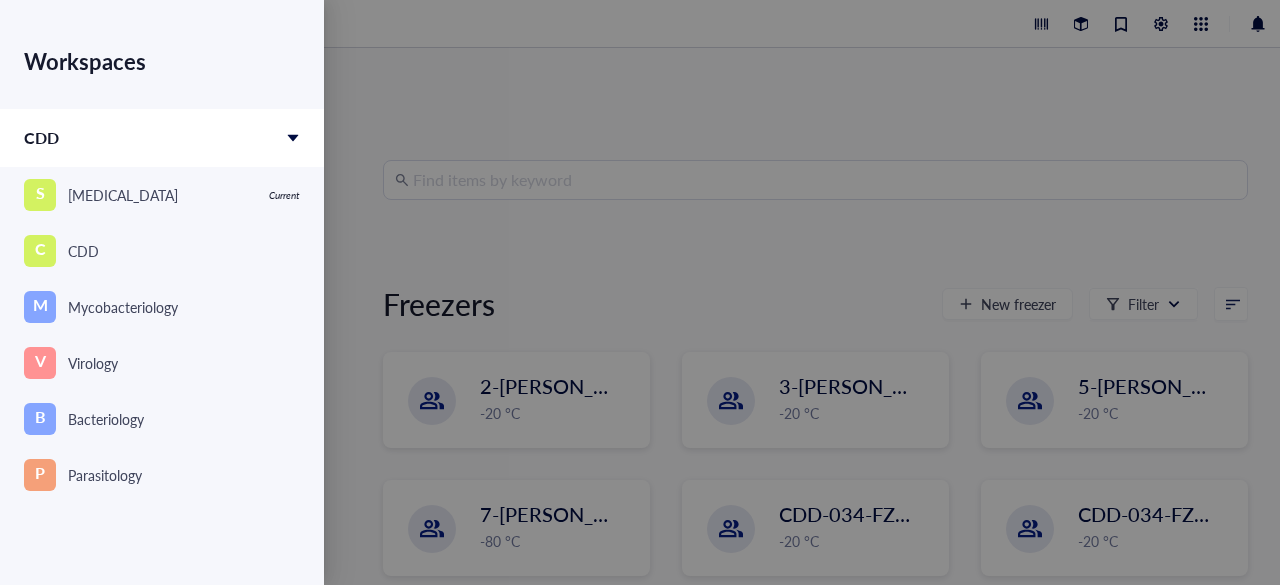 click at bounding box center (640, 292) 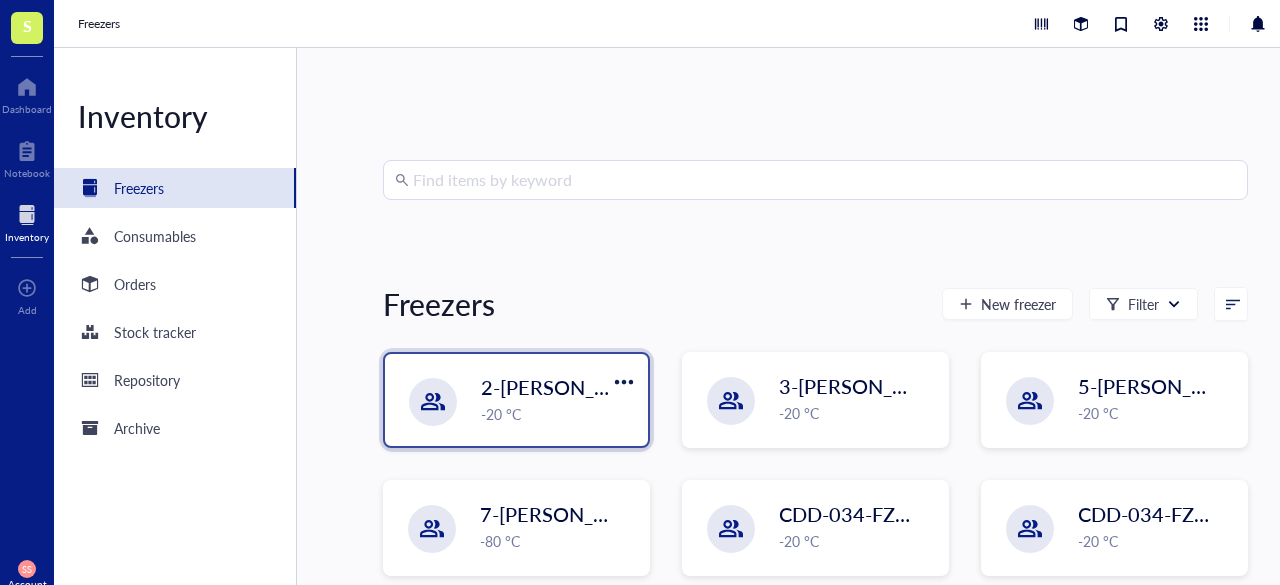 click at bounding box center (433, 402) 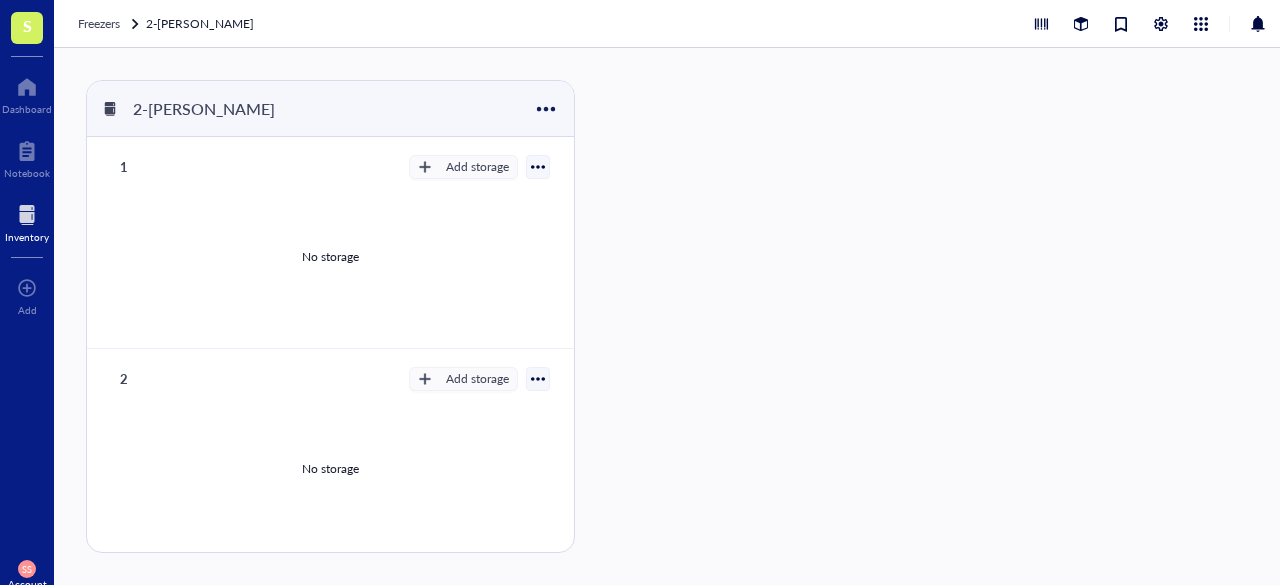 scroll, scrollTop: 200, scrollLeft: 0, axis: vertical 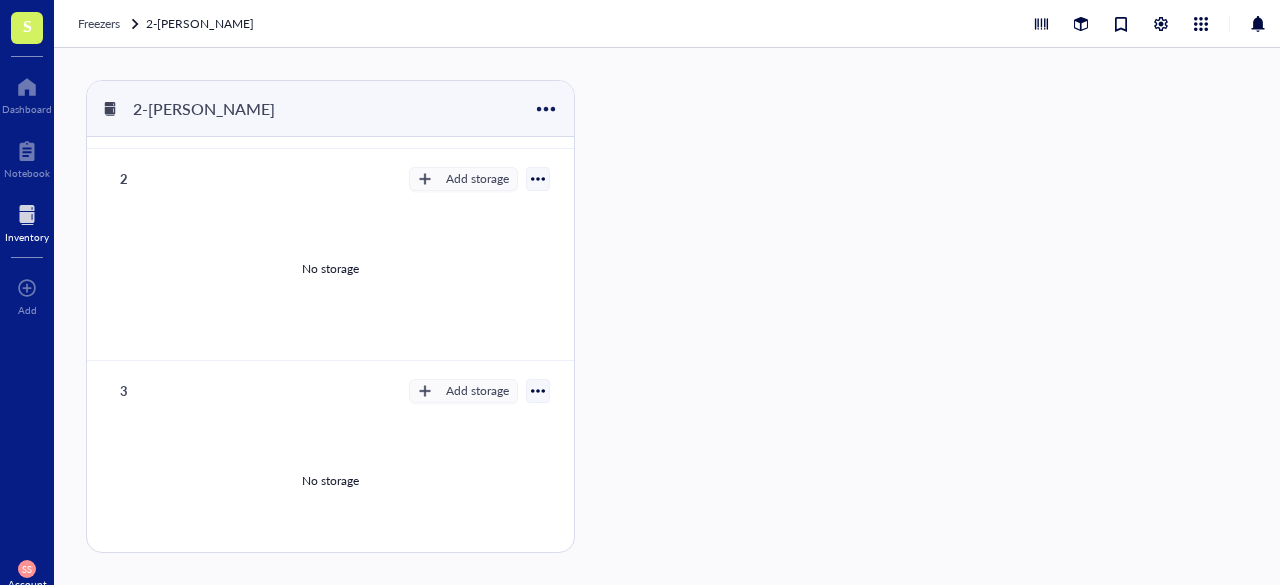 click on "S" at bounding box center (27, 28) 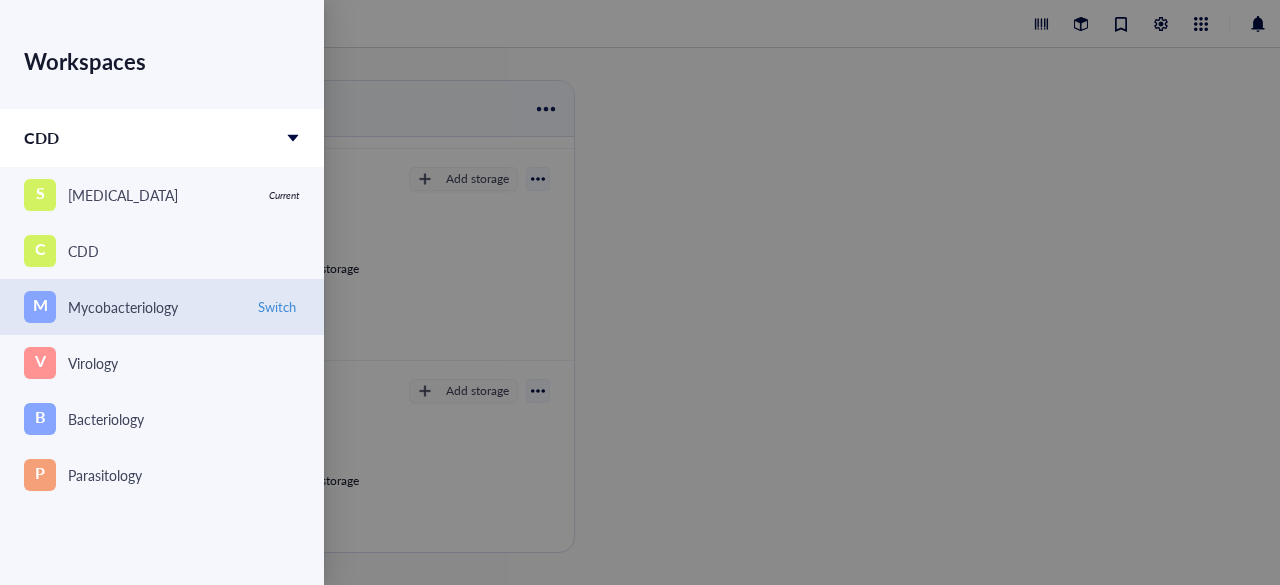 click on "Mycobacteriology" at bounding box center [123, 307] 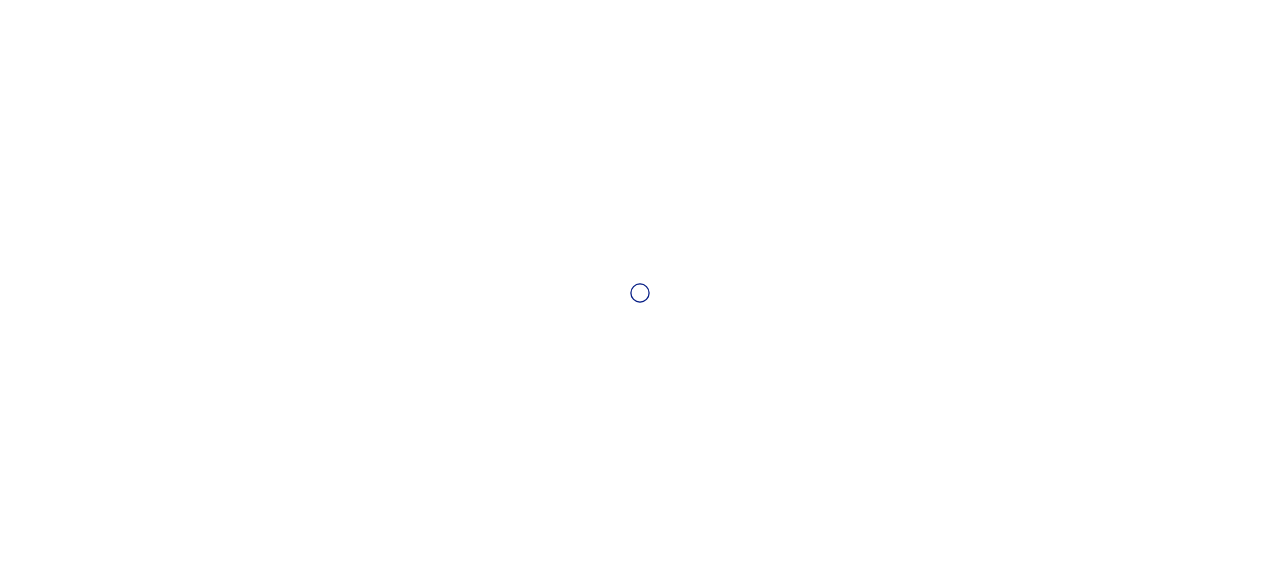 scroll, scrollTop: 0, scrollLeft: 0, axis: both 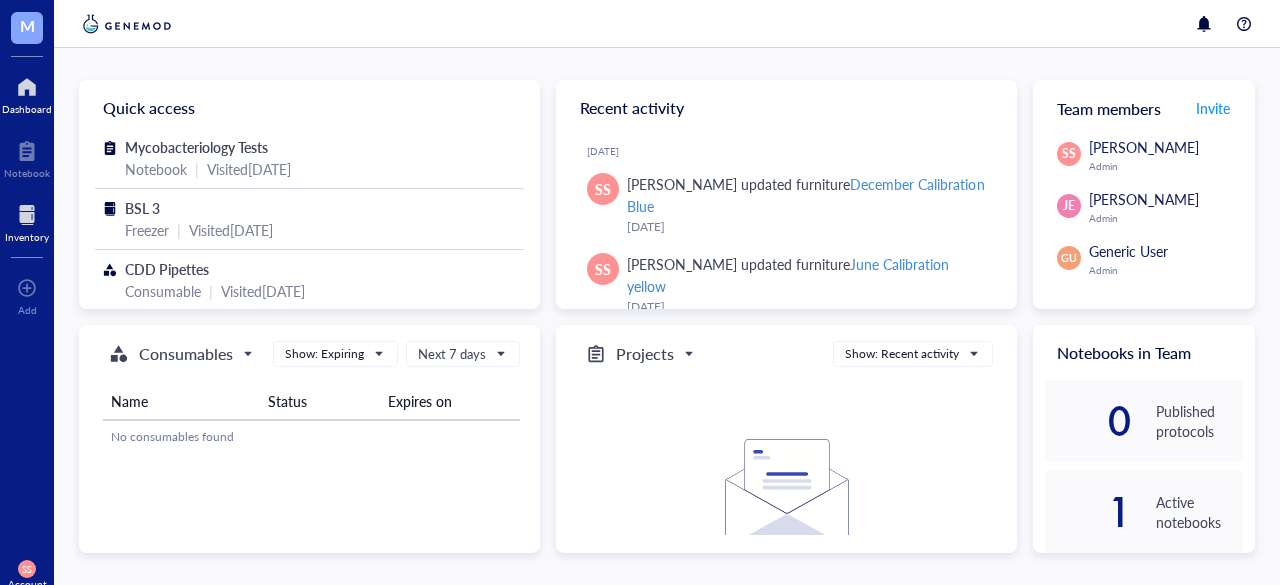click at bounding box center [27, 215] 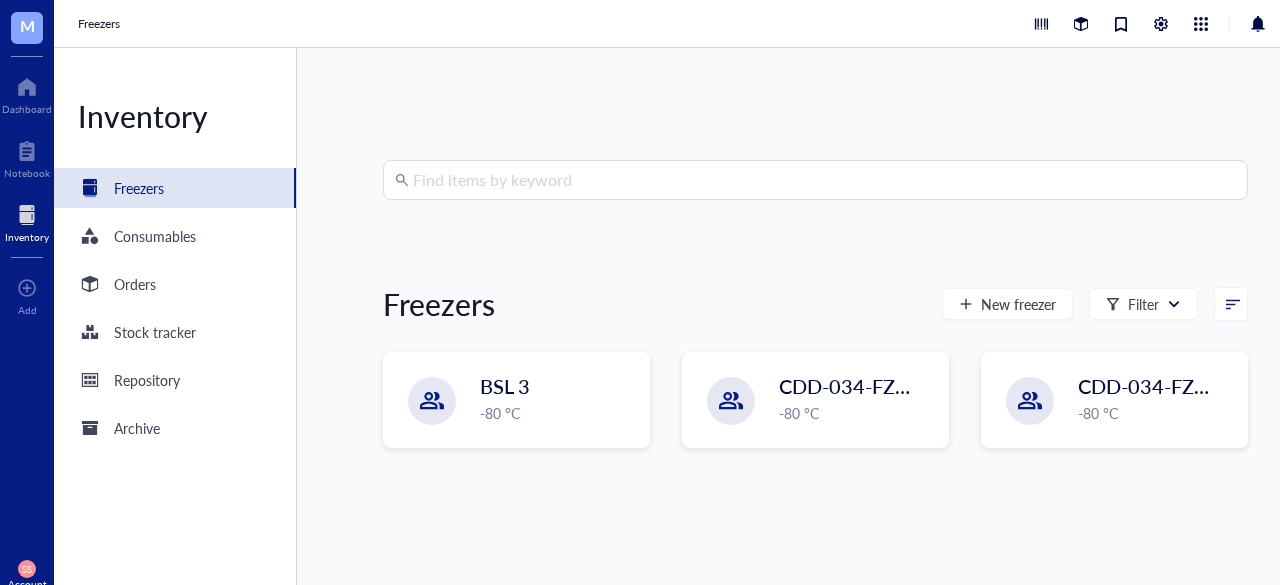 click at bounding box center (824, 180) 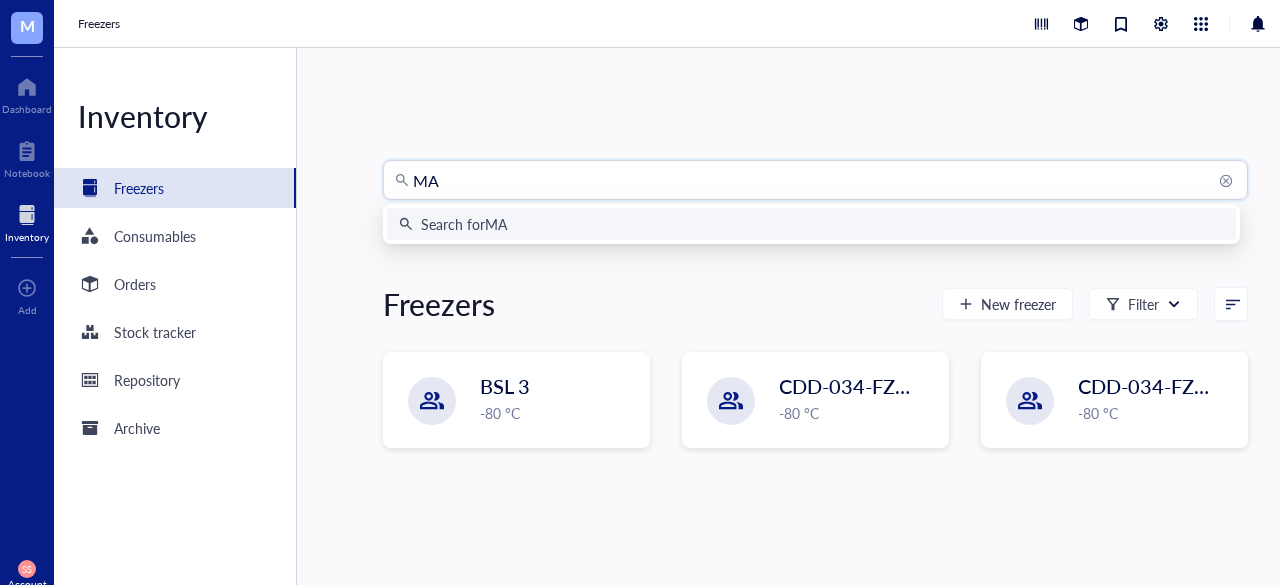 type on "MAC" 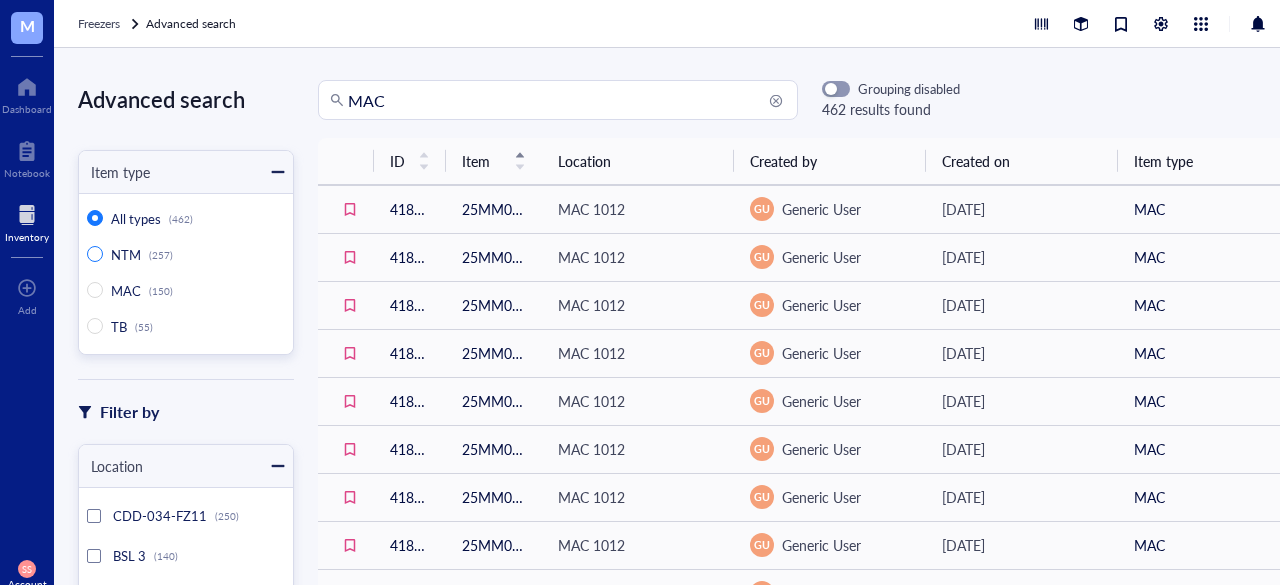 click on "NTM (257)" at bounding box center (95, 254) 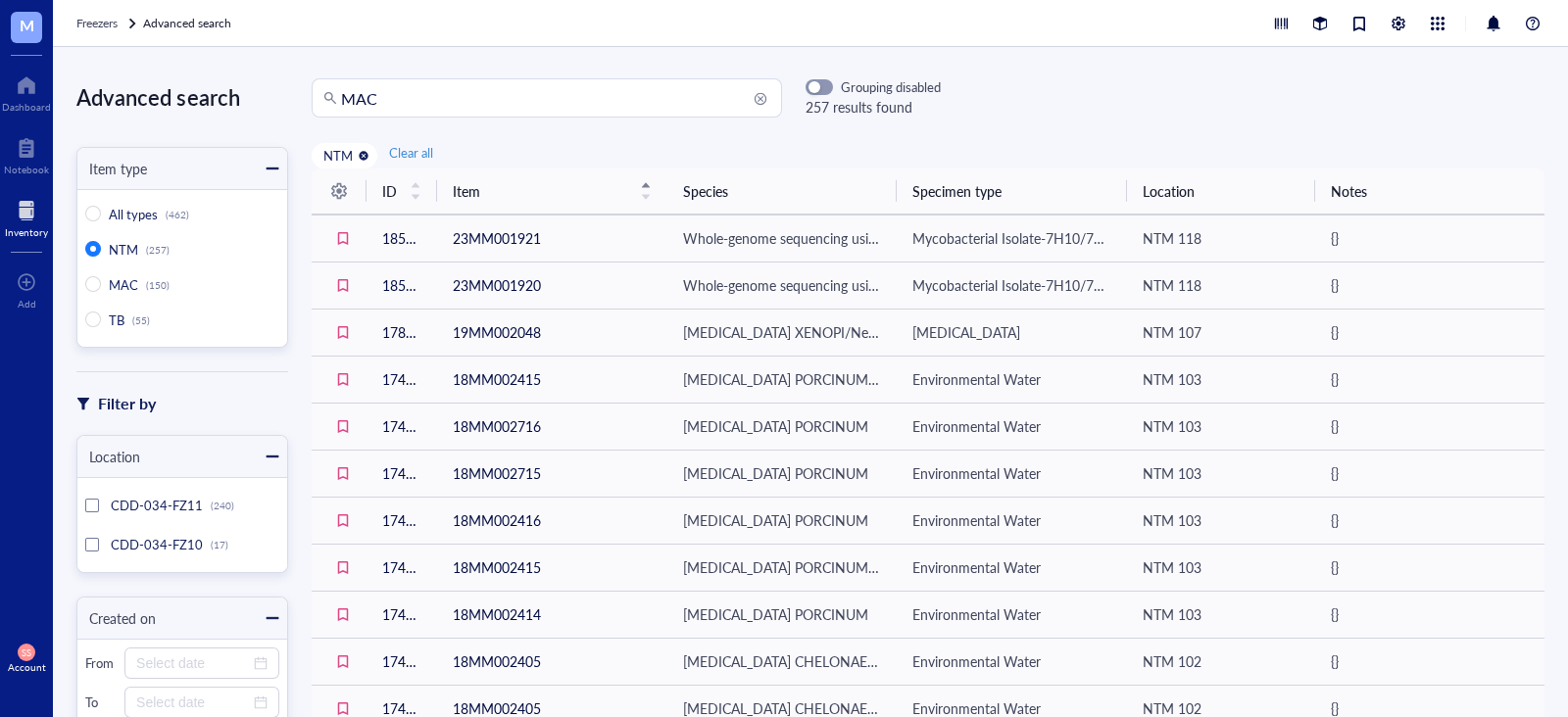 click at bounding box center [26, 211] 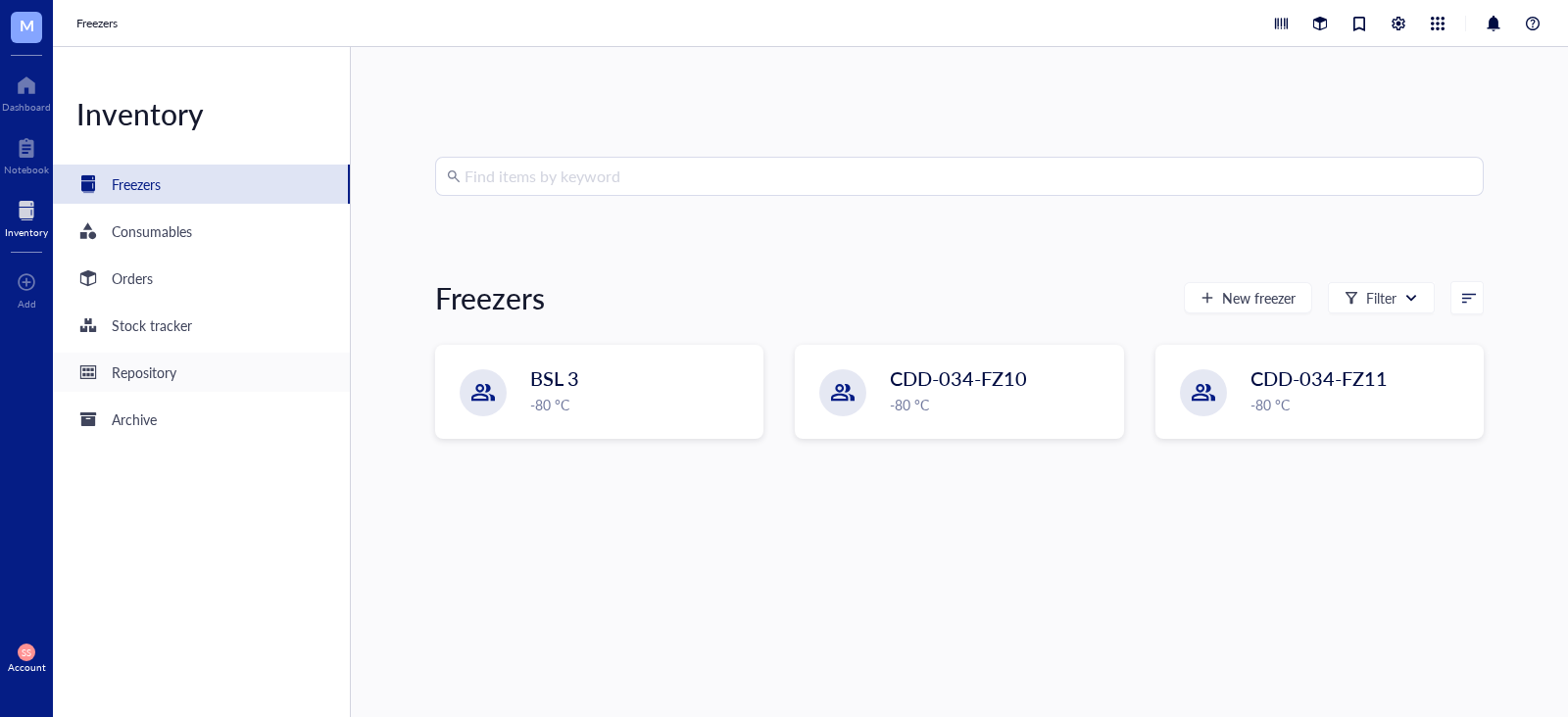 click at bounding box center (88, 372) 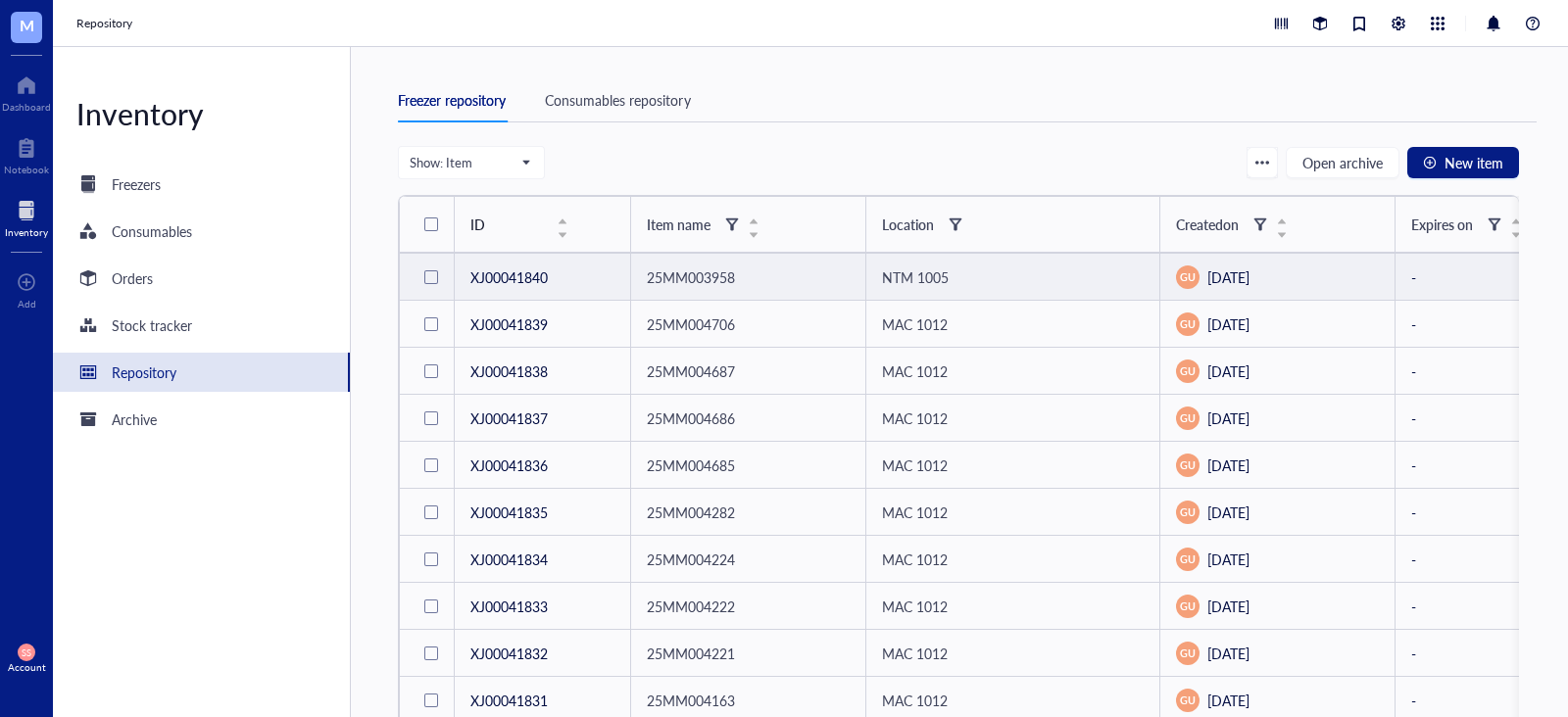 scroll, scrollTop: 0, scrollLeft: 71, axis: horizontal 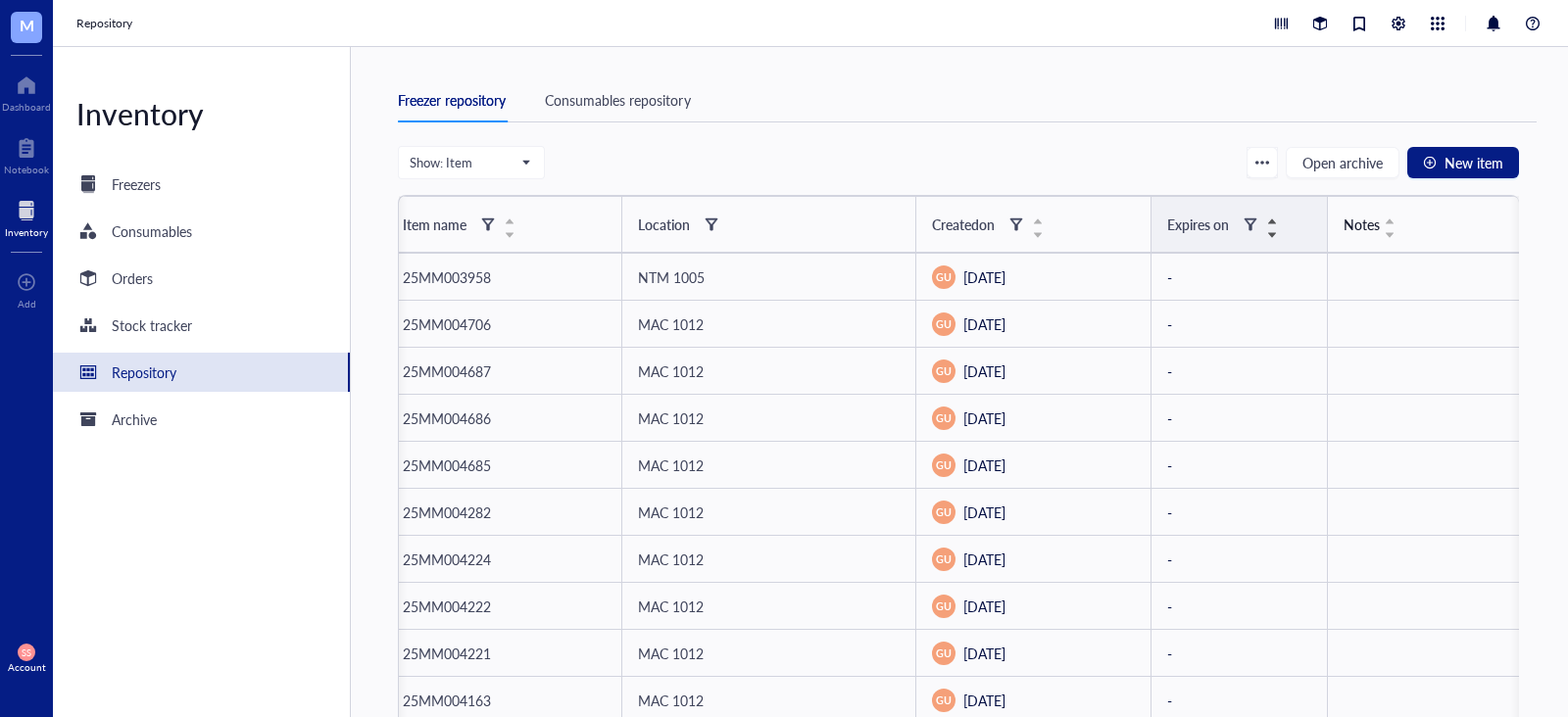 click on "Expires on" at bounding box center [1222, 224] 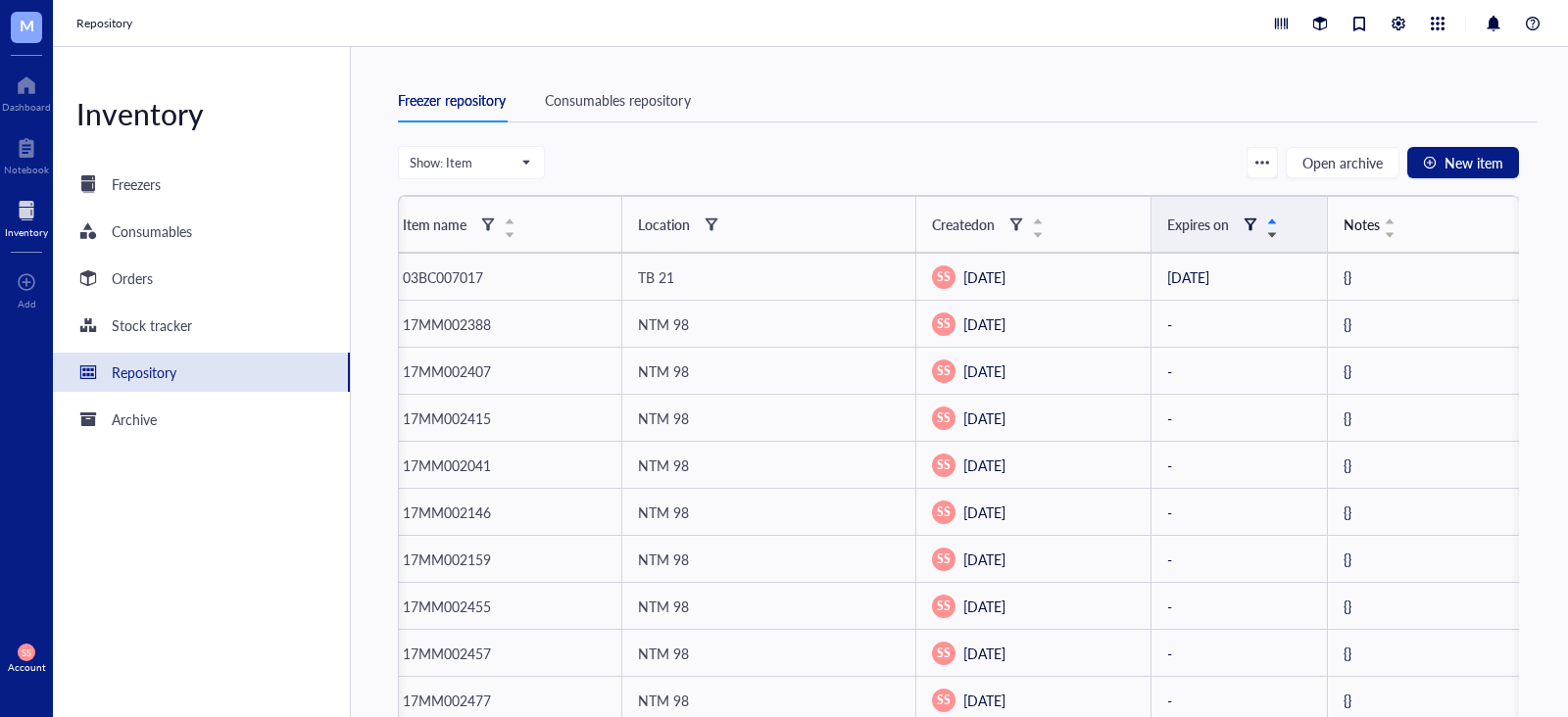 click at bounding box center (1250, 224) 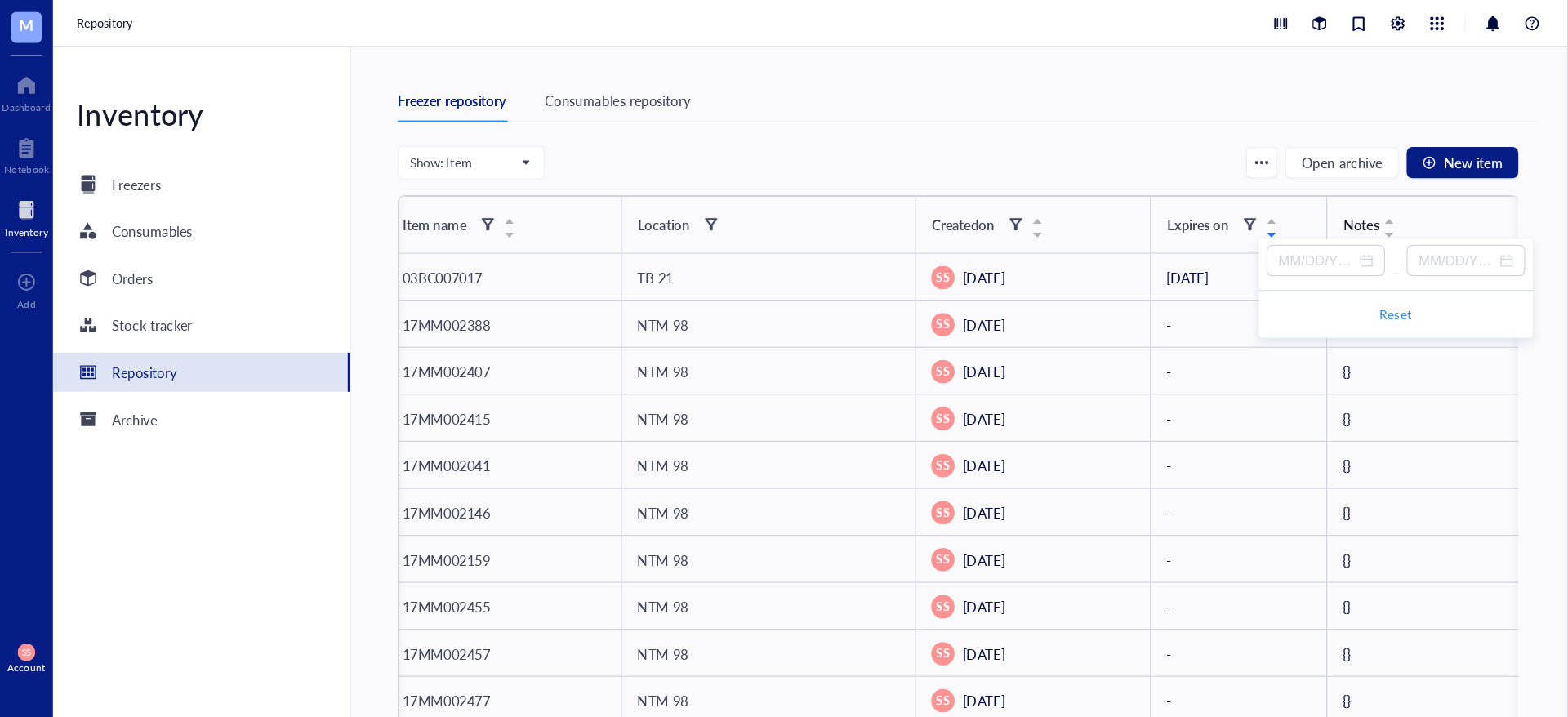 scroll, scrollTop: 0, scrollLeft: 204, axis: horizontal 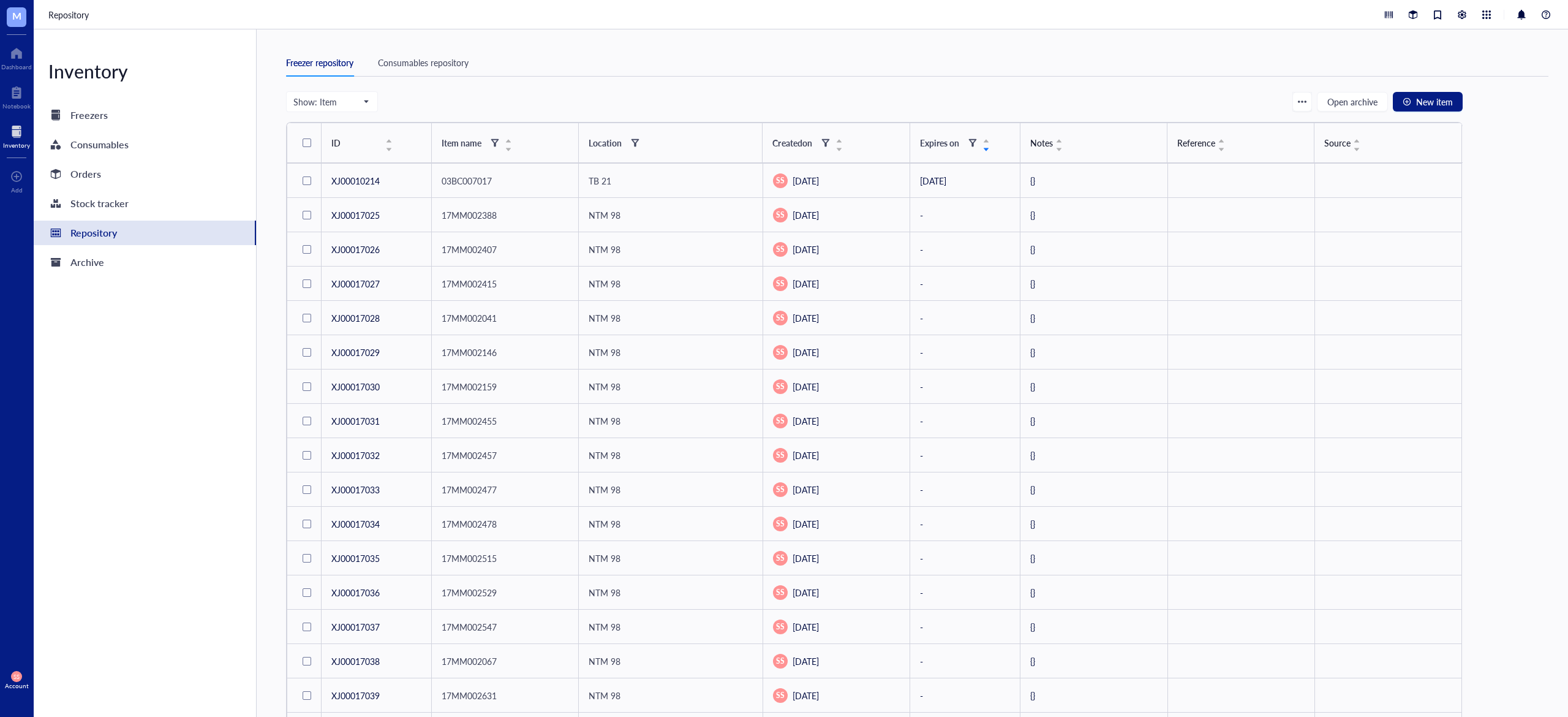 click on "Consumables repository" at bounding box center (423, 63) 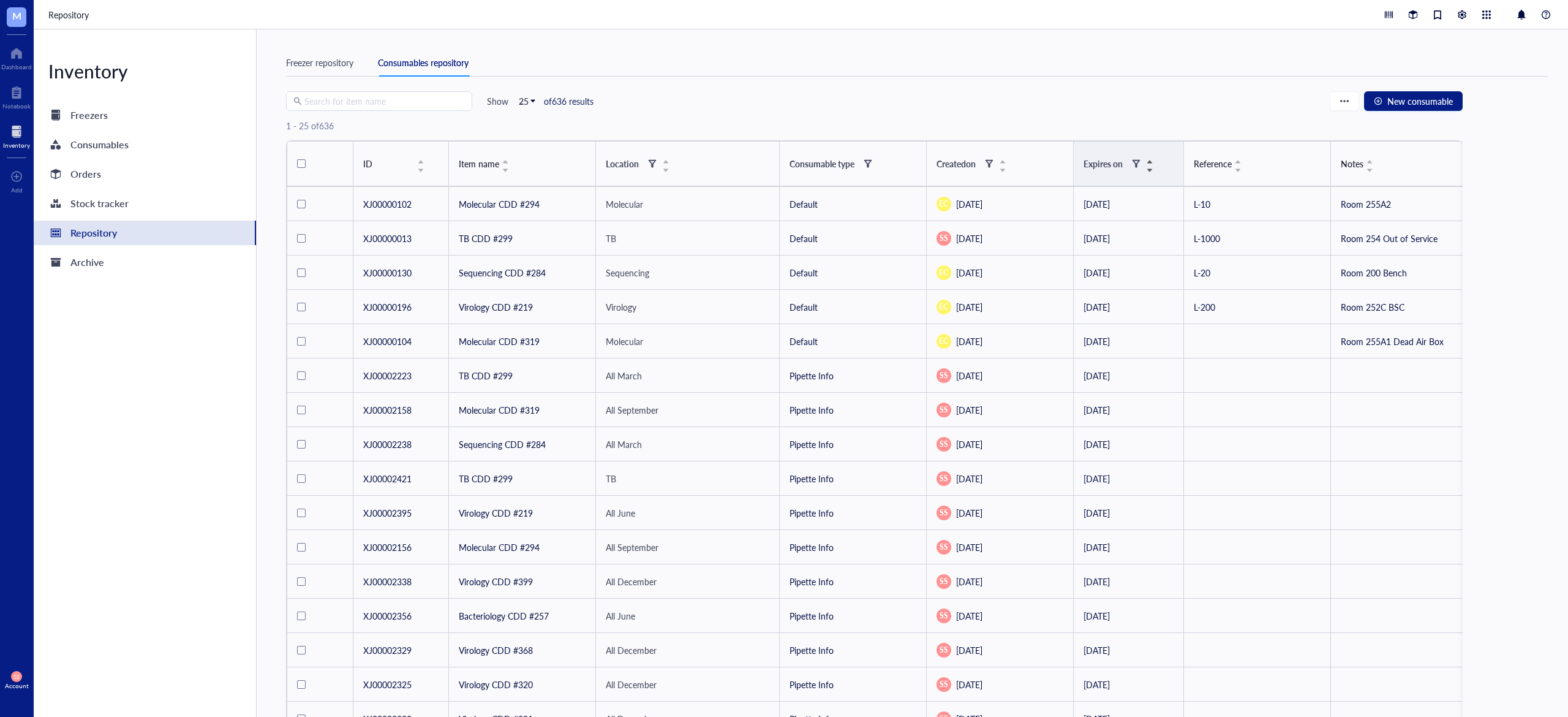 click on "Expires on" at bounding box center [1118, 164] 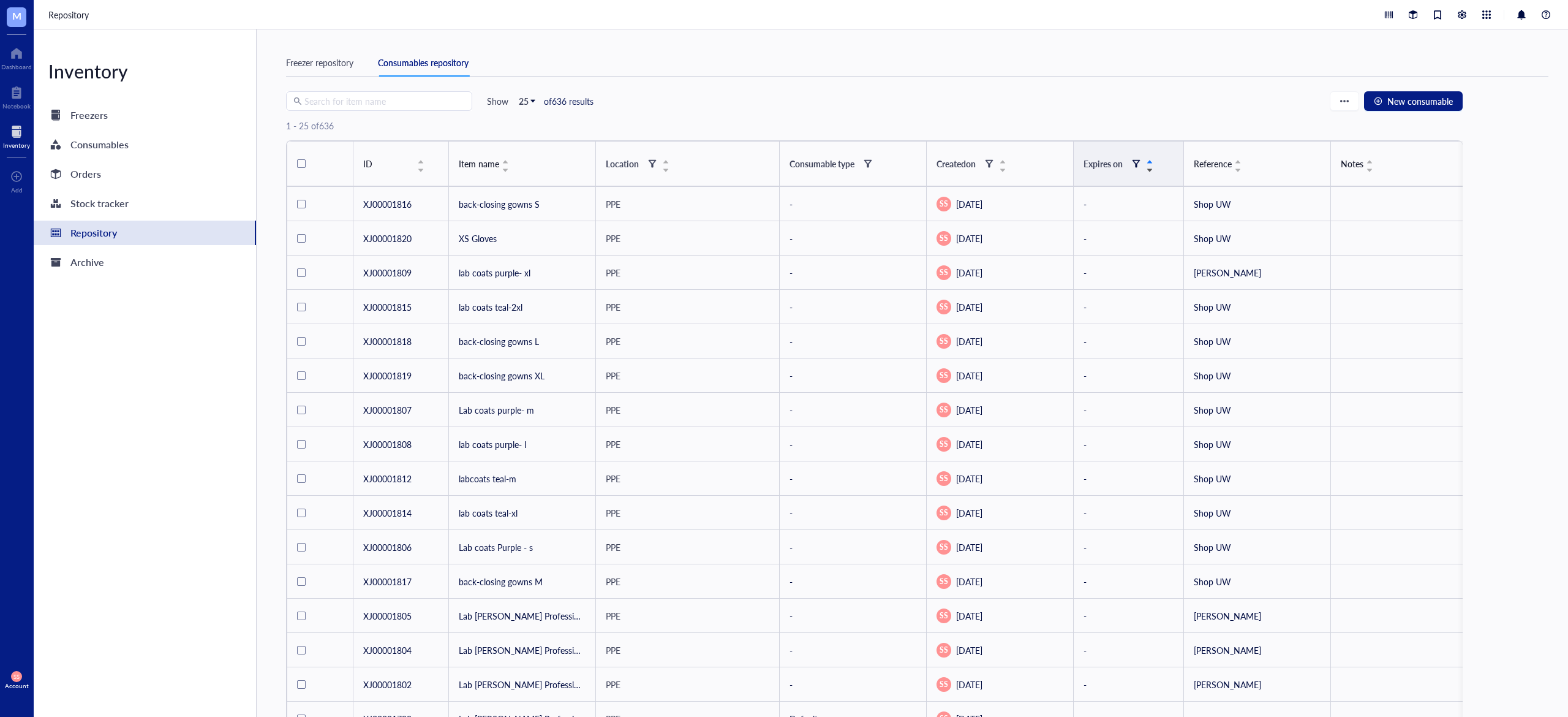 click at bounding box center [1136, 164] 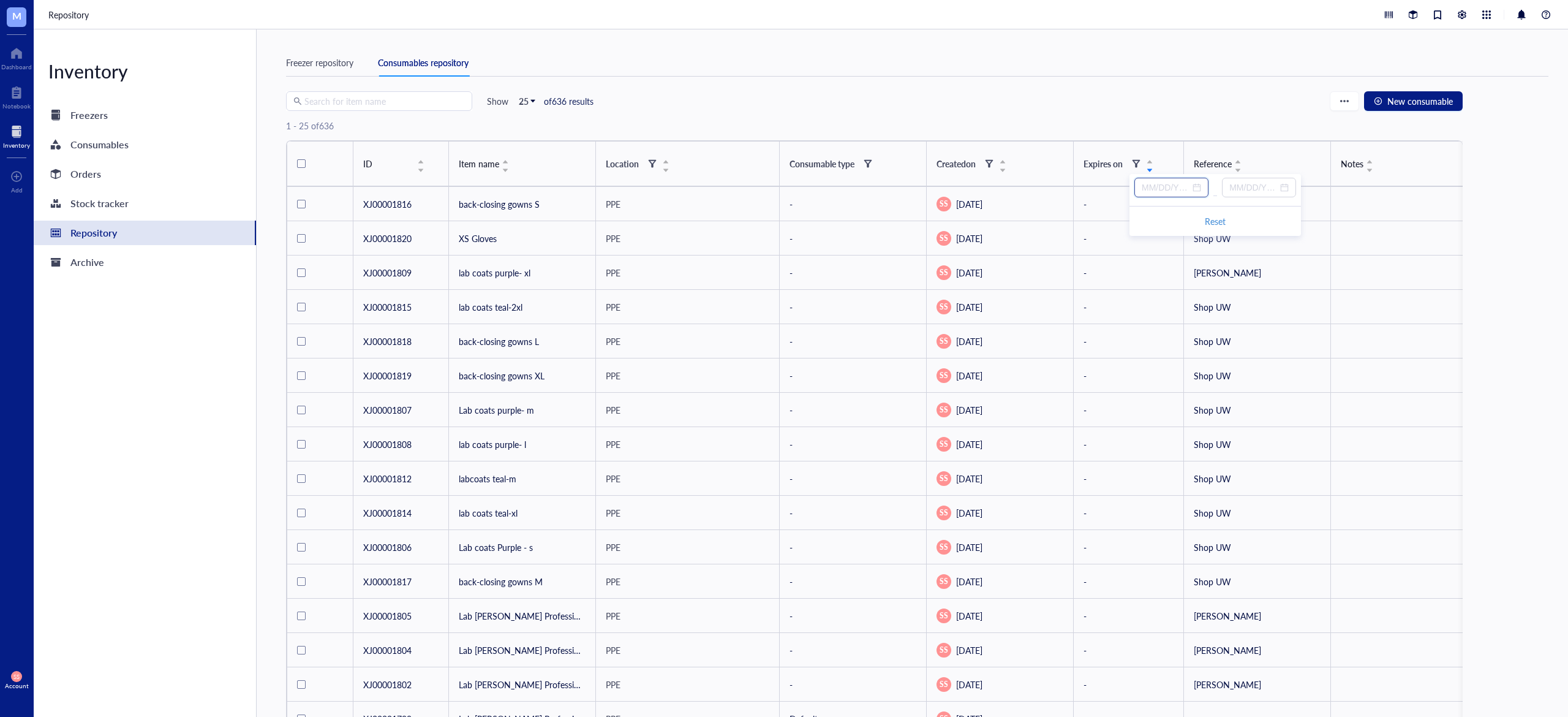 click at bounding box center (1166, 188) 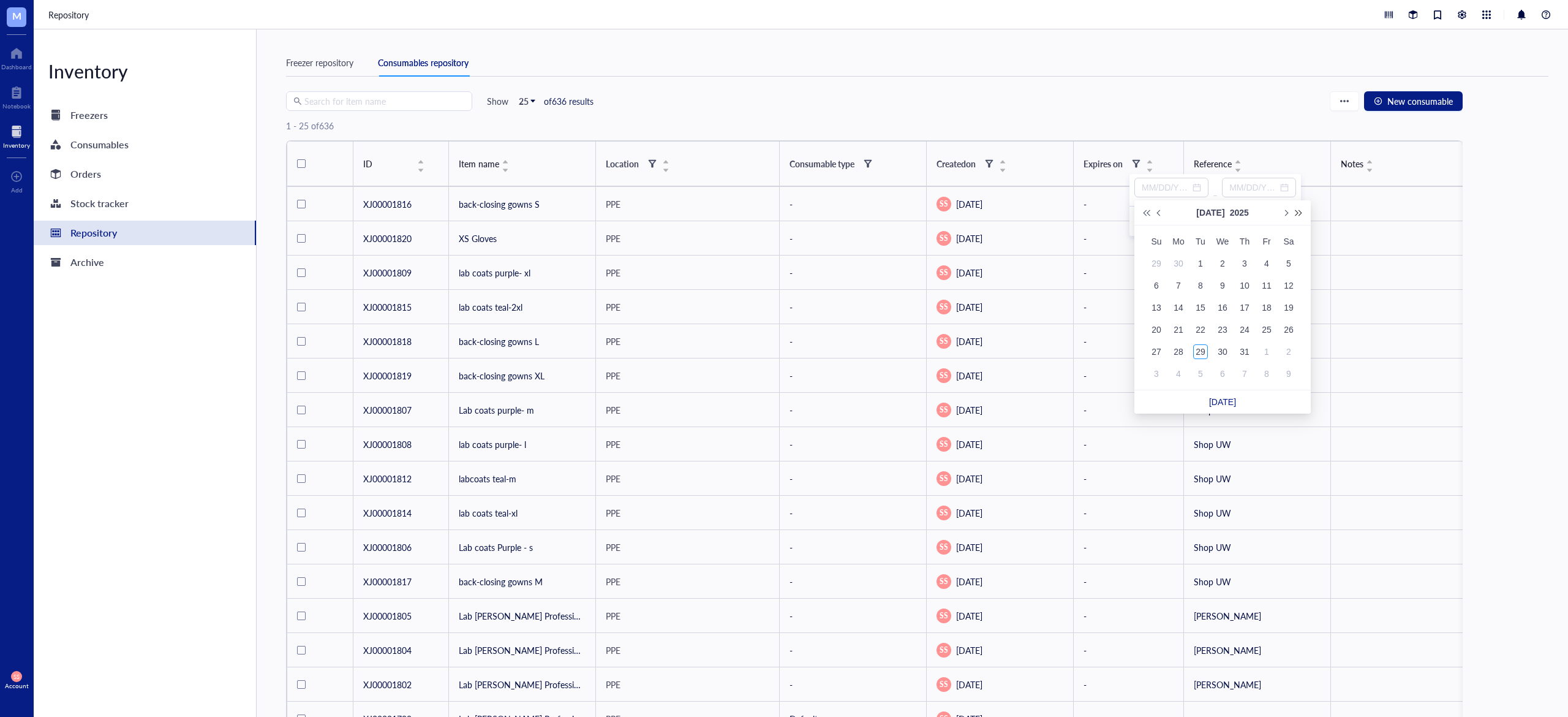 click at bounding box center (1299, 213) 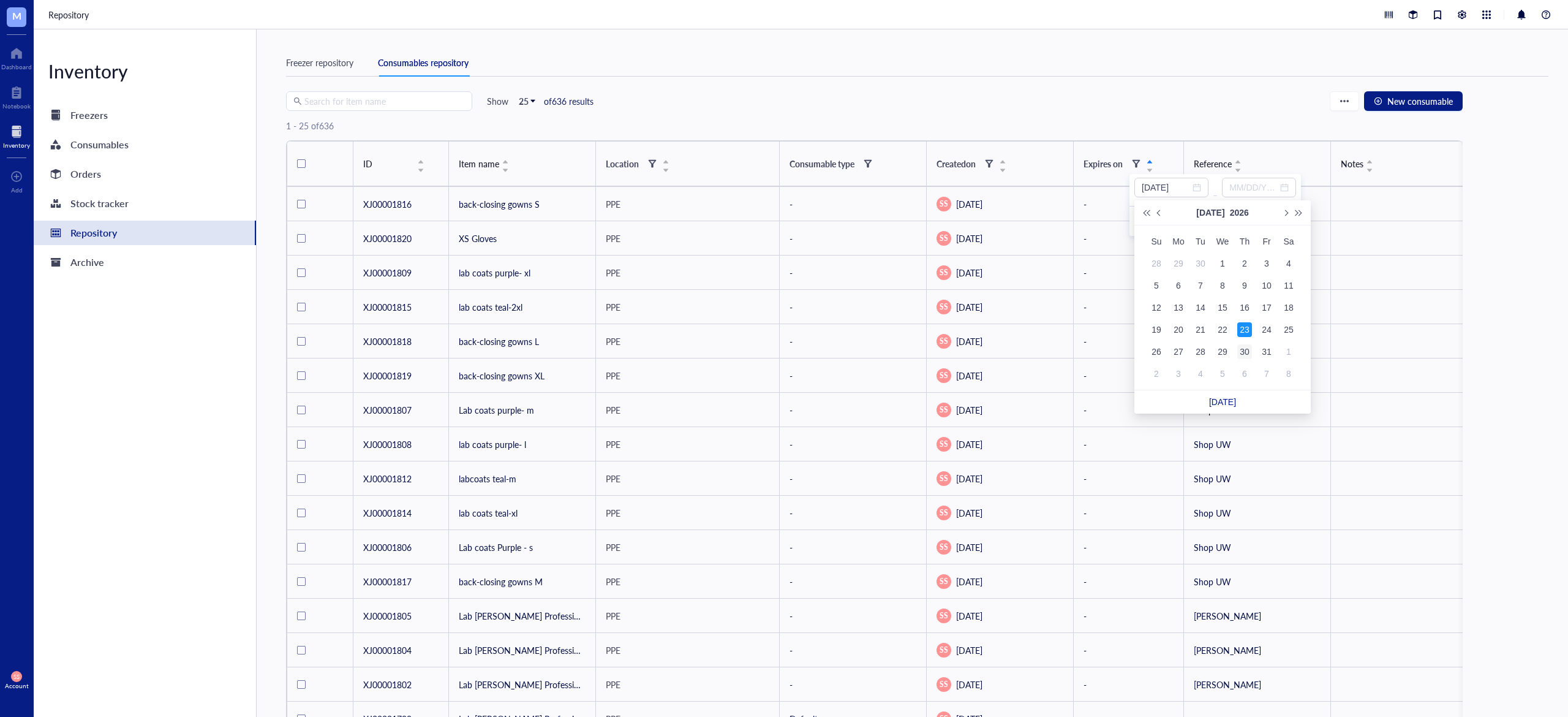 type on "2026-07-30" 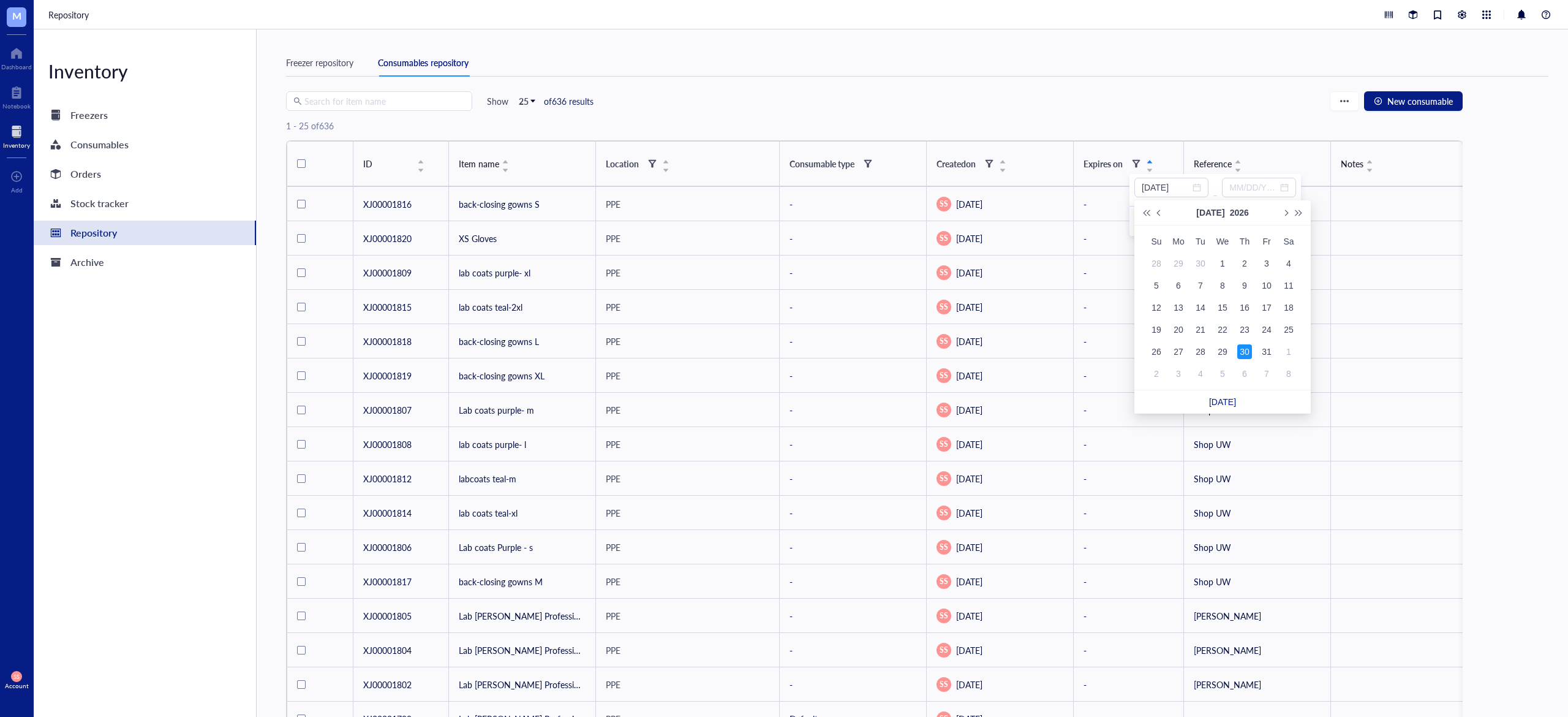 click on "30" at bounding box center [1245, 352] 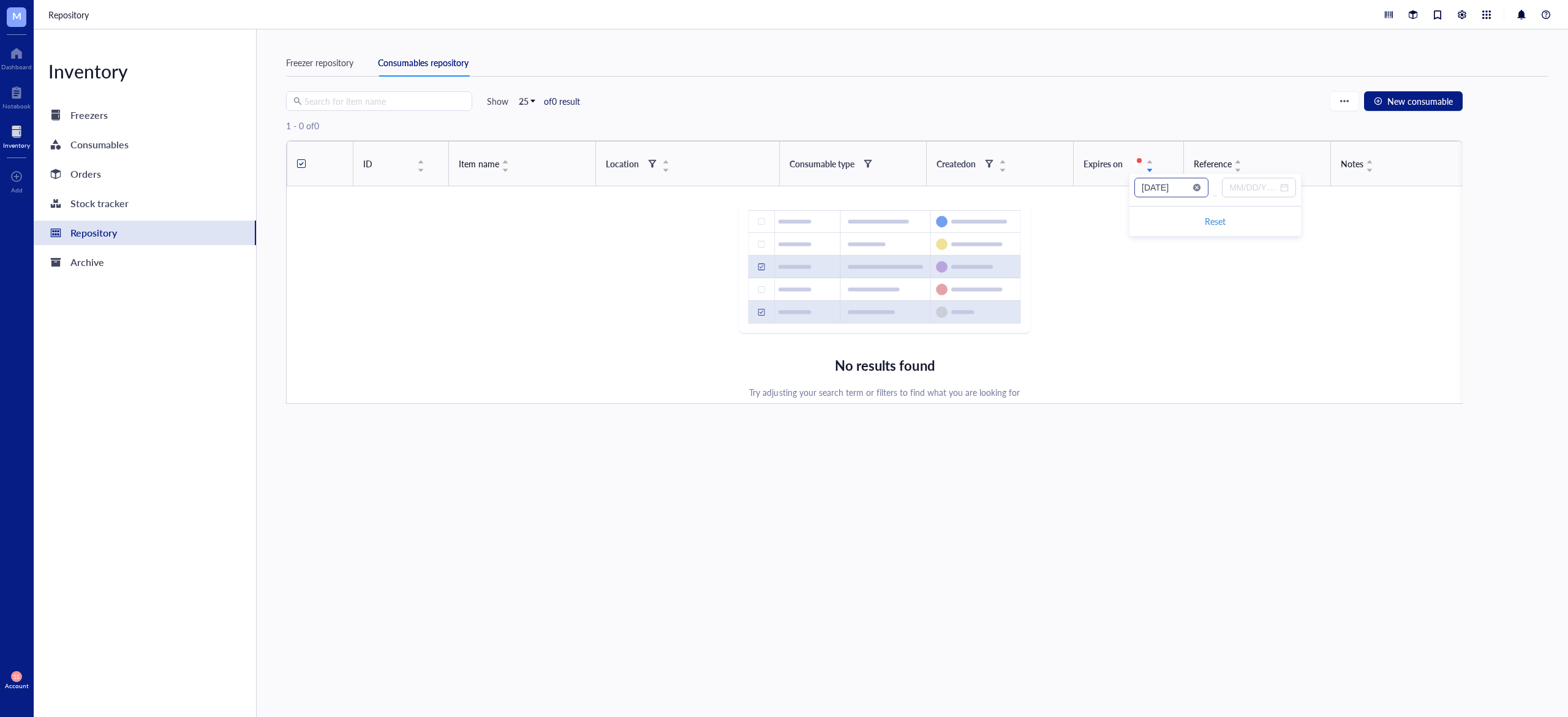 click 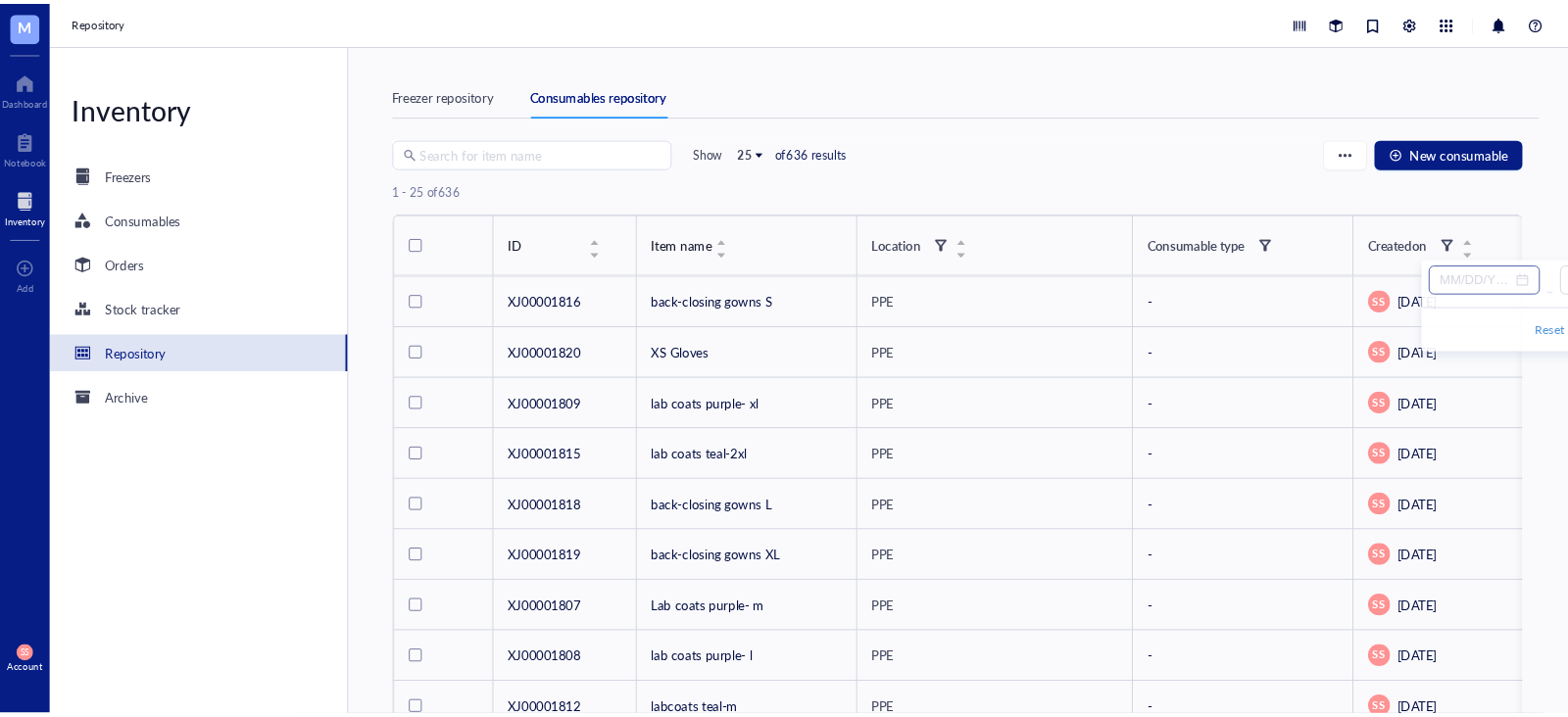 scroll, scrollTop: 0, scrollLeft: 0, axis: both 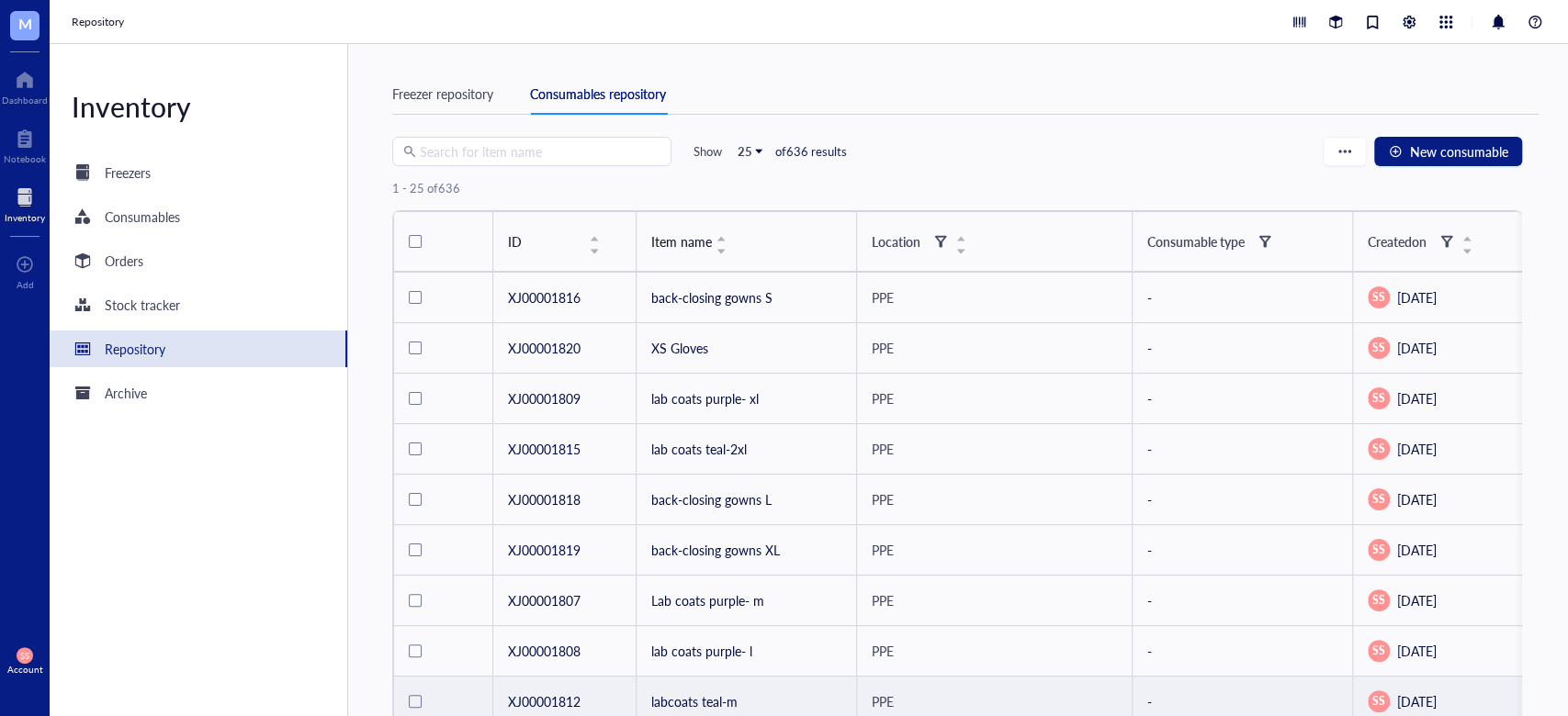 drag, startPoint x: 1201, startPoint y: 712, endPoint x: 1368, endPoint y: 703, distance: 167.24234 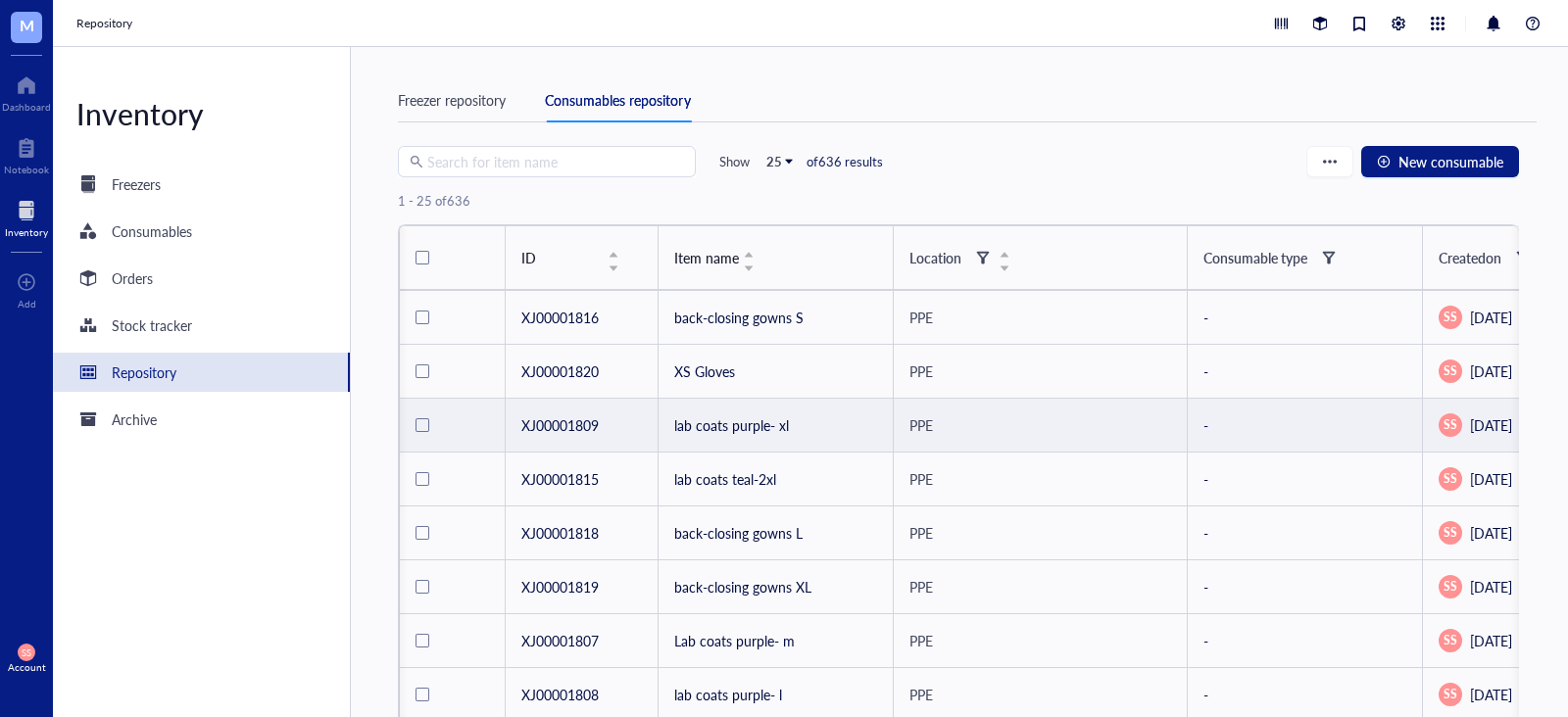 scroll, scrollTop: 0, scrollLeft: 244, axis: horizontal 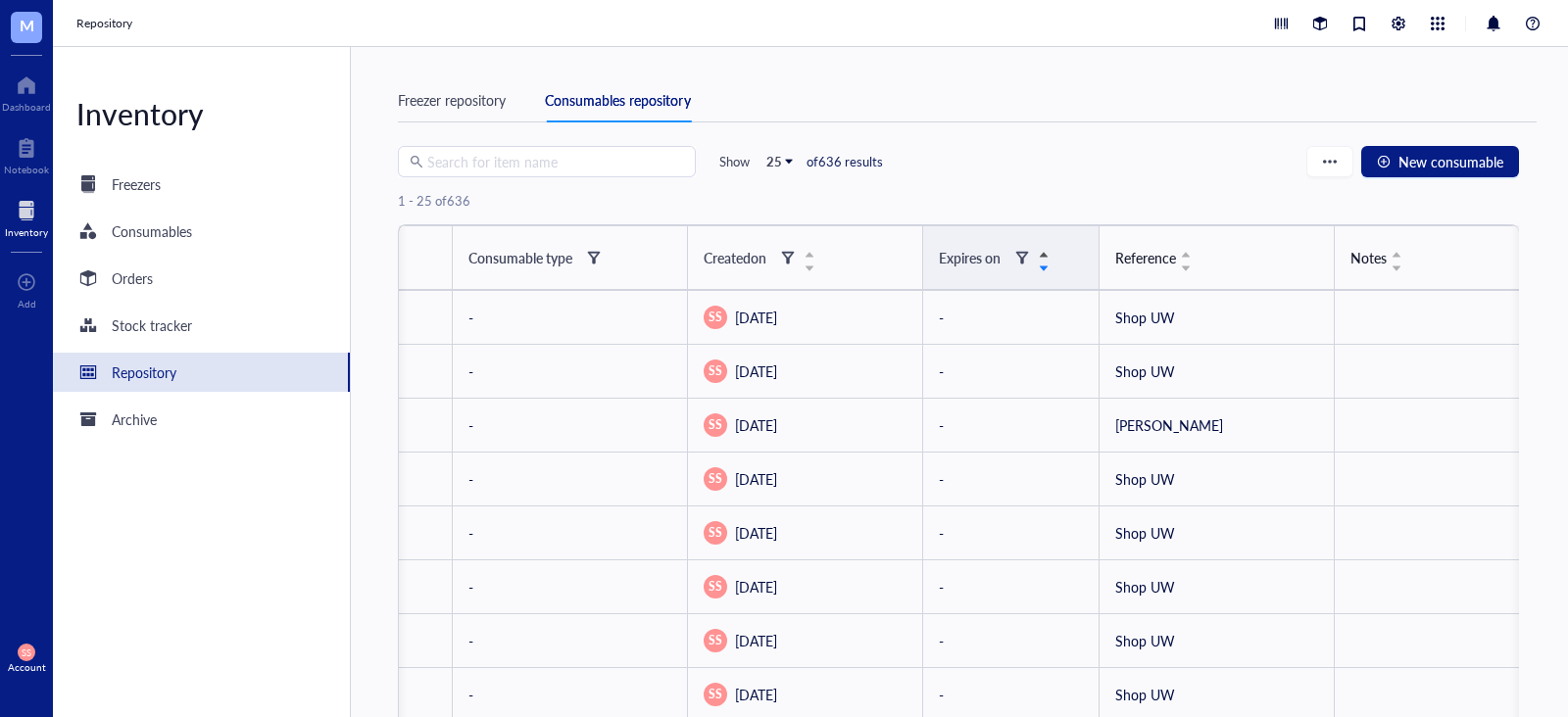 click on "Expires on" at bounding box center (994, 258) 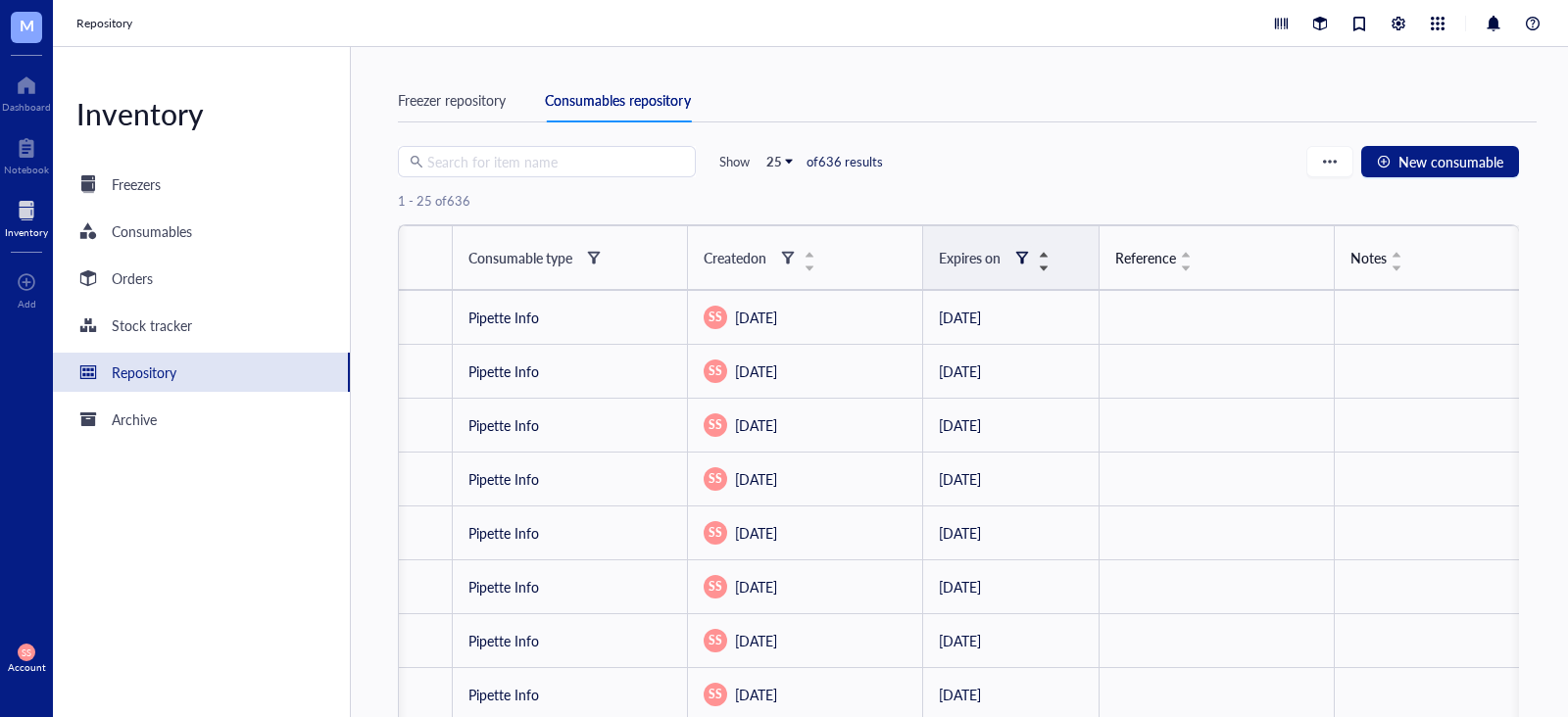 click at bounding box center [1022, 258] 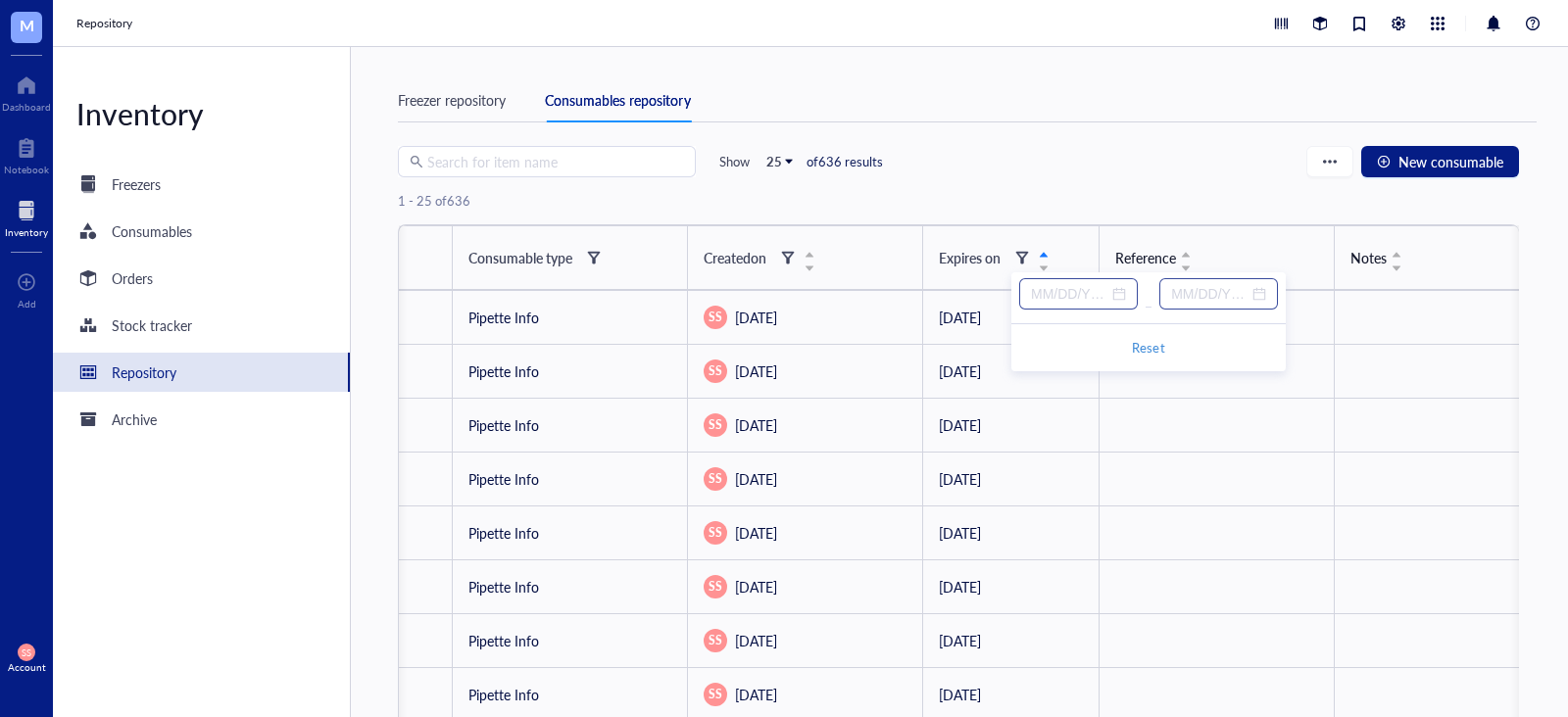 click at bounding box center [1218, 294] 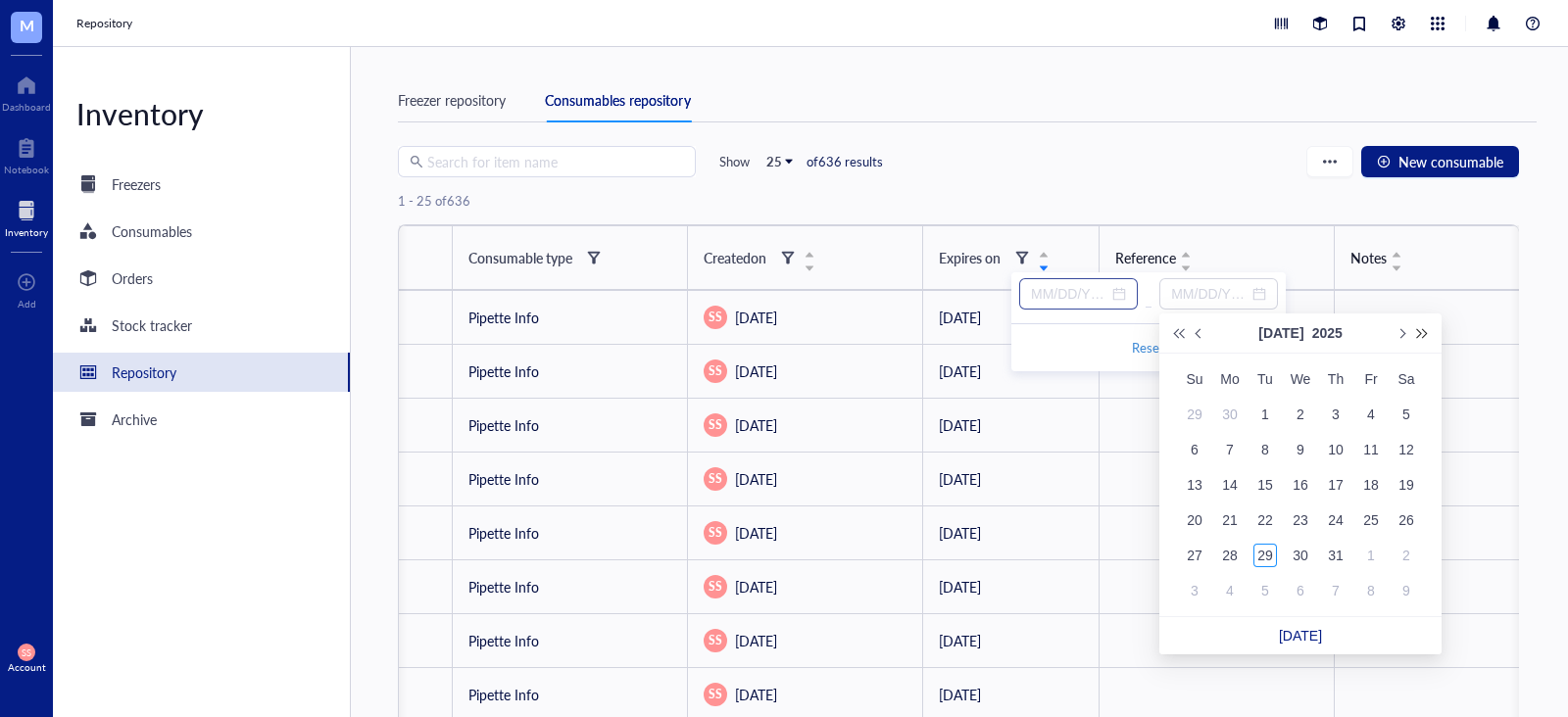 click at bounding box center (1423, 333) 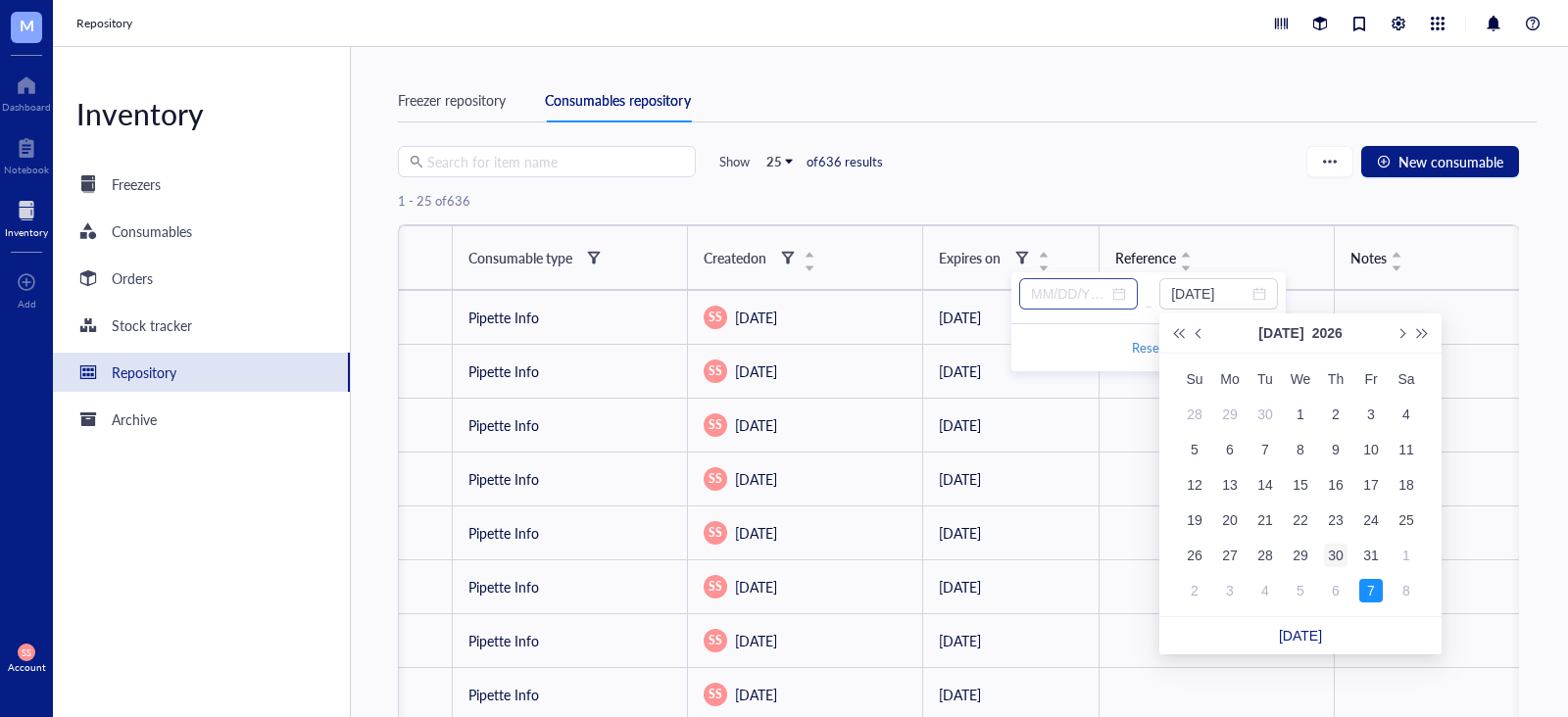 type on "2026-07-30" 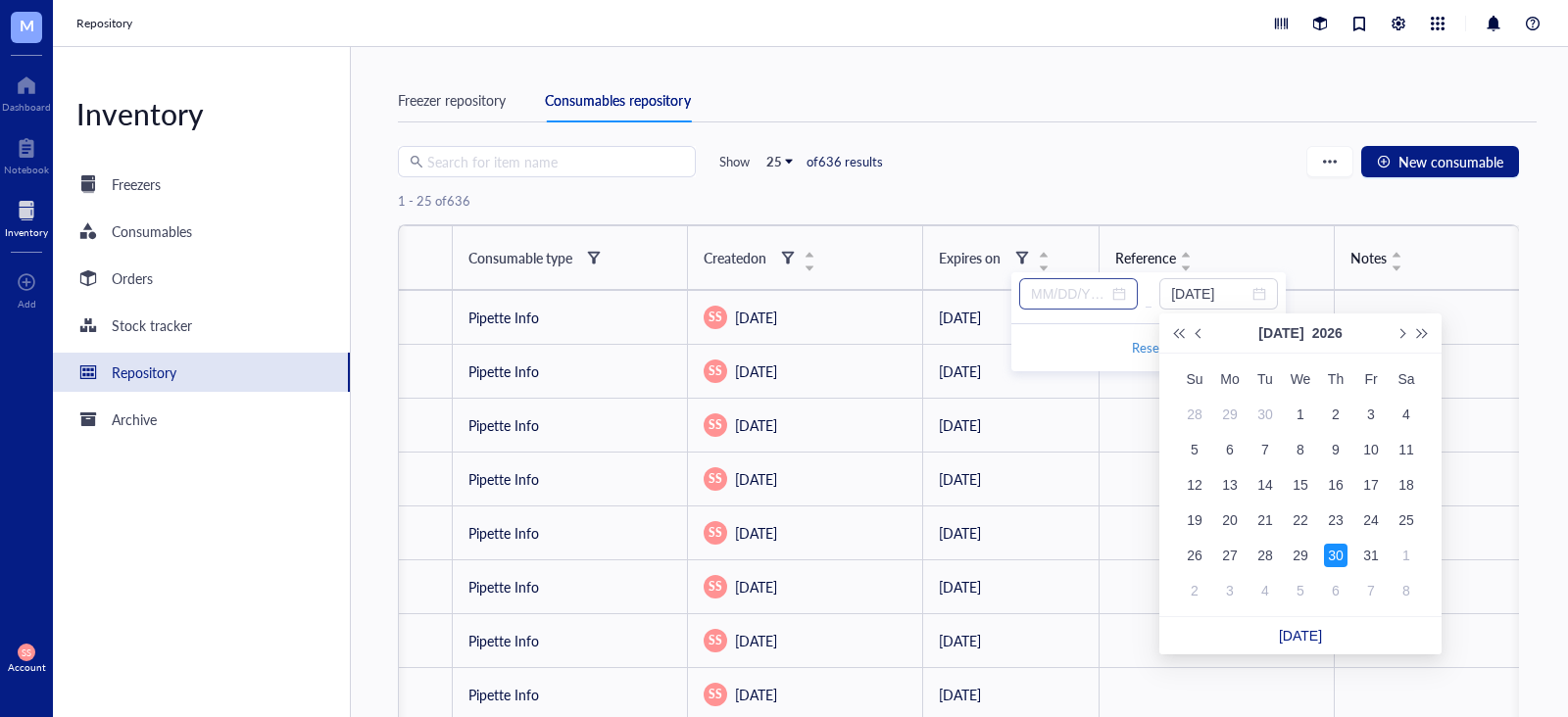 click on "30" at bounding box center (1336, 555) 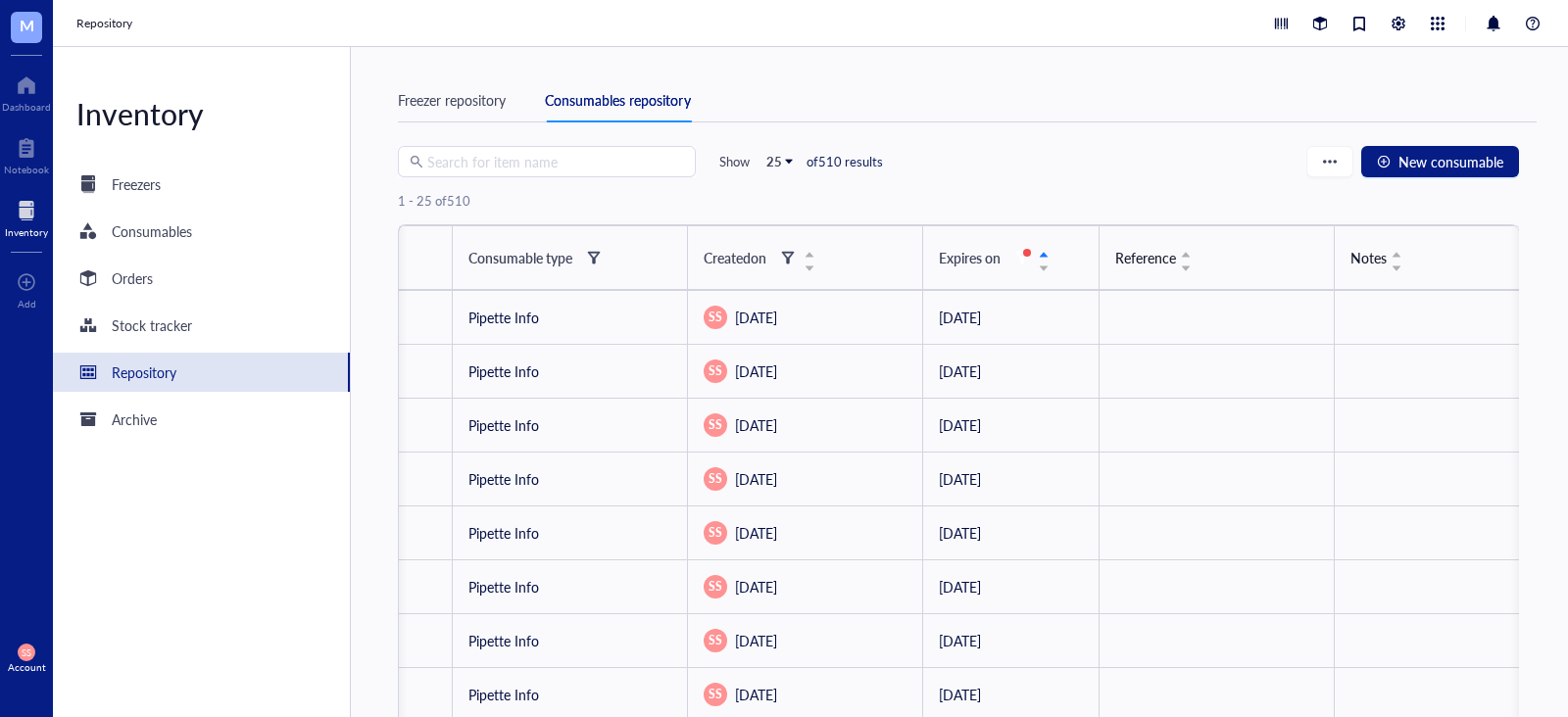 click on "Search for item name Show 25 of  510   results New consumable" at bounding box center (958, 162) 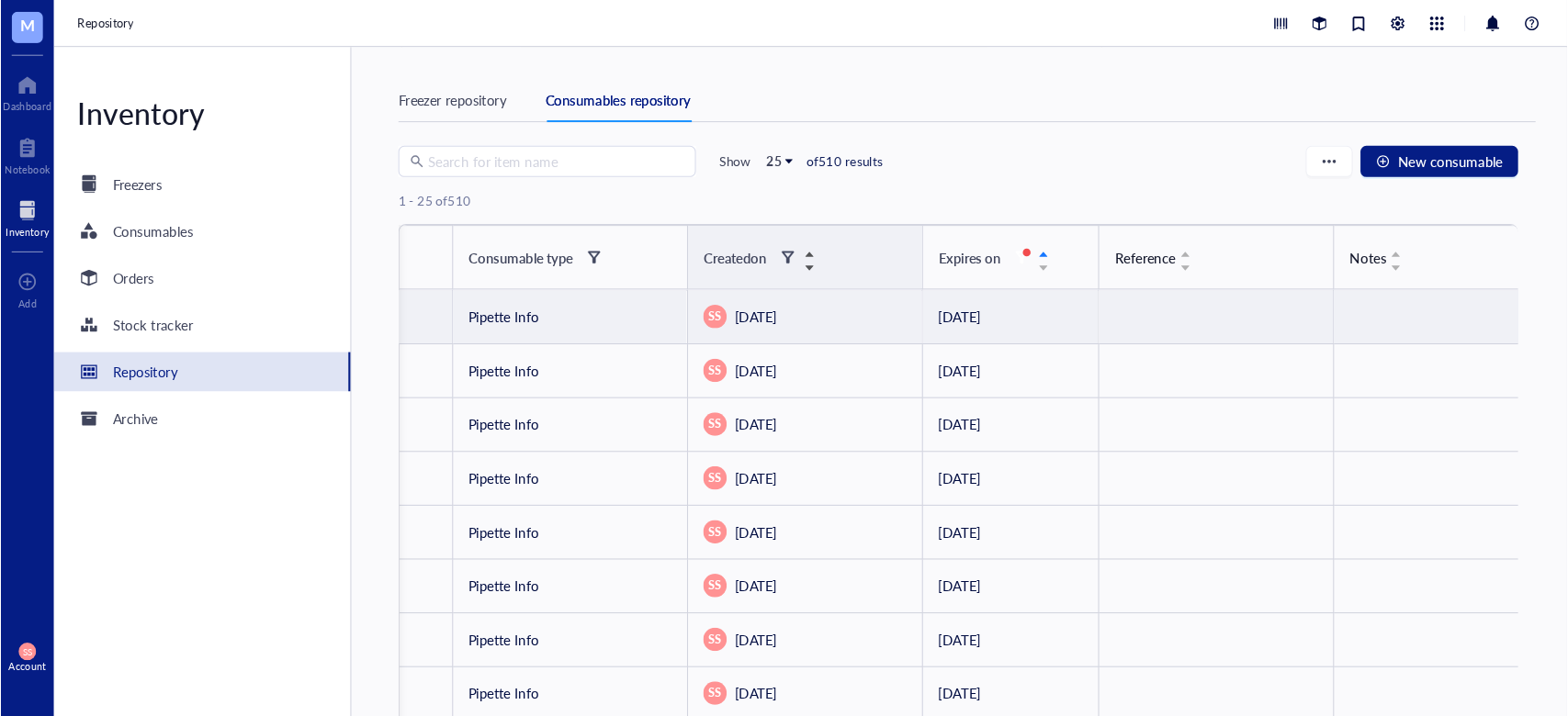 scroll, scrollTop: 0, scrollLeft: 658, axis: horizontal 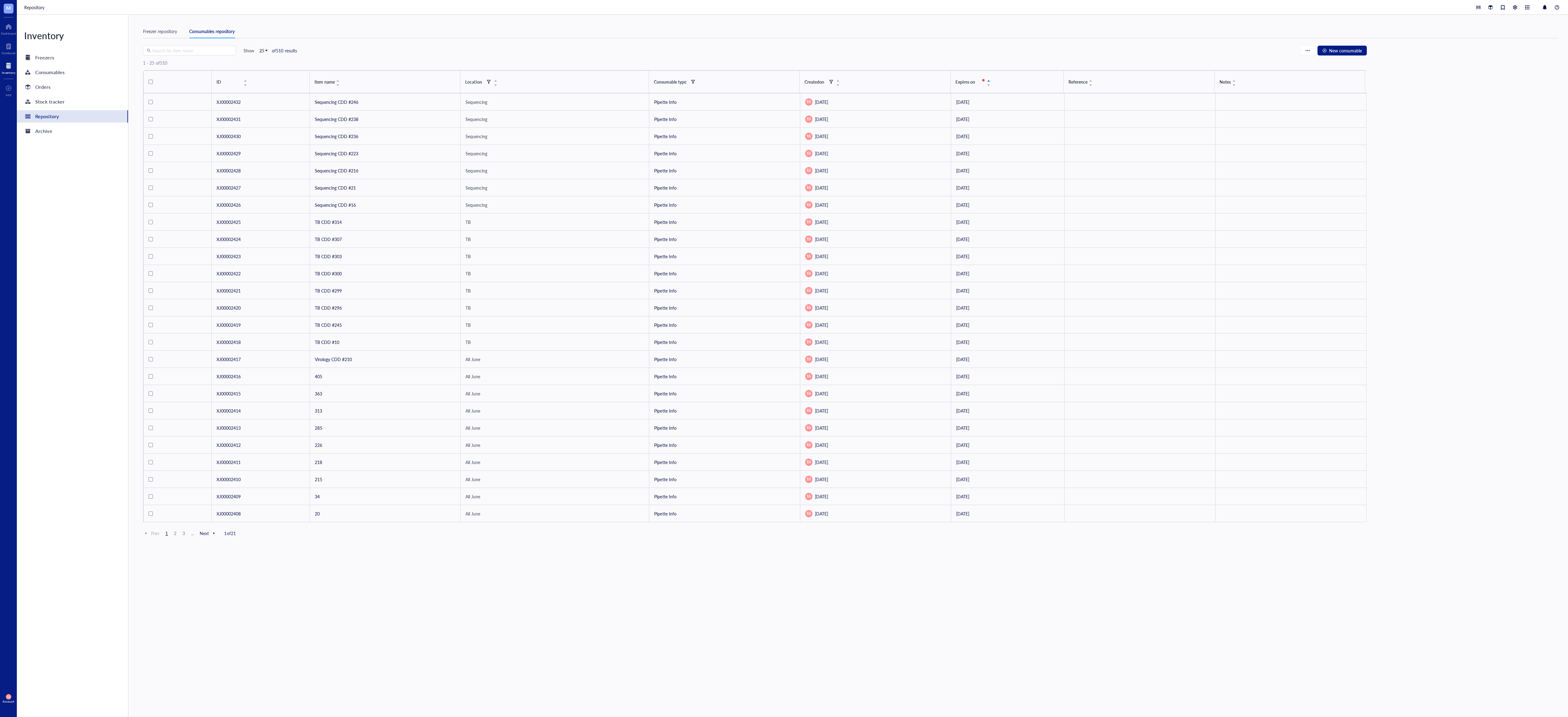 click at bounding box center [151, 82] 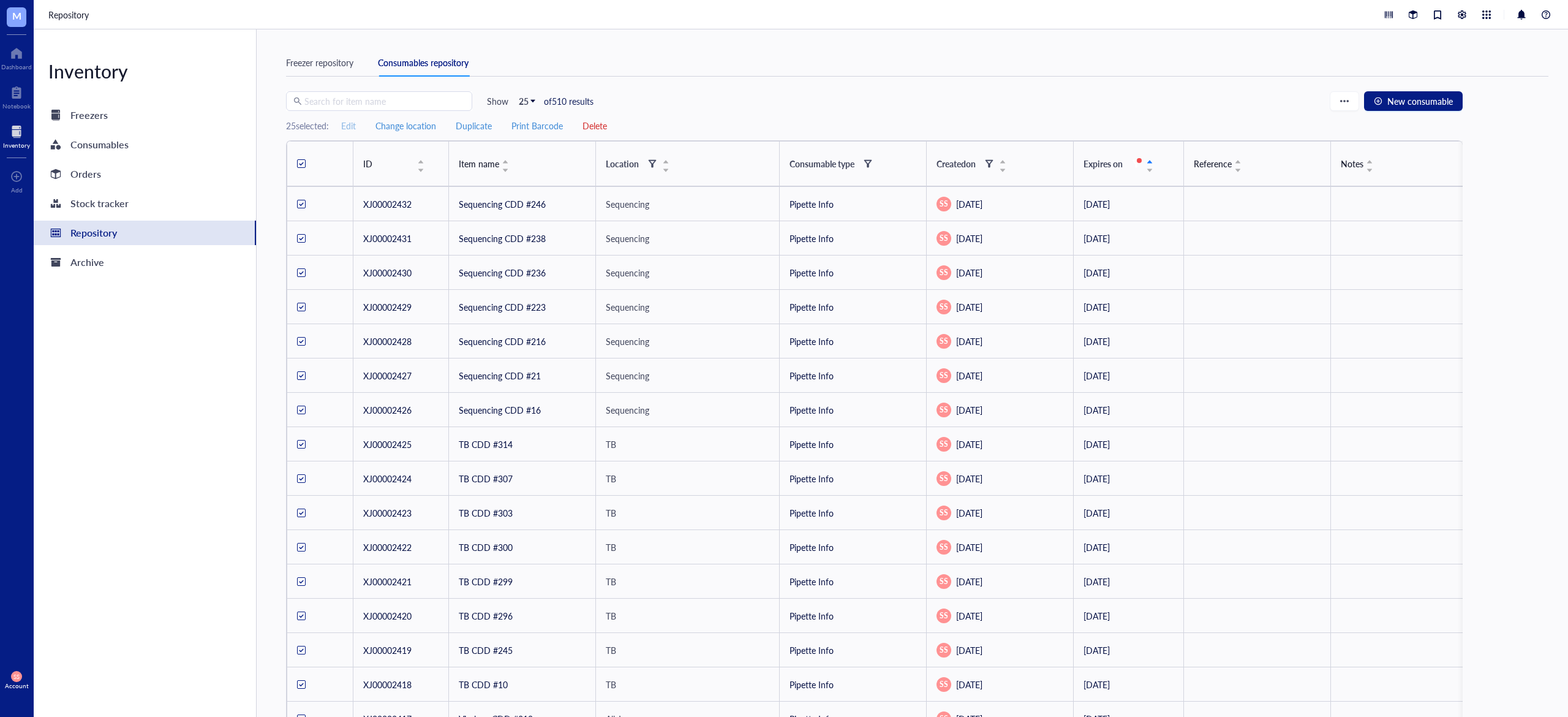 click on "Edit" at bounding box center (349, 126) 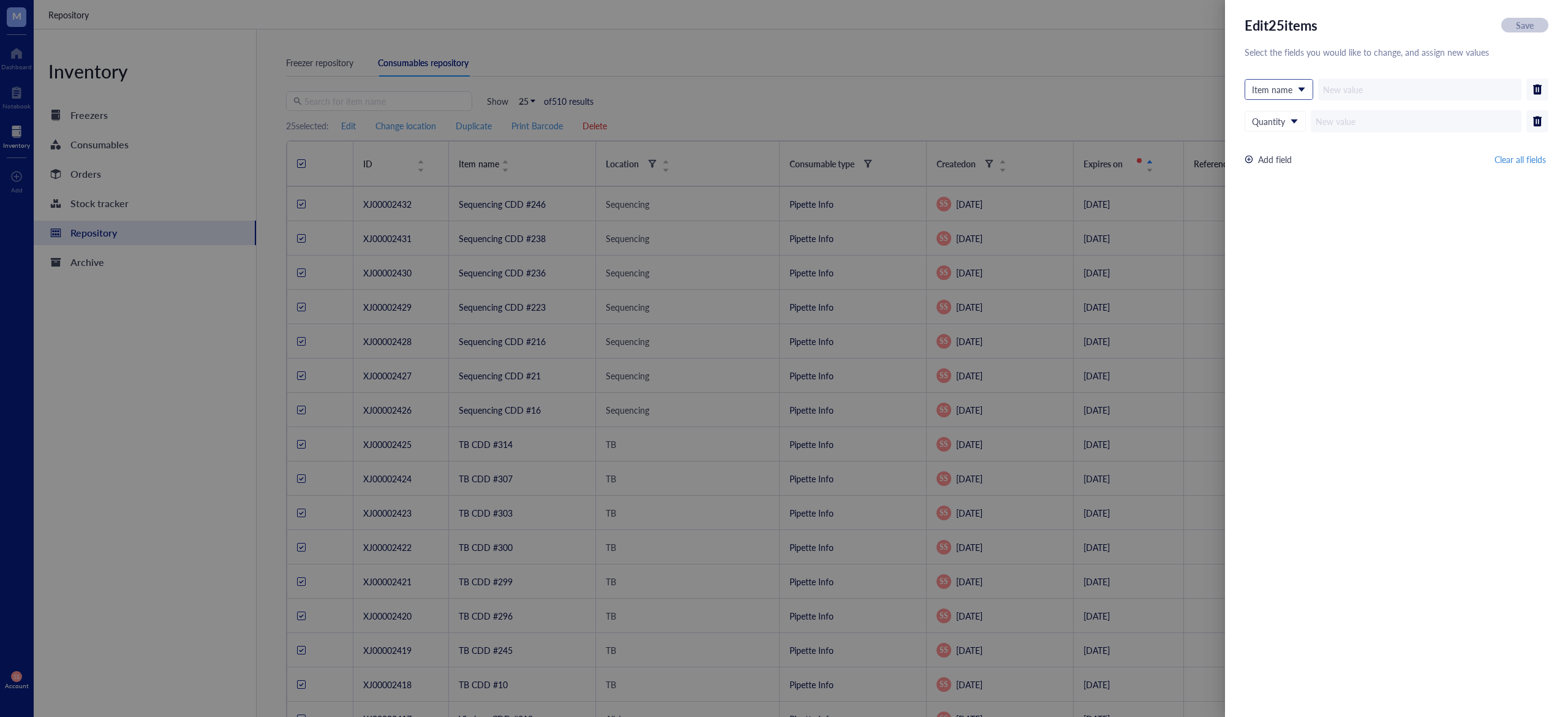 click on "Item name" at bounding box center (1278, 89) 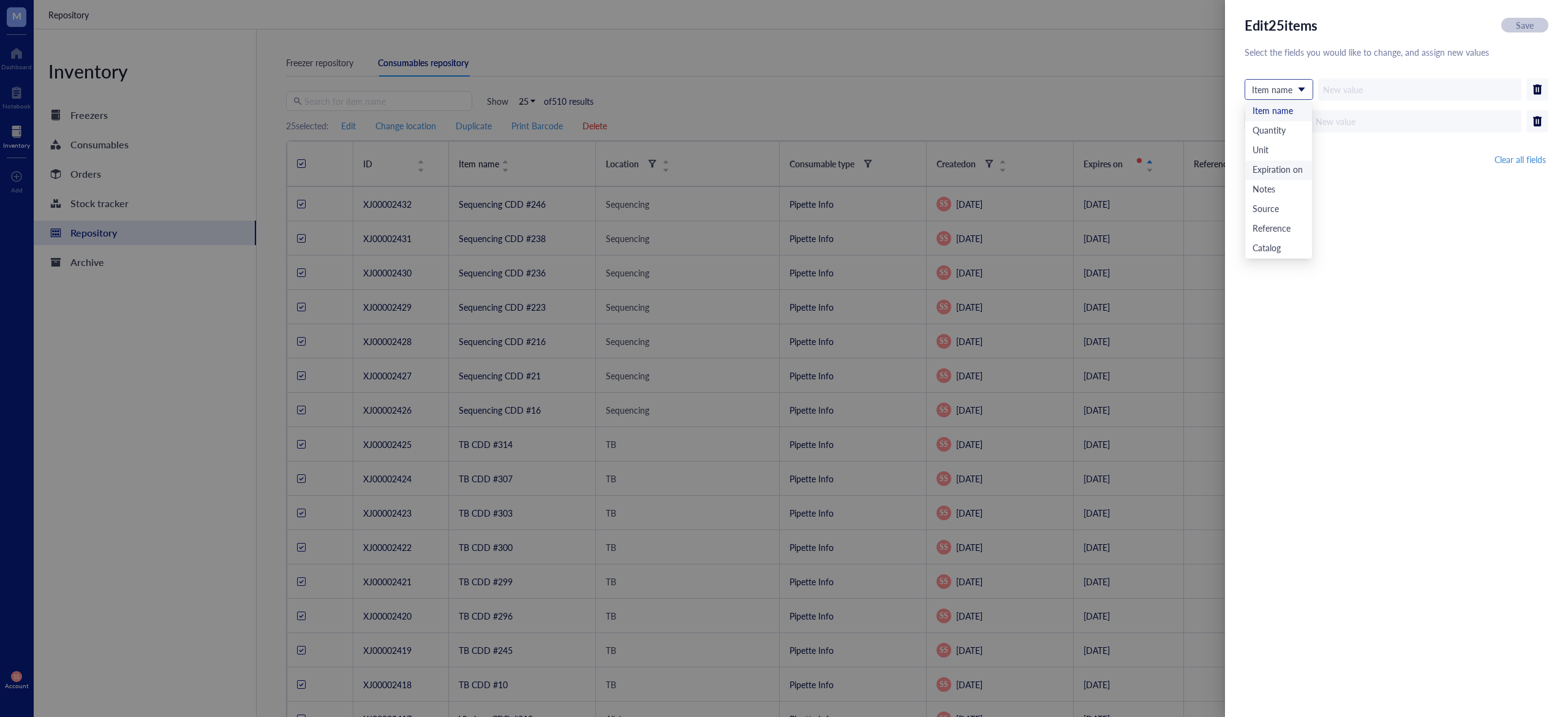 click on "Expiration on" at bounding box center (1278, 170) 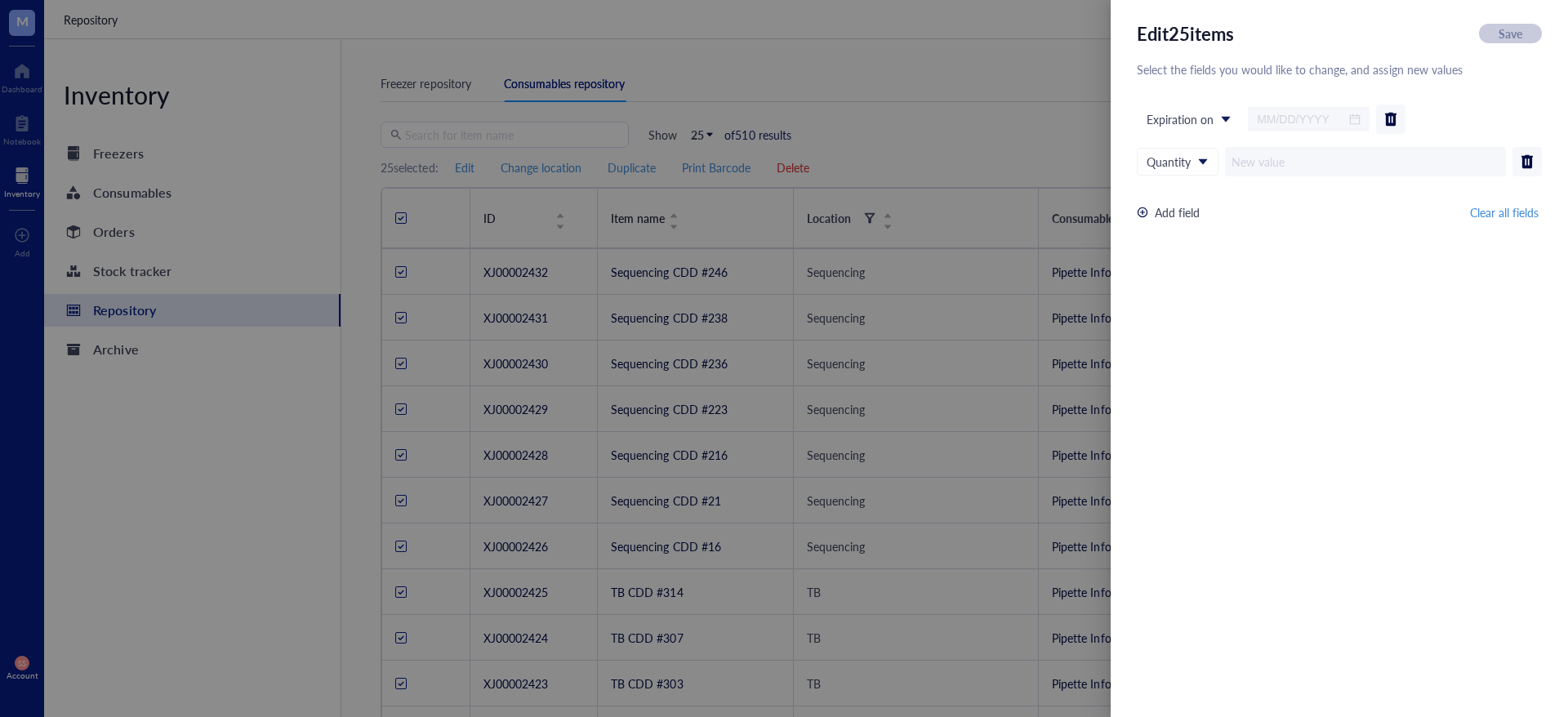 click at bounding box center [784, 358] 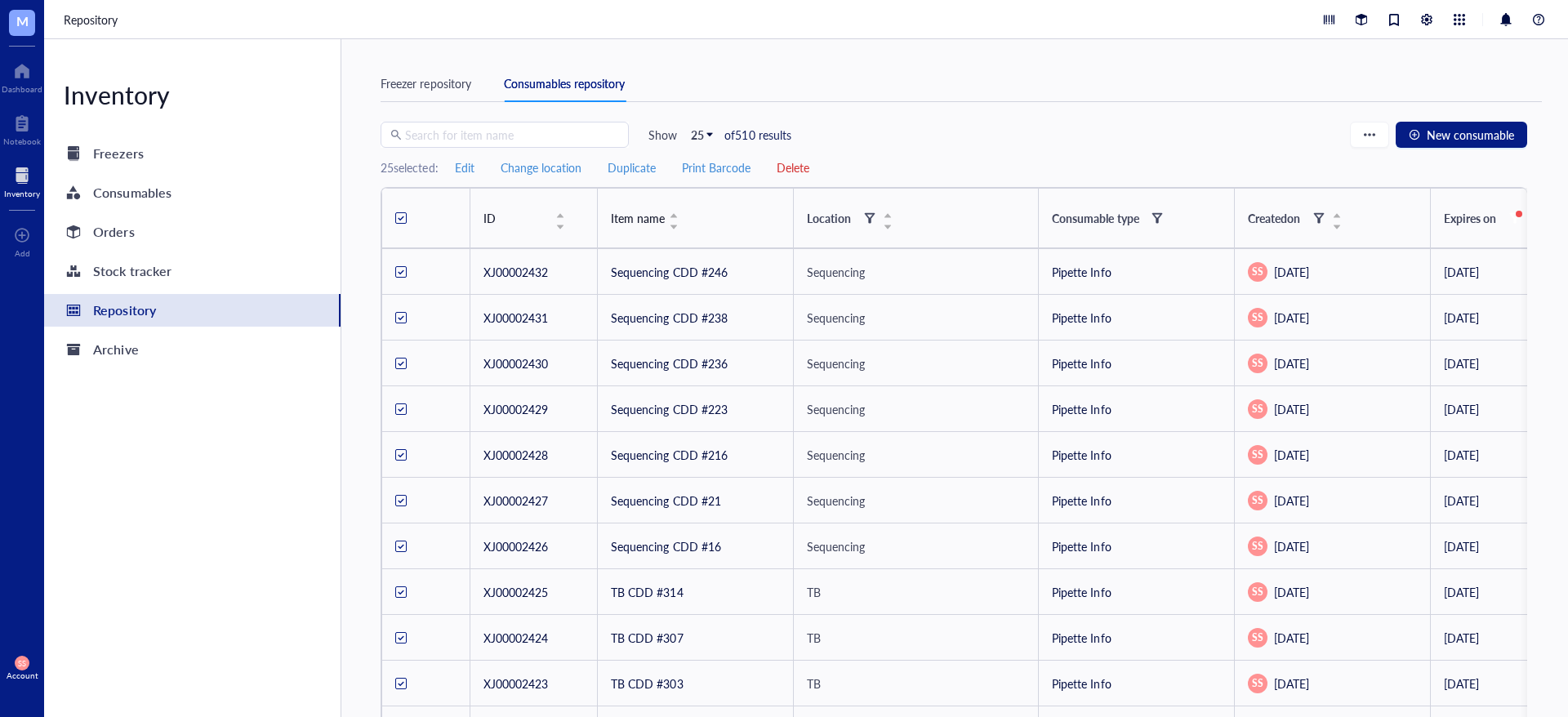click at bounding box center (401, 217) 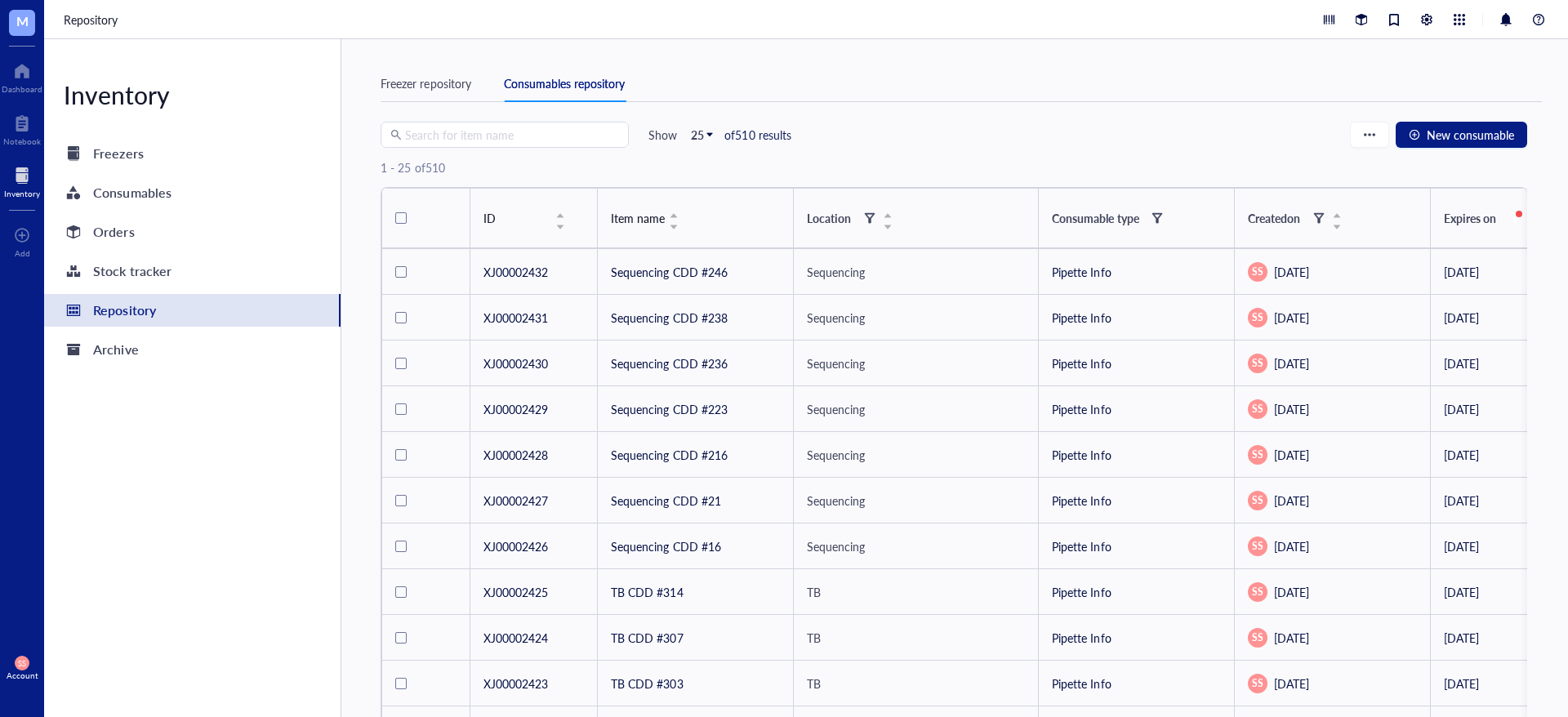 click on "Freezer repository" at bounding box center [425, 83] 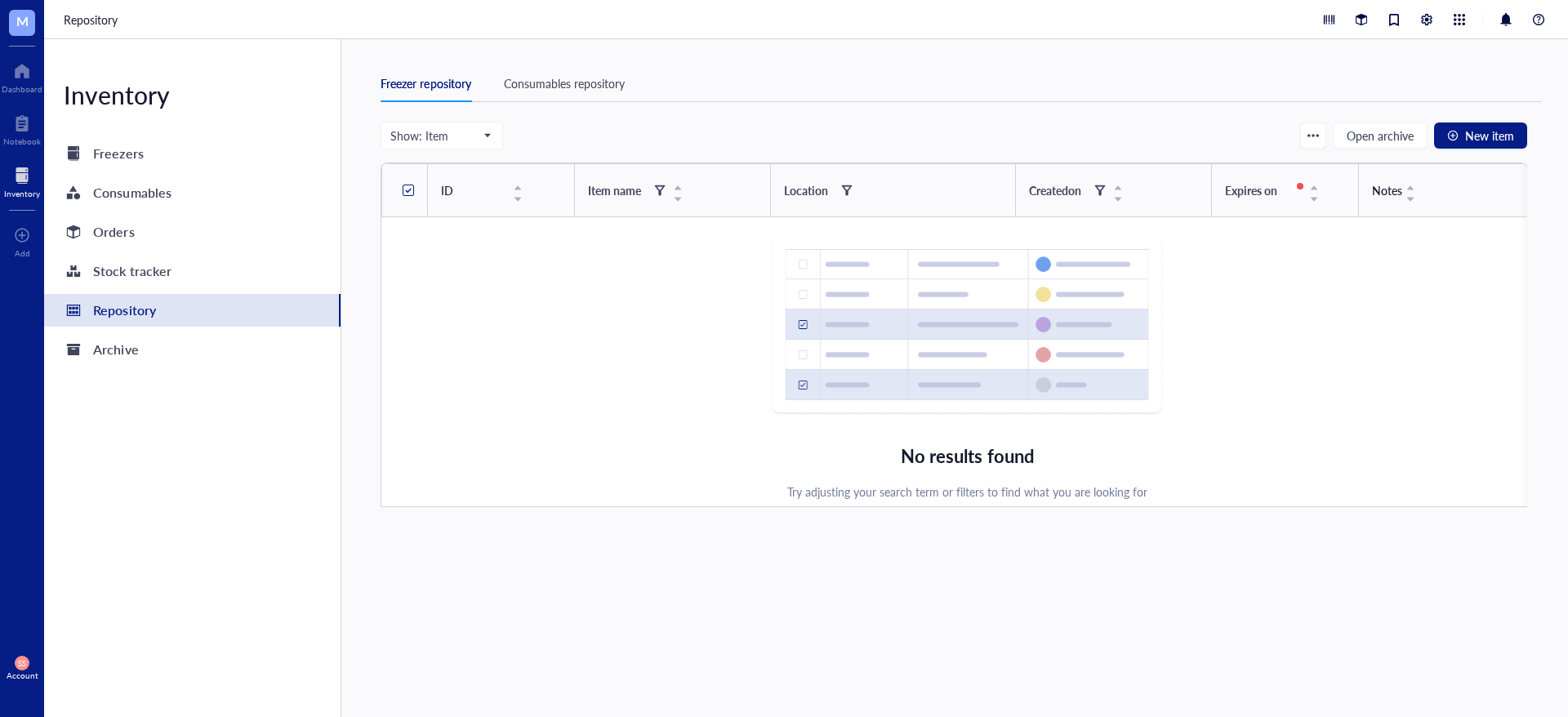 click at bounding box center (408, 190) 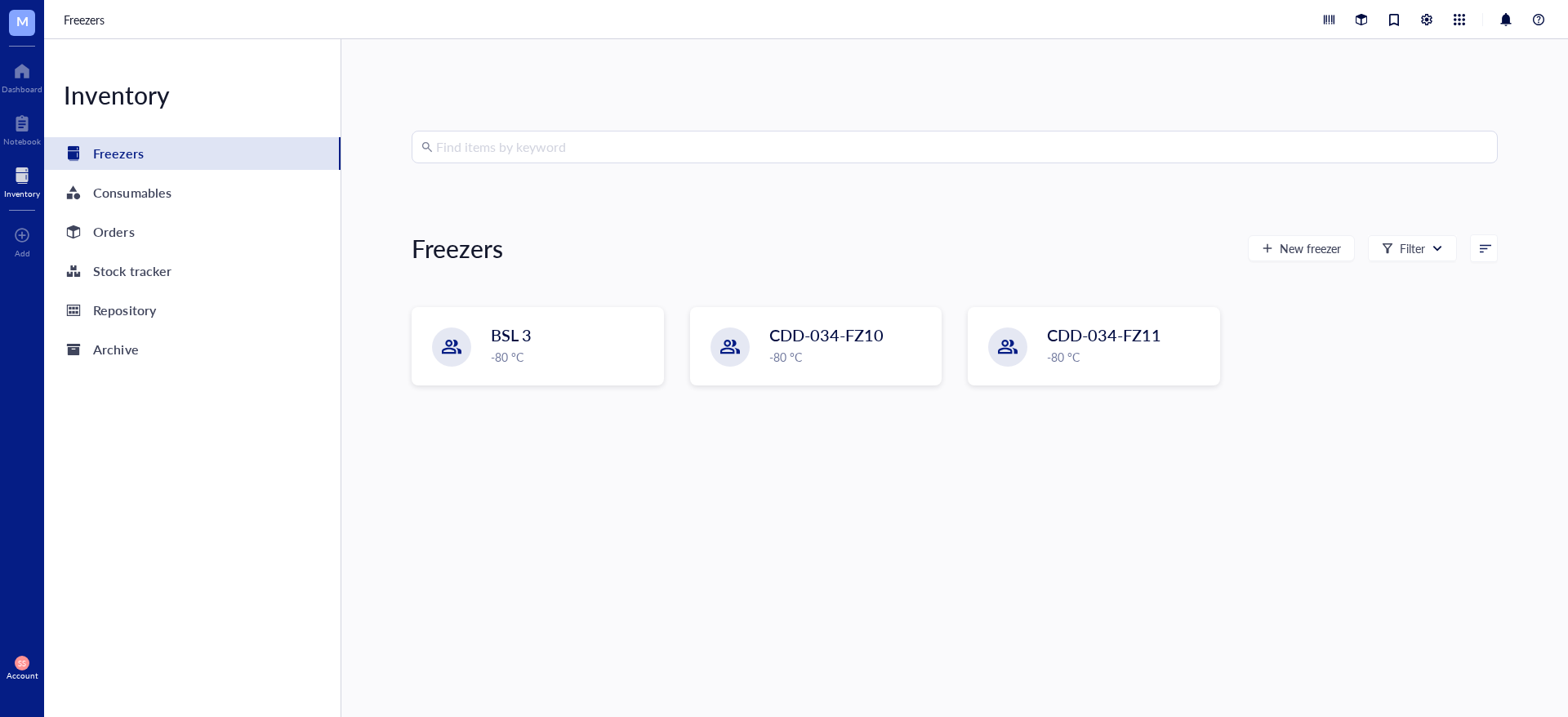click on "M" at bounding box center (22, 23) 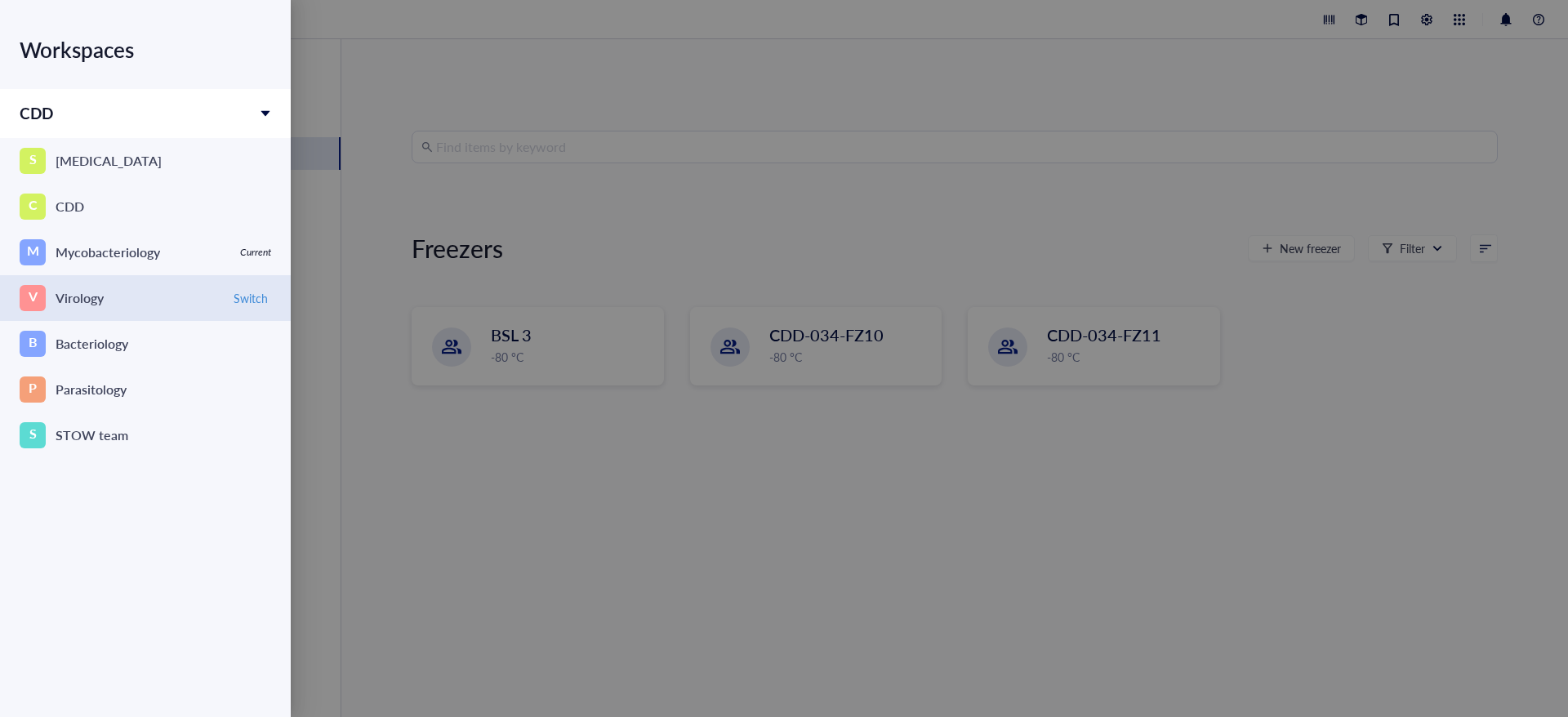click on "Virology" at bounding box center [79, 298] 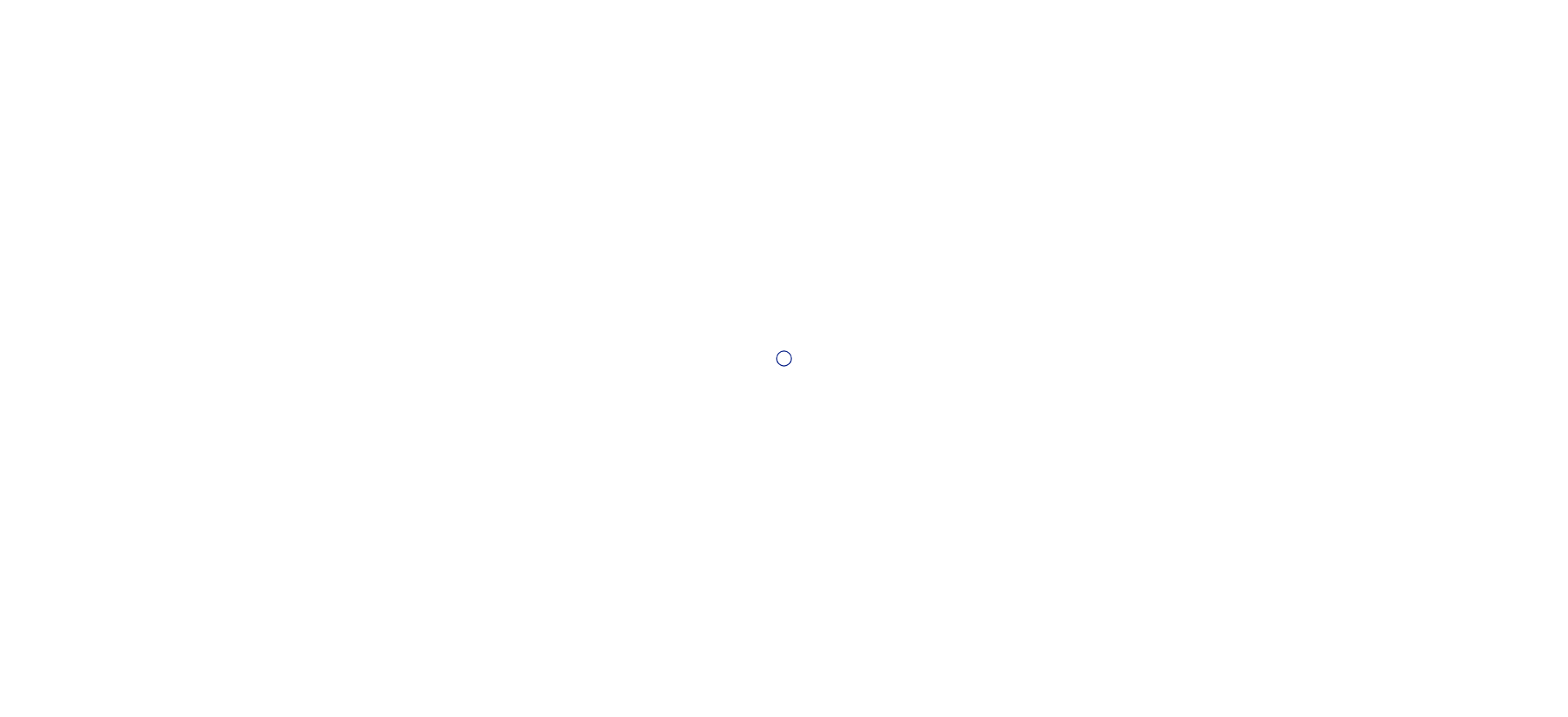 scroll, scrollTop: 0, scrollLeft: 0, axis: both 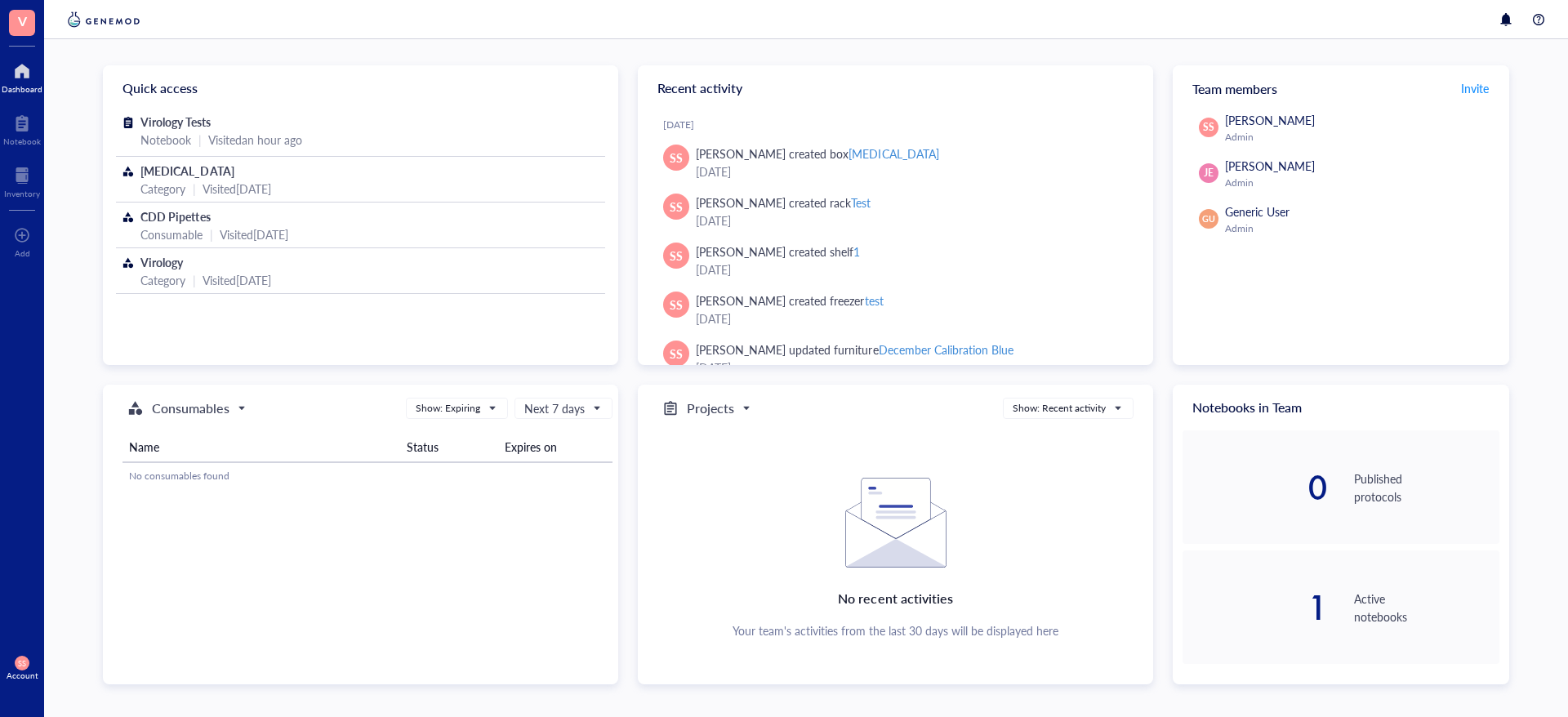 click on "V" at bounding box center [22, 20] 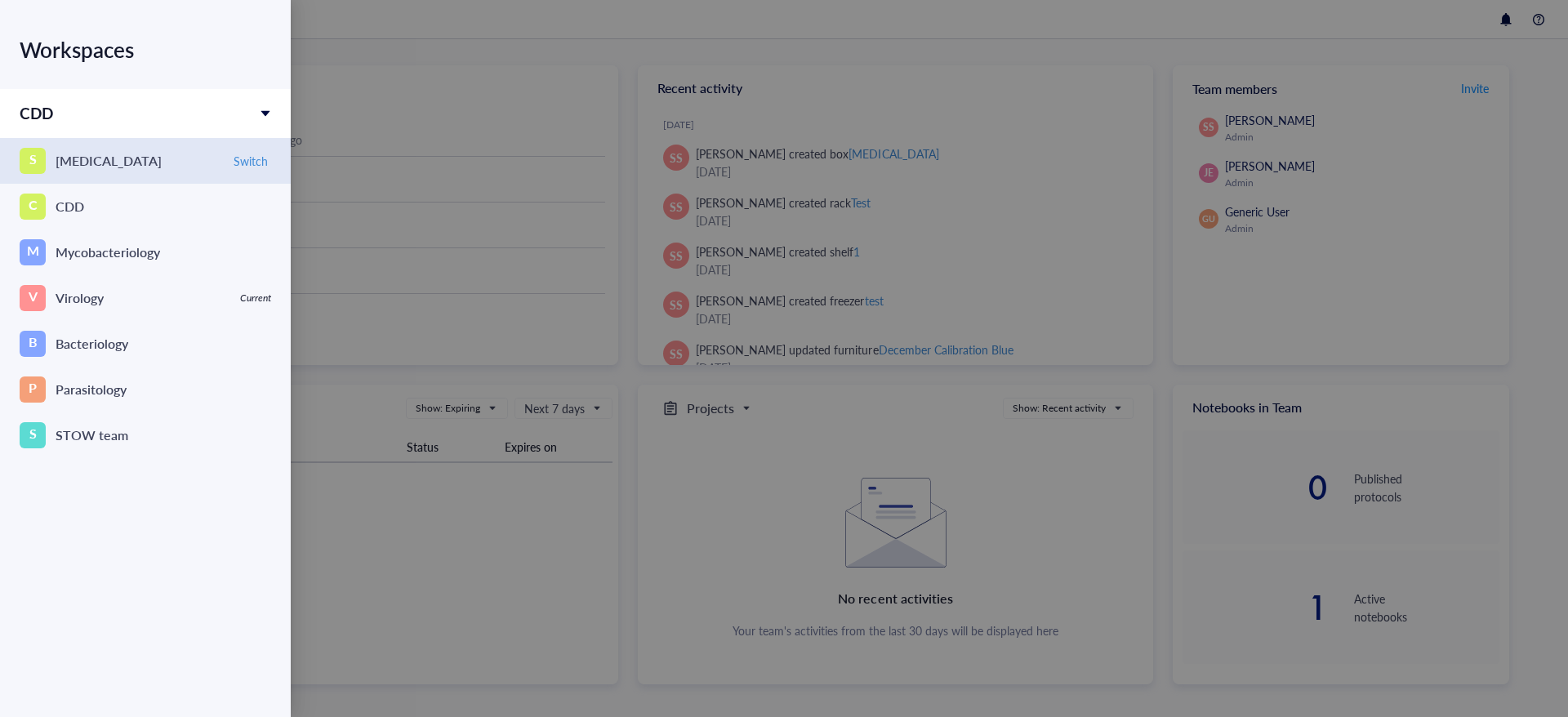 click on "S [MEDICAL_DATA] Switch" at bounding box center (145, 161) 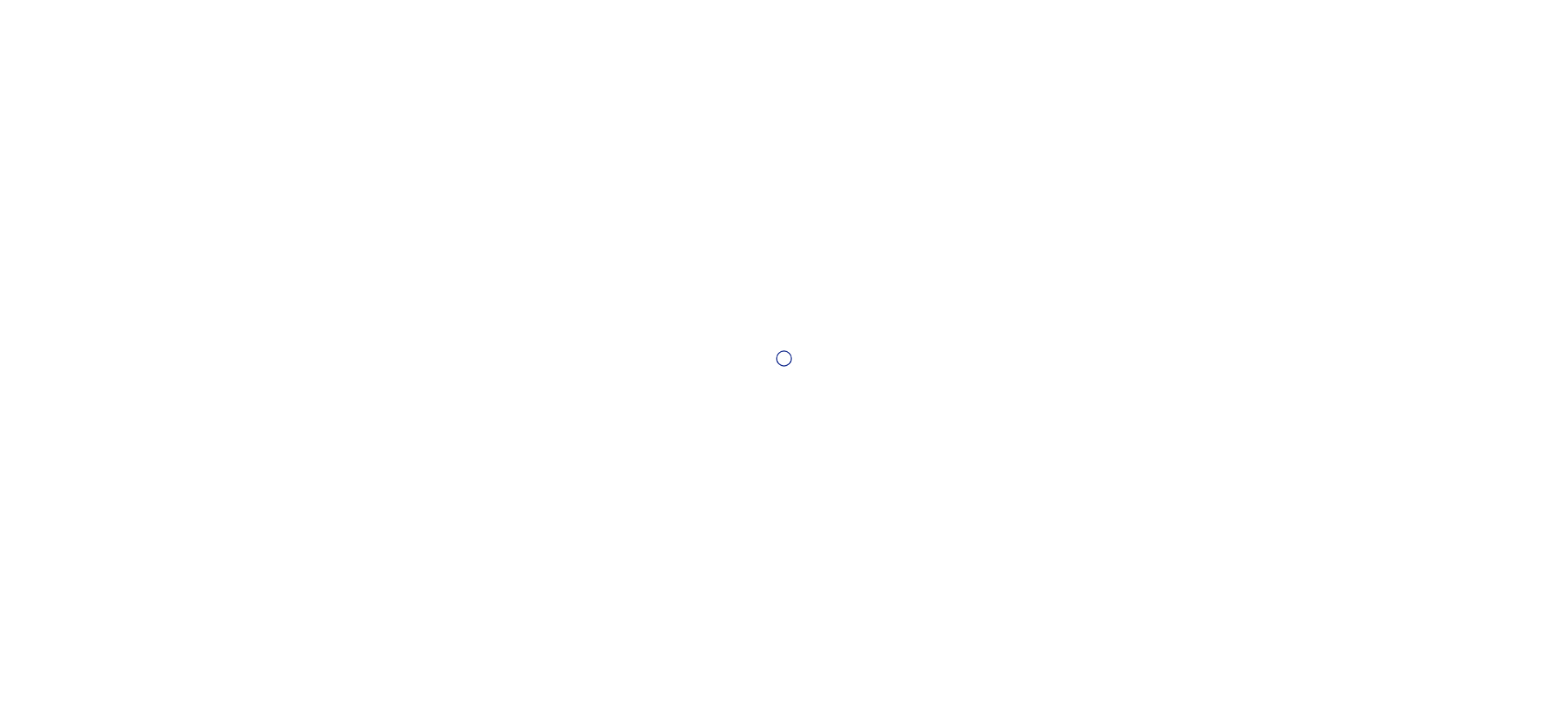 scroll, scrollTop: 0, scrollLeft: 0, axis: both 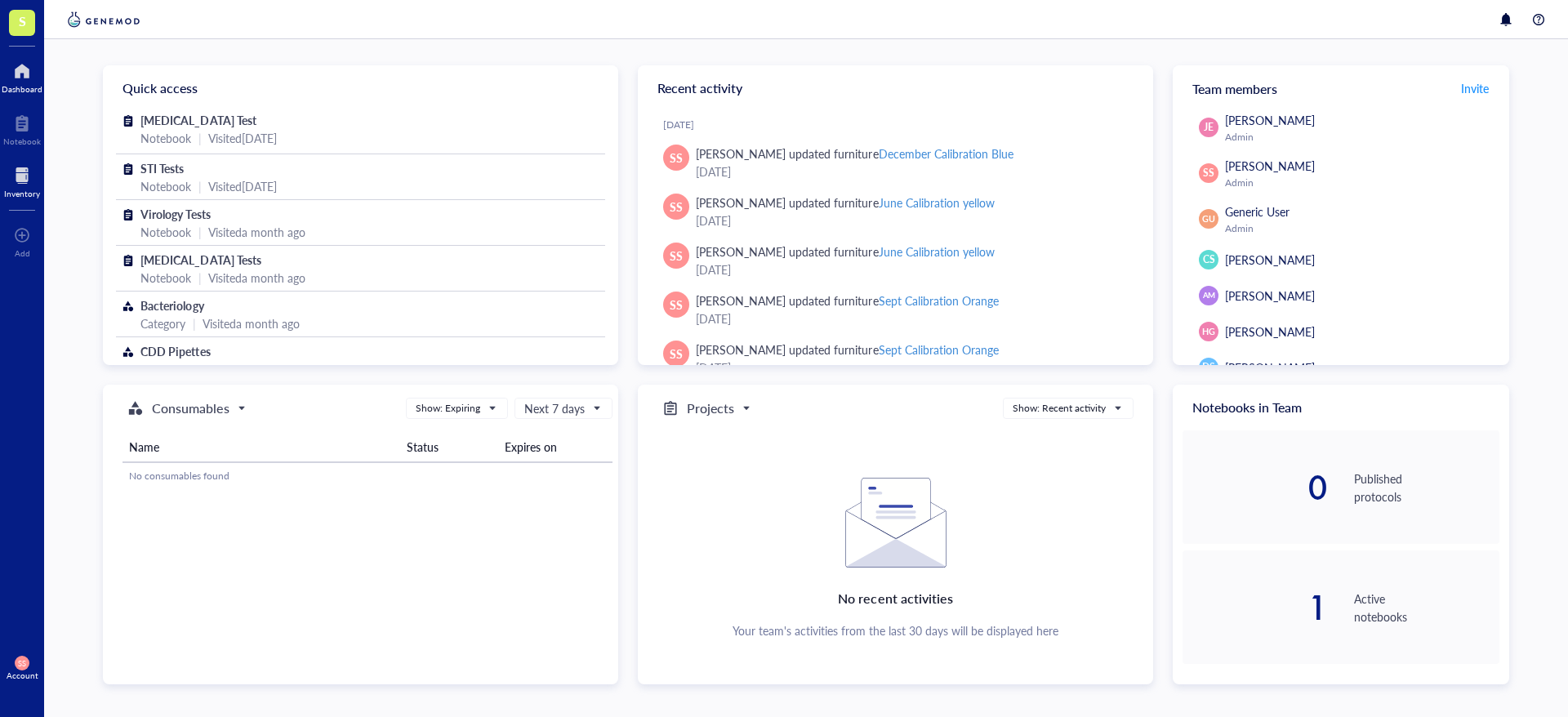 click at bounding box center [22, 176] 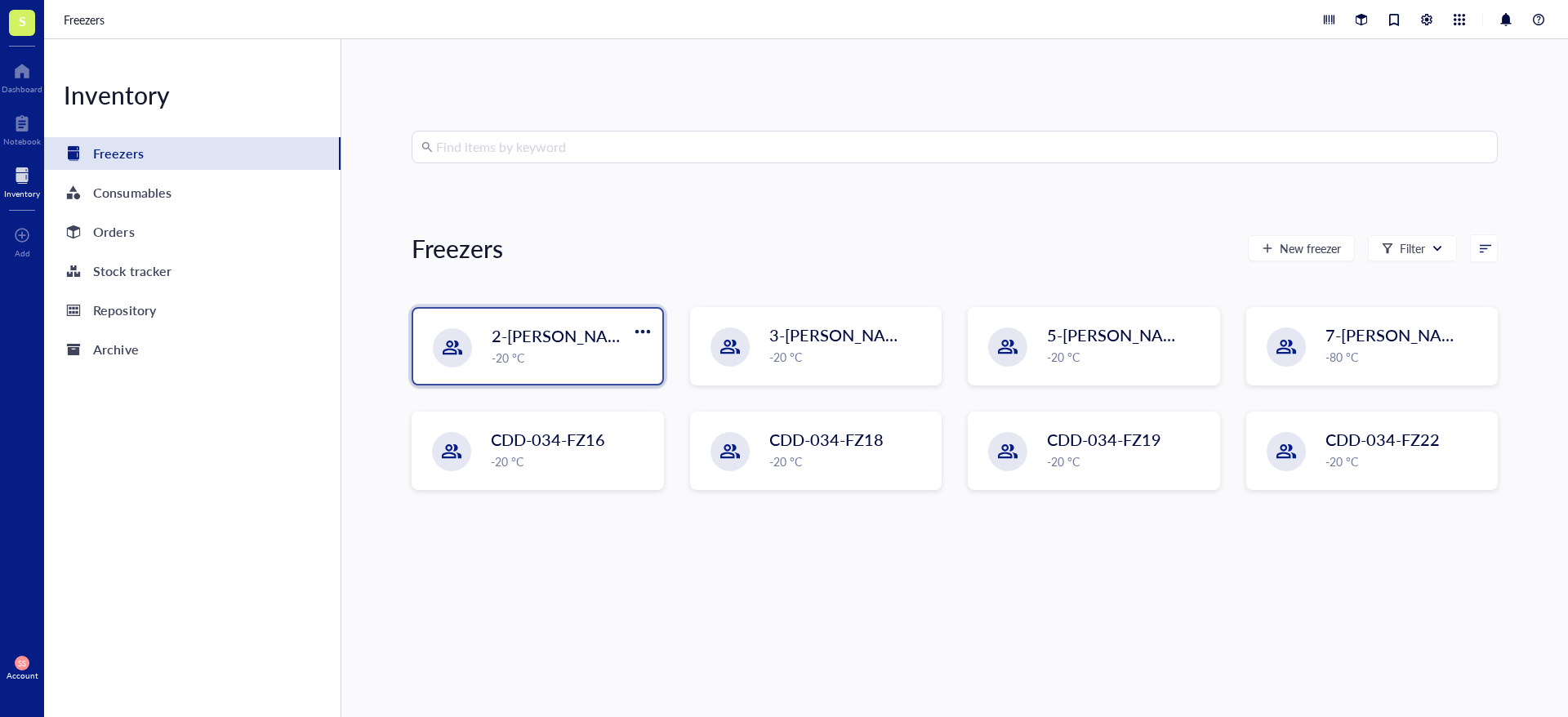 click on "-20 °C" at bounding box center [572, 358] 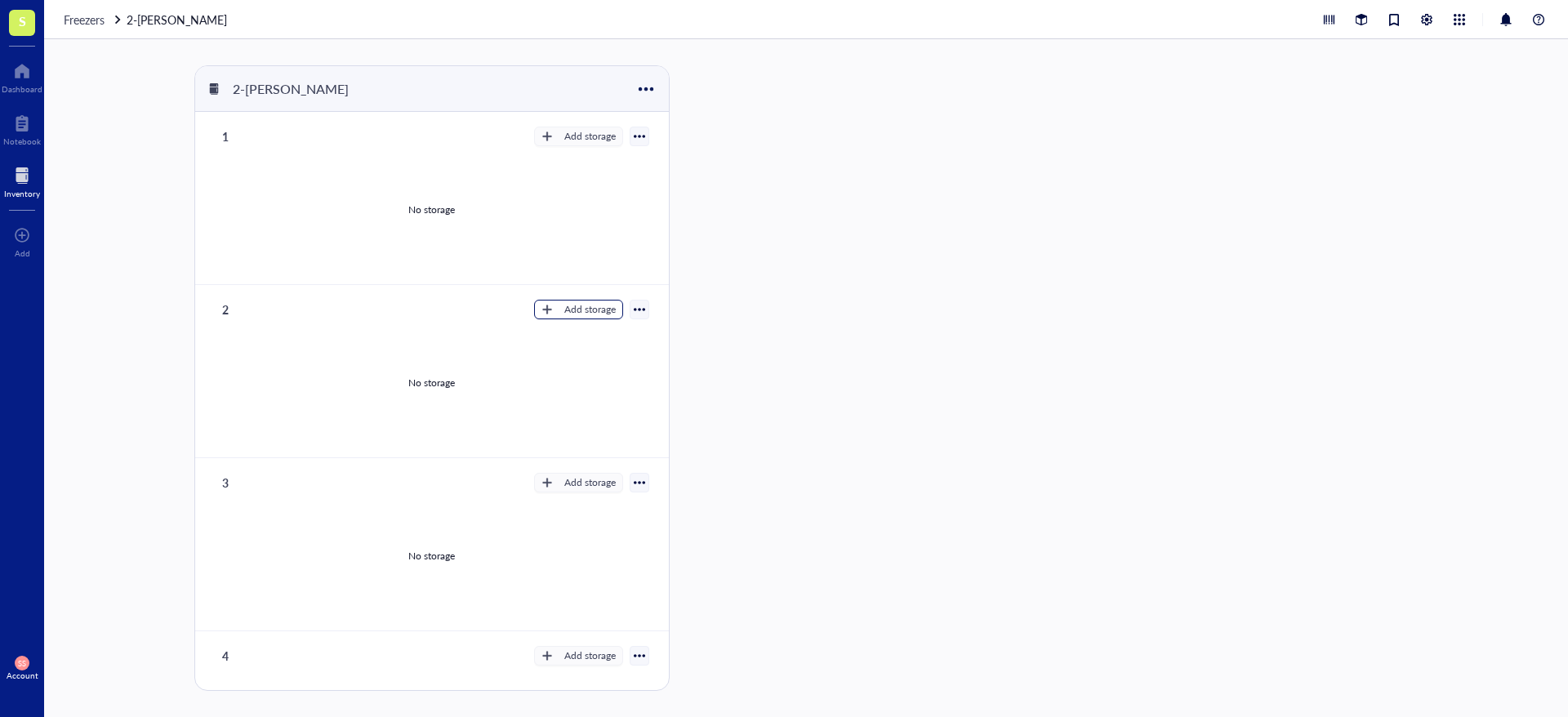 click on "Add storage" at bounding box center (578, 310) 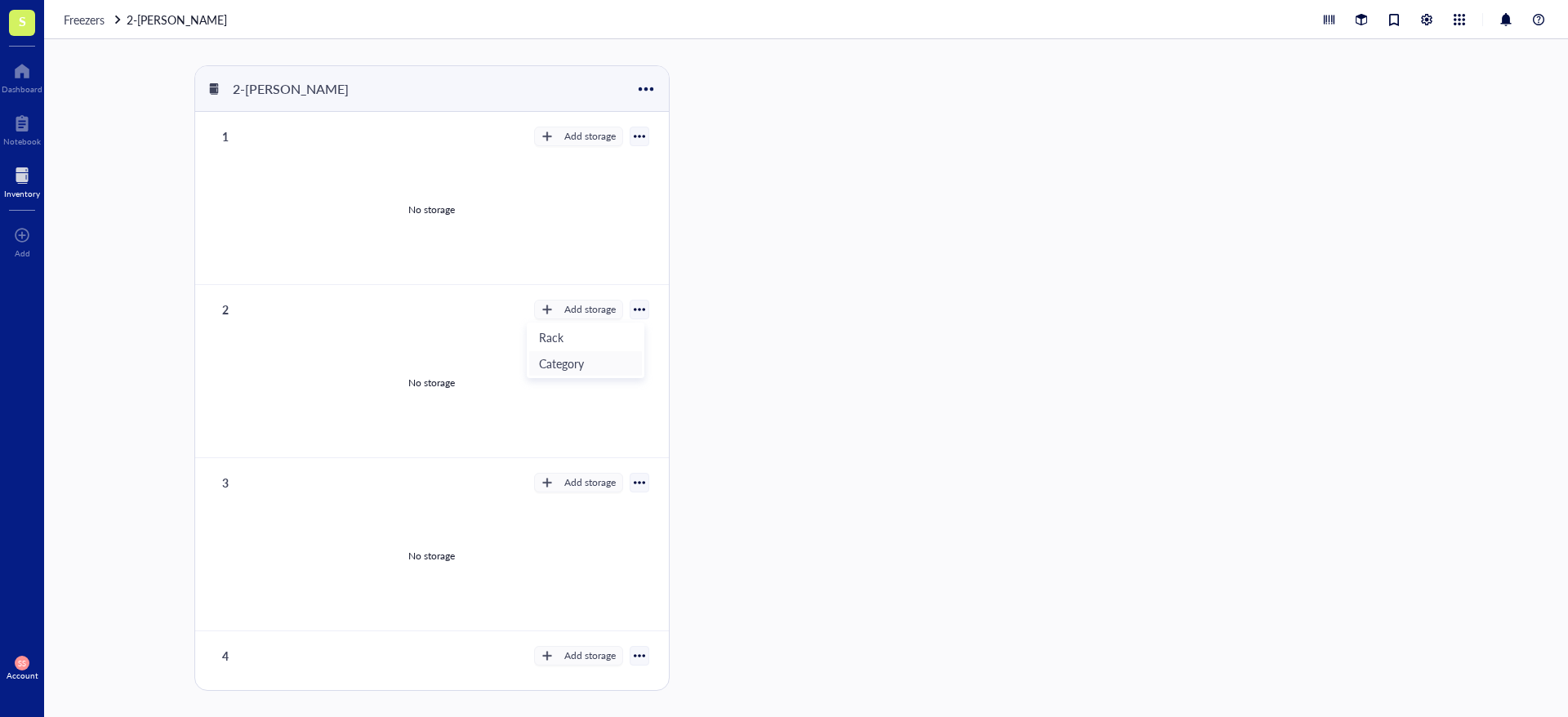 click on "Category" at bounding box center [586, 363] 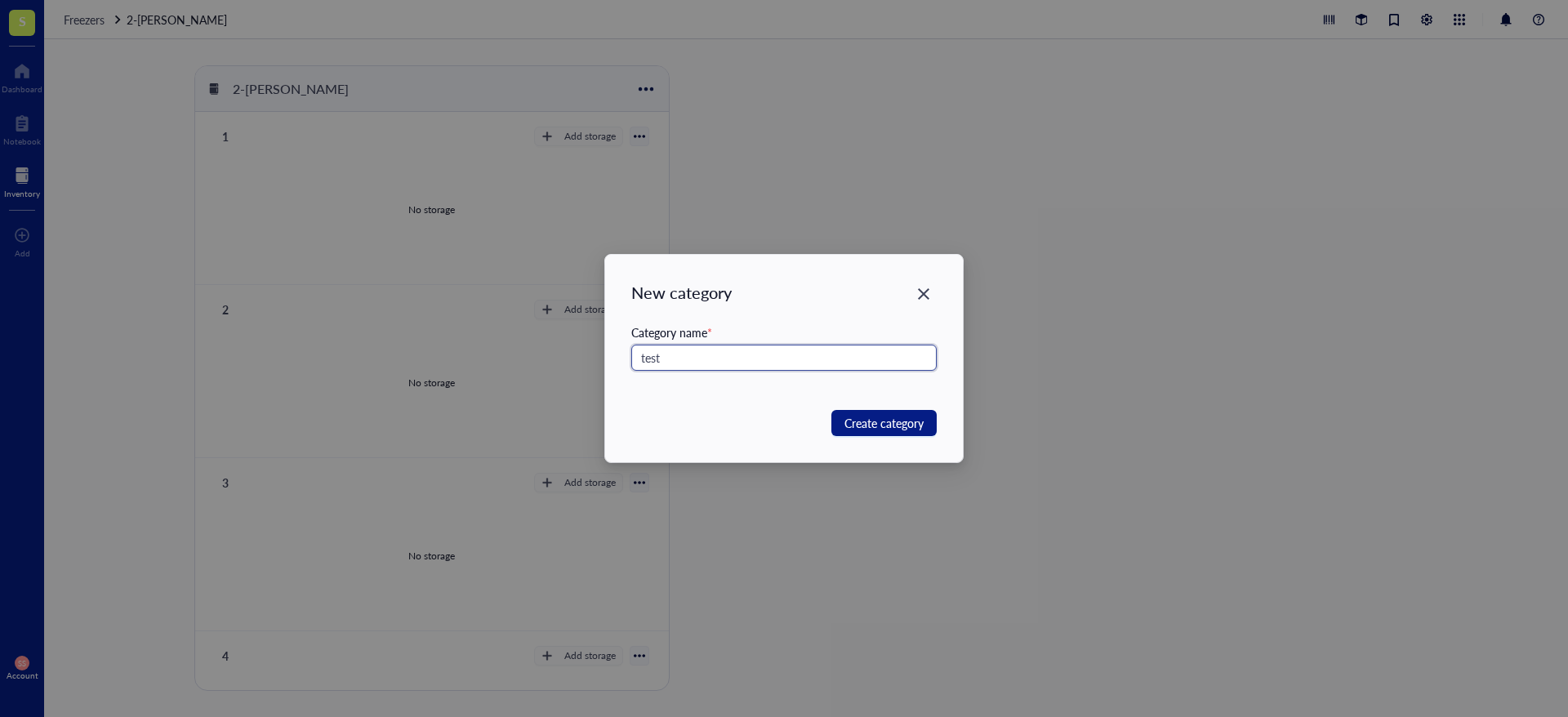 type on "test" 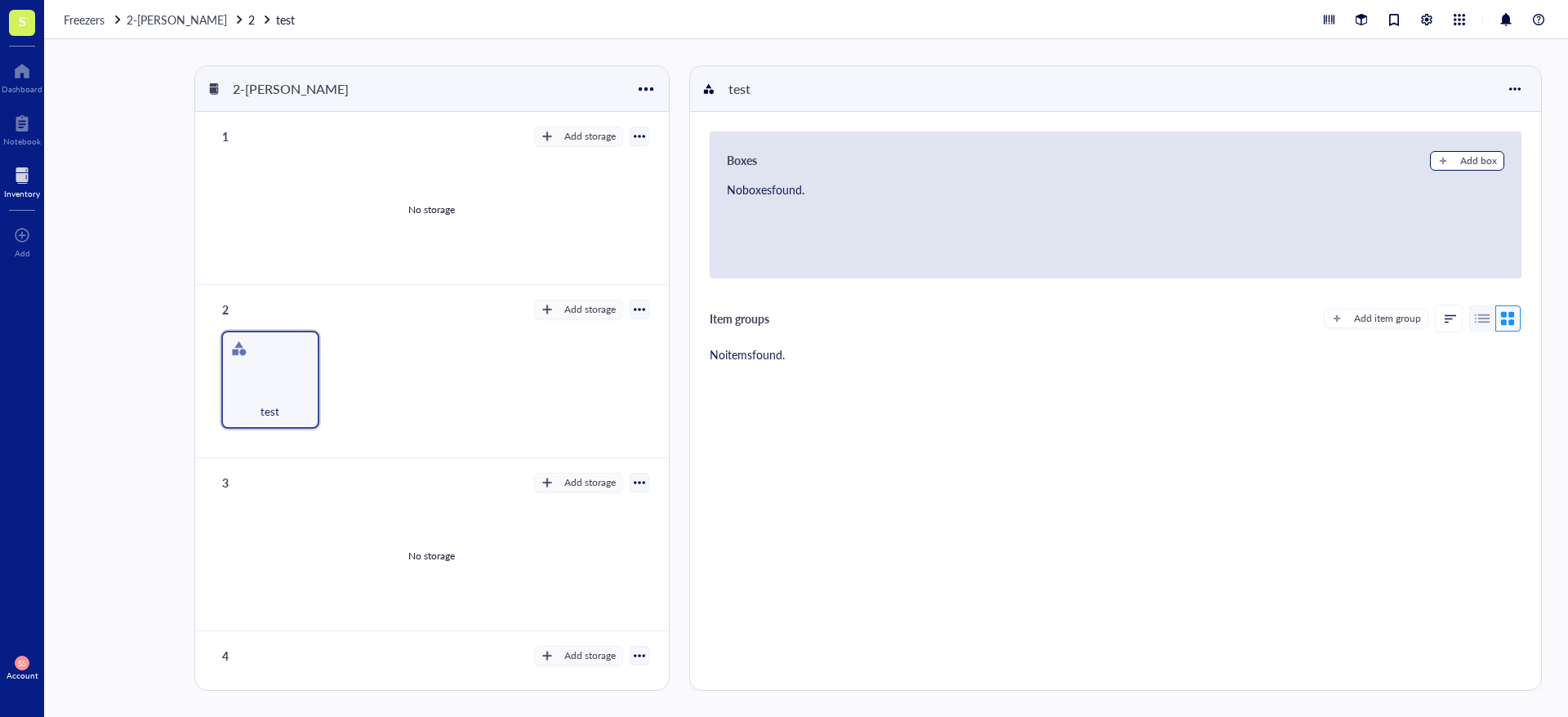 click on "Add box" at bounding box center [1478, 161] 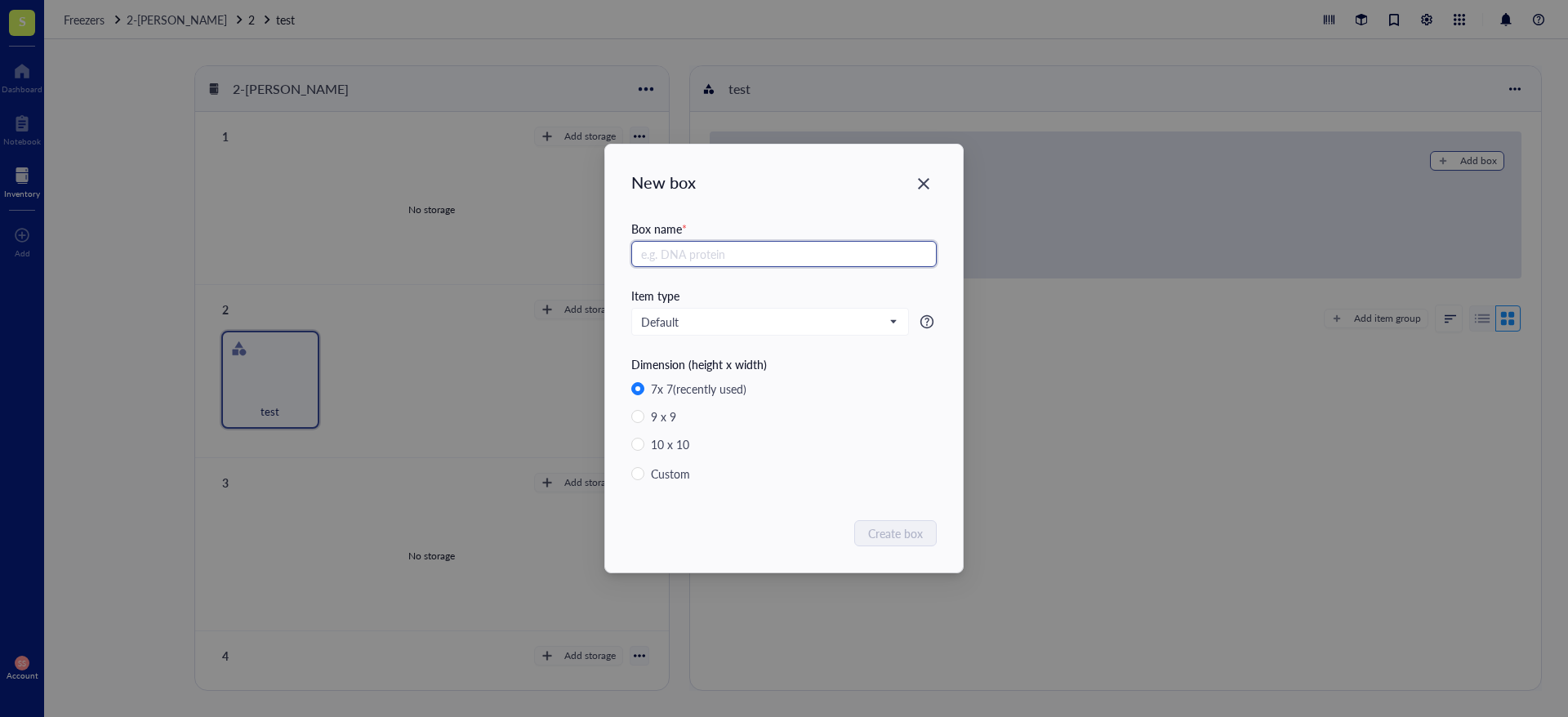 radio on "false" 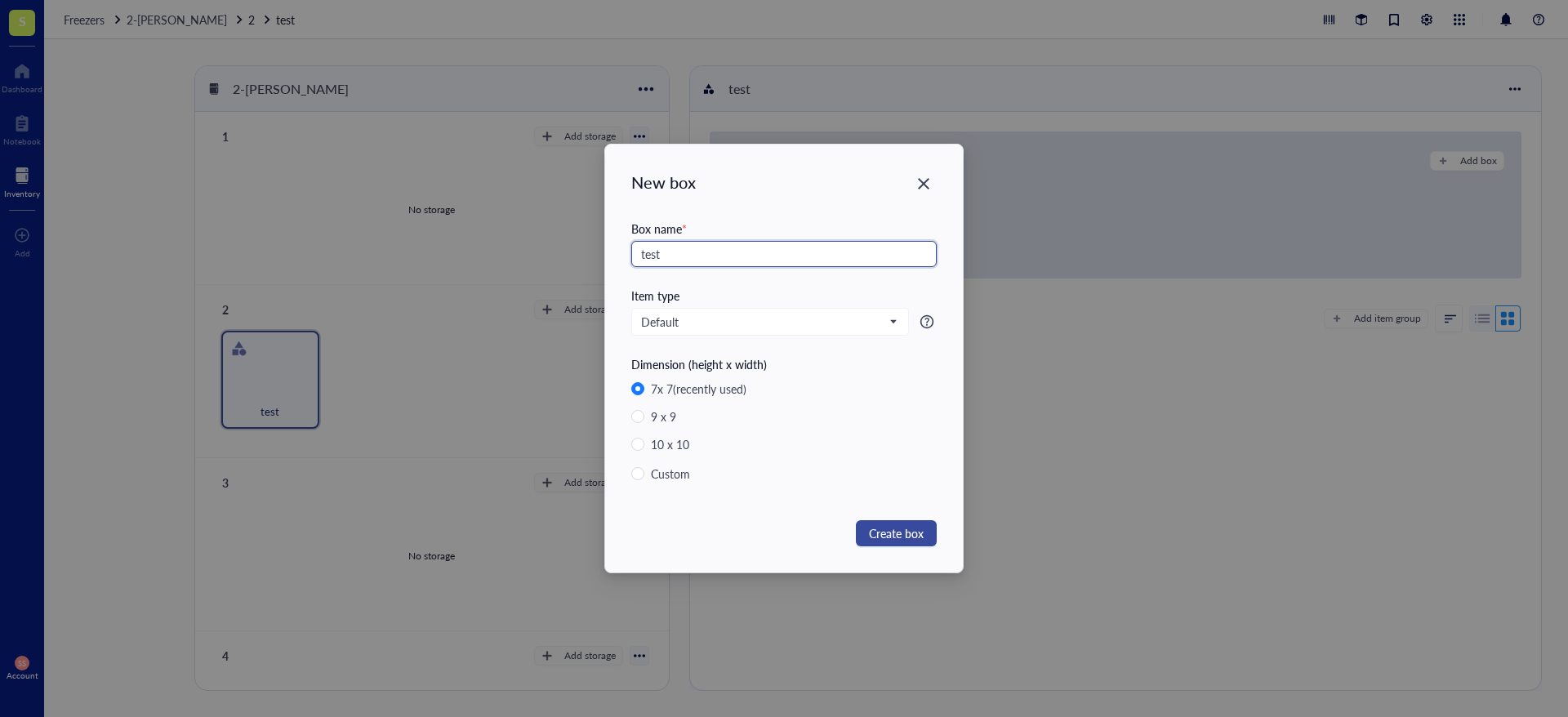 type on "test" 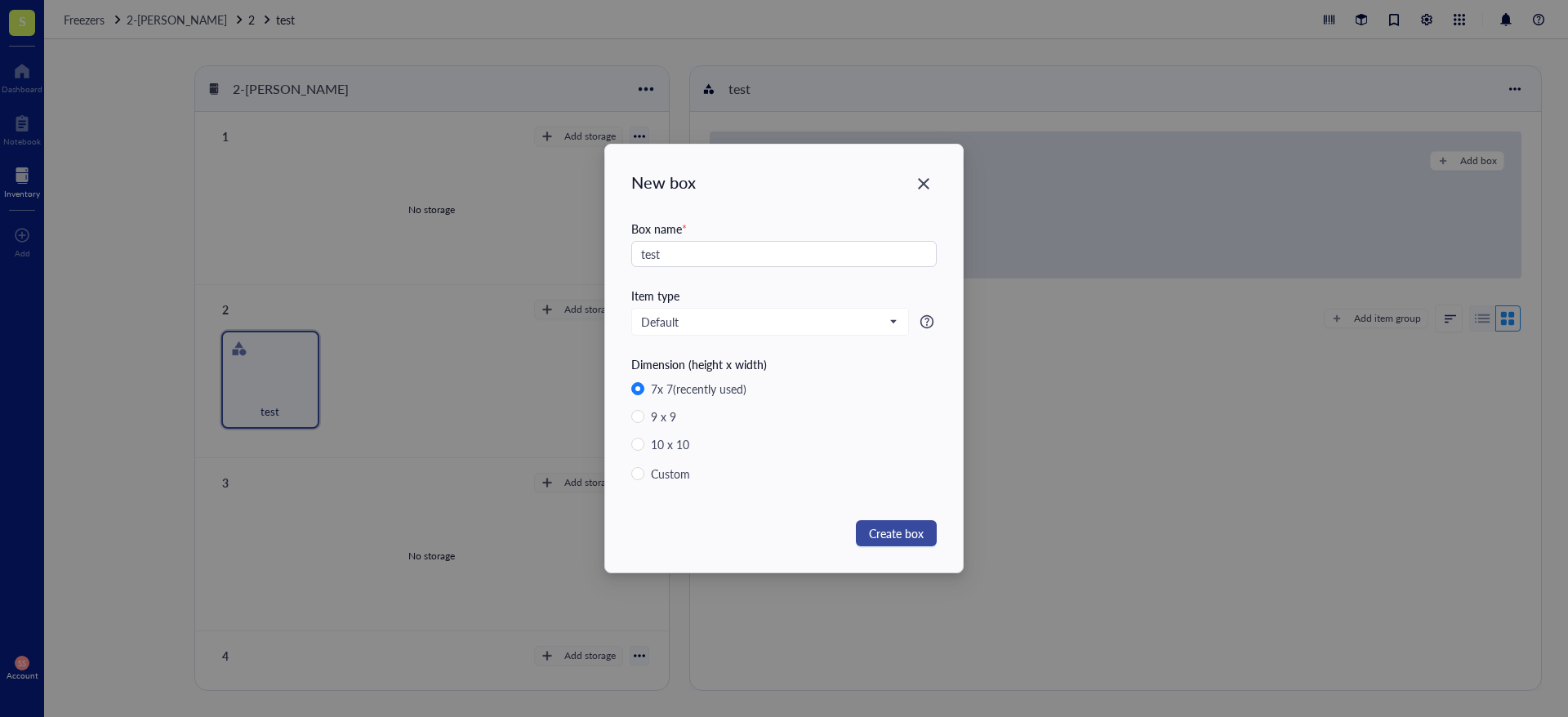 click on "Create box" at bounding box center (896, 533) 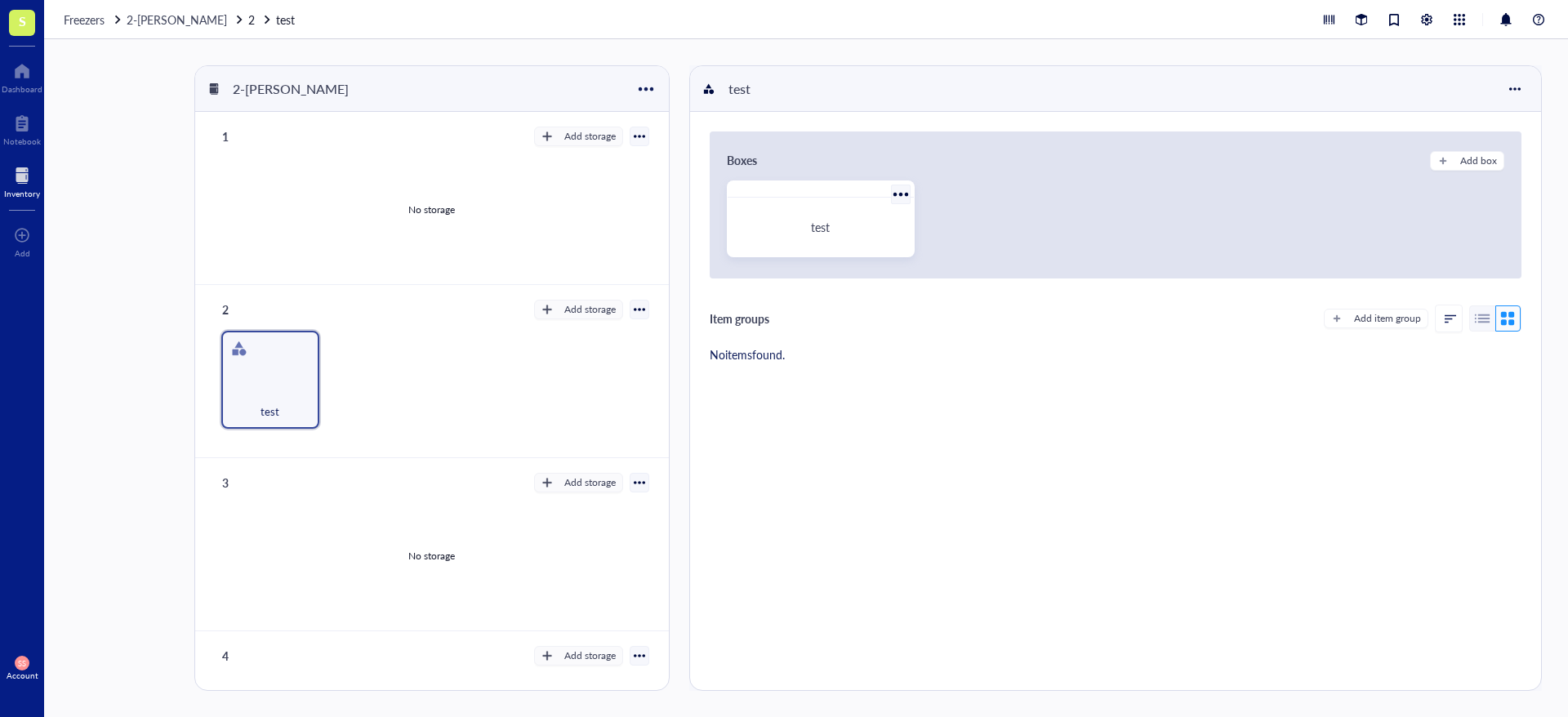 click at bounding box center [821, 189] 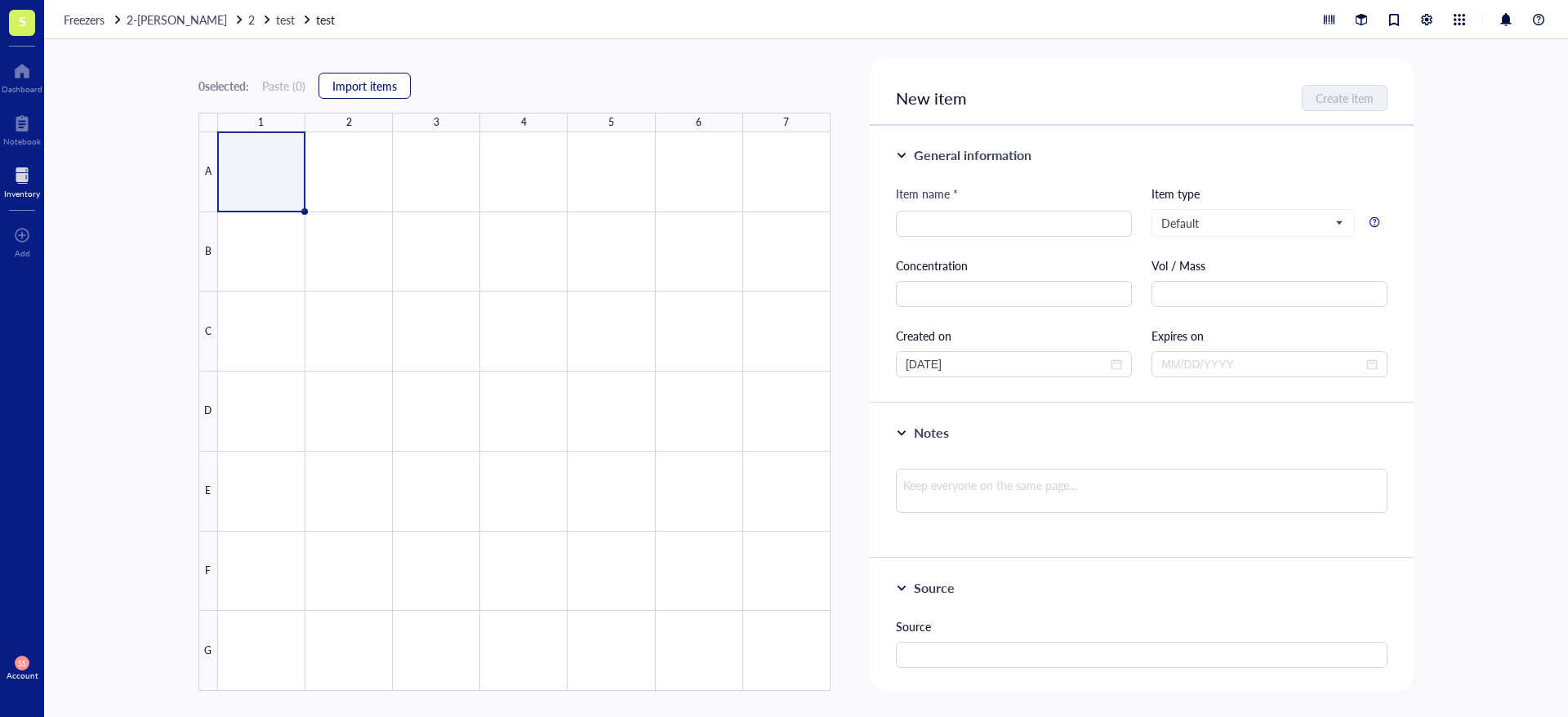 click on "Import items" at bounding box center [364, 86] 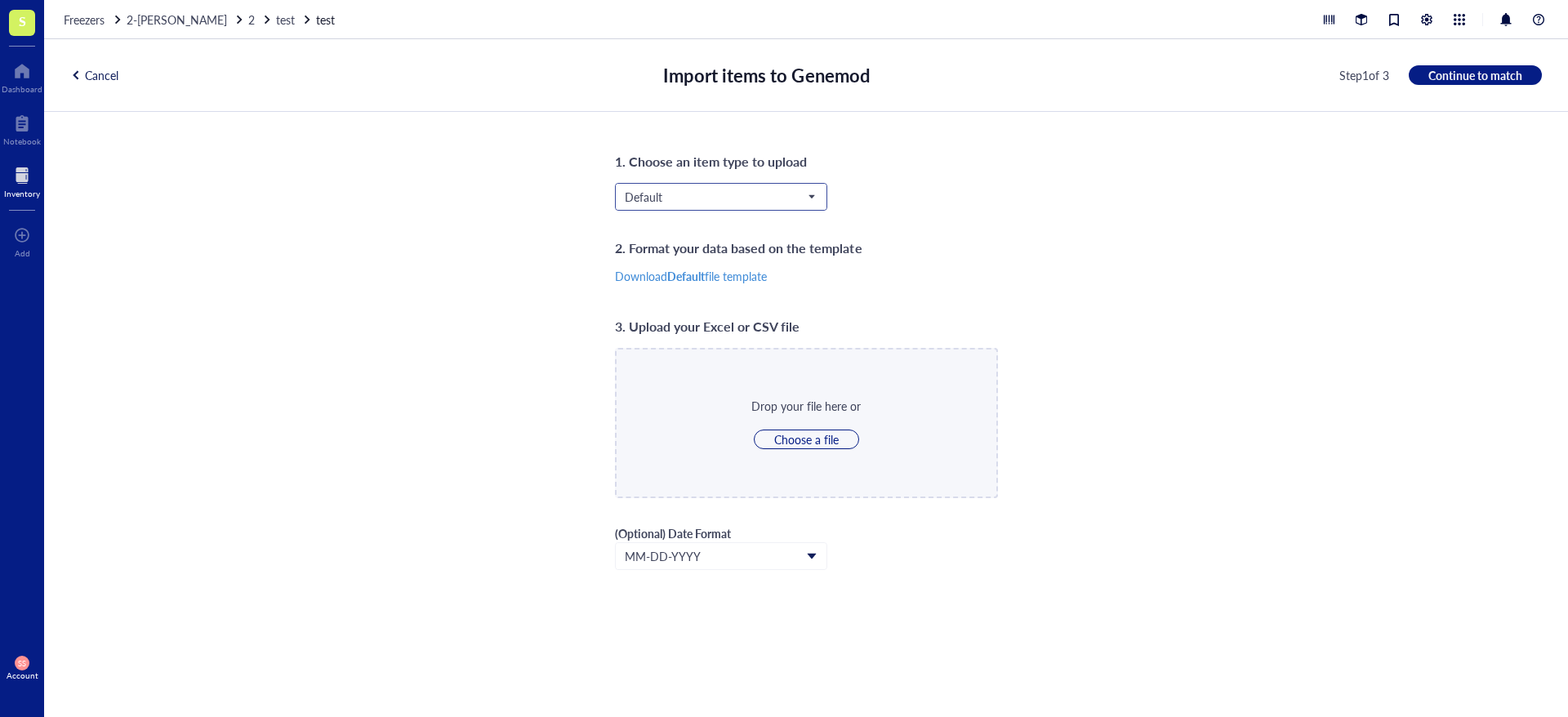 click on "Default" at bounding box center [719, 197] 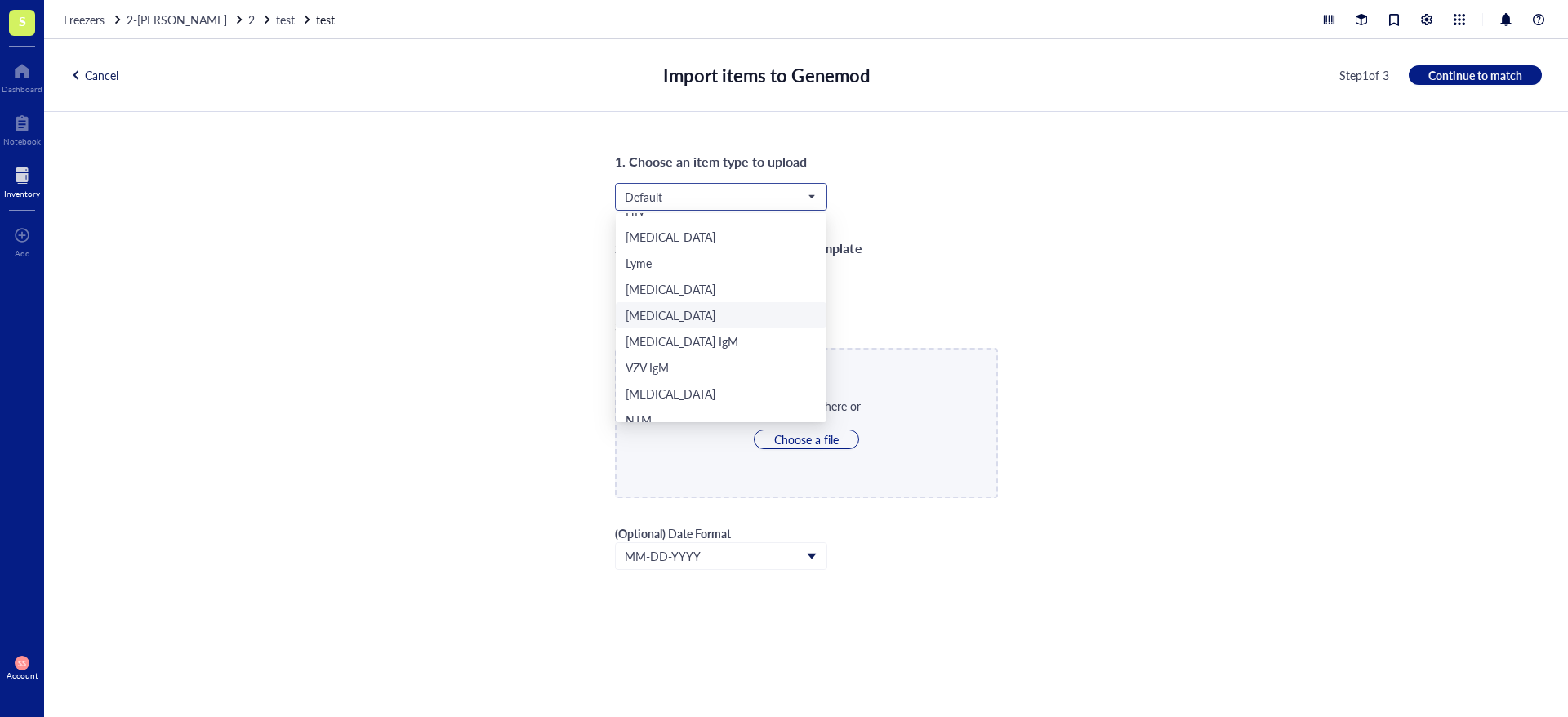 scroll, scrollTop: 0, scrollLeft: 0, axis: both 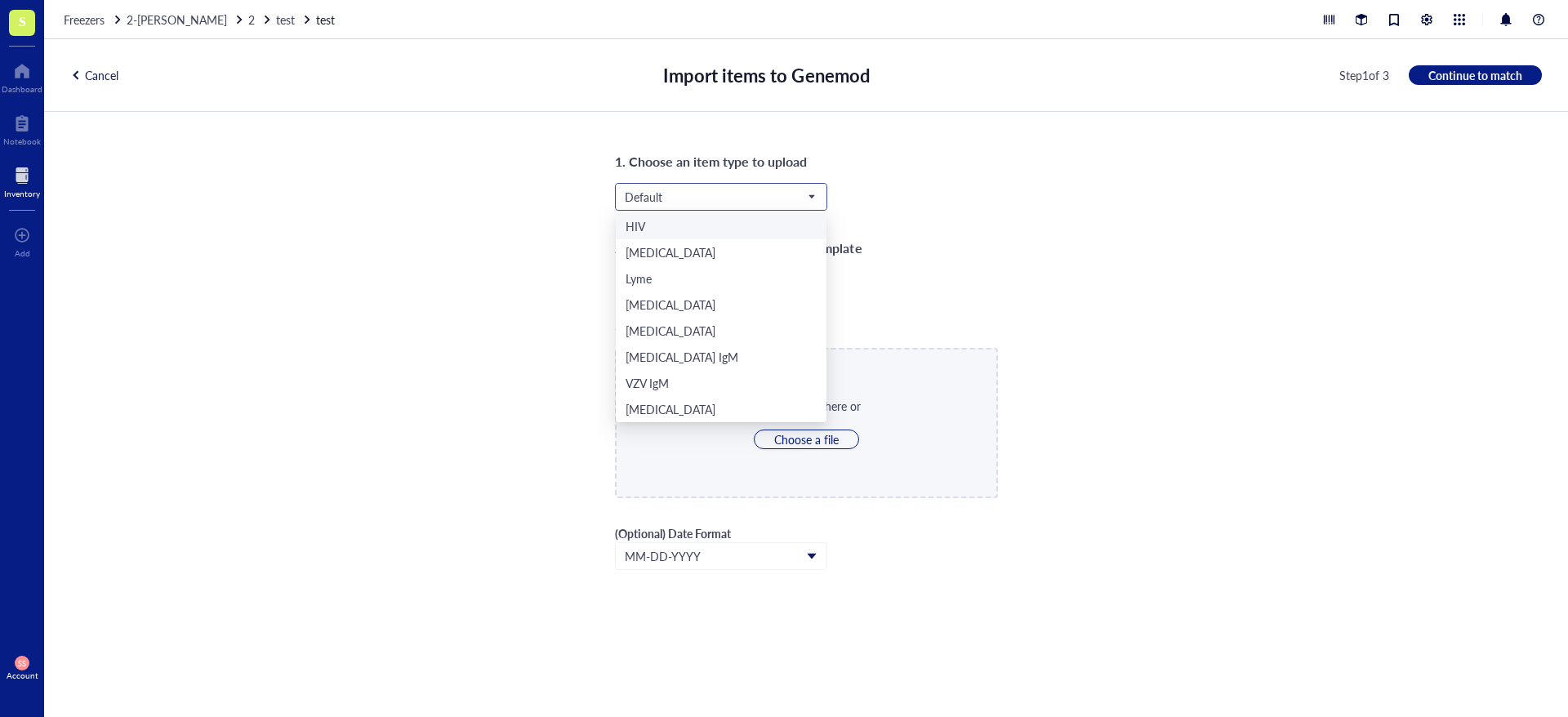 click on "HIV" at bounding box center [721, 226] 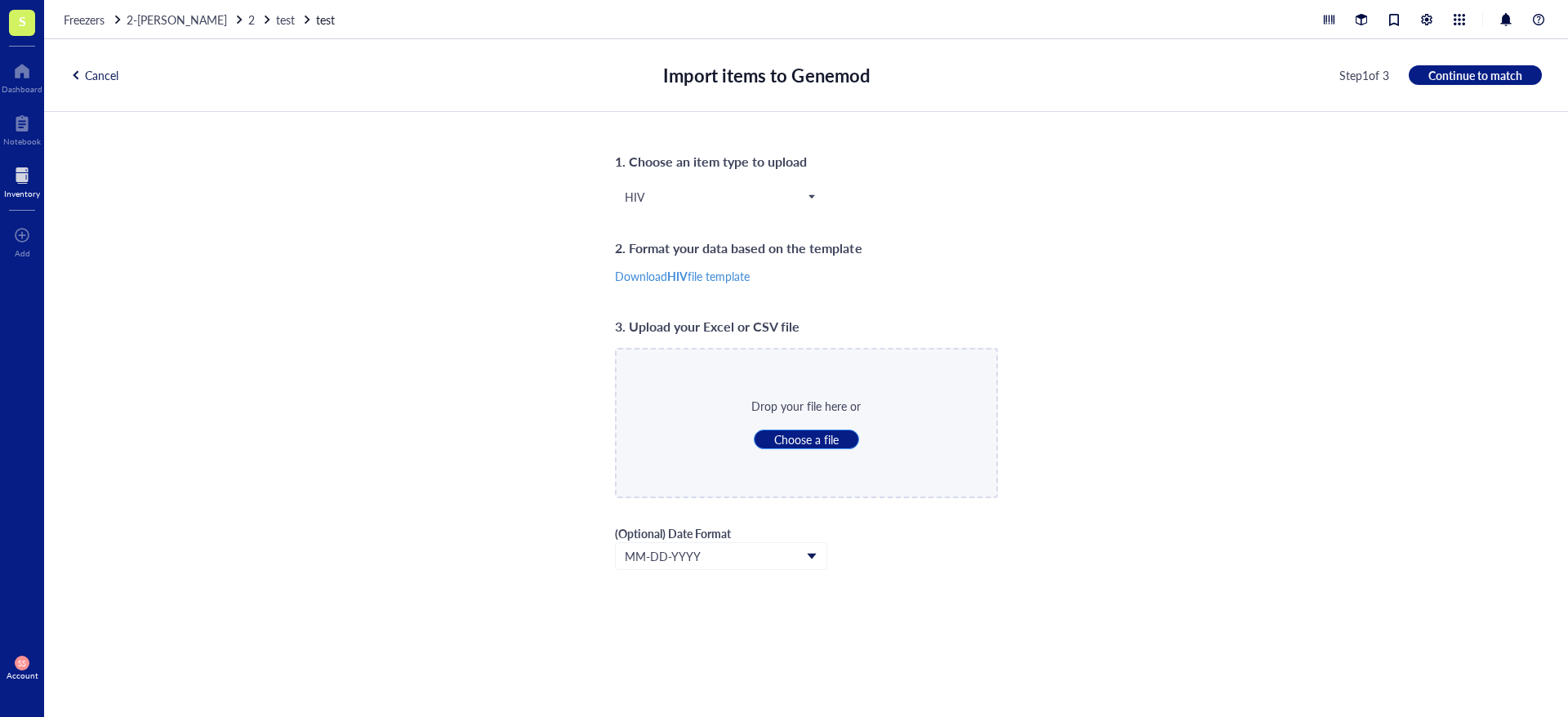 click on "Choose a file" at bounding box center (806, 439) 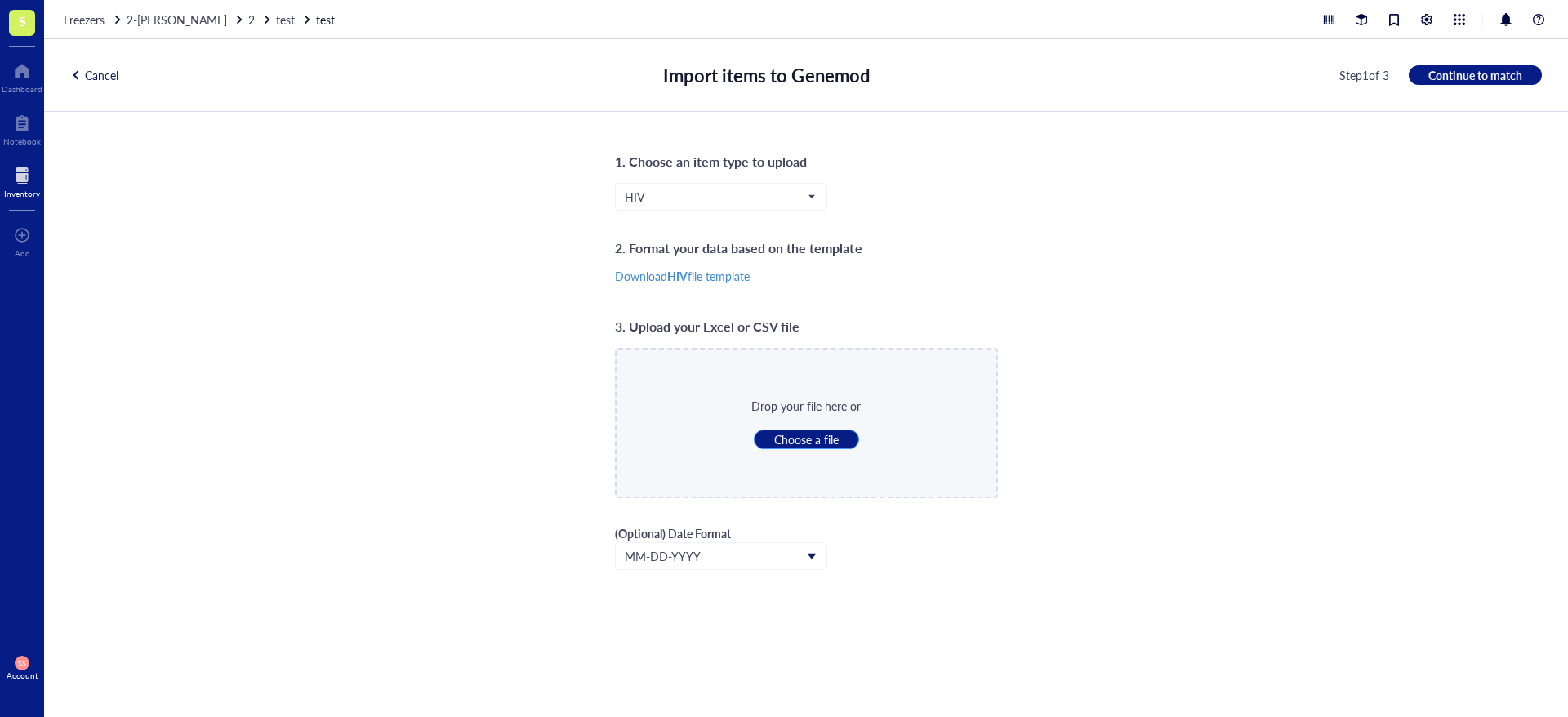 click on "Choose a file" at bounding box center [806, 439] 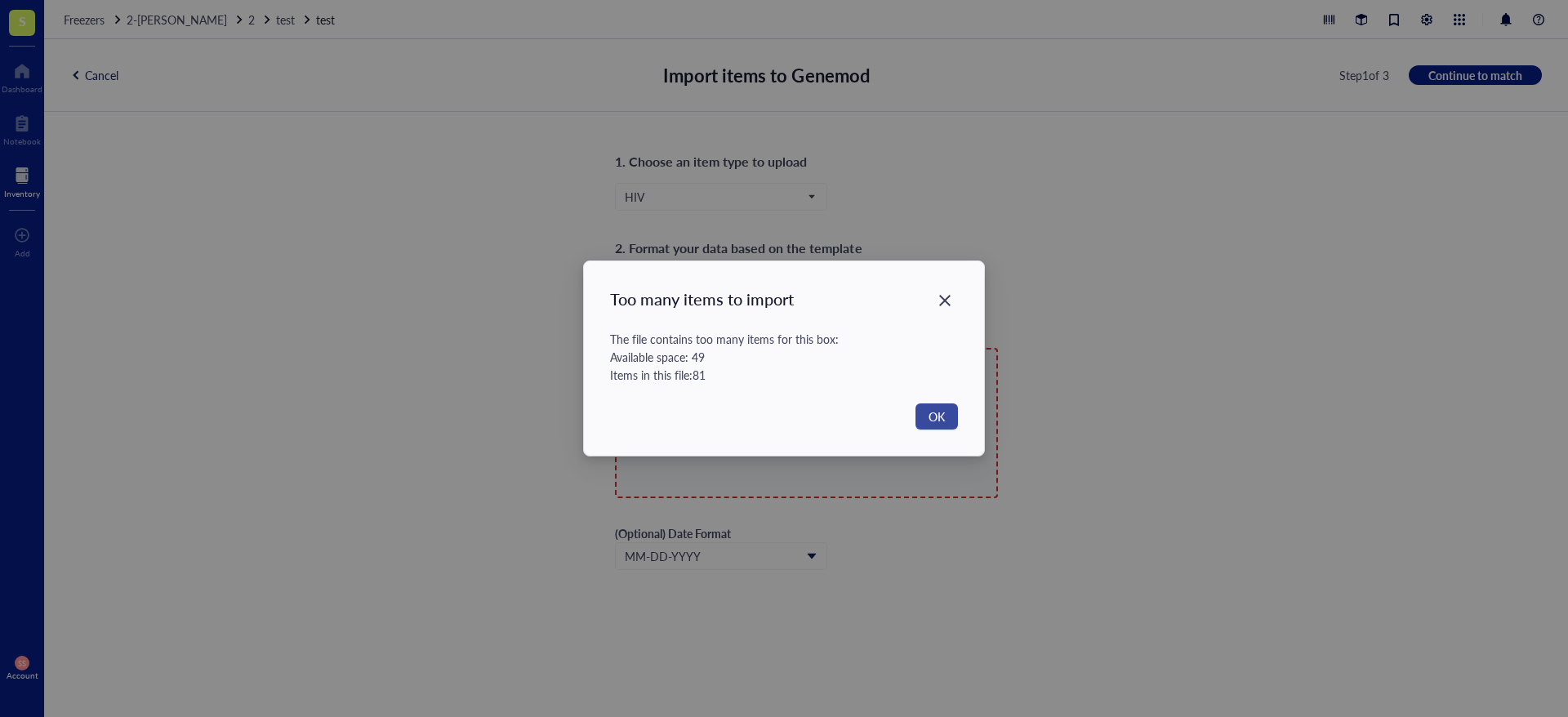 click on "OK" at bounding box center (937, 416) 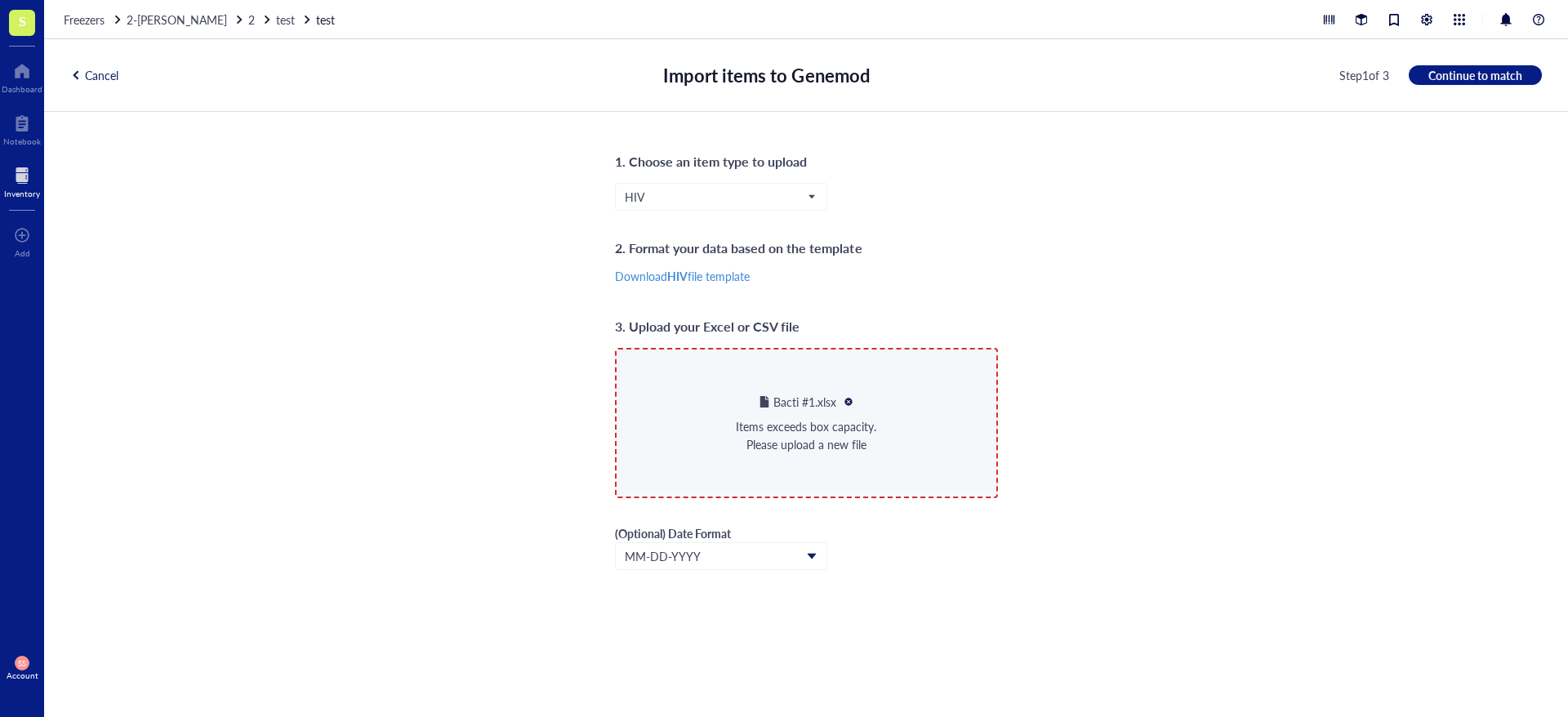 click at bounding box center (849, 402) 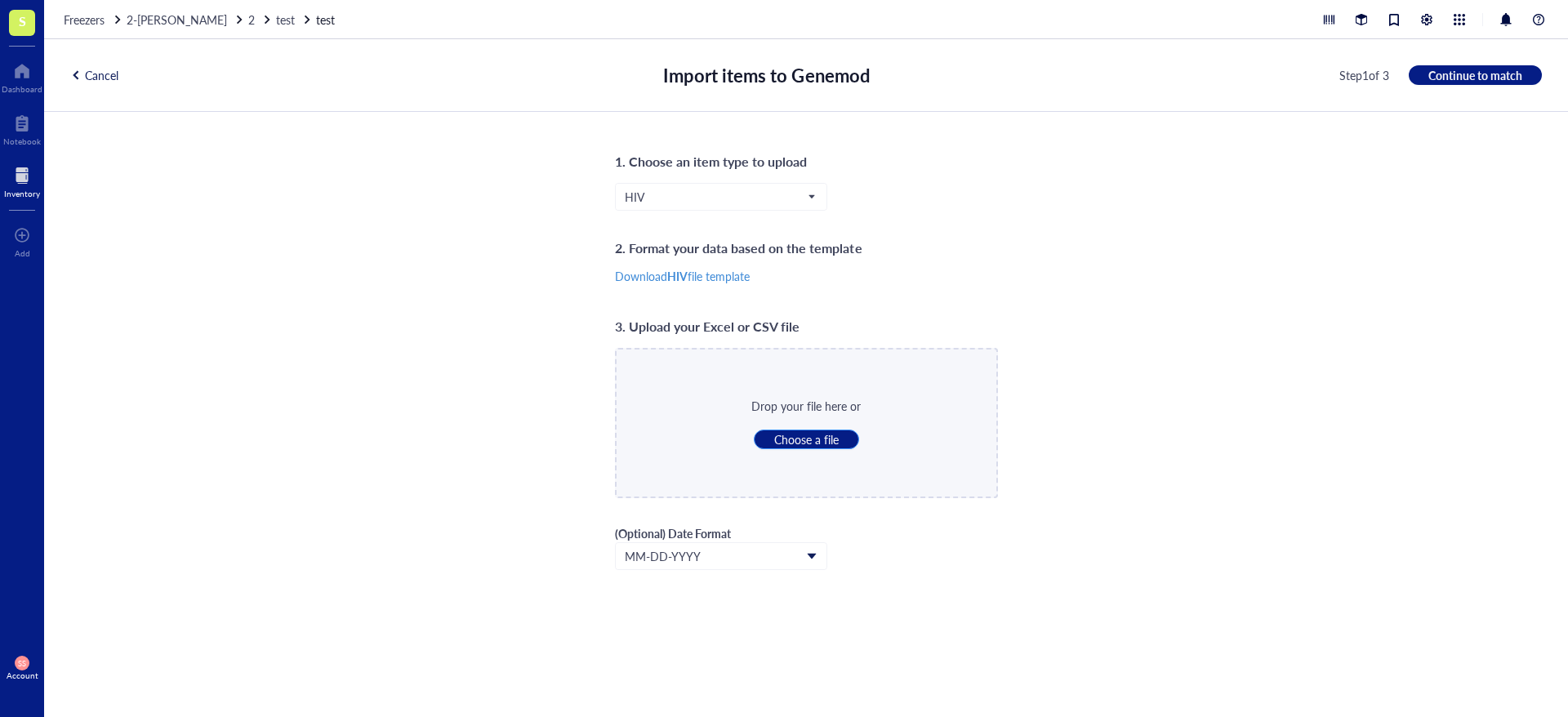 click on "Choose a file" at bounding box center (806, 439) 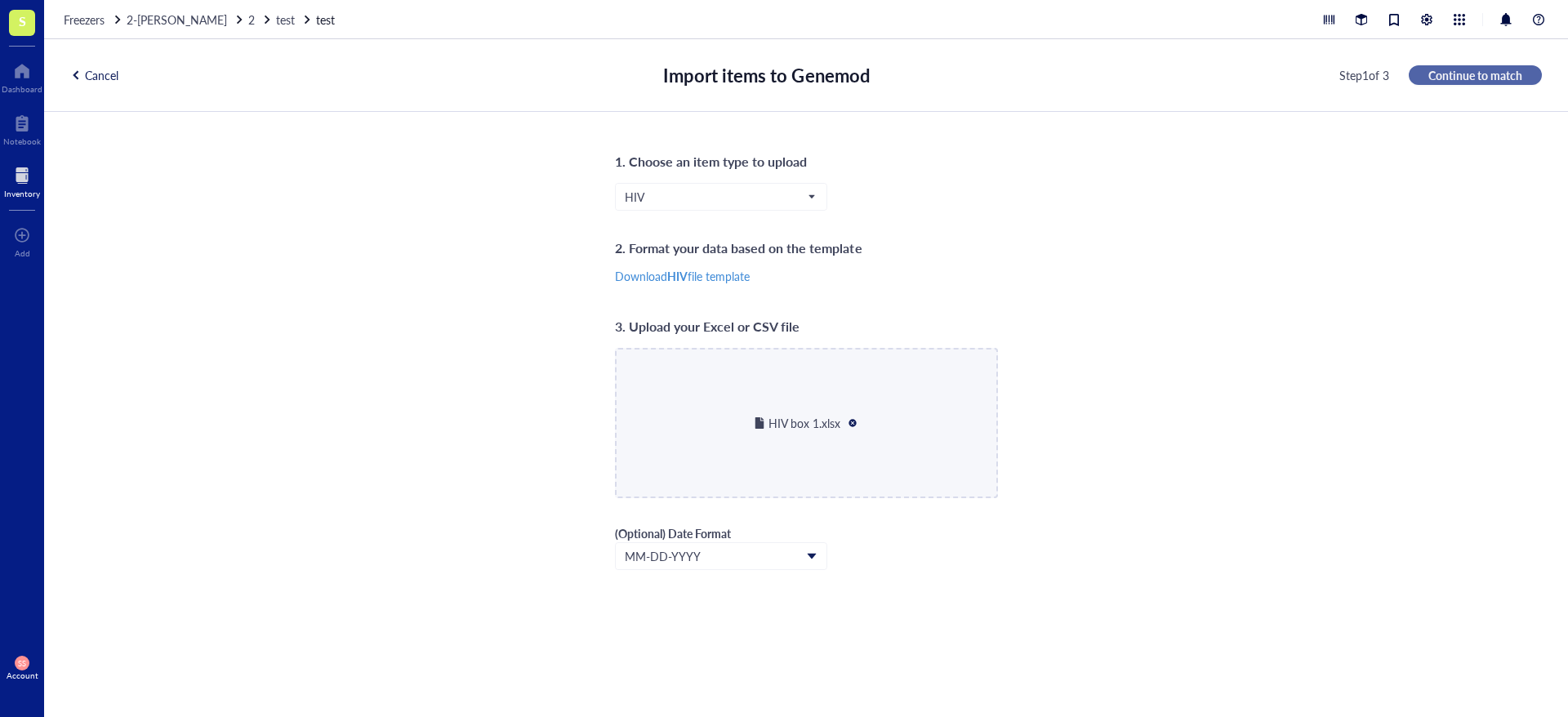 click on "Continue to match" at bounding box center [1475, 75] 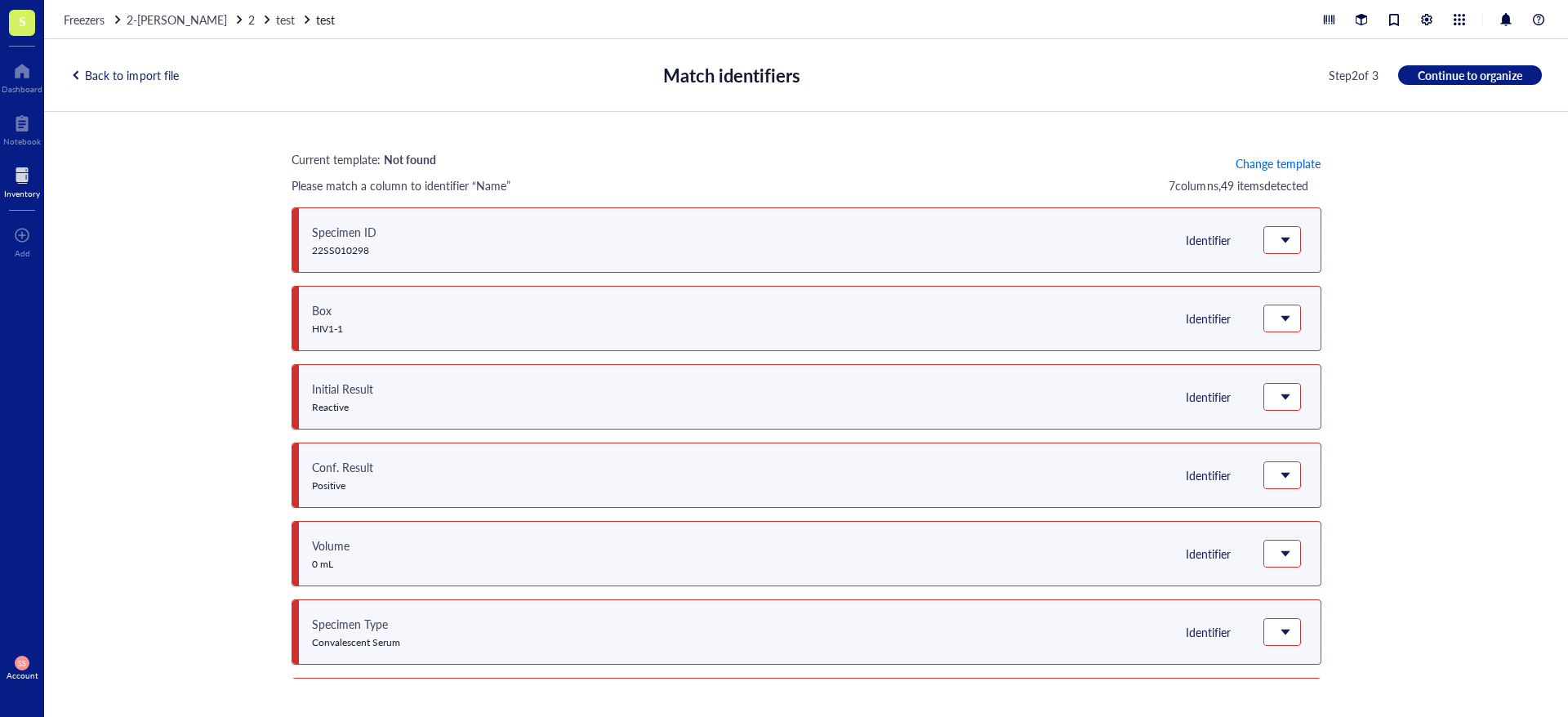 click on "Change template" at bounding box center (1278, 163) 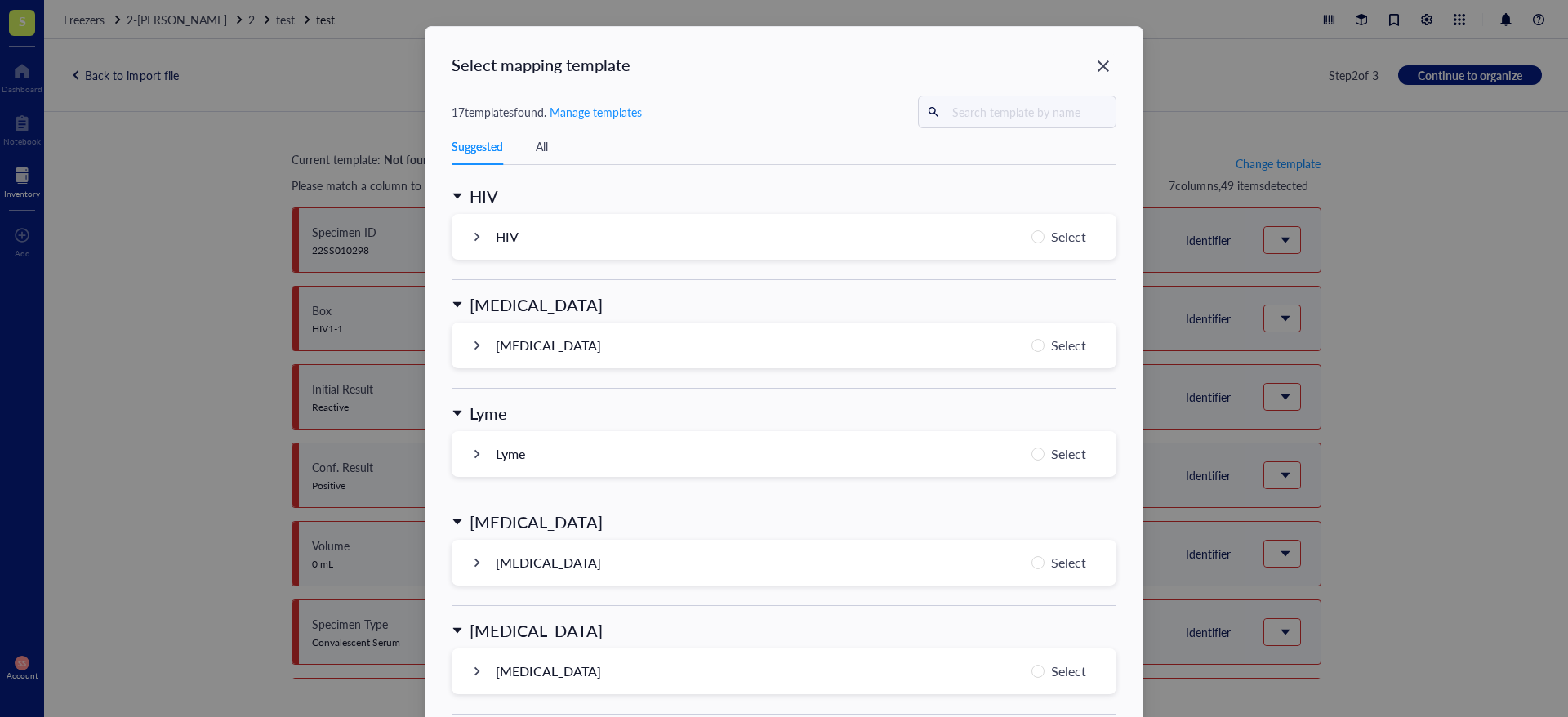 click on "HIV Select" at bounding box center [784, 237] 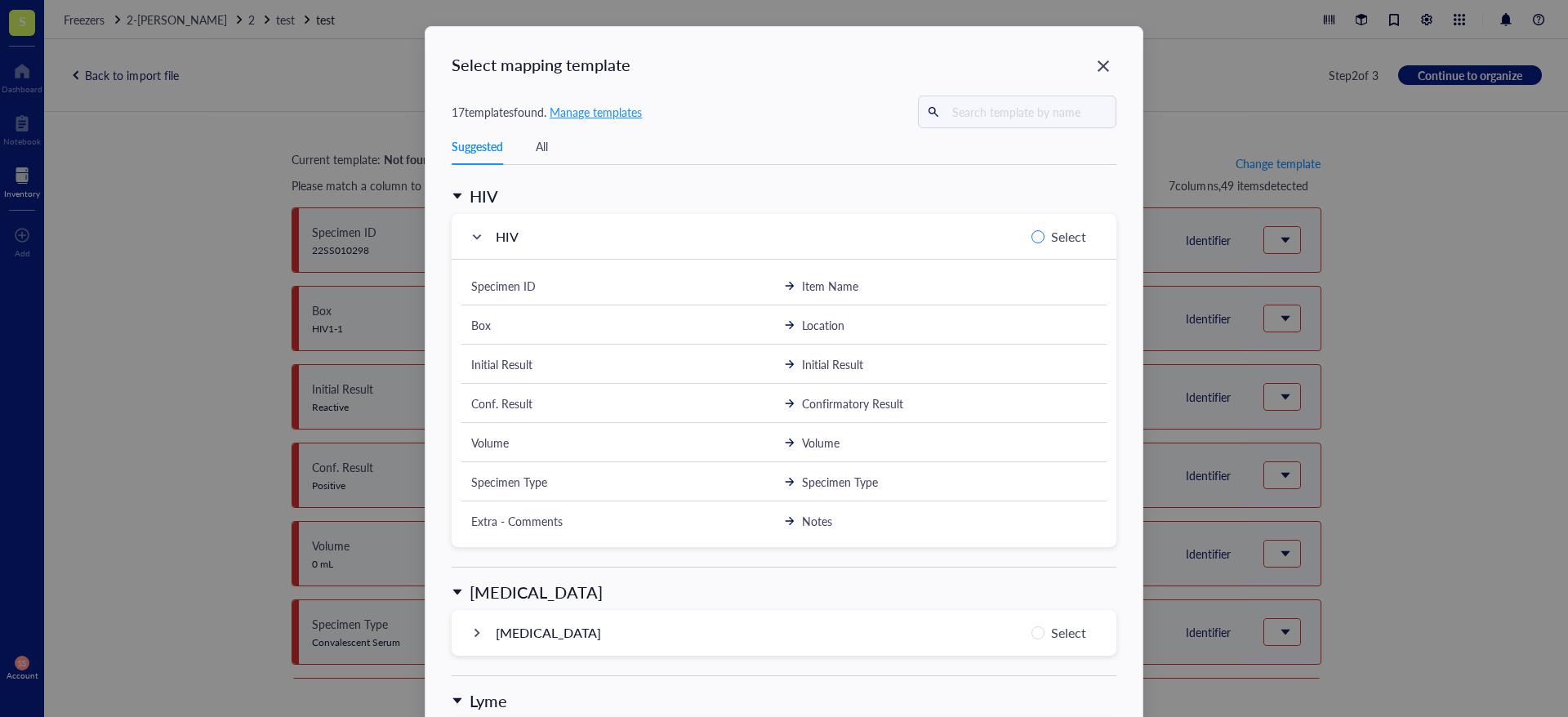 click on "Select" at bounding box center [1038, 237] 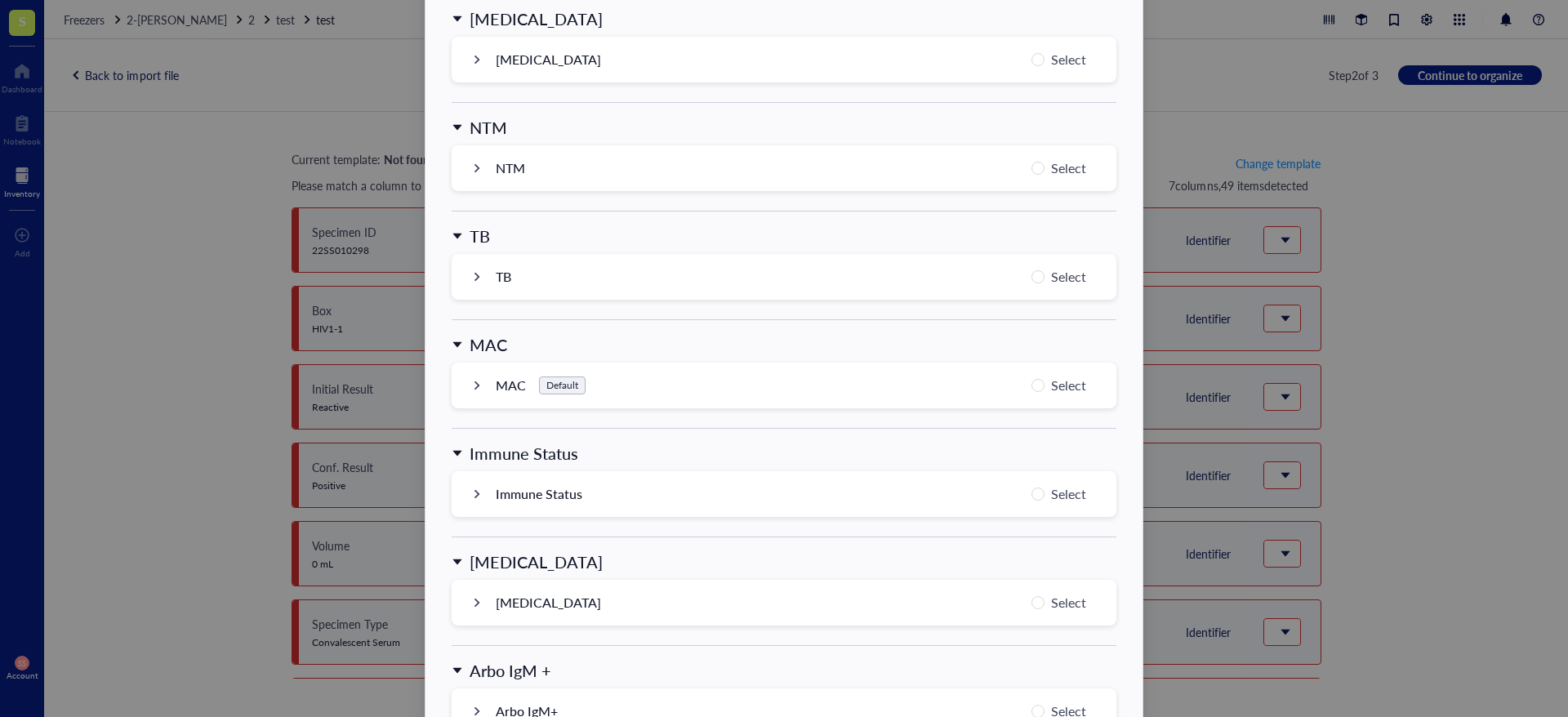 scroll, scrollTop: 1700, scrollLeft: 0, axis: vertical 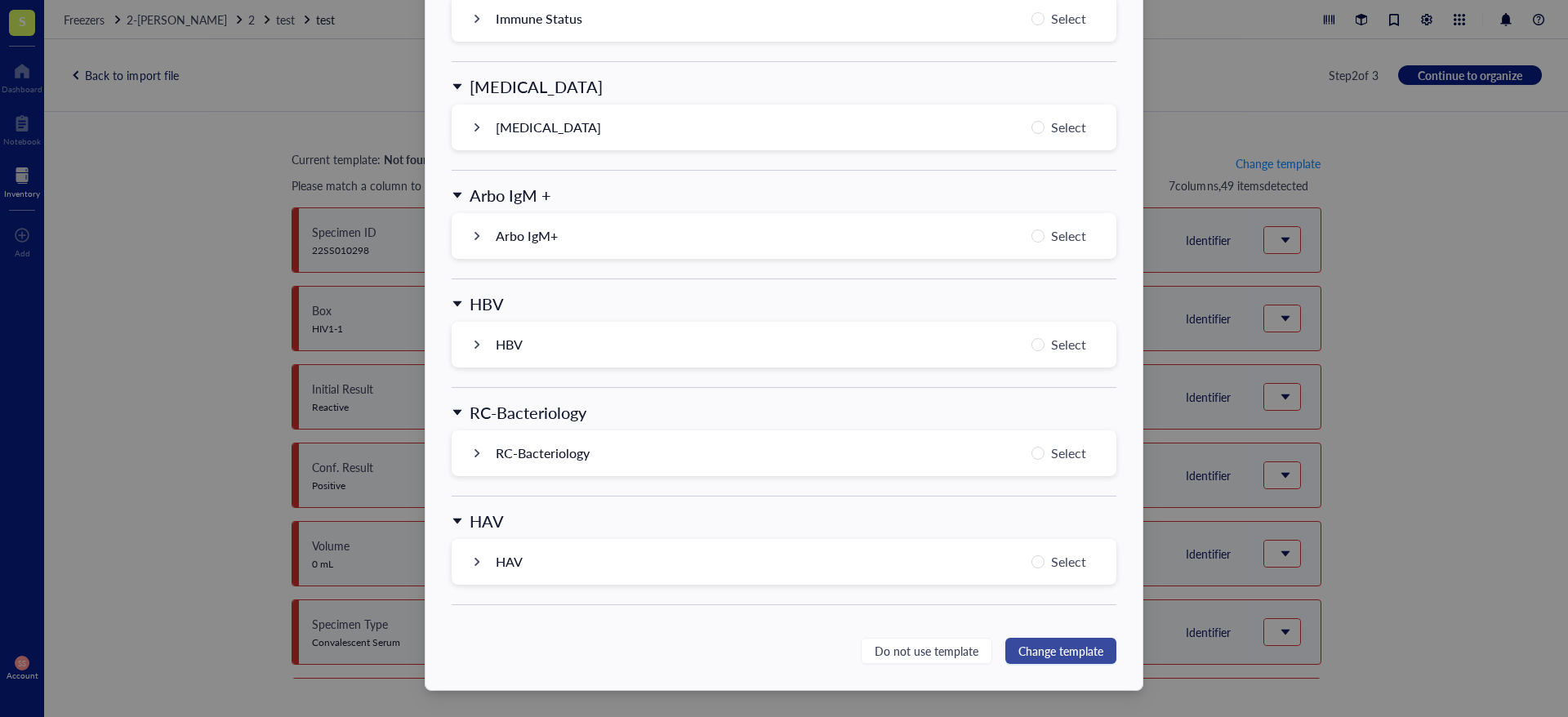 click on "Change template" at bounding box center [1061, 651] 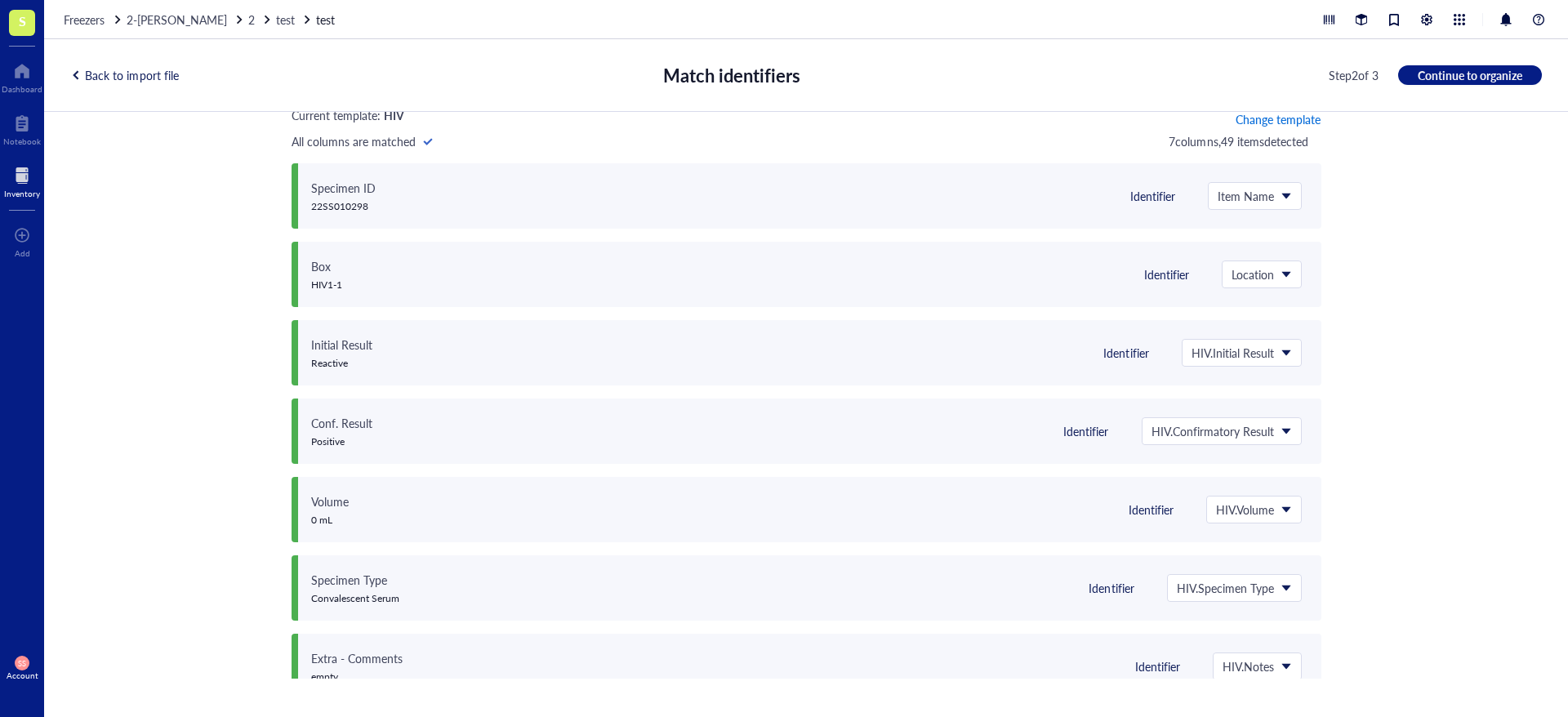 scroll, scrollTop: 65, scrollLeft: 0, axis: vertical 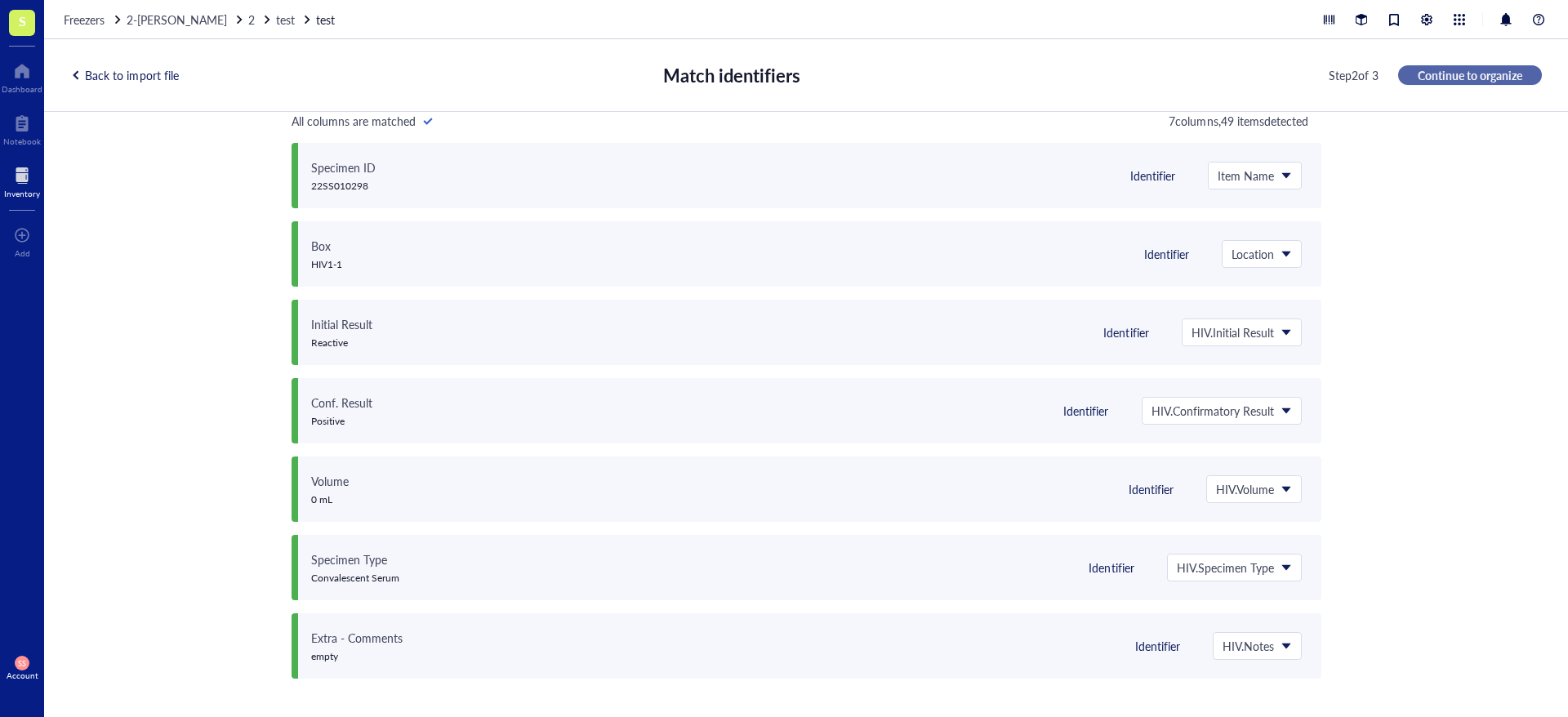 click on "Continue to organize" at bounding box center [1470, 75] 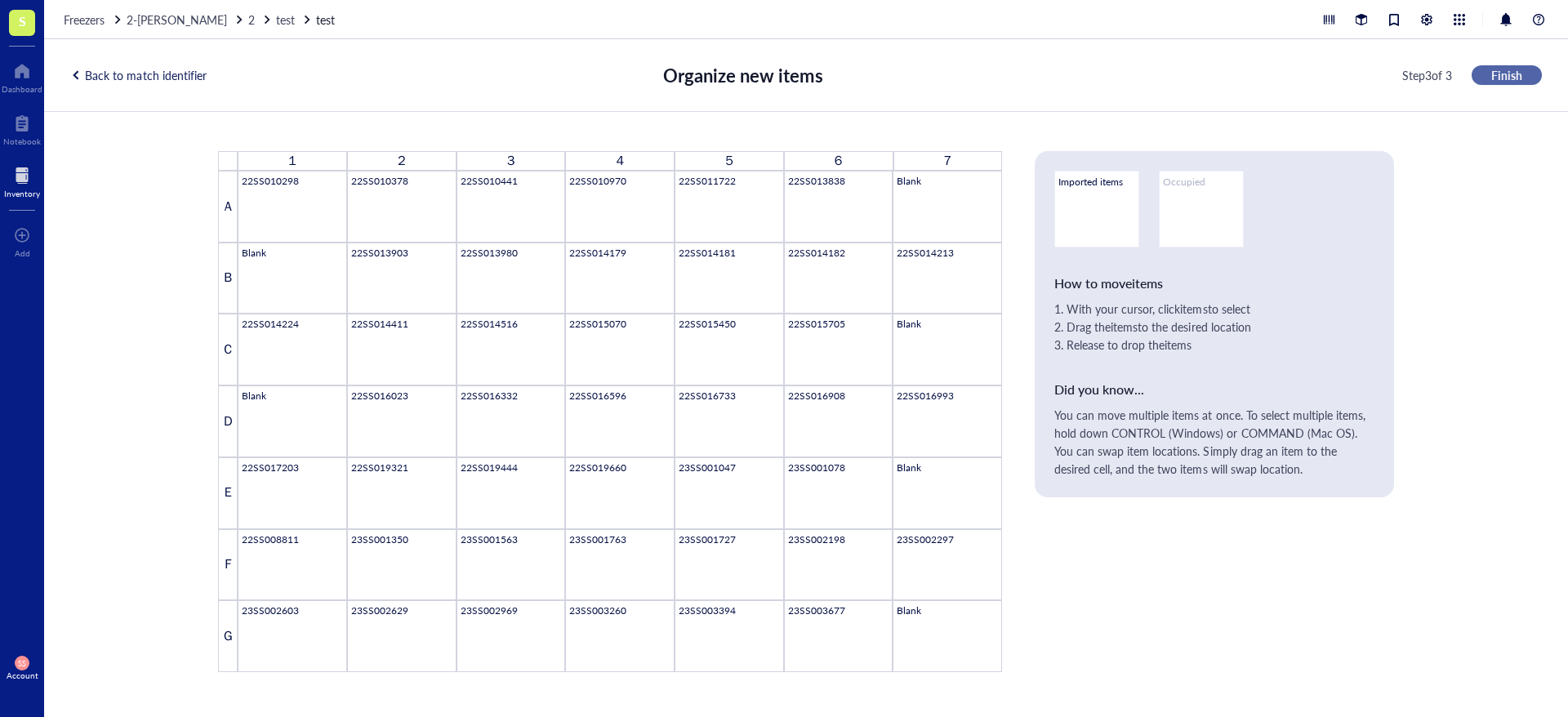 click on "Finish" at bounding box center [1507, 75] 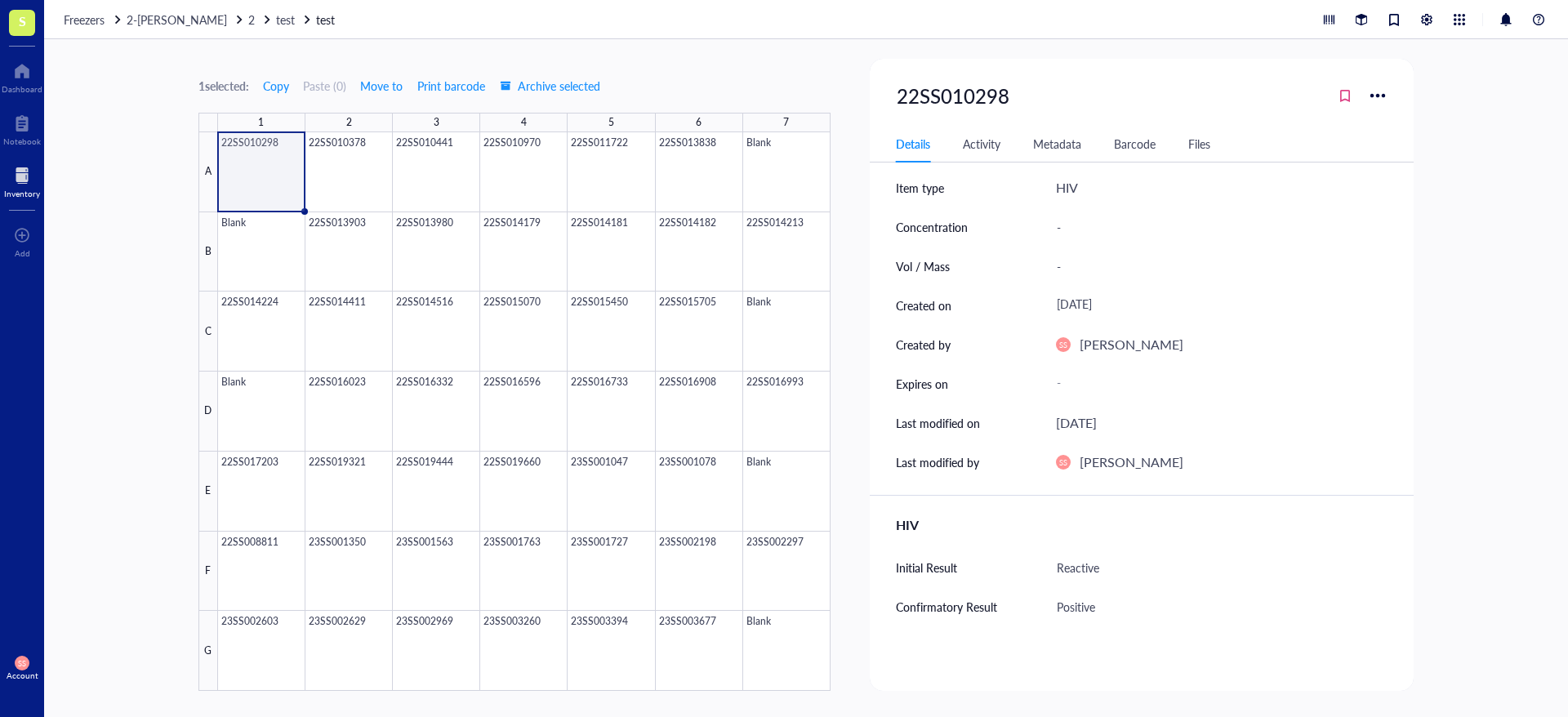 scroll, scrollTop: 0, scrollLeft: 0, axis: both 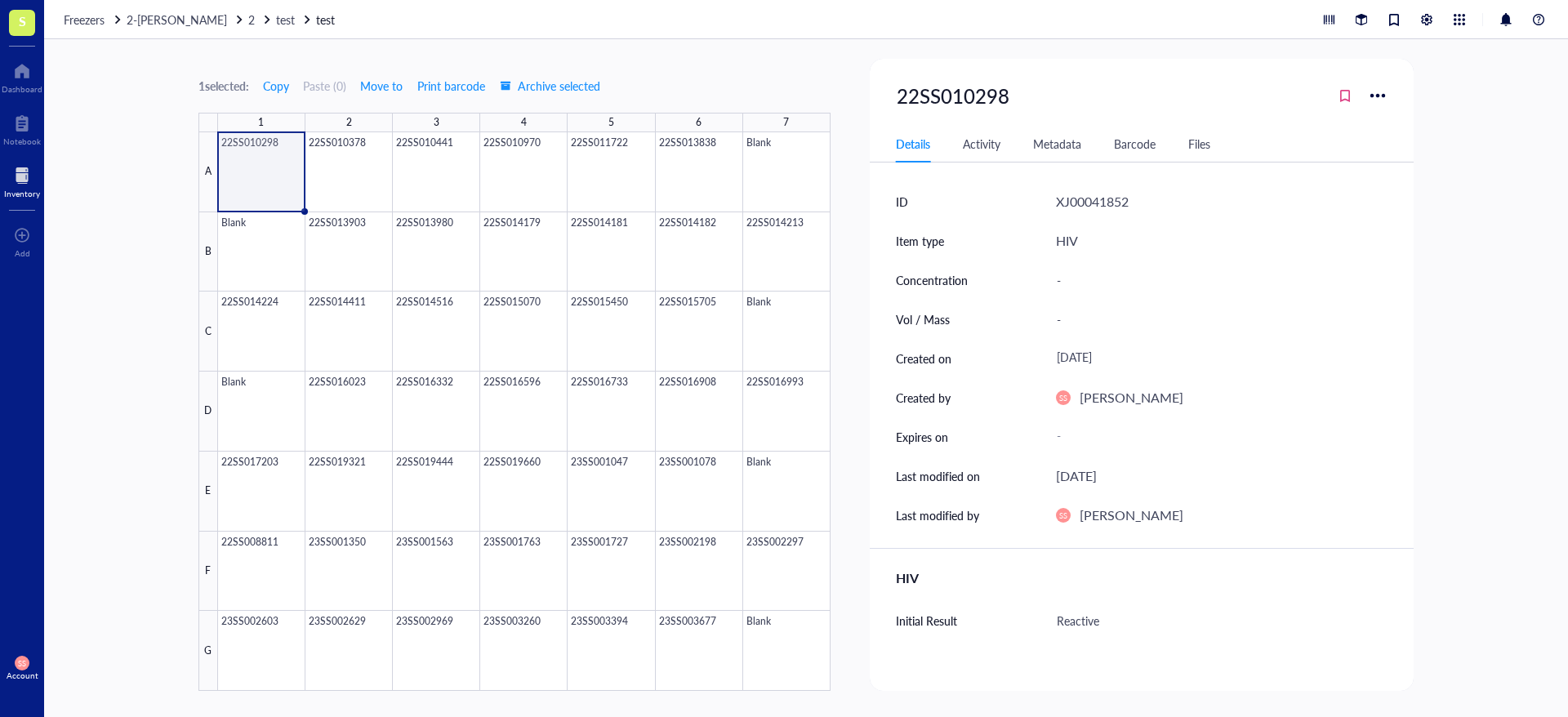 click on "Freezers 2-Angelina Snowlie 2 test test" at bounding box center (806, 20) 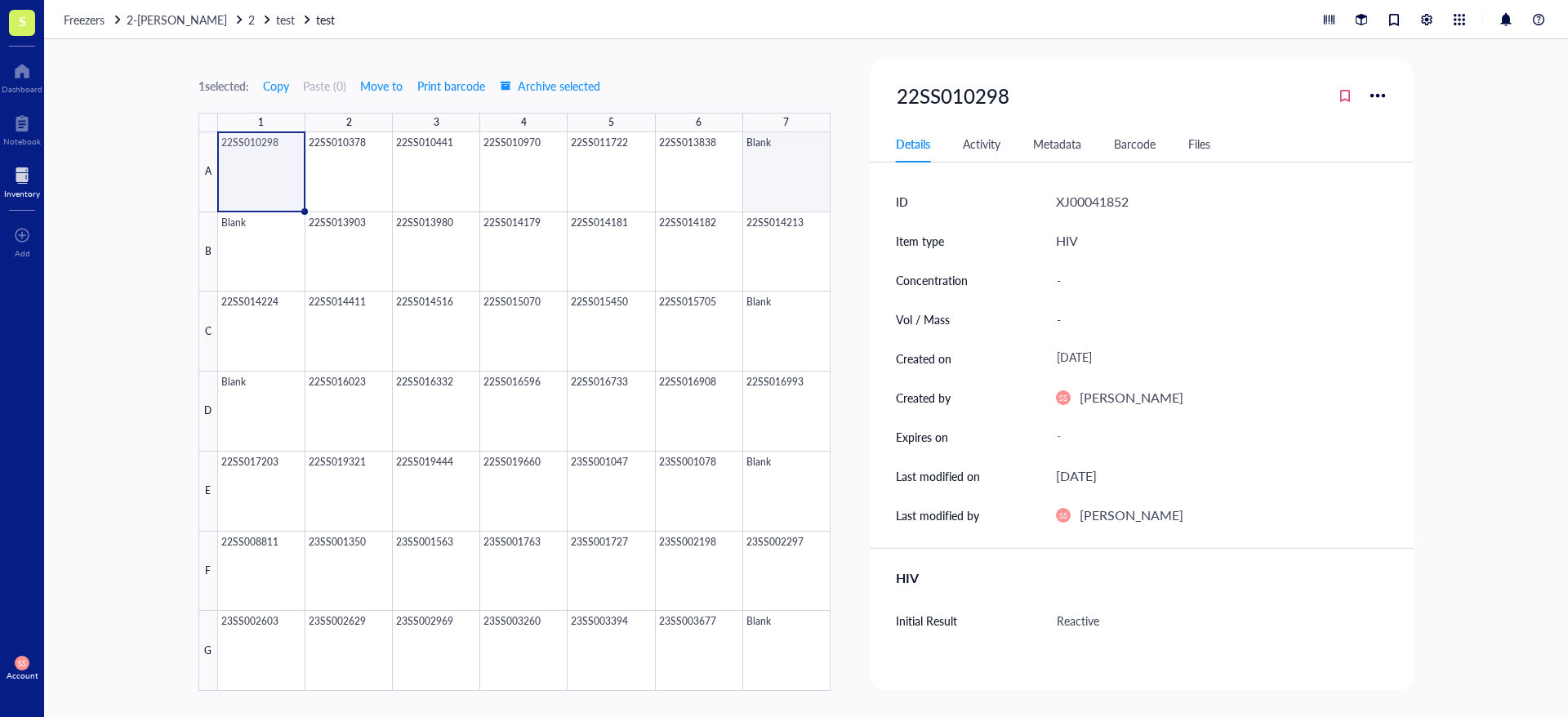 click at bounding box center (524, 412) 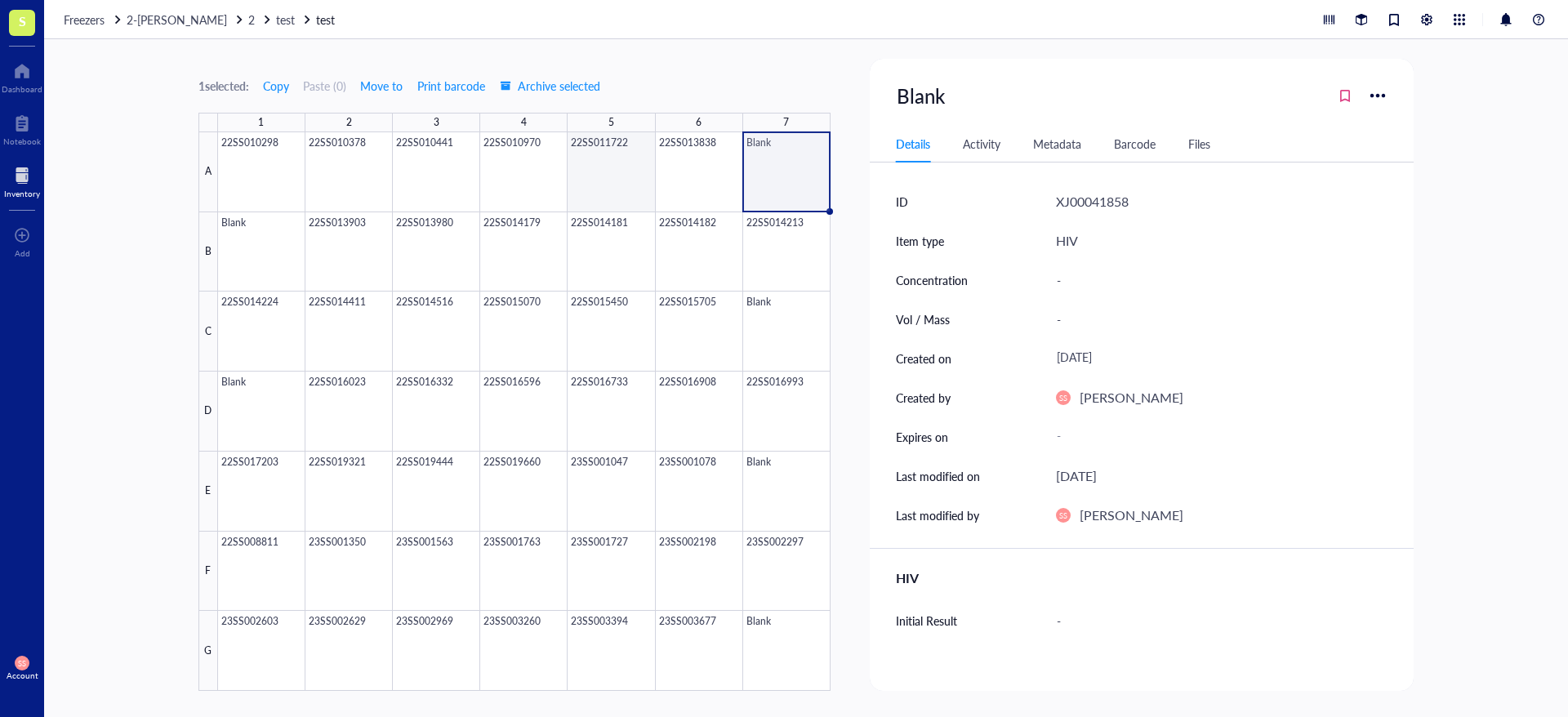 click at bounding box center [524, 412] 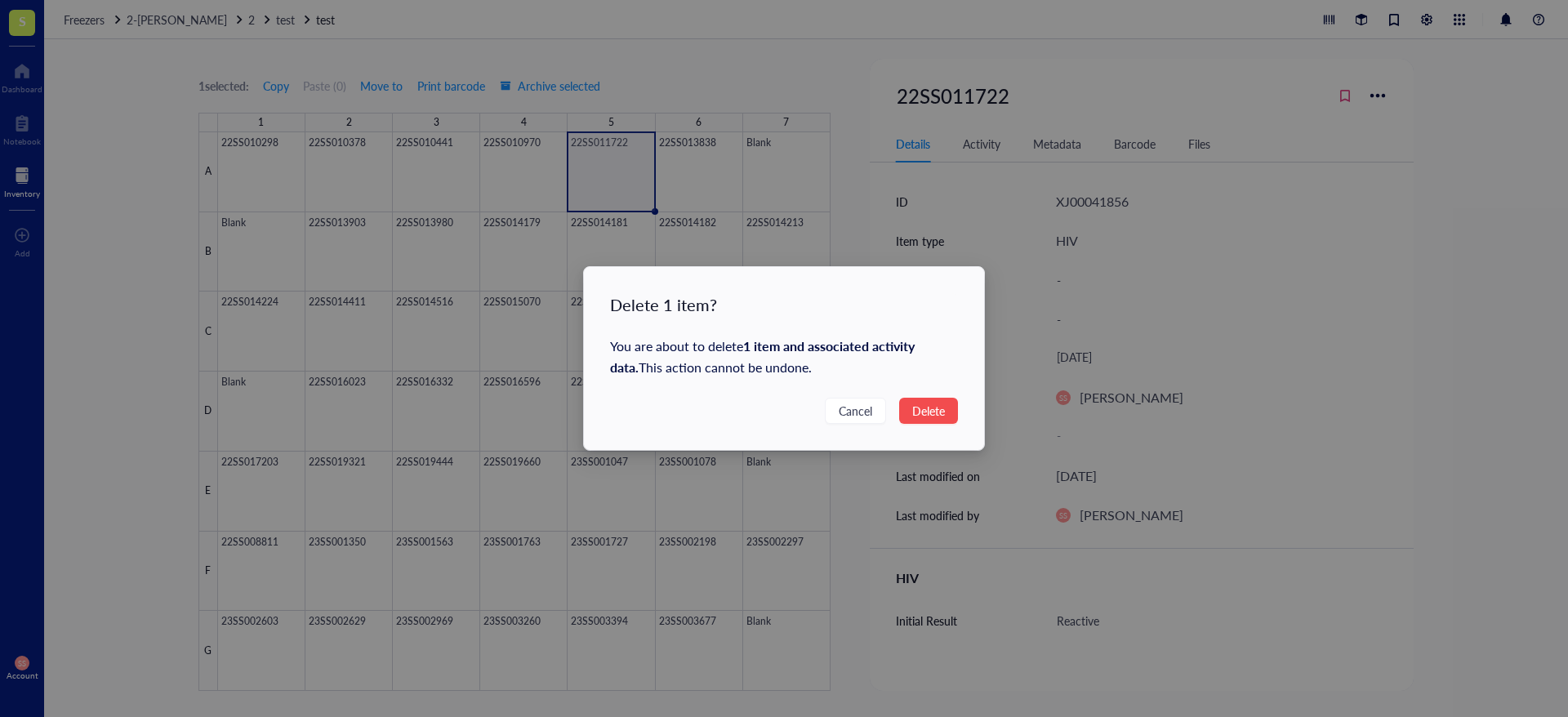 click on "Delete 1 item? You are about to delete  1 item and associated activity data .  This action cannot be undone. Cancel Delete" at bounding box center (784, 358) 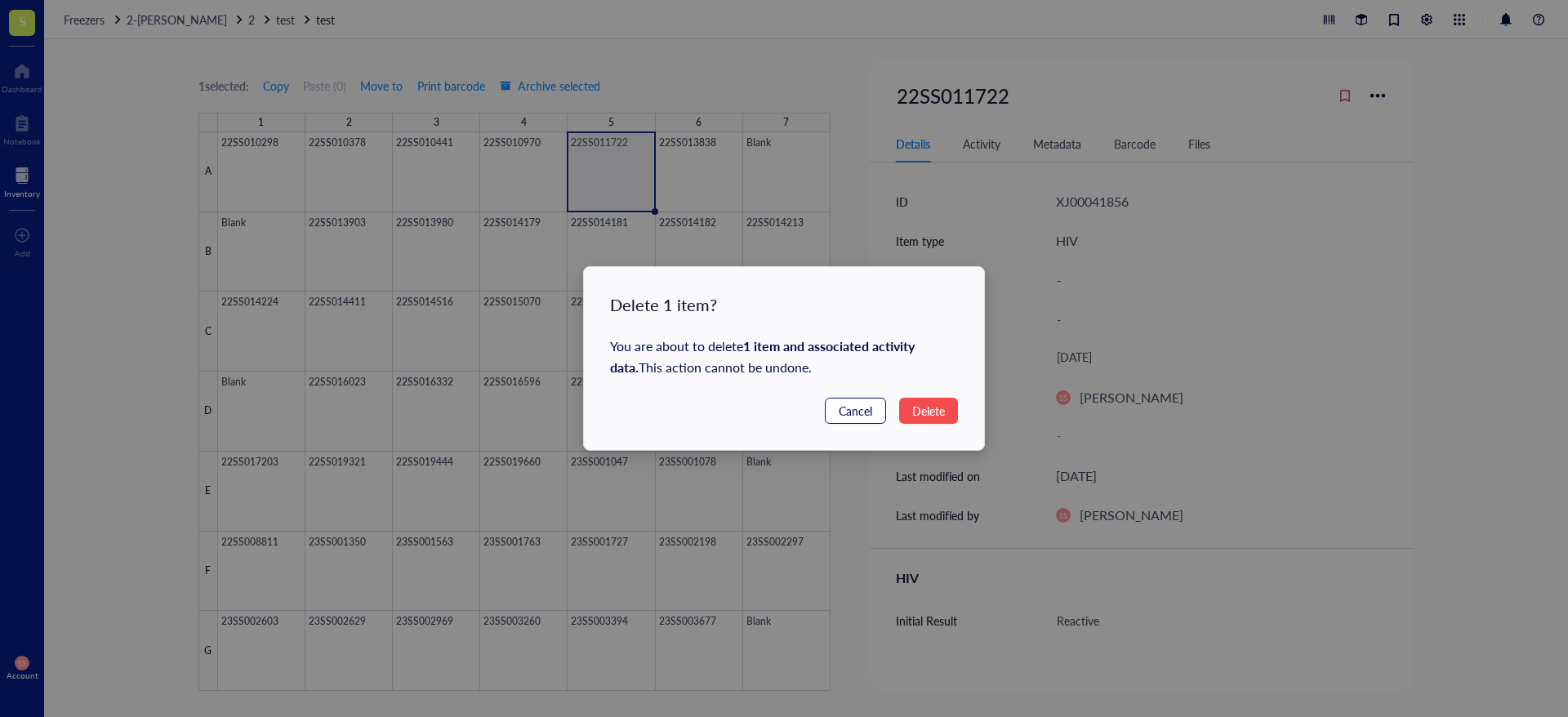 click on "Cancel" at bounding box center [855, 411] 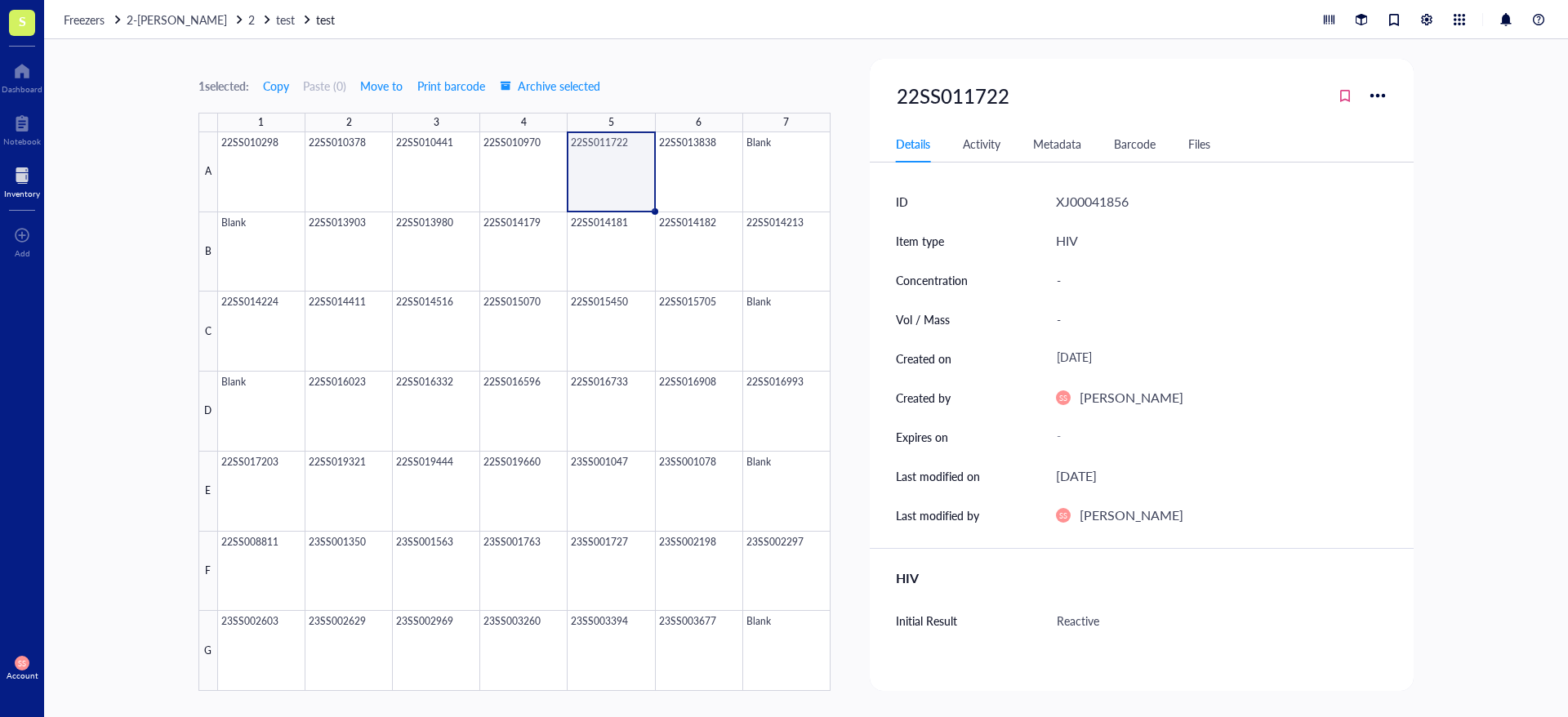 click on "4" at bounding box center (523, 122) 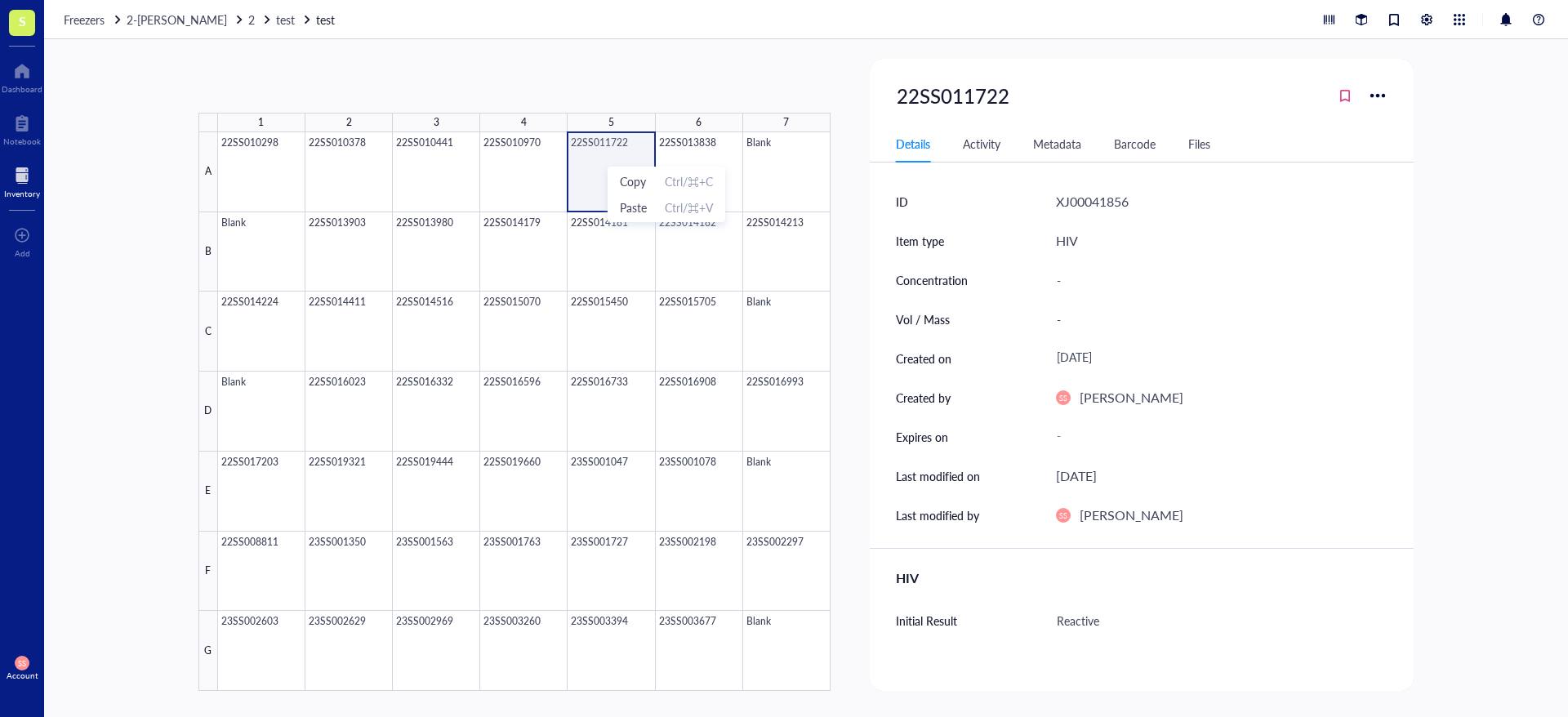 click at bounding box center [524, 412] 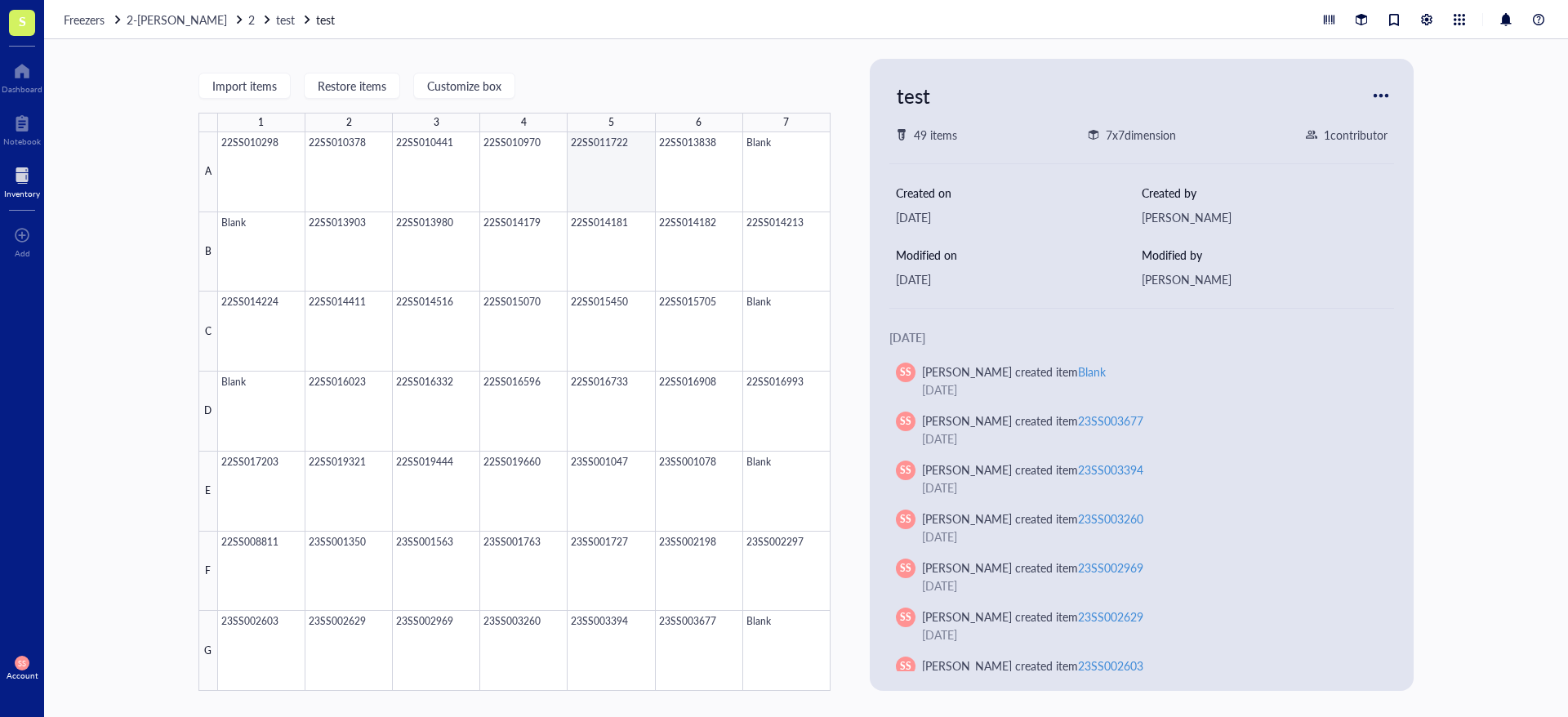 click at bounding box center (524, 412) 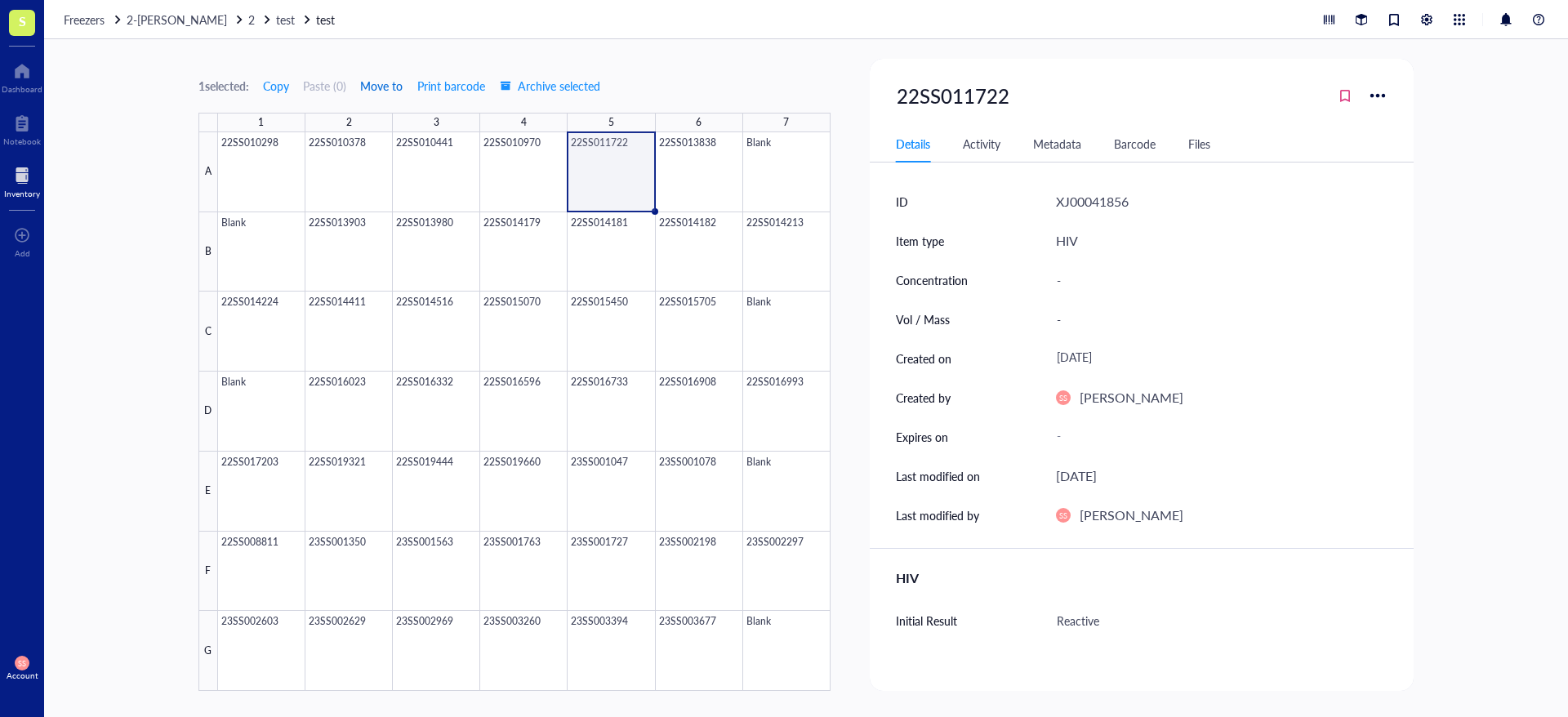 click on "Move to" at bounding box center [381, 86] 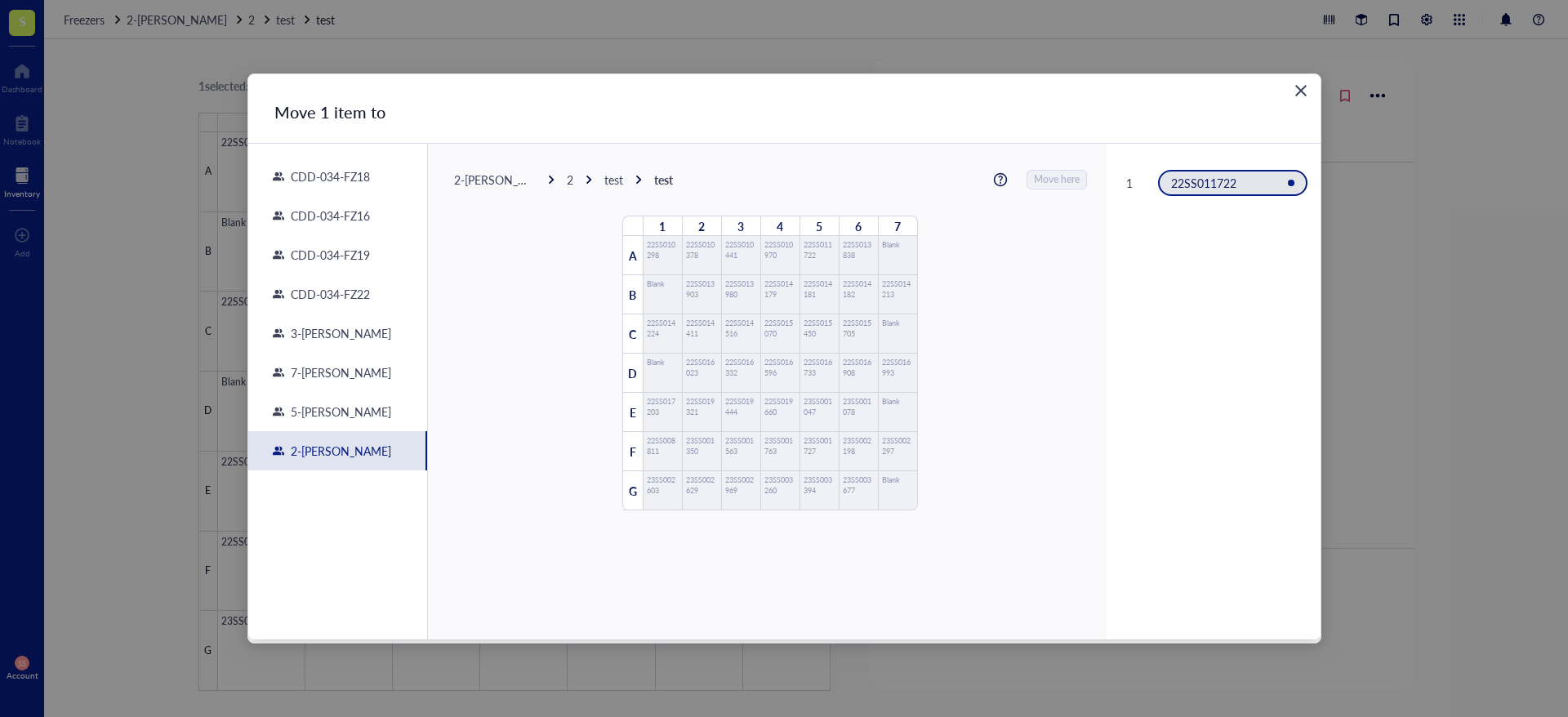 click at bounding box center [1301, 91] 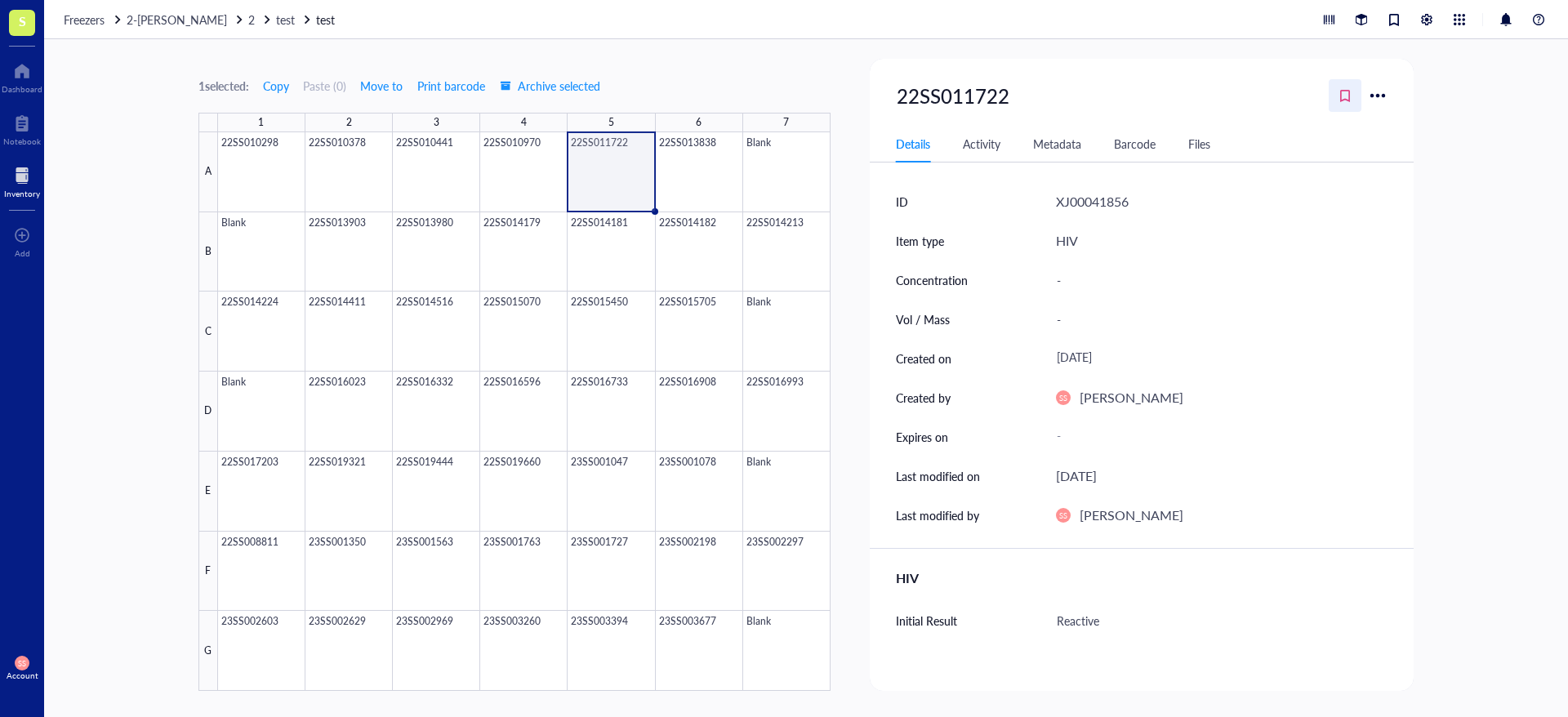 click at bounding box center [1345, 96] 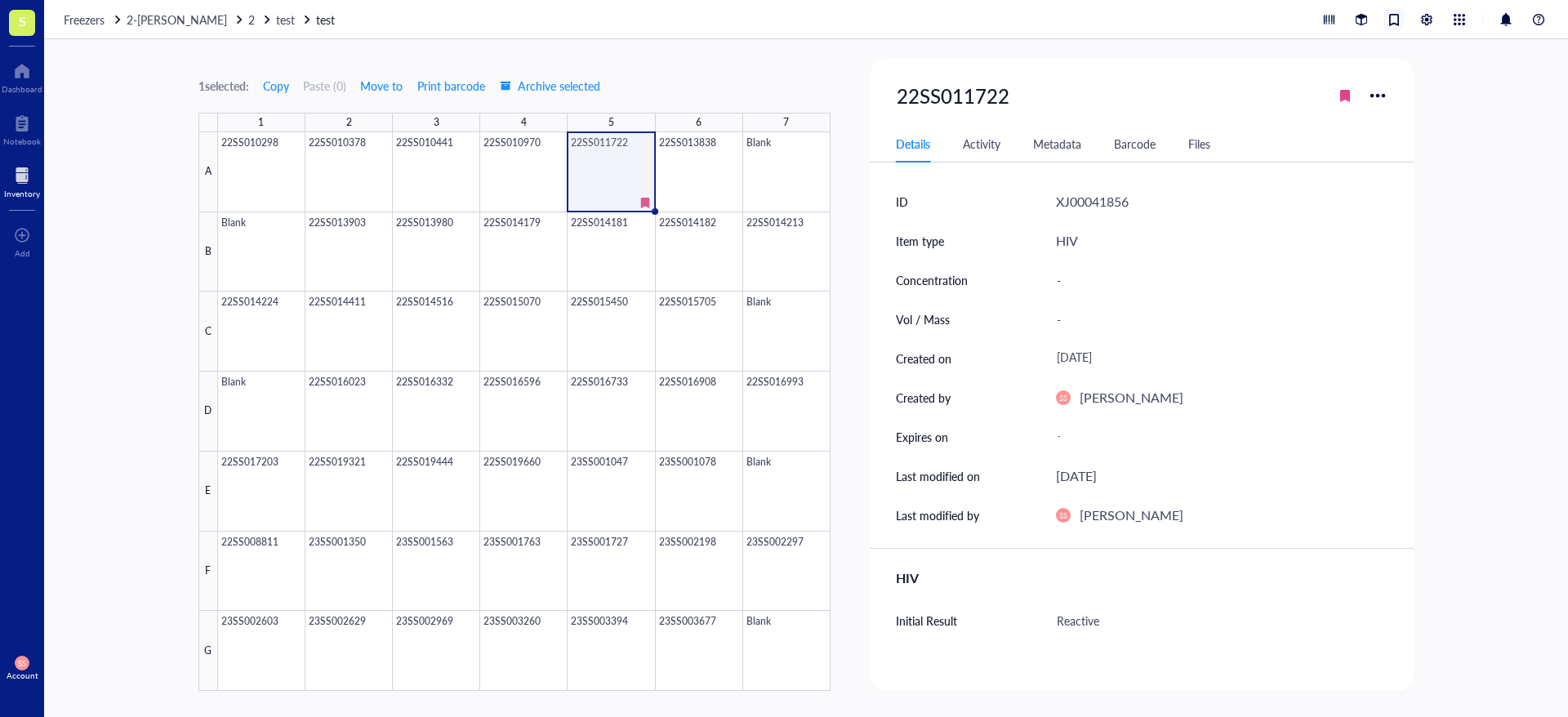 click at bounding box center [1394, 20] 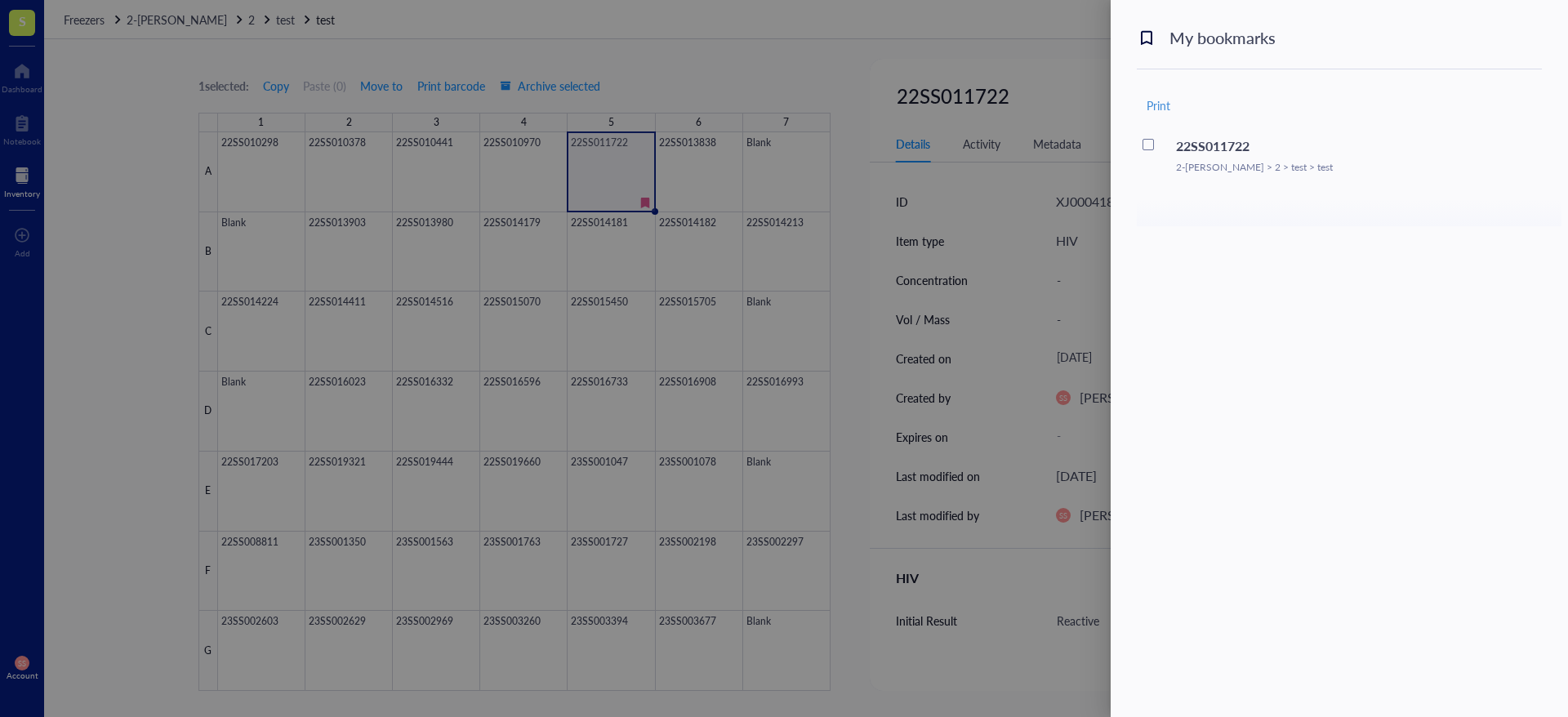 click on "22SS011722 2-Angelina Snowlie > 2 > test > test" at bounding box center (1349, 154) 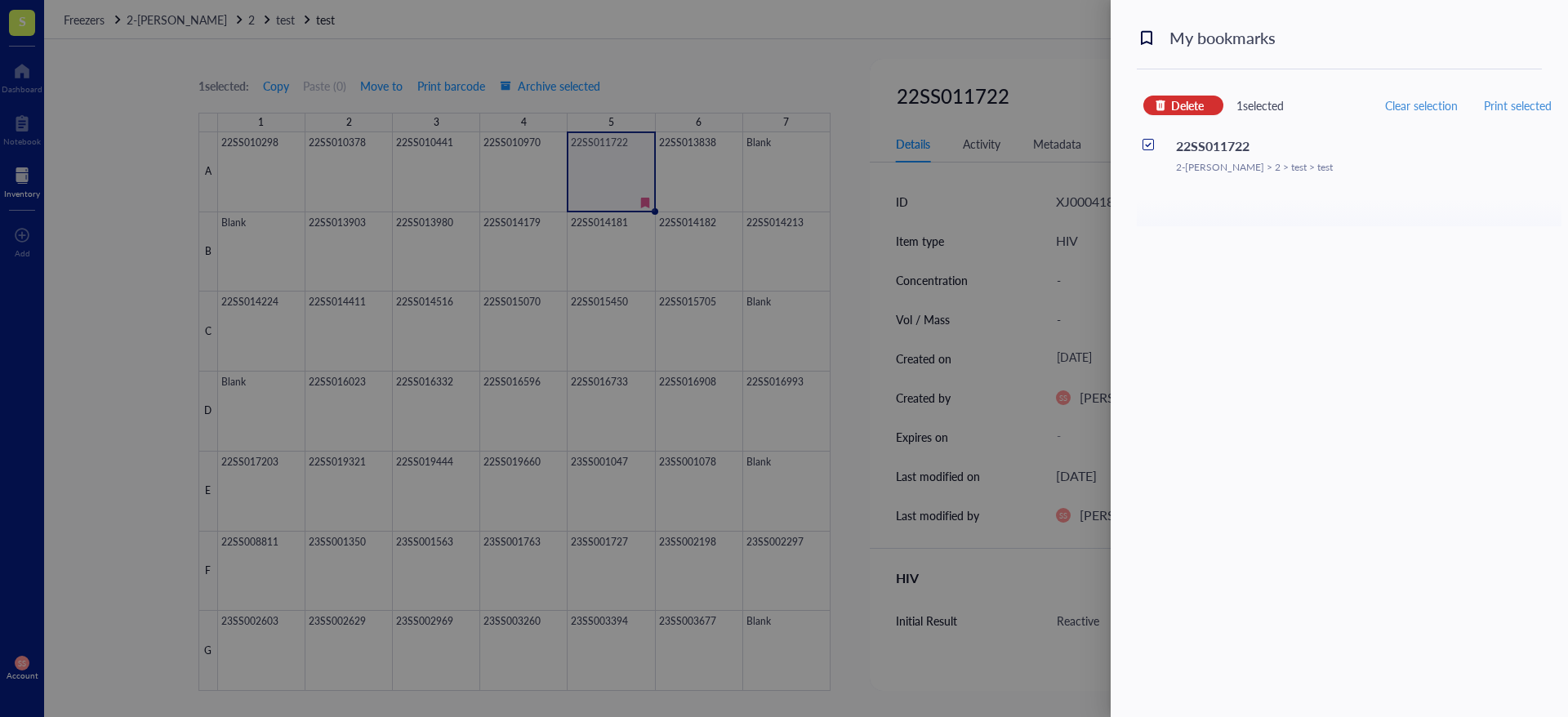 click at bounding box center (784, 358) 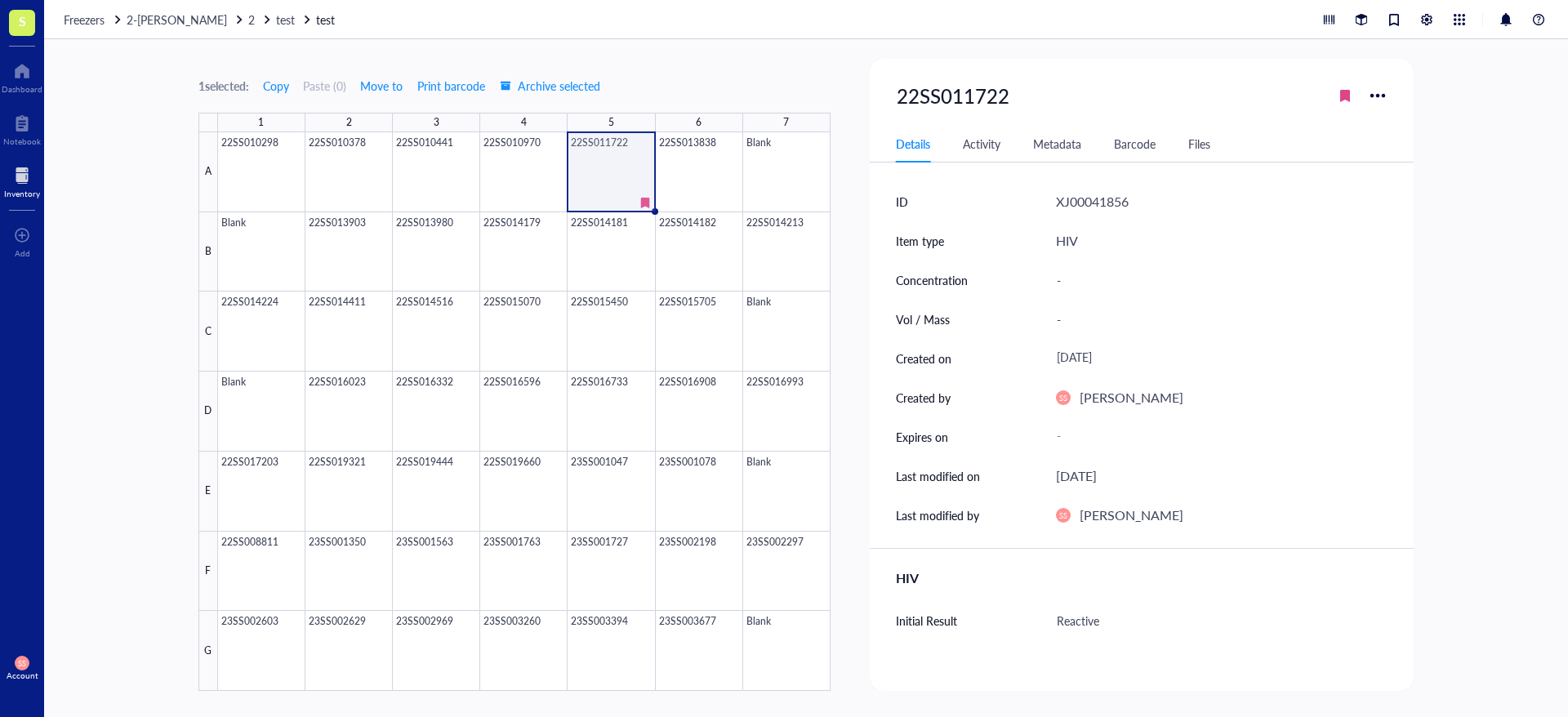 click at bounding box center [524, 412] 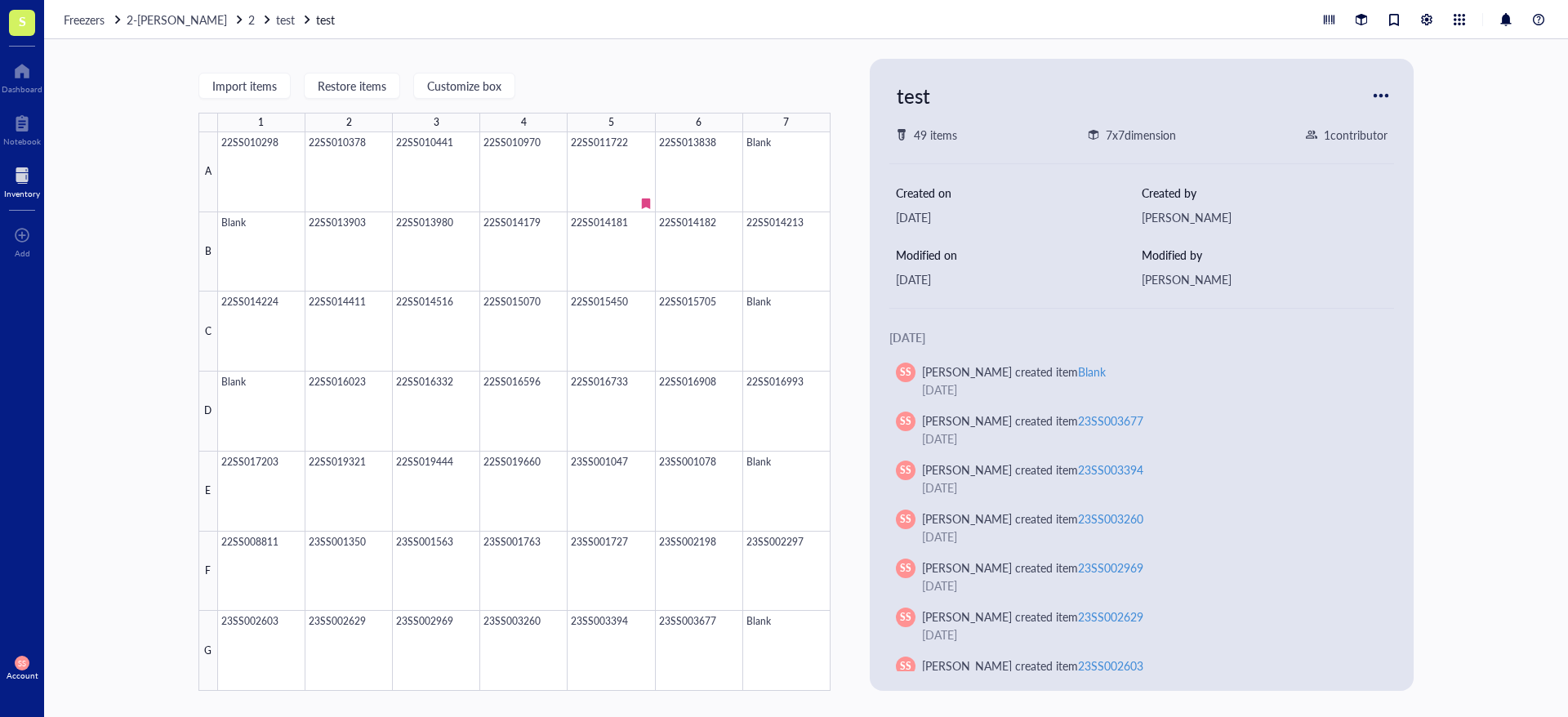 click on "S" at bounding box center (22, 23) 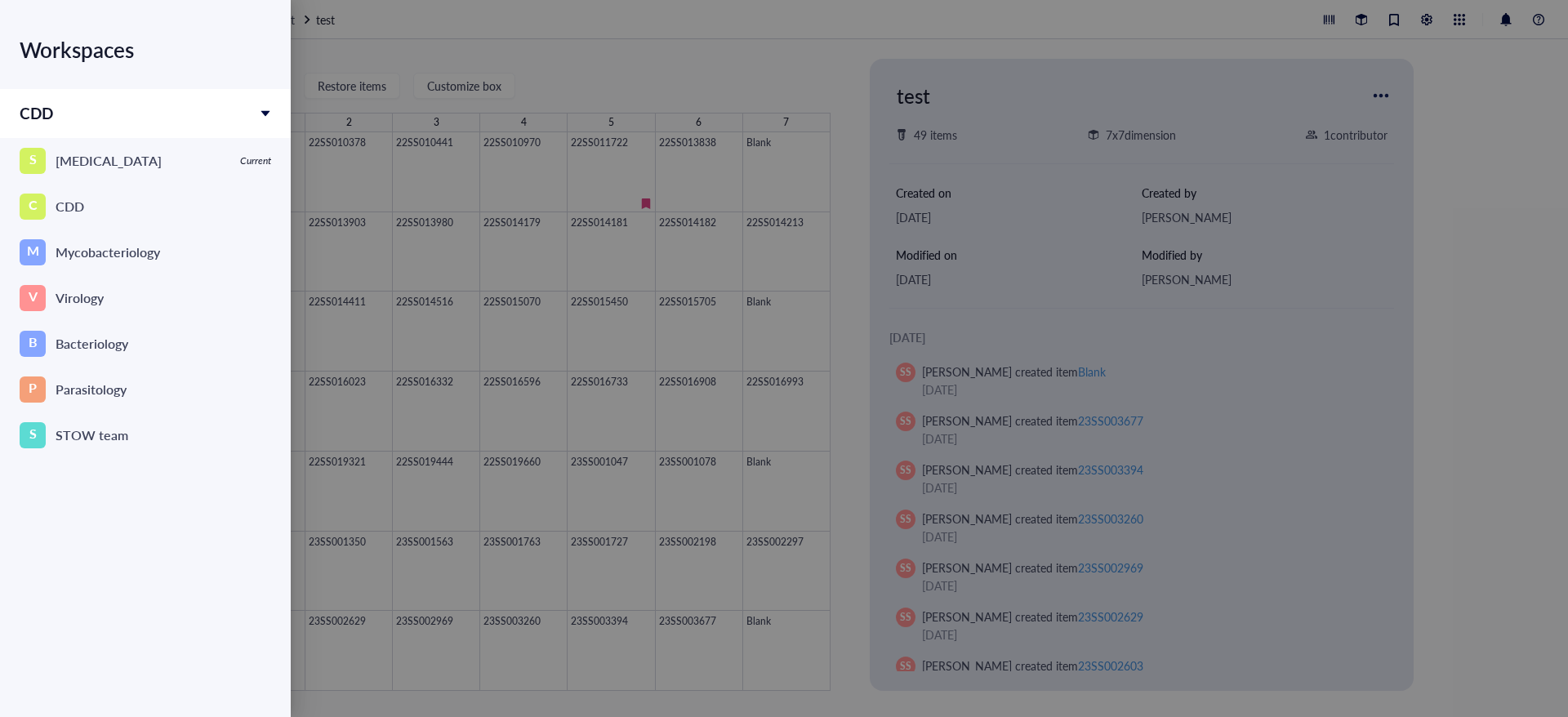 click at bounding box center [784, 358] 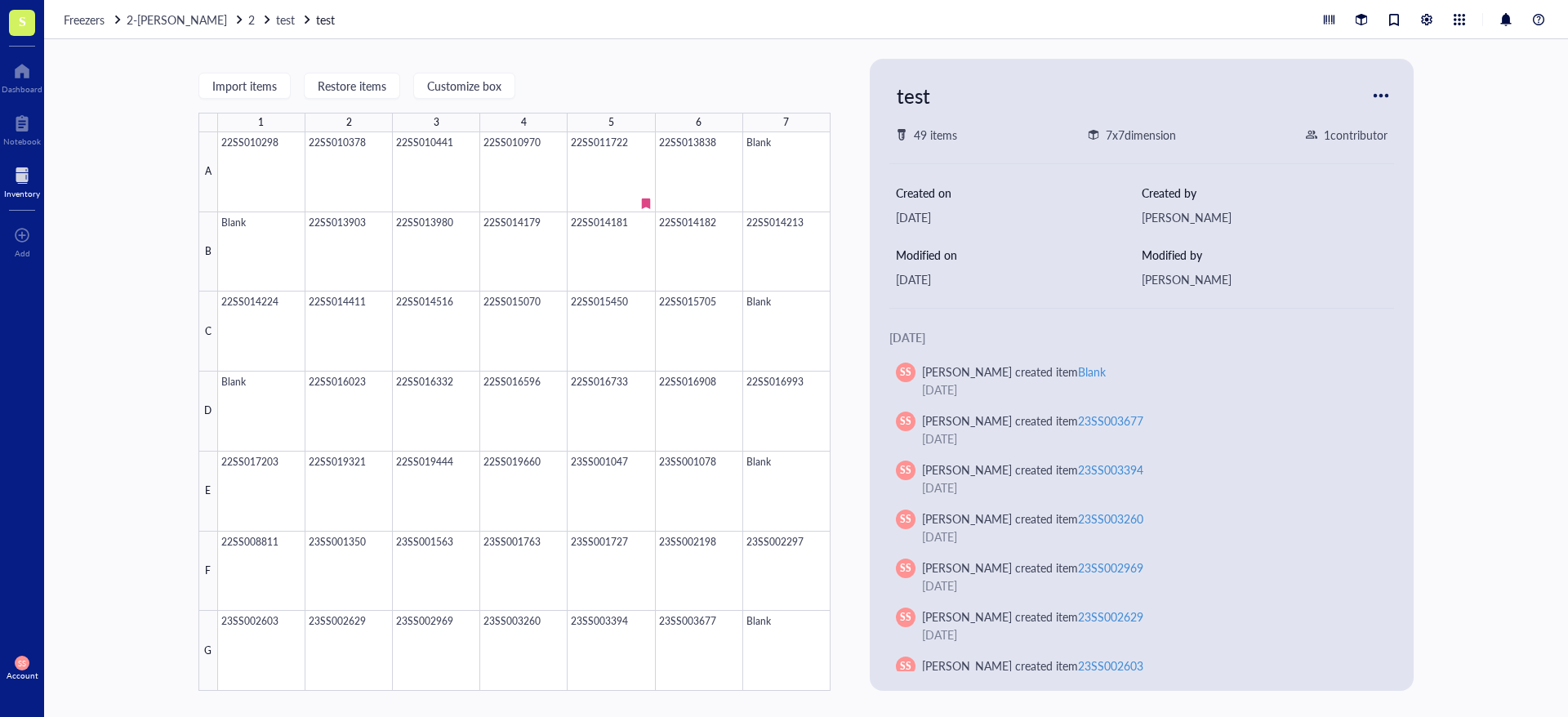 click on "S" at bounding box center [22, 23] 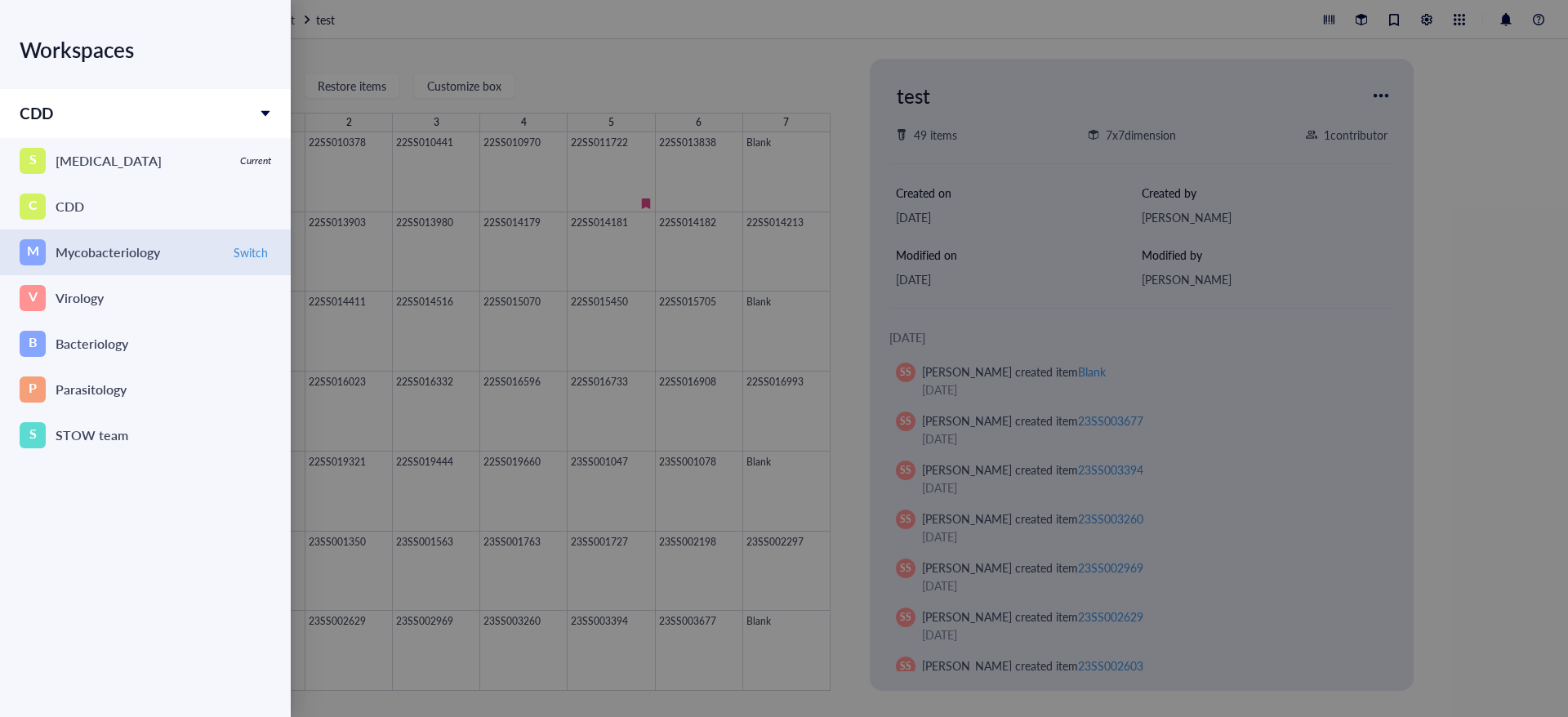 click on "Mycobacteriology" at bounding box center (108, 252) 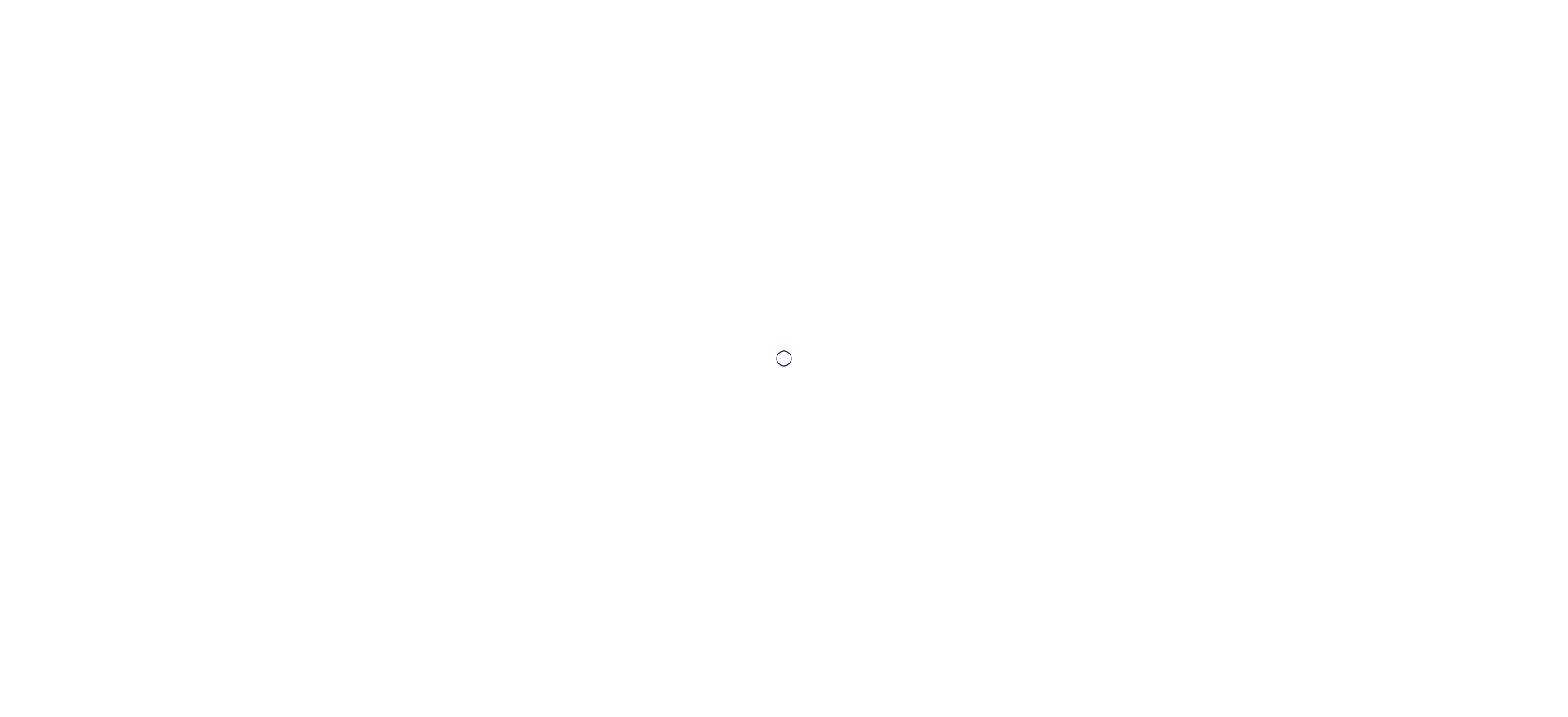 scroll, scrollTop: 0, scrollLeft: 0, axis: both 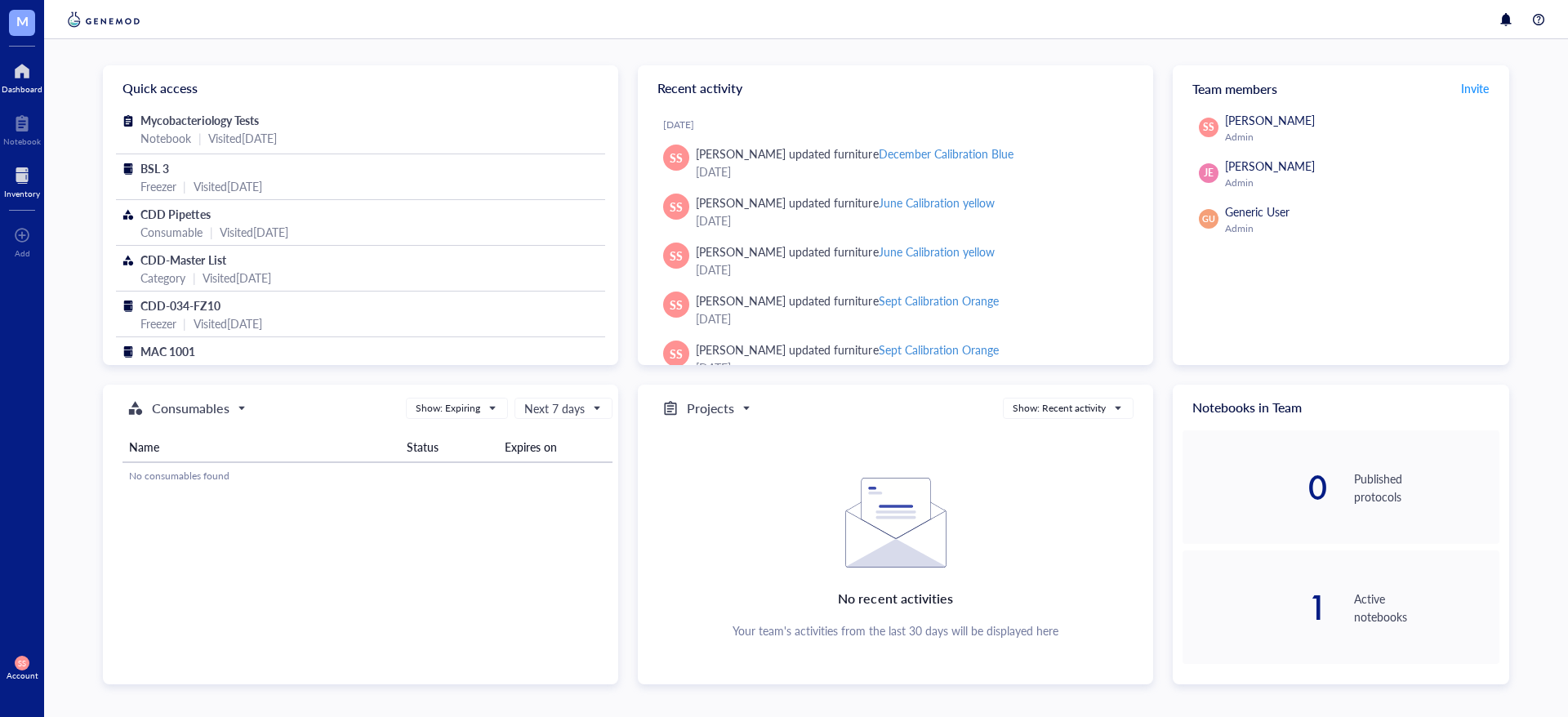 click at bounding box center [22, 176] 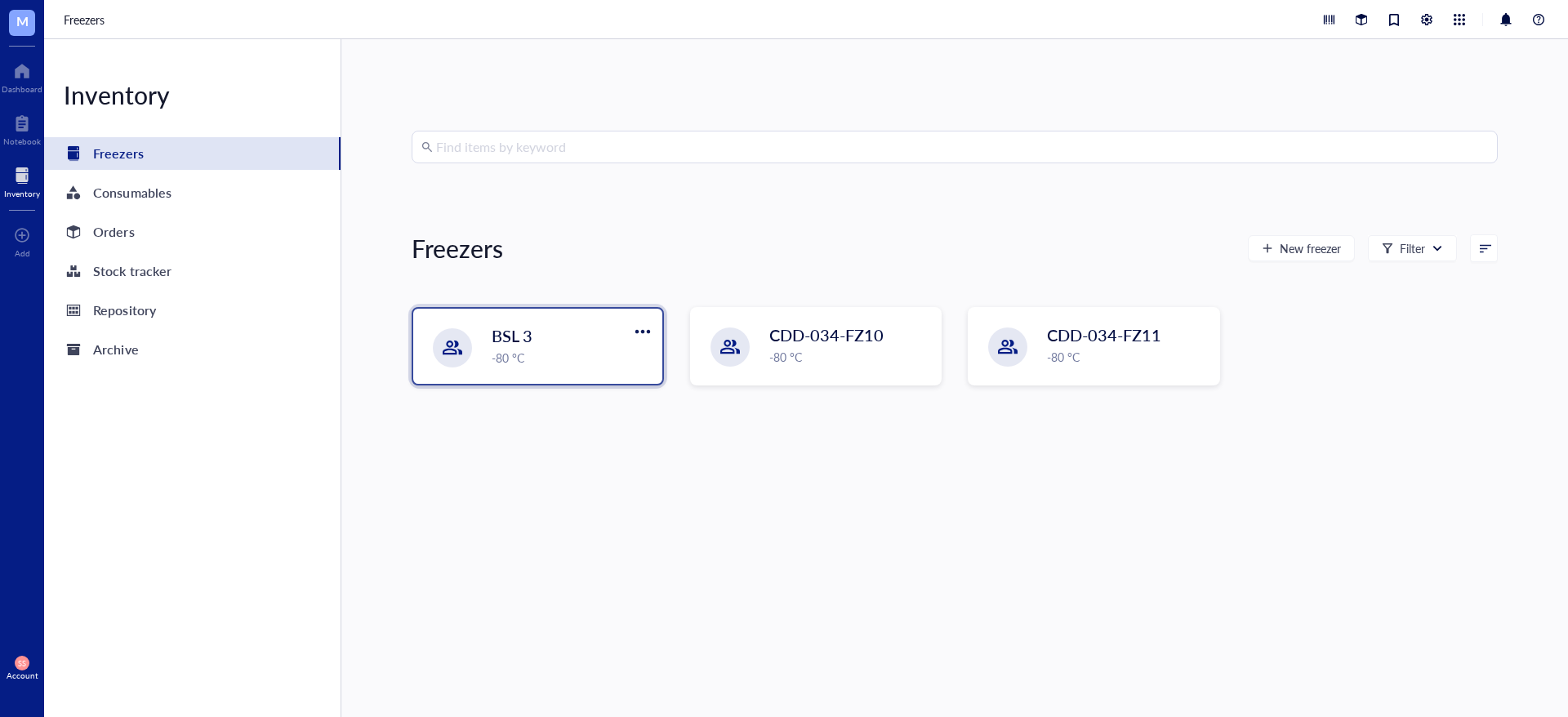click on "BSL 3" at bounding box center (512, 336) 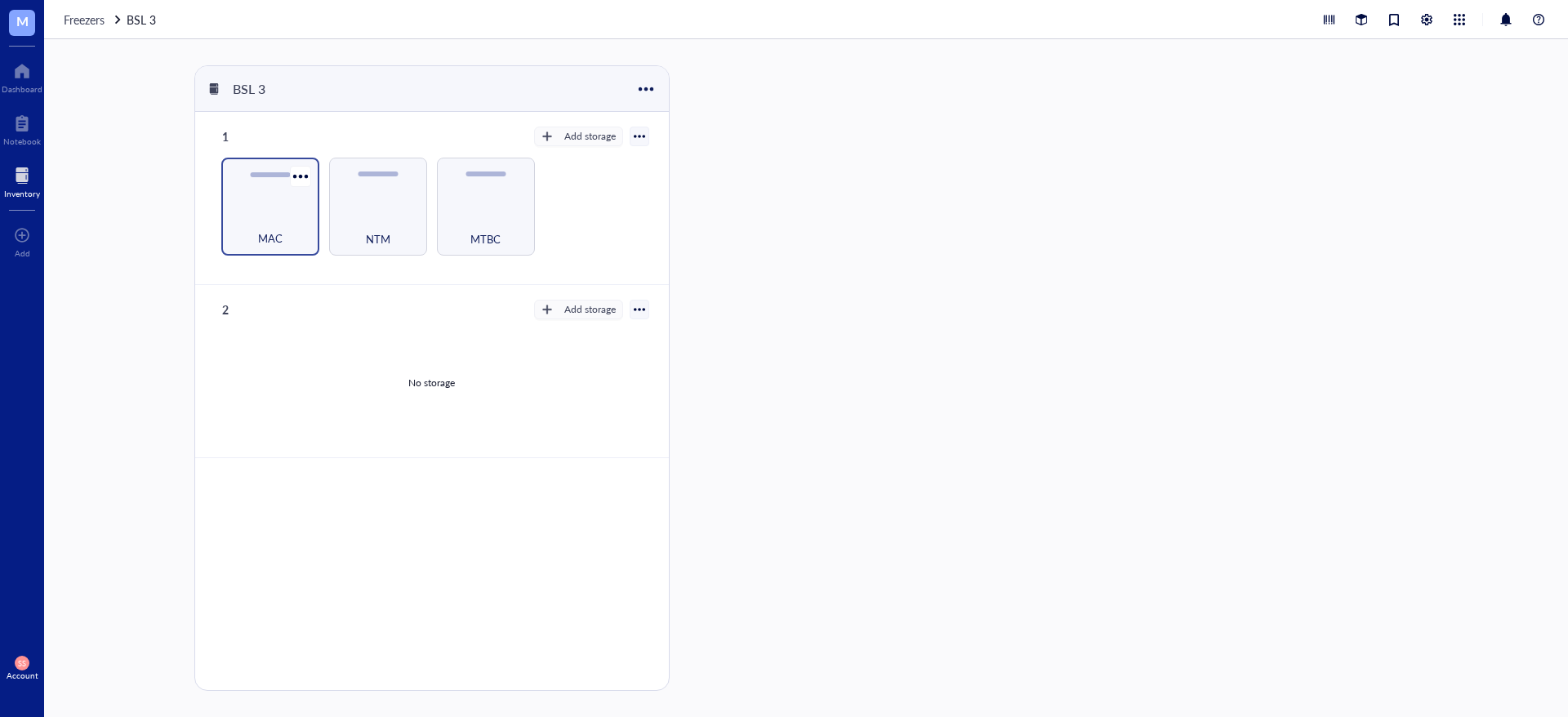 click on "MAC" at bounding box center [270, 229] 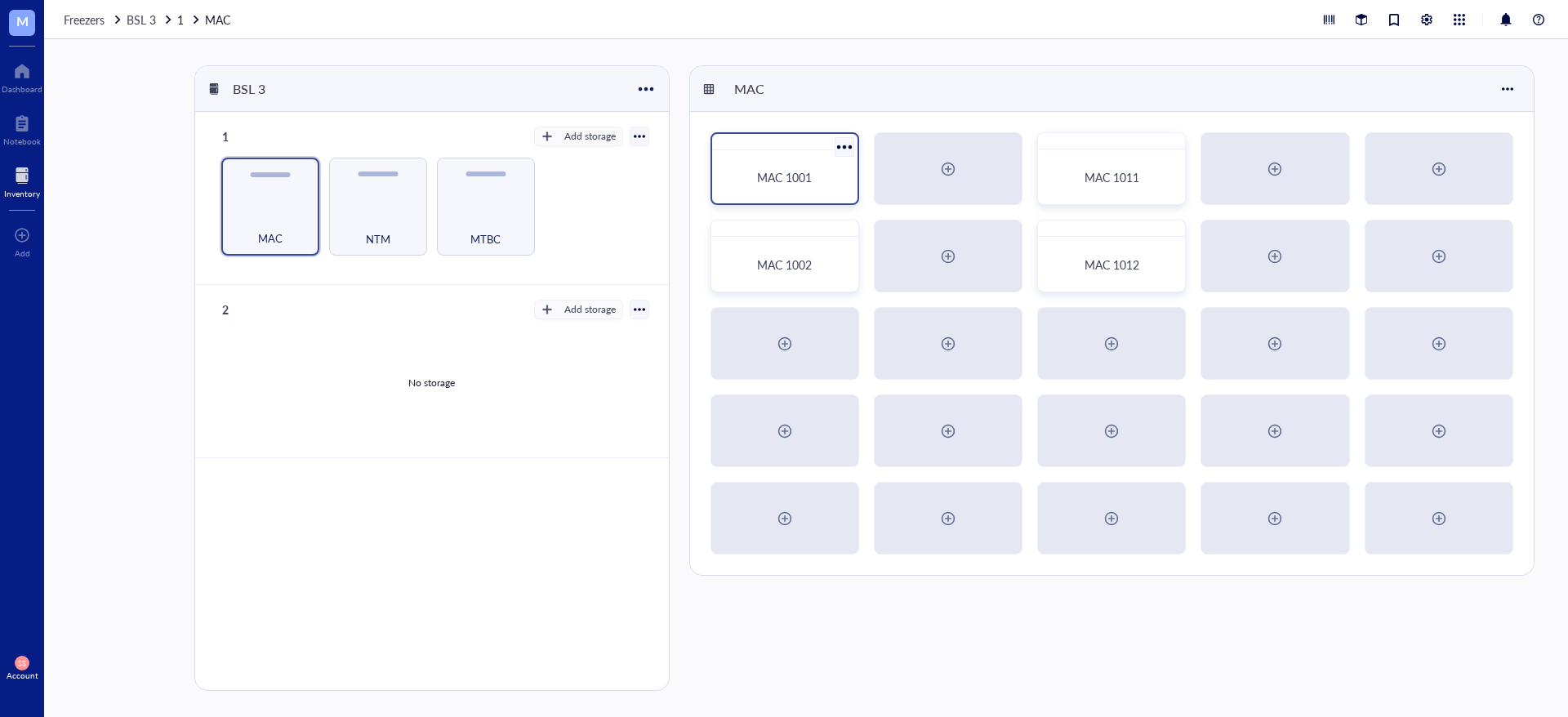 click on "MAC 1001" at bounding box center (785, 168) 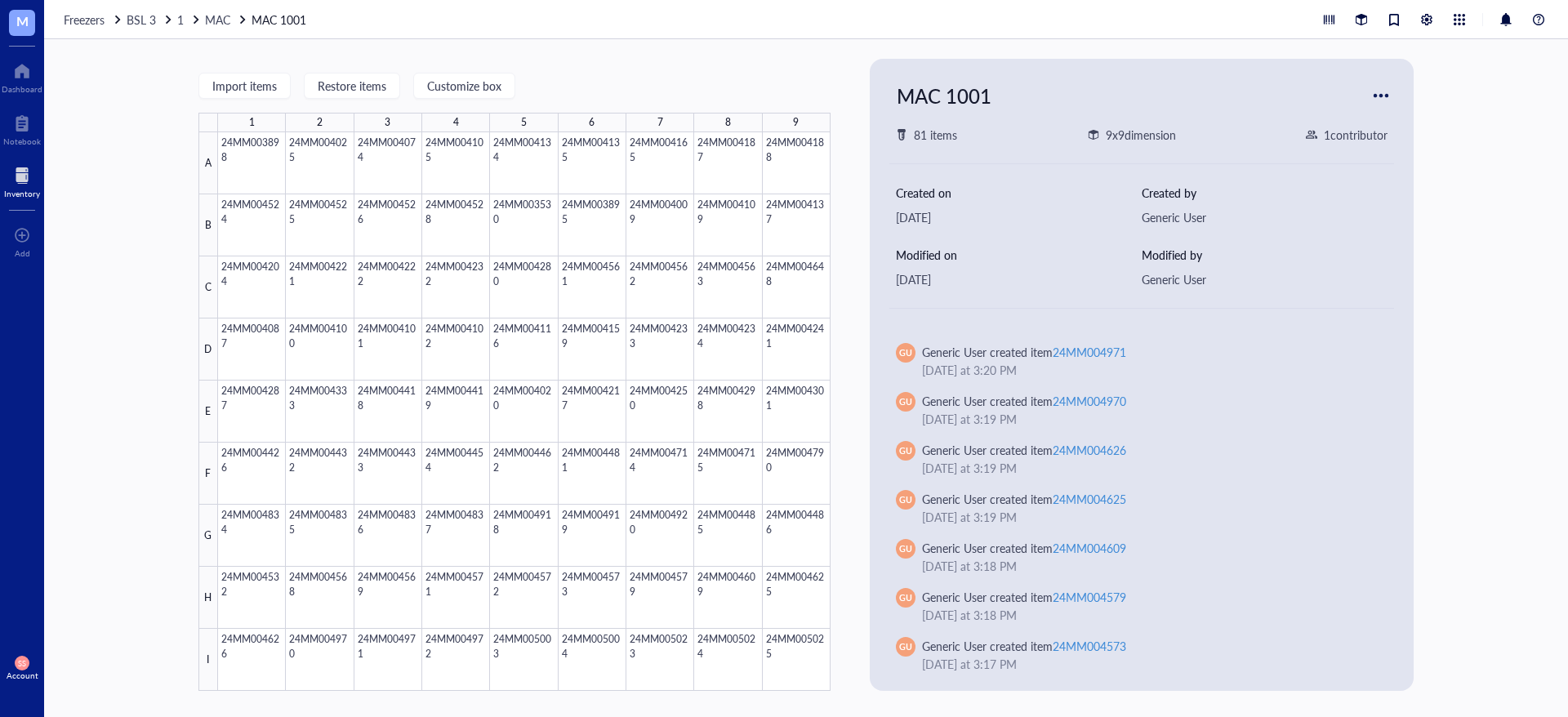 scroll, scrollTop: 367, scrollLeft: 0, axis: vertical 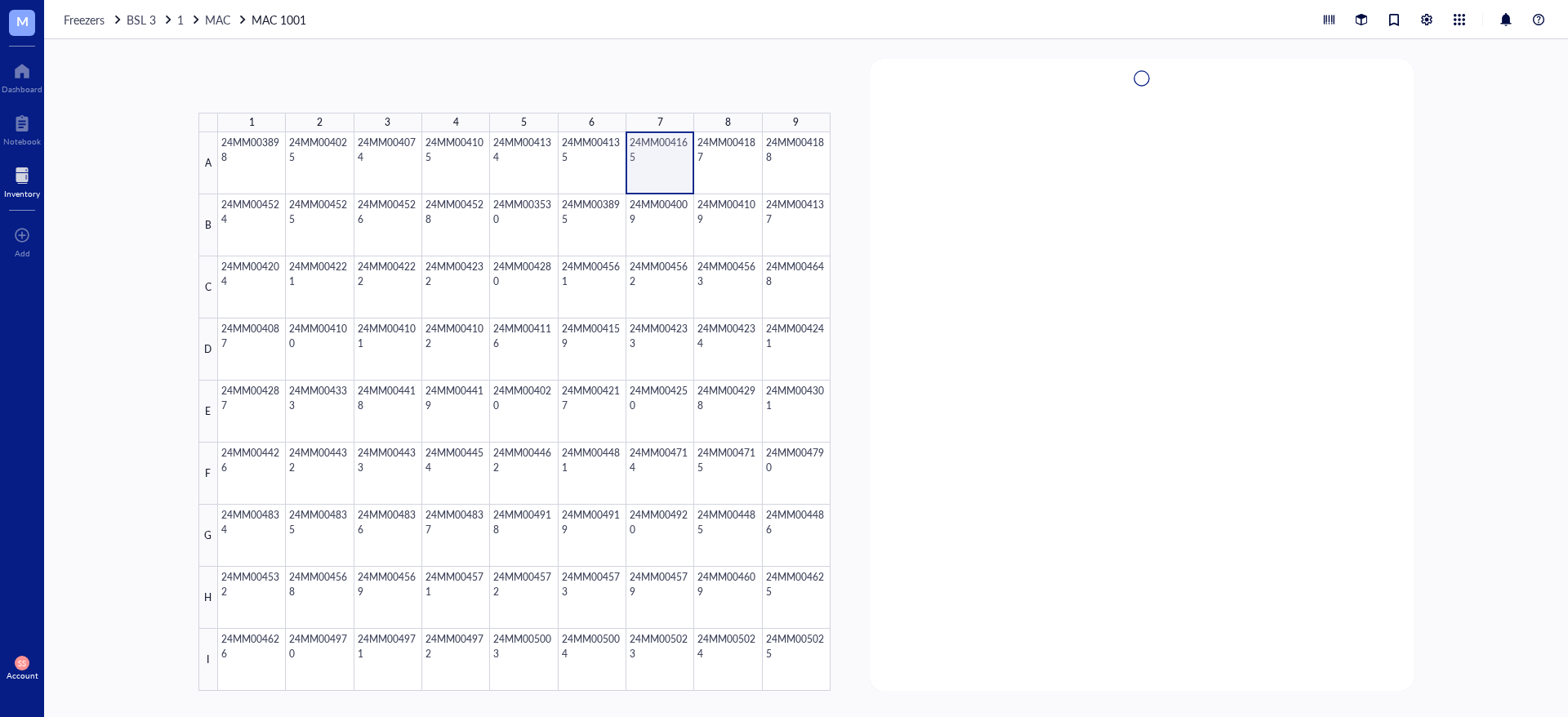 click at bounding box center (524, 412) 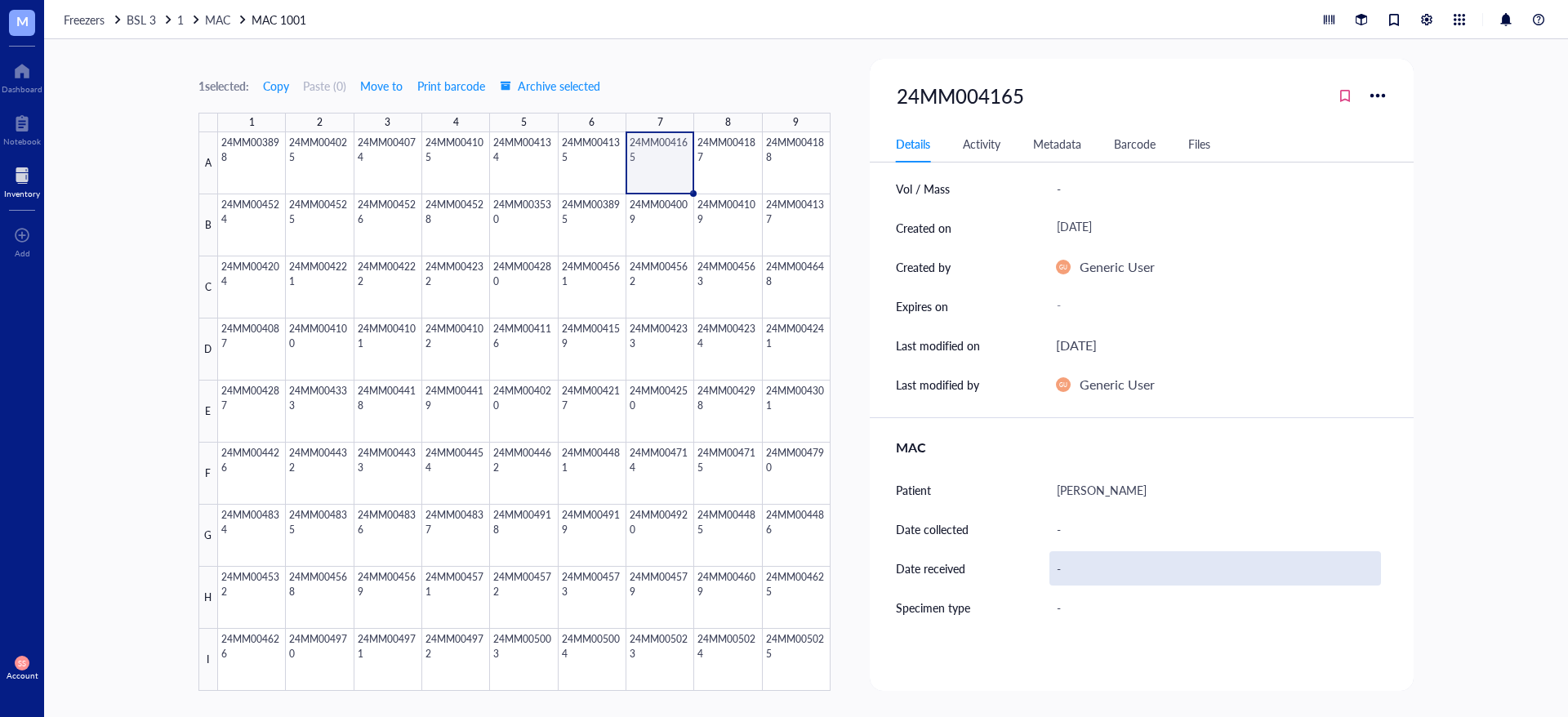 scroll, scrollTop: 0, scrollLeft: 0, axis: both 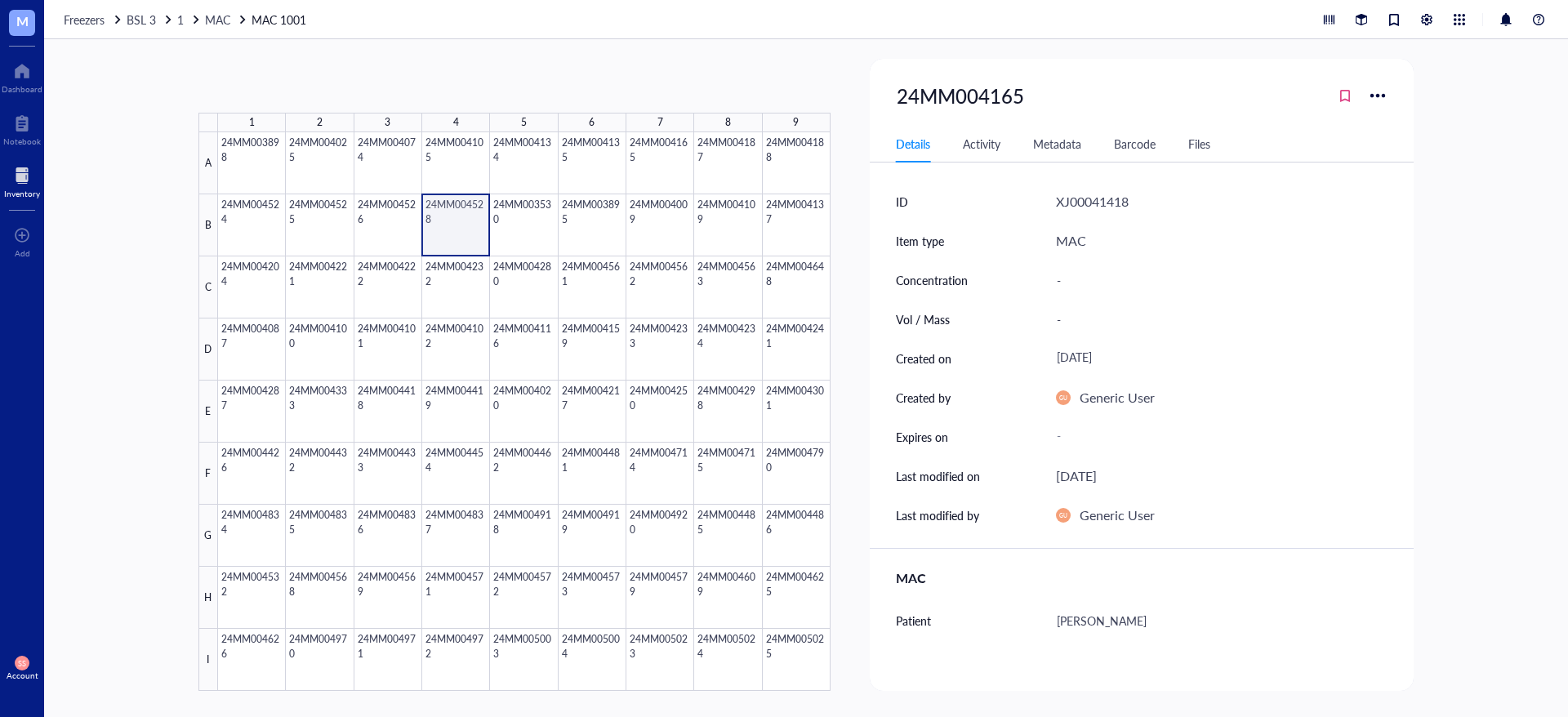 click at bounding box center [524, 412] 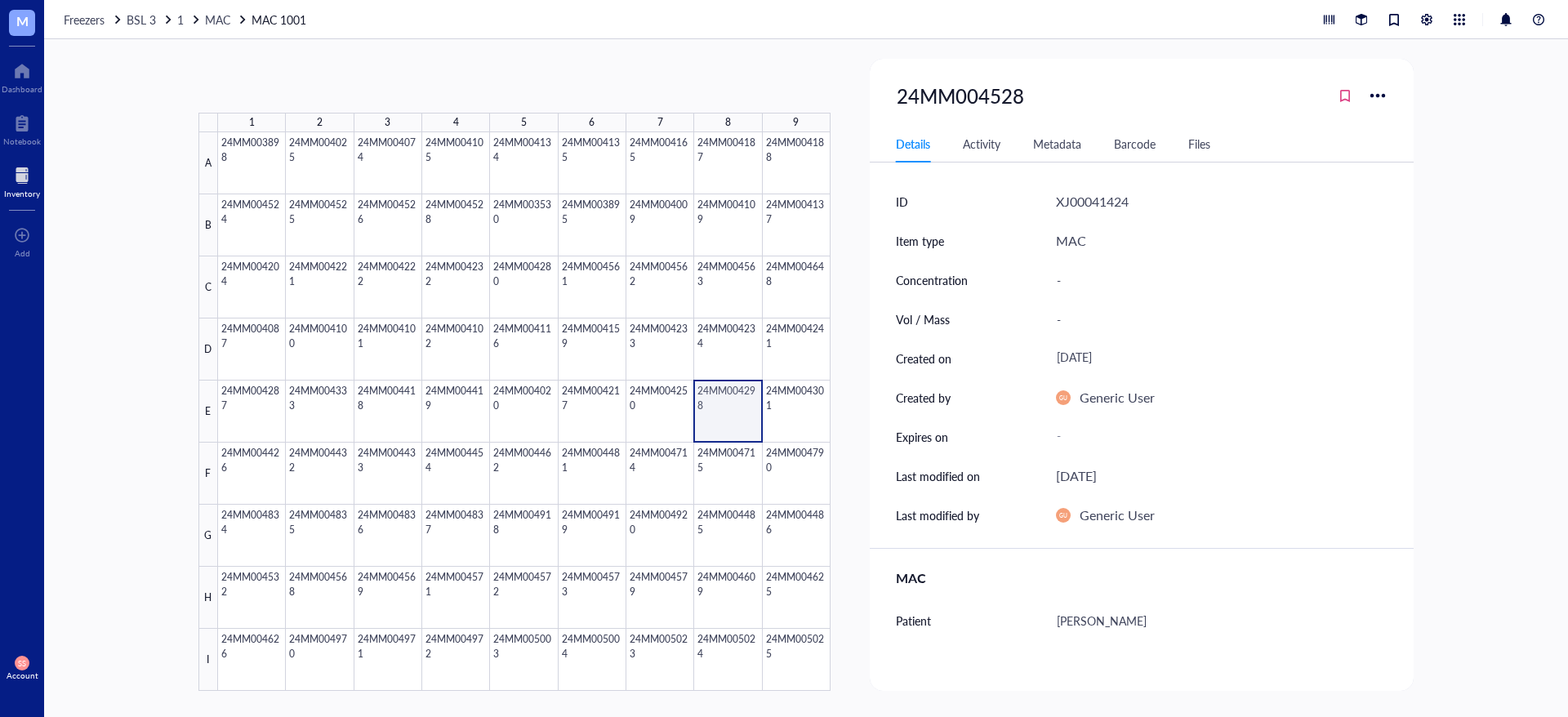 click at bounding box center (524, 412) 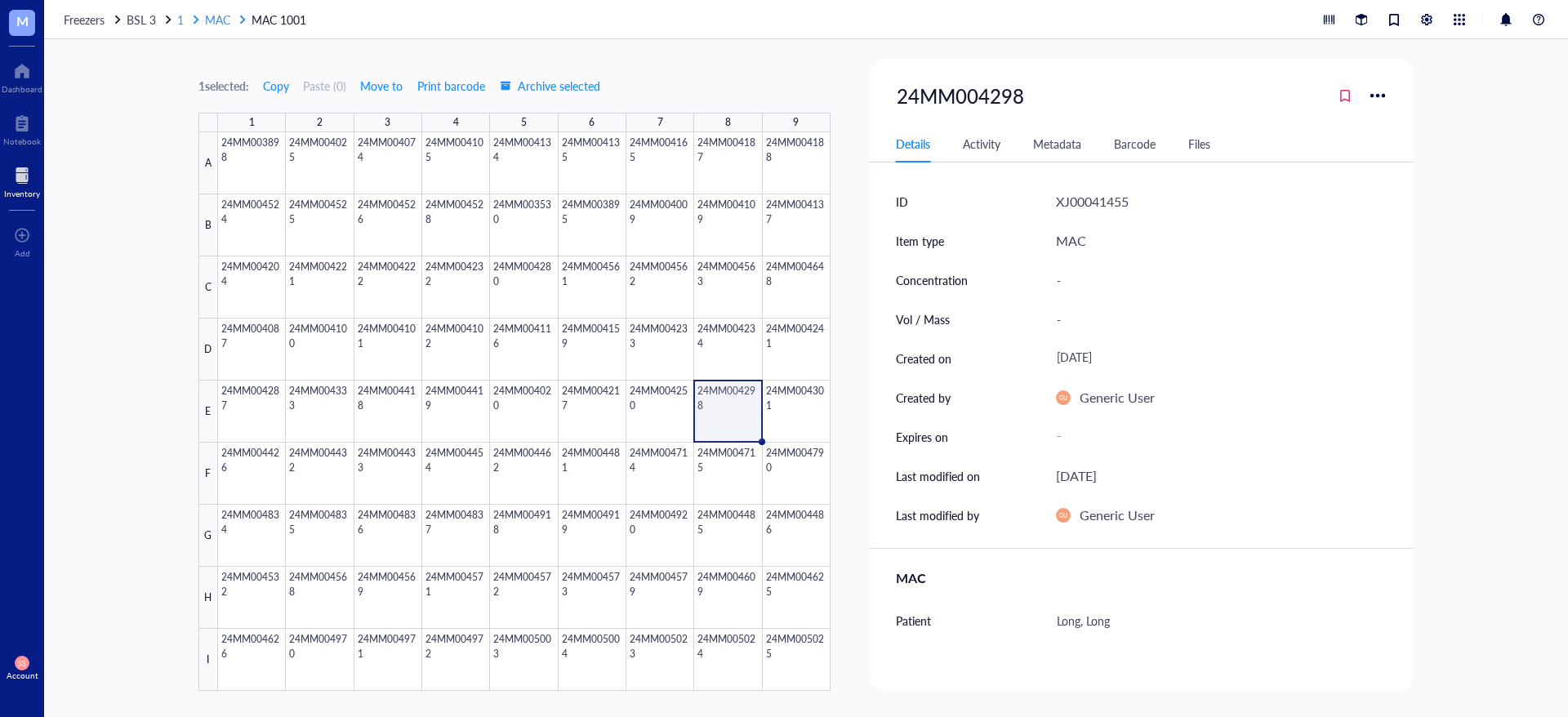 click on "MAC" at bounding box center [217, 20] 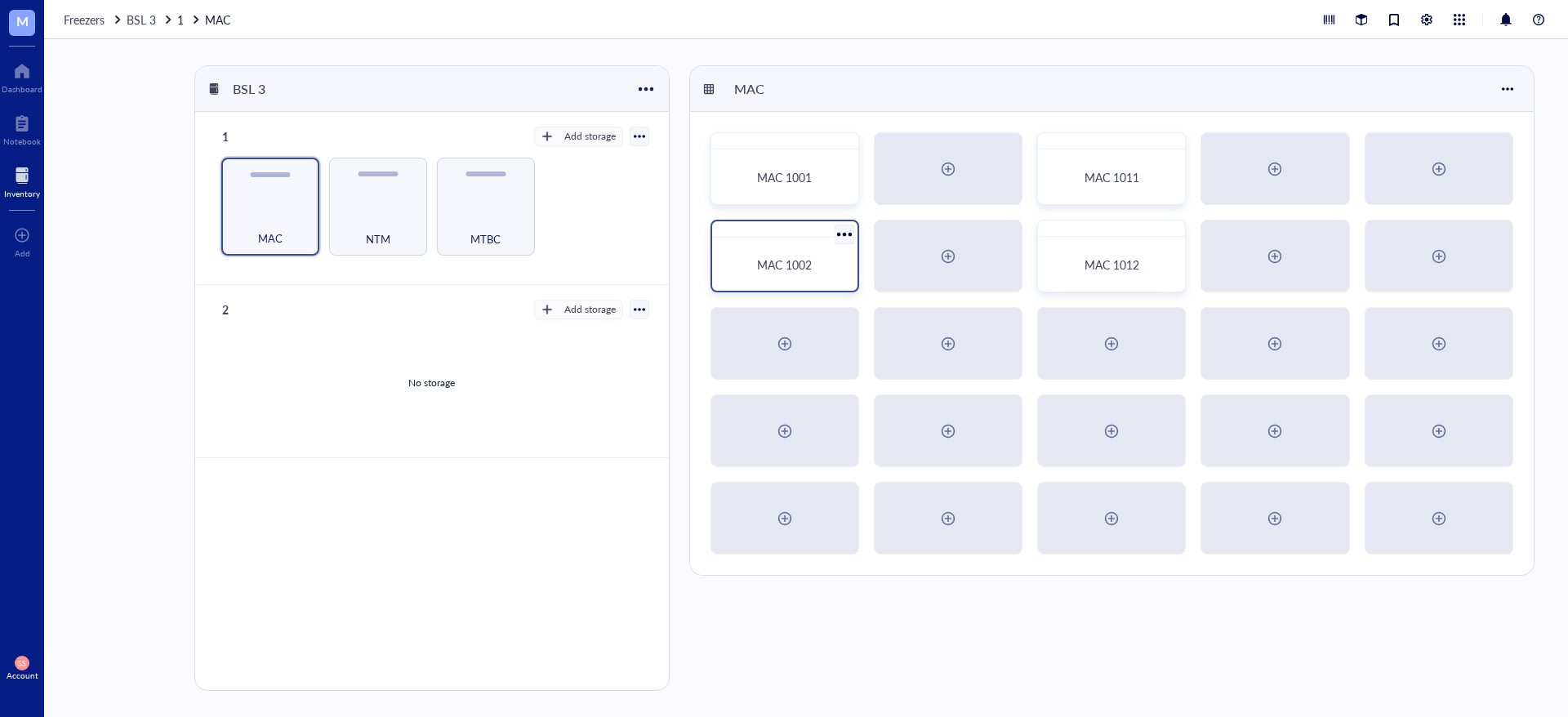 click at bounding box center [785, 229] 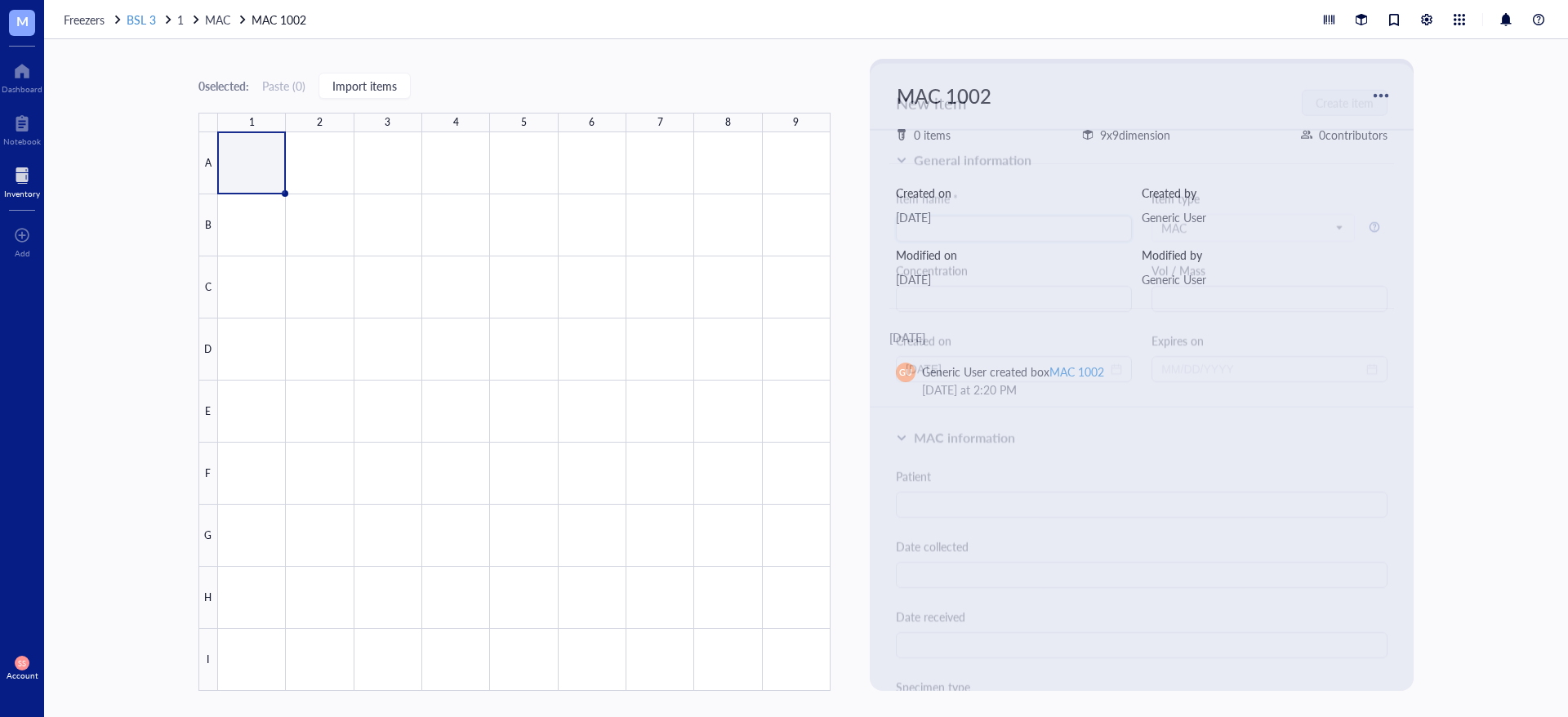 click on "BSL 3" at bounding box center (141, 20) 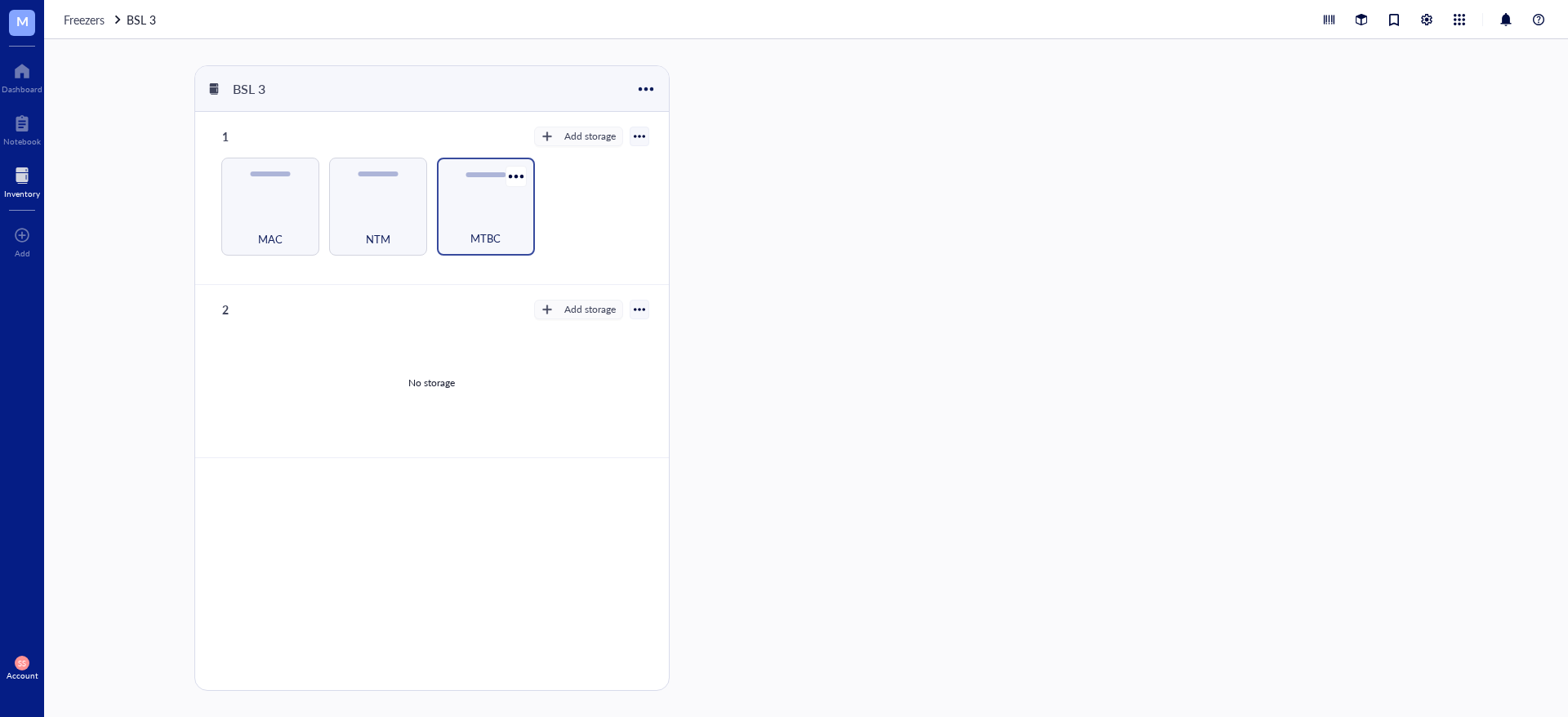 click on "MTBC" at bounding box center (486, 207) 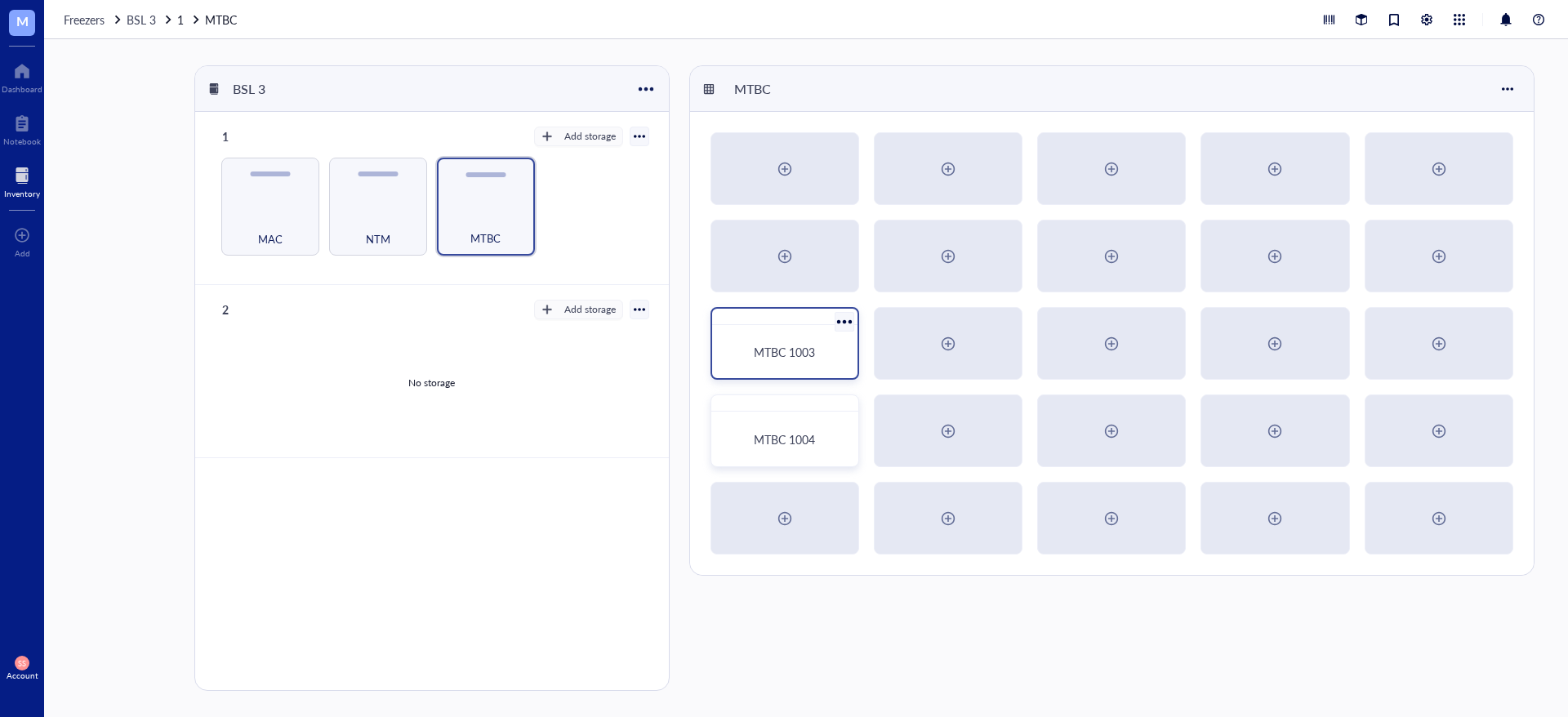 click on "MTBC 1003" at bounding box center [785, 351] 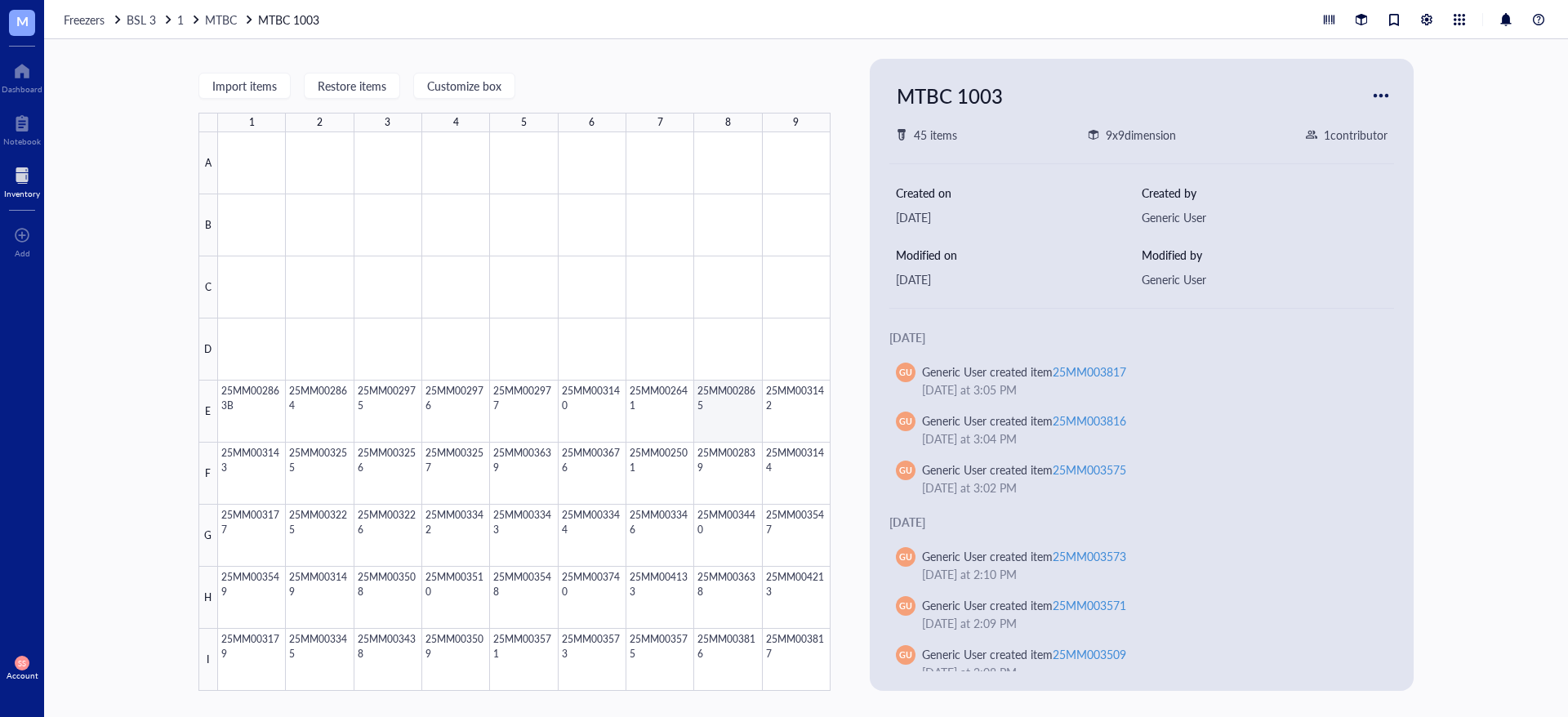 click at bounding box center [524, 412] 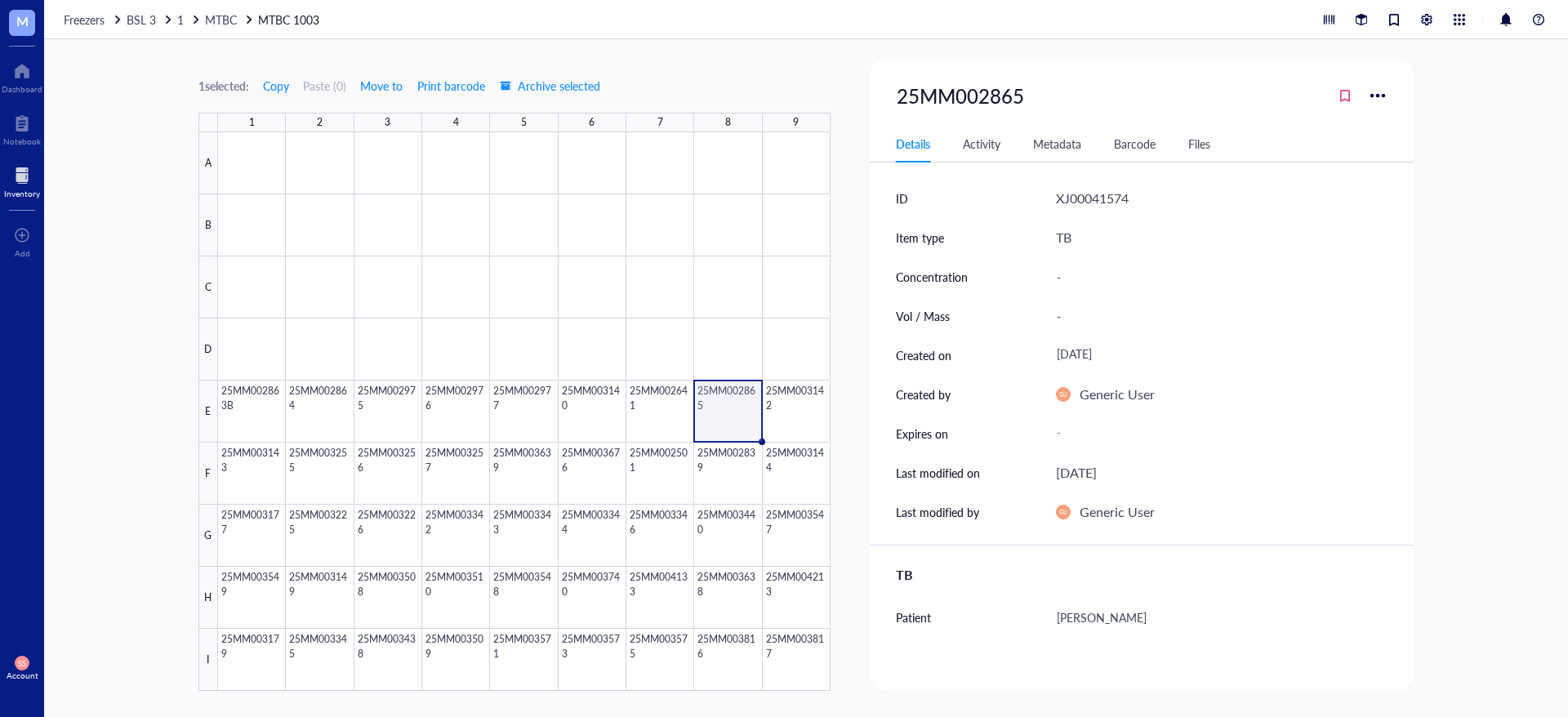scroll, scrollTop: 0, scrollLeft: 0, axis: both 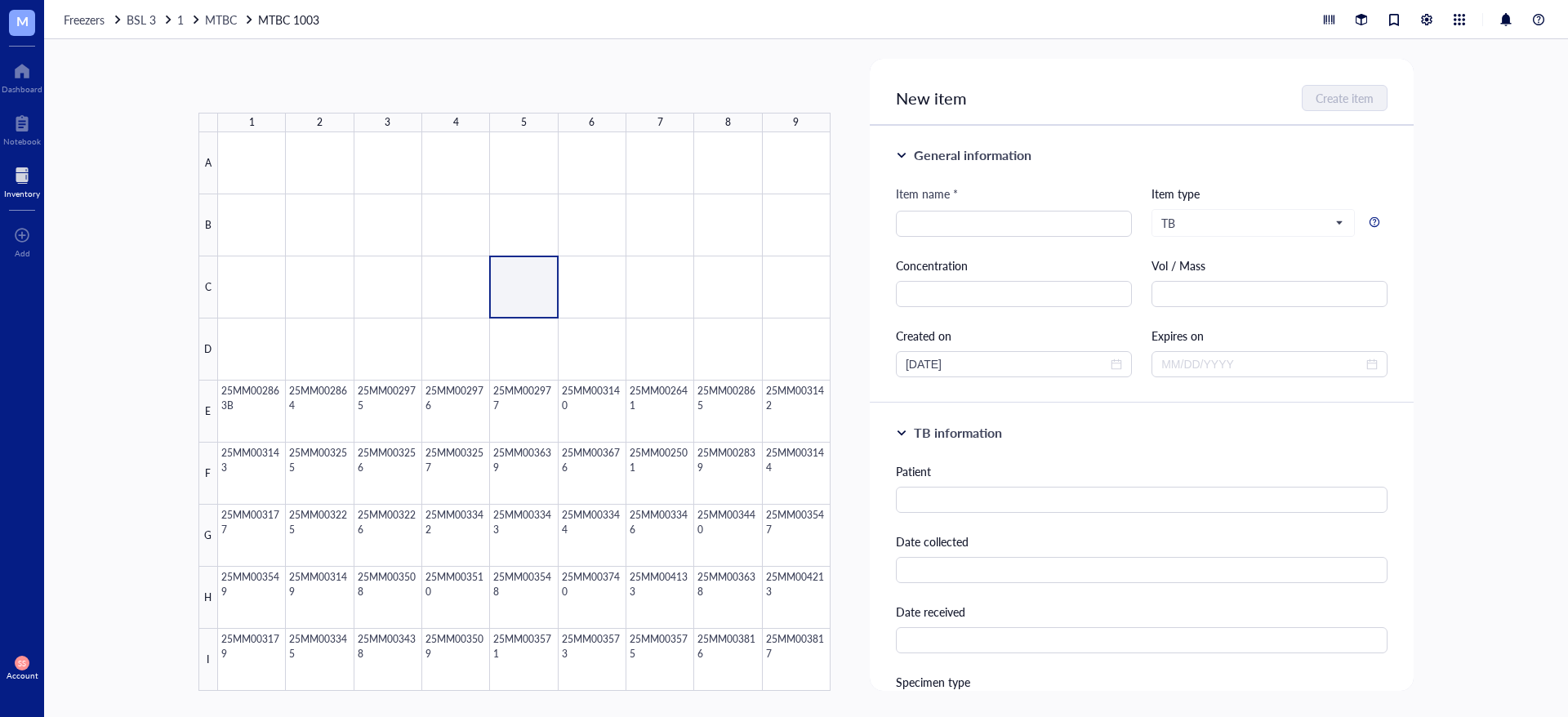 click at bounding box center [524, 412] 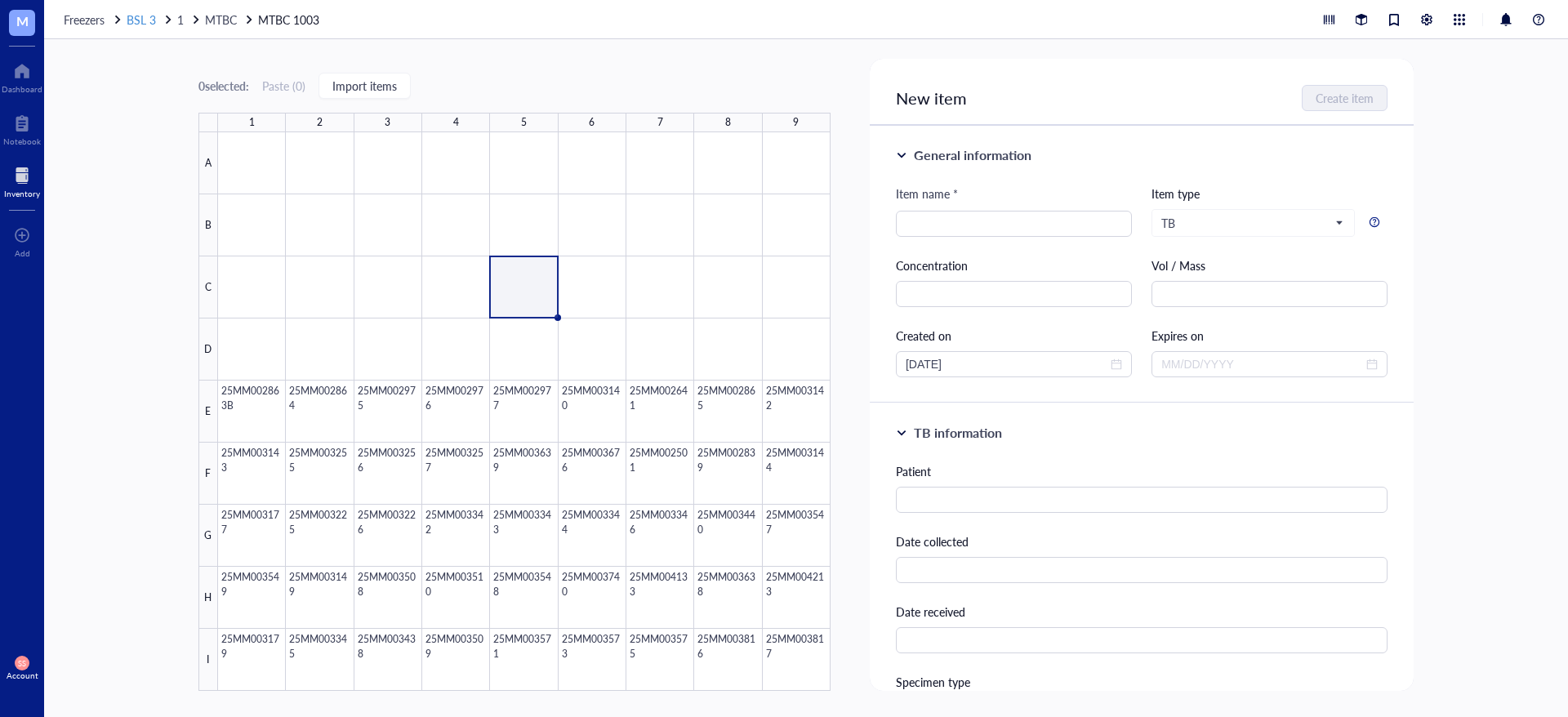 click on "BSL 3" at bounding box center (141, 20) 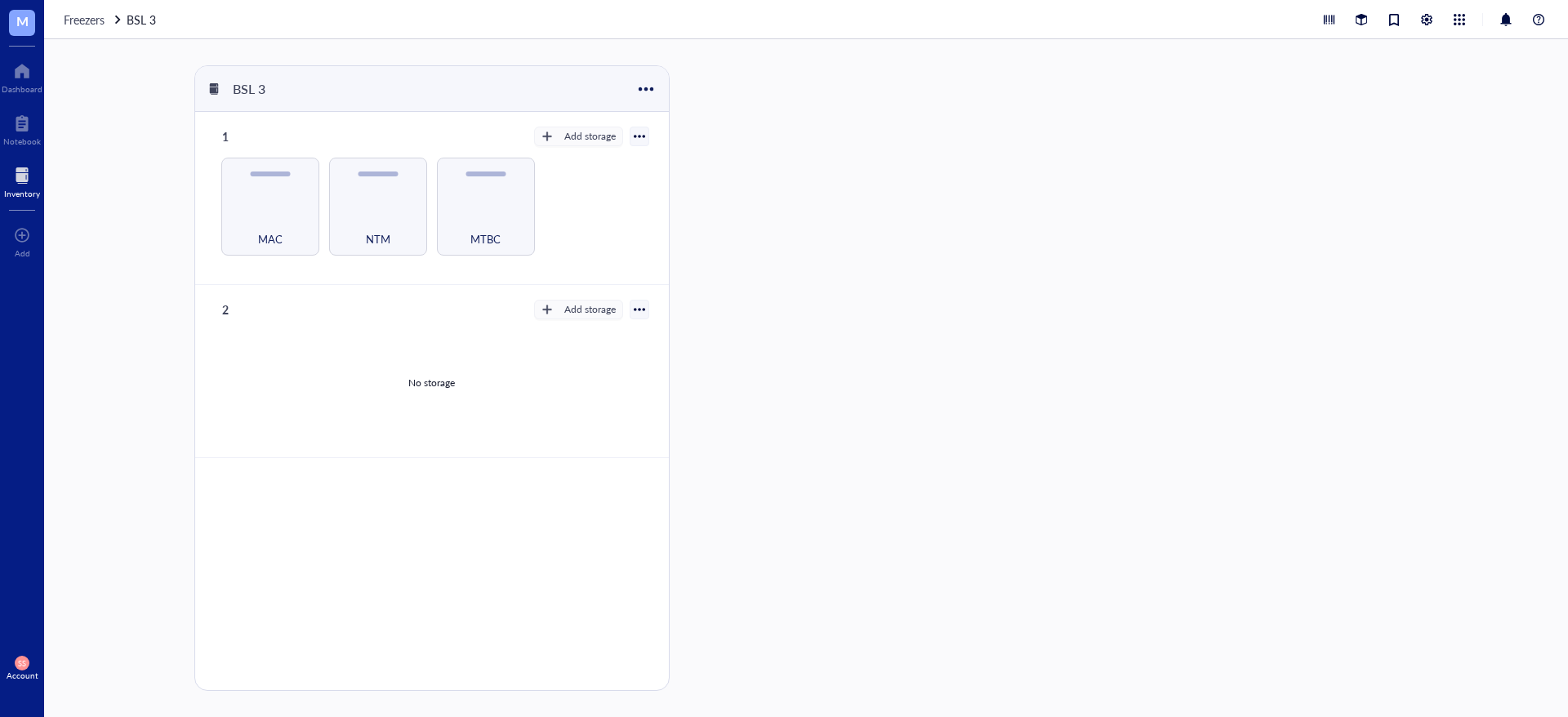 click on "Freezers BSL 3" at bounding box center [806, 20] 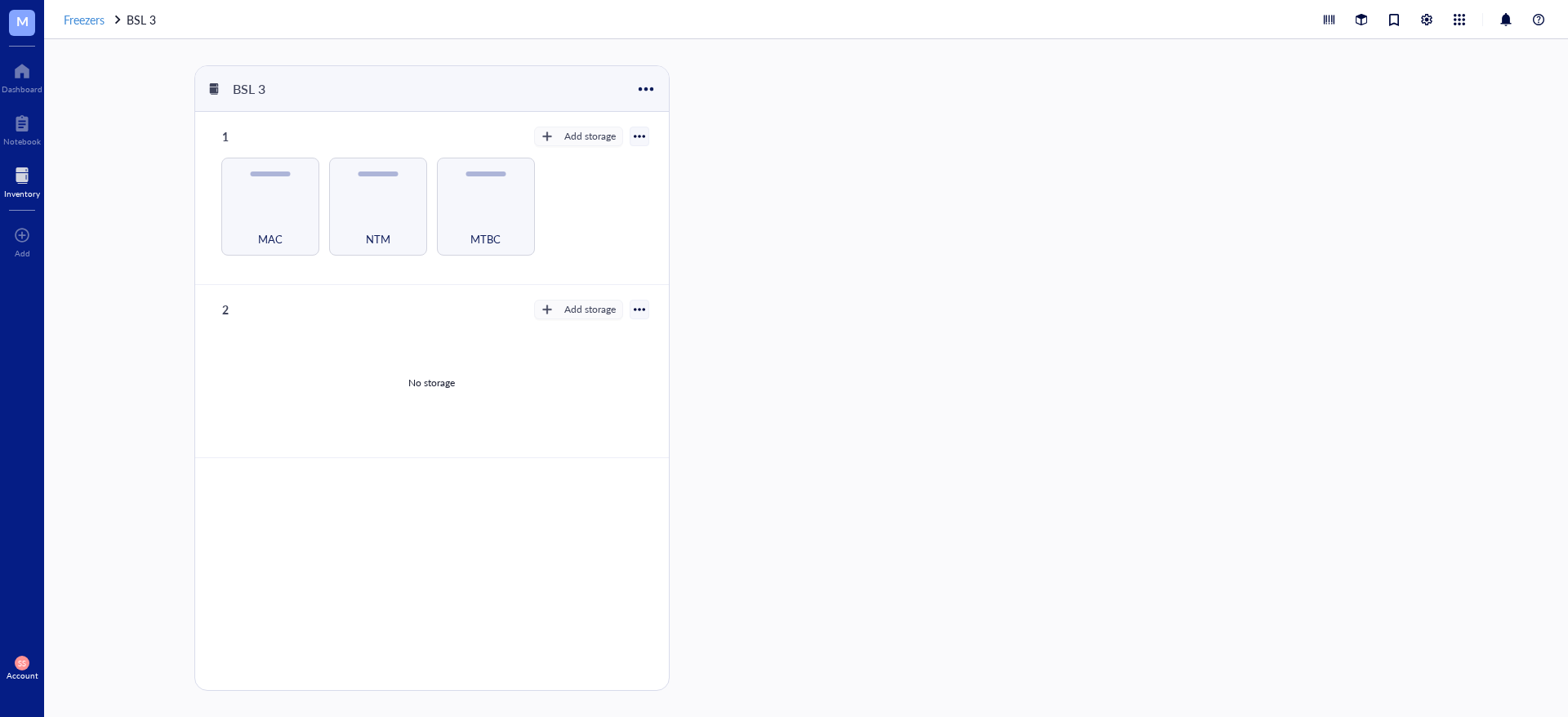 click on "Freezers" at bounding box center [84, 20] 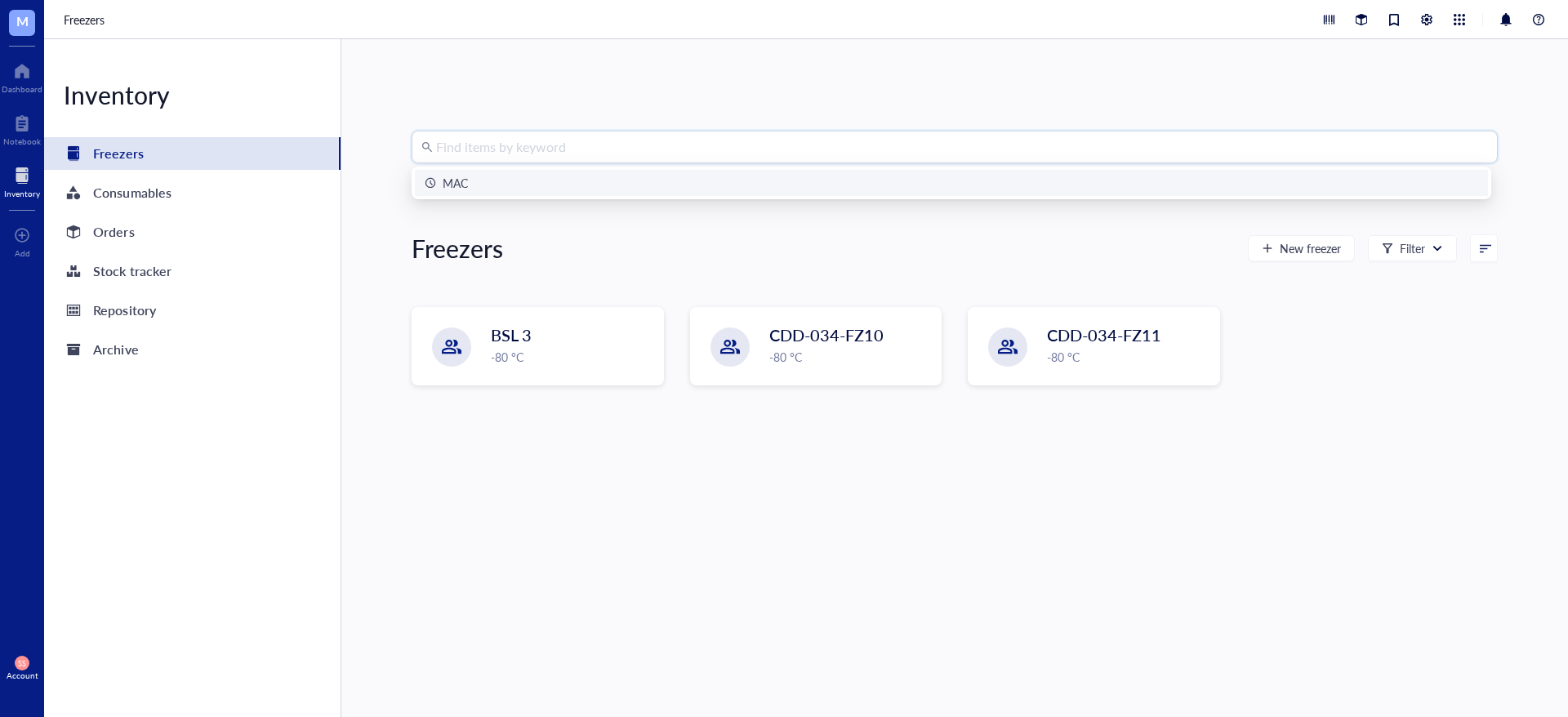 click at bounding box center (962, 147) 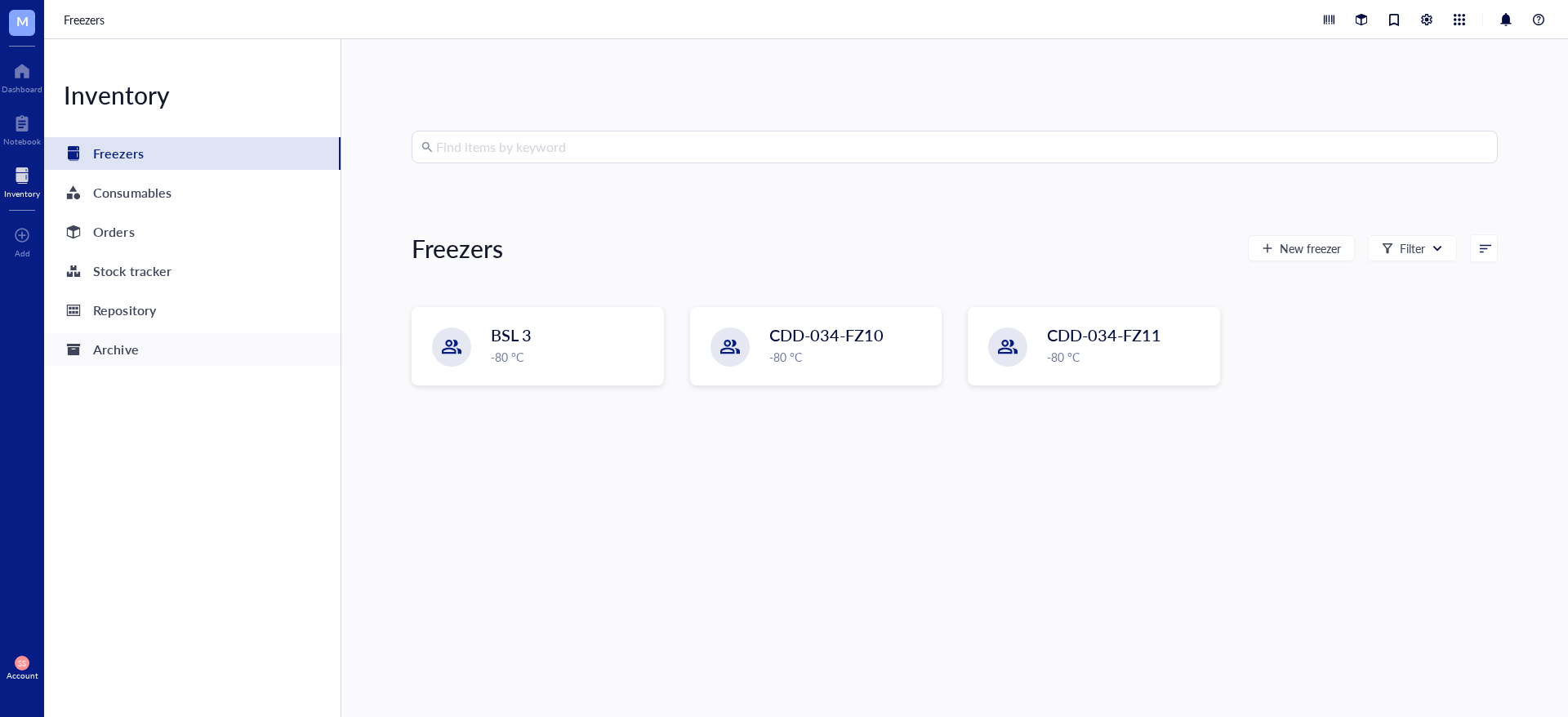 click on "Archive" at bounding box center [115, 350] 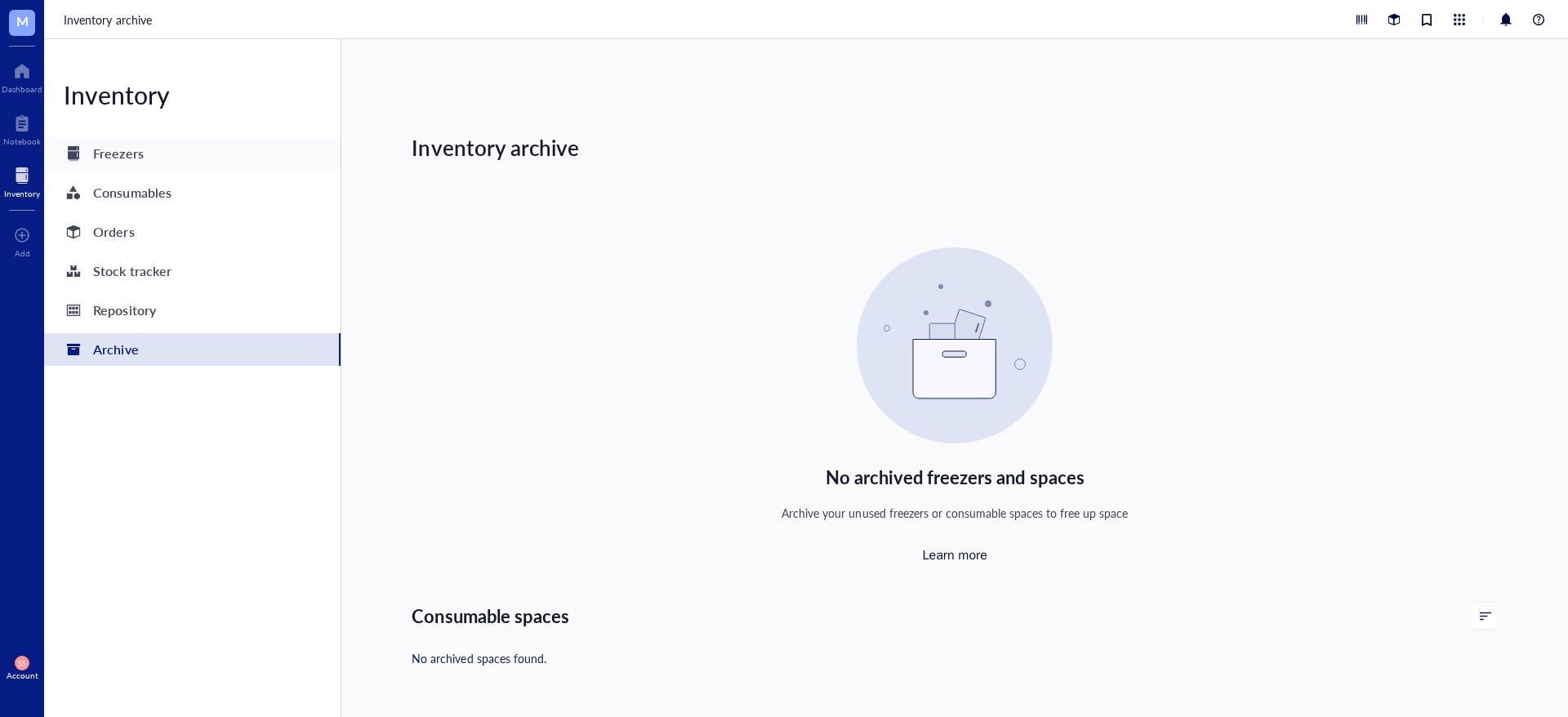 click on "Freezers" at bounding box center (192, 154) 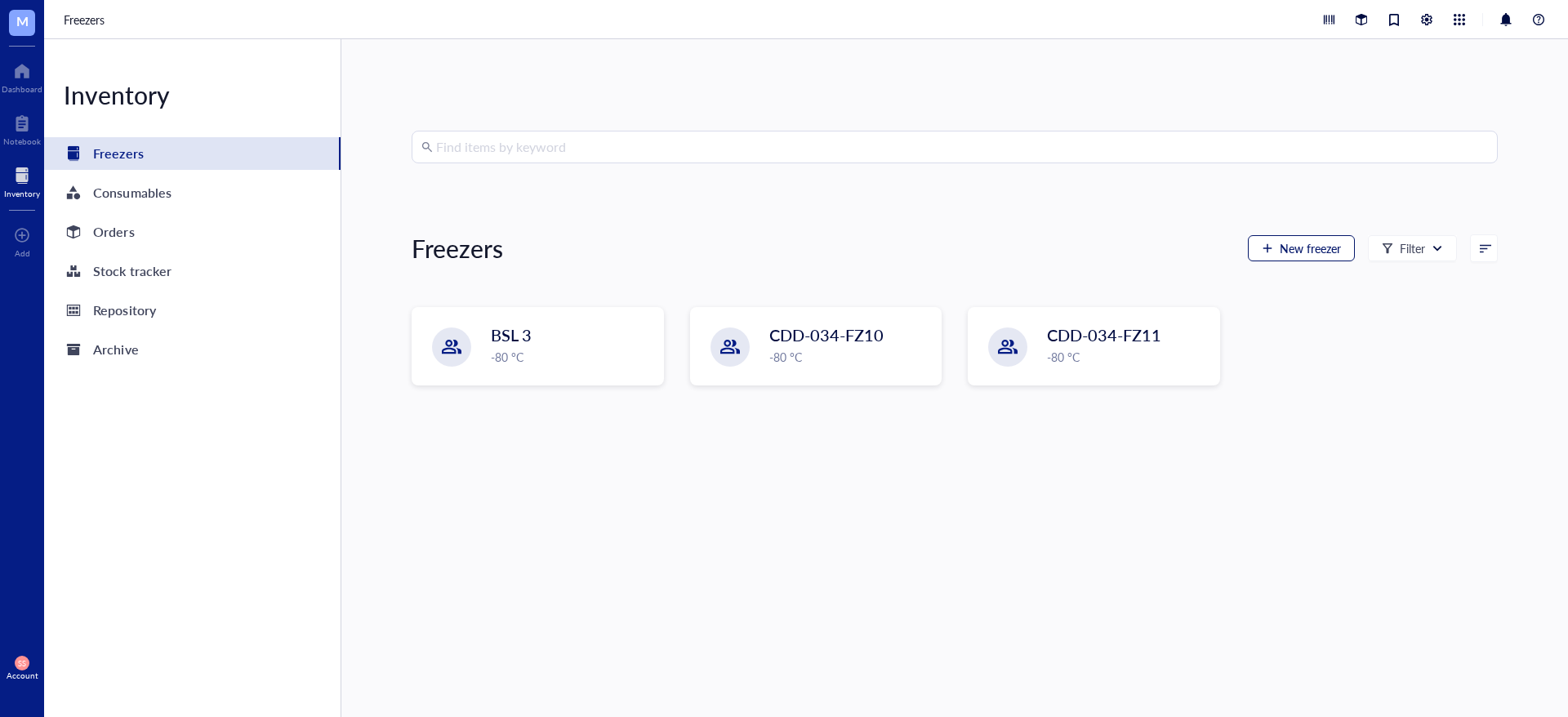 click at bounding box center [1267, 248] 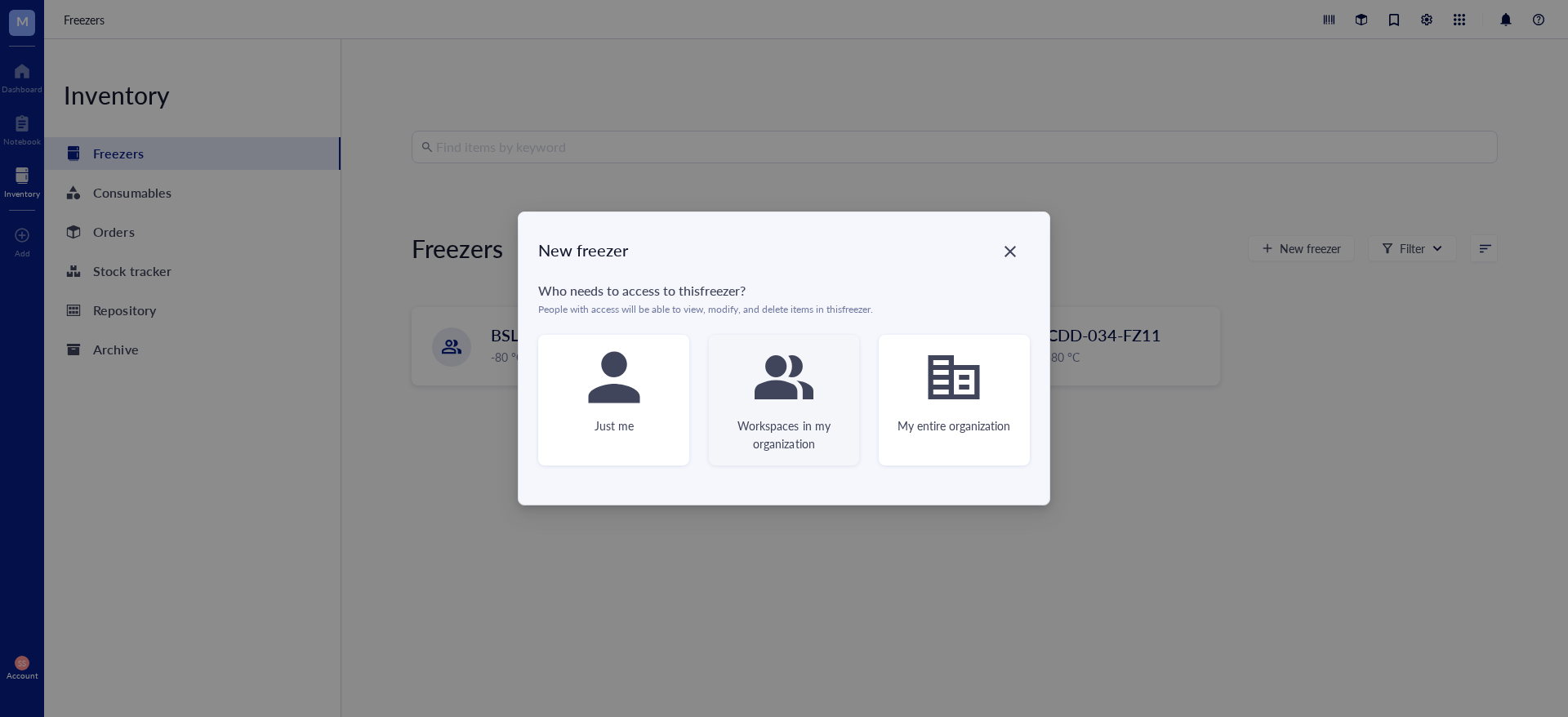 click 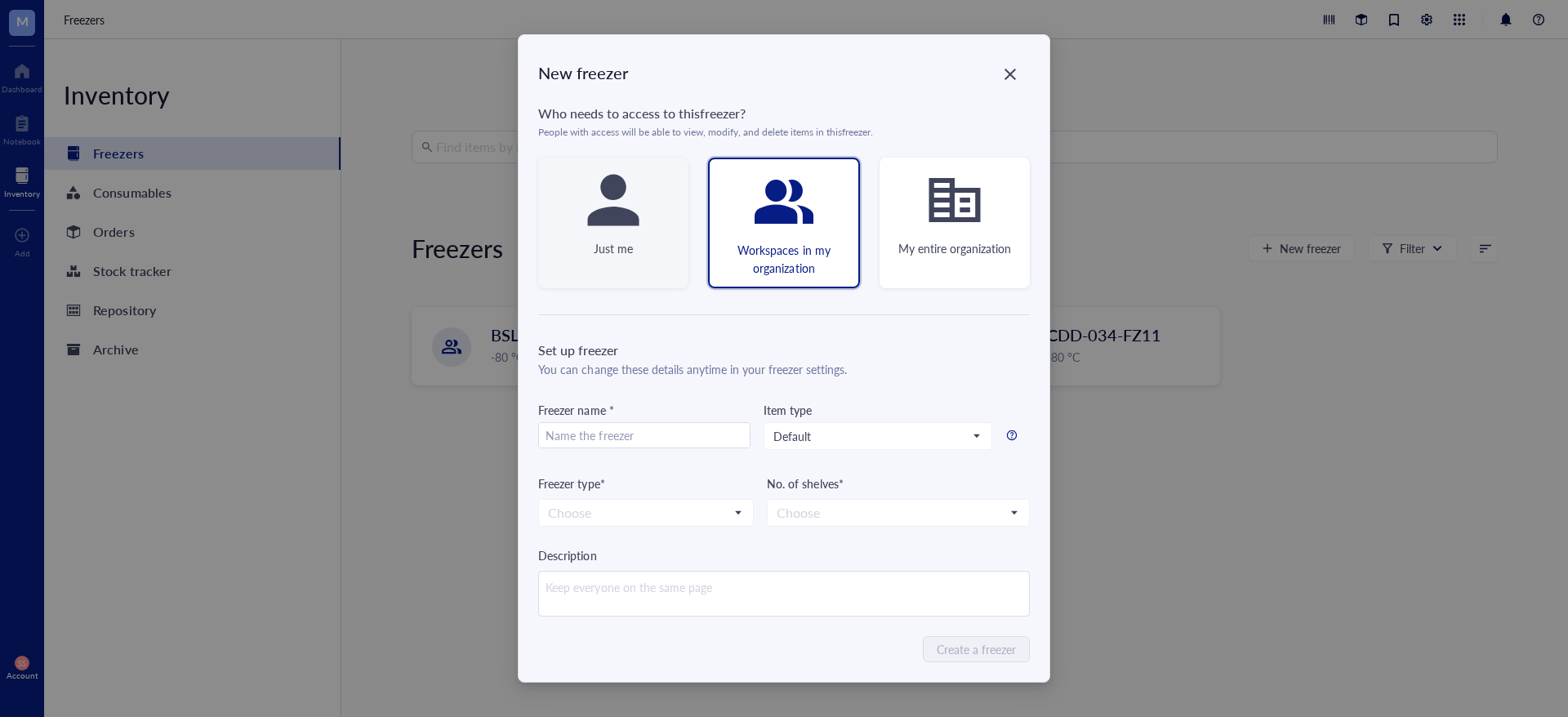 click on "Just me" at bounding box center (612, 223) 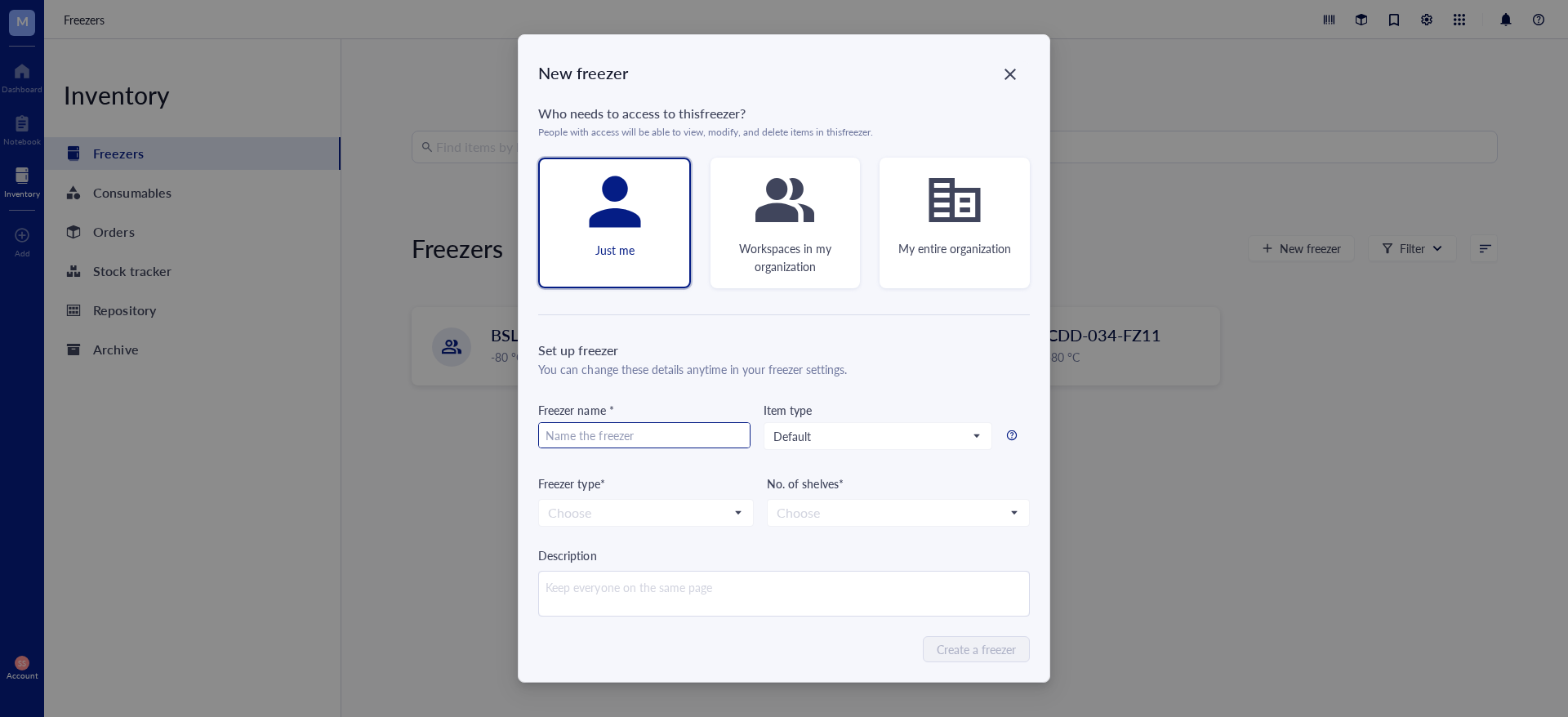 click at bounding box center [644, 436] 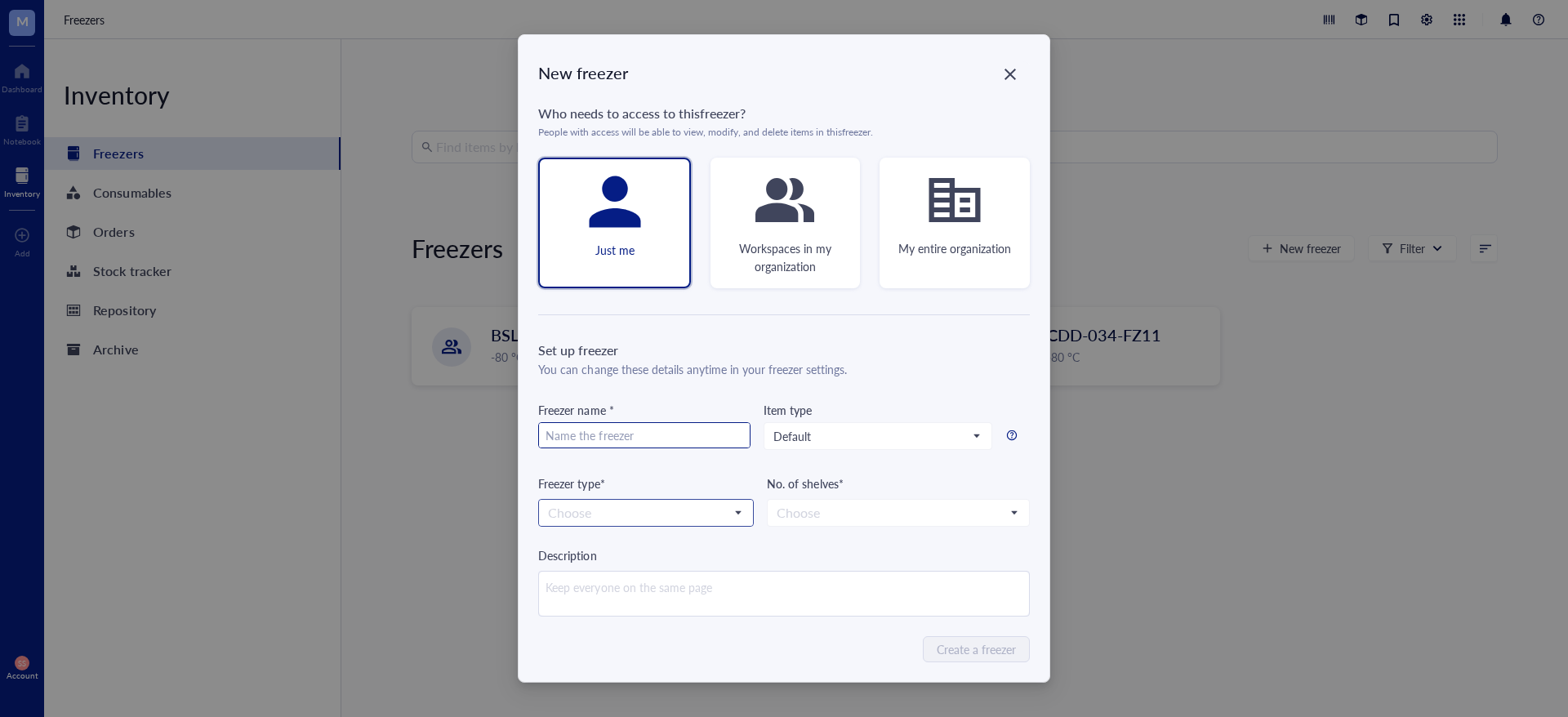 type on "test" 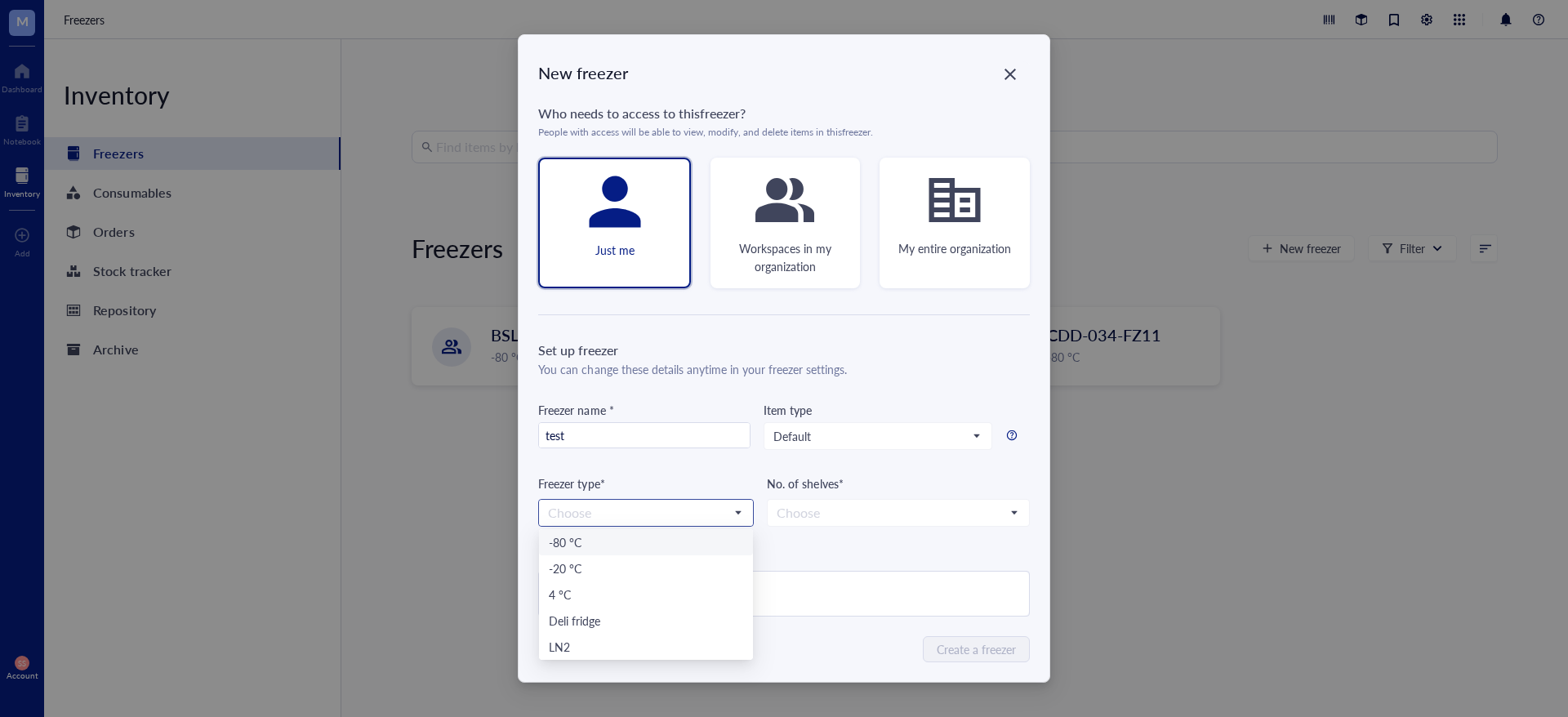 click at bounding box center (639, 513) 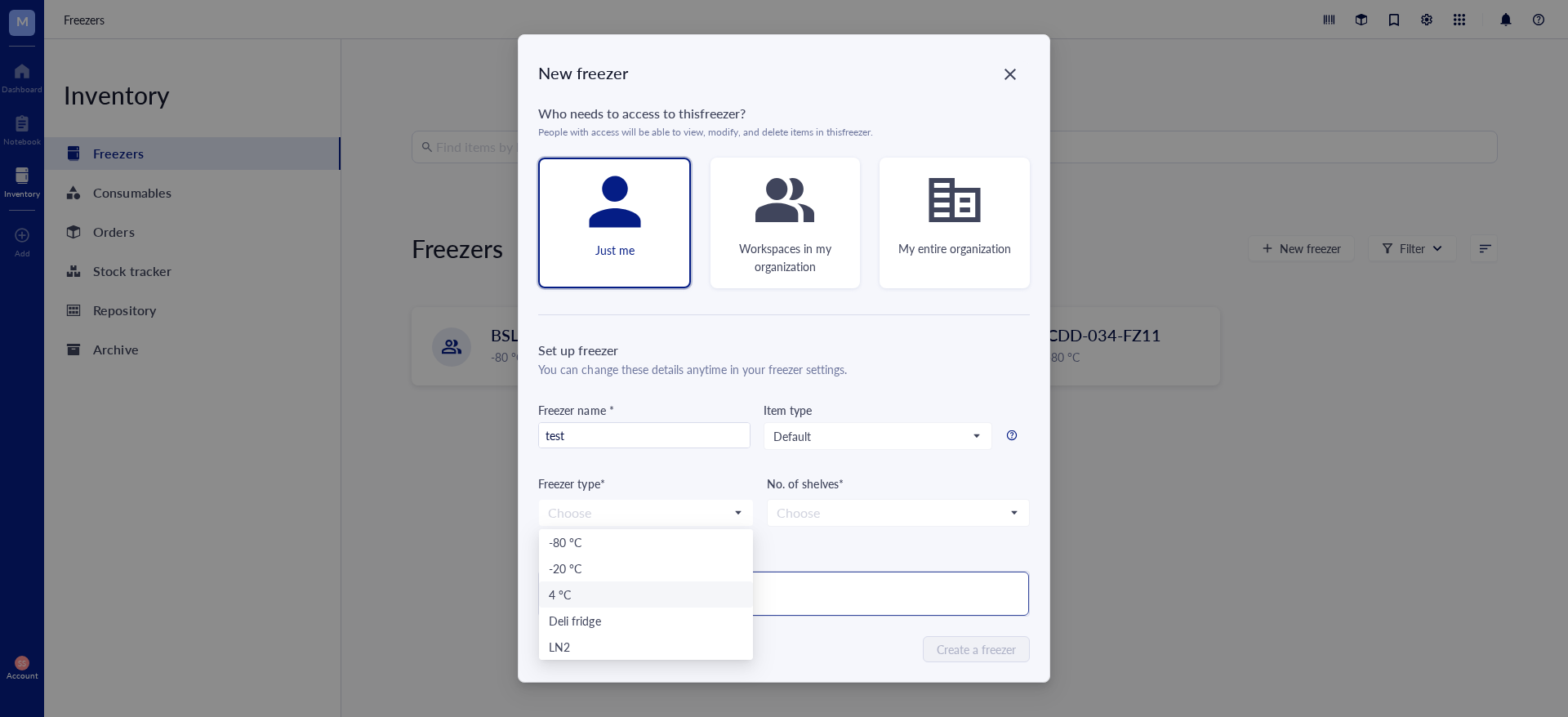 click on "4 °C" at bounding box center (646, 595) 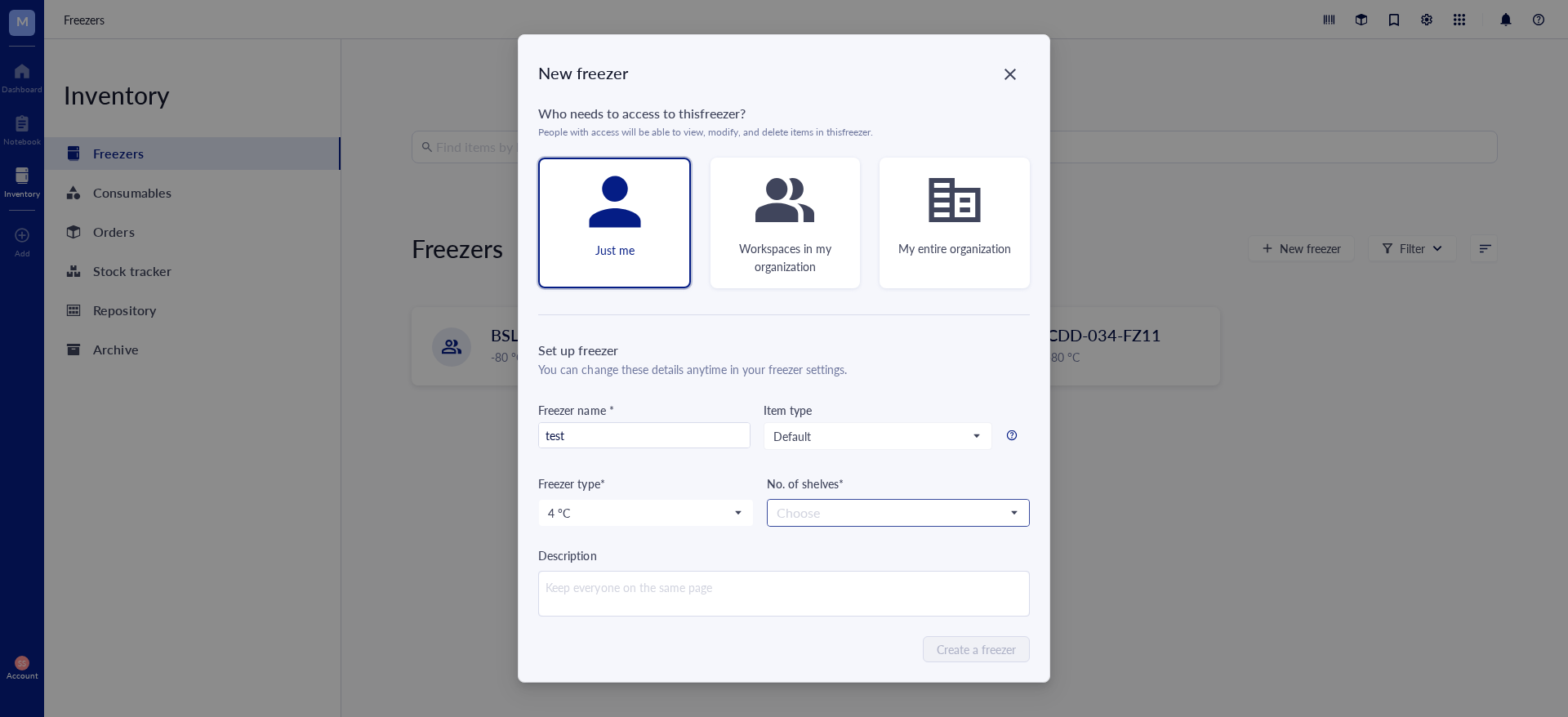 click at bounding box center (890, 513) 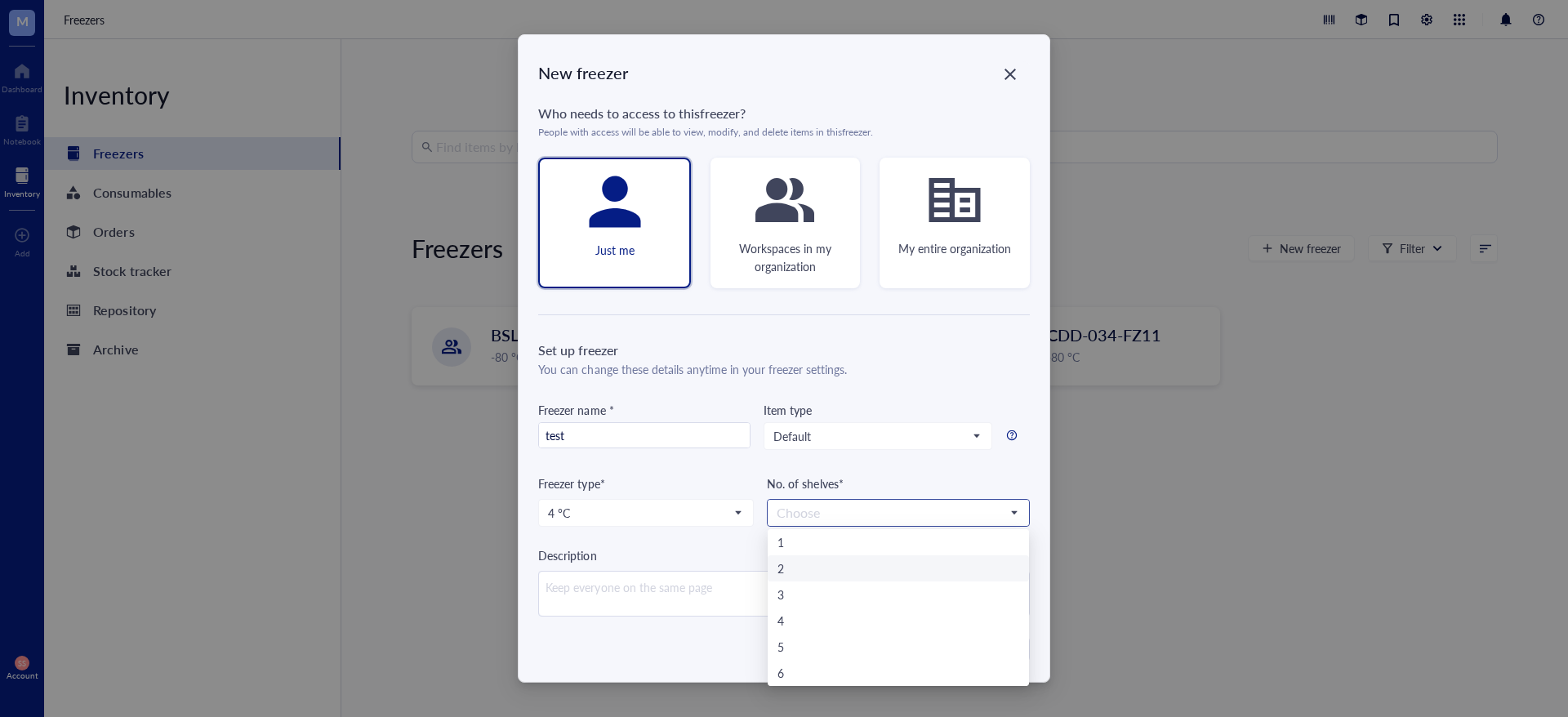 click on "2" at bounding box center [898, 568] 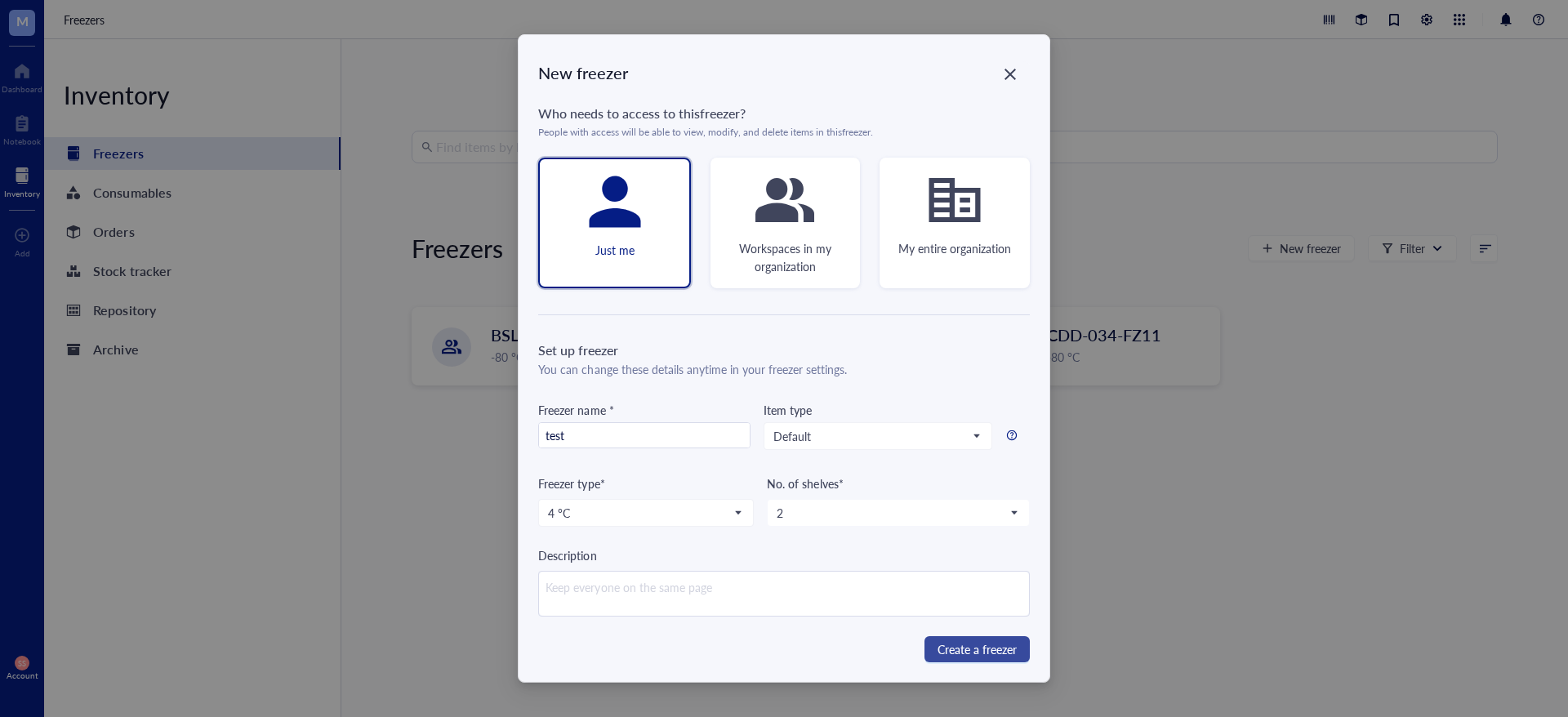 click on "Create a freezer" at bounding box center [977, 649] 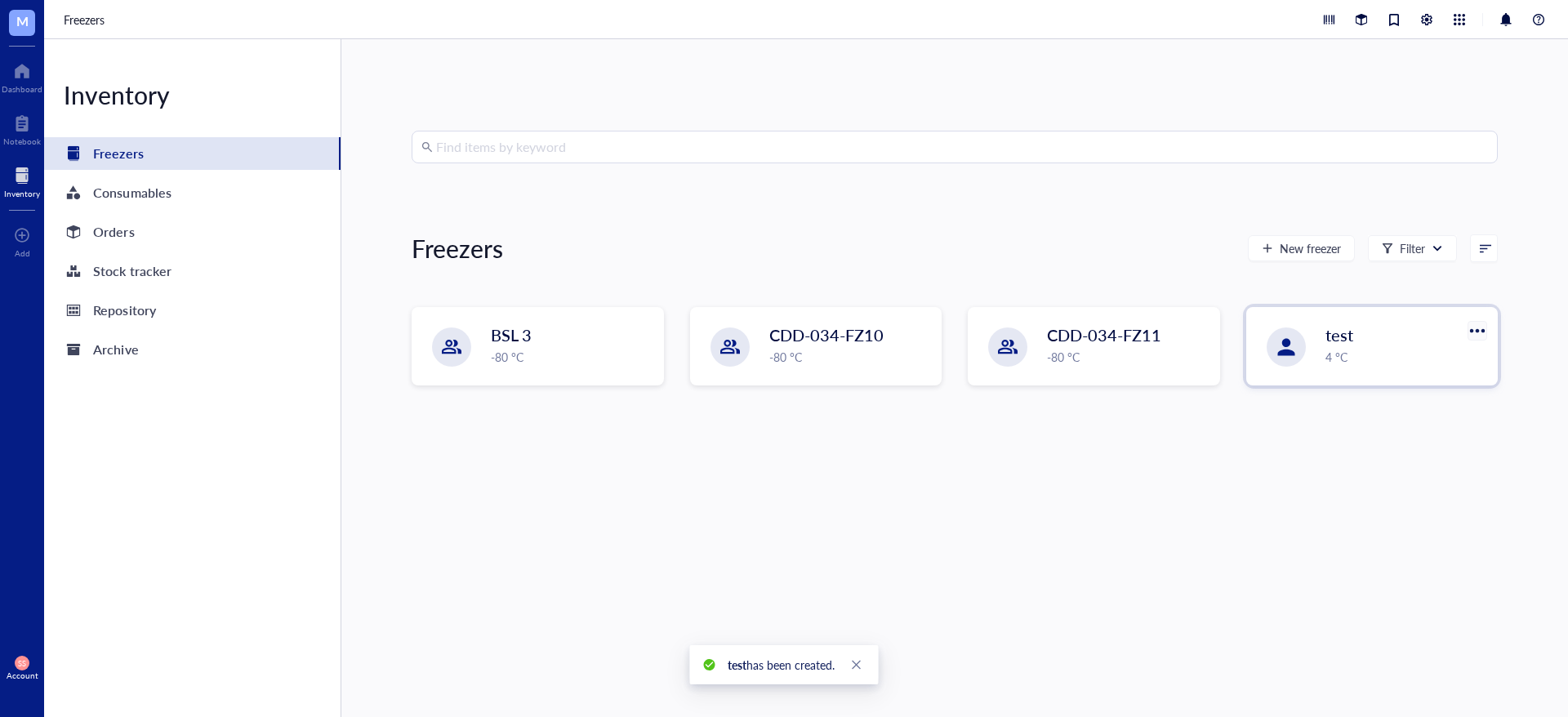 click at bounding box center [1477, 330] 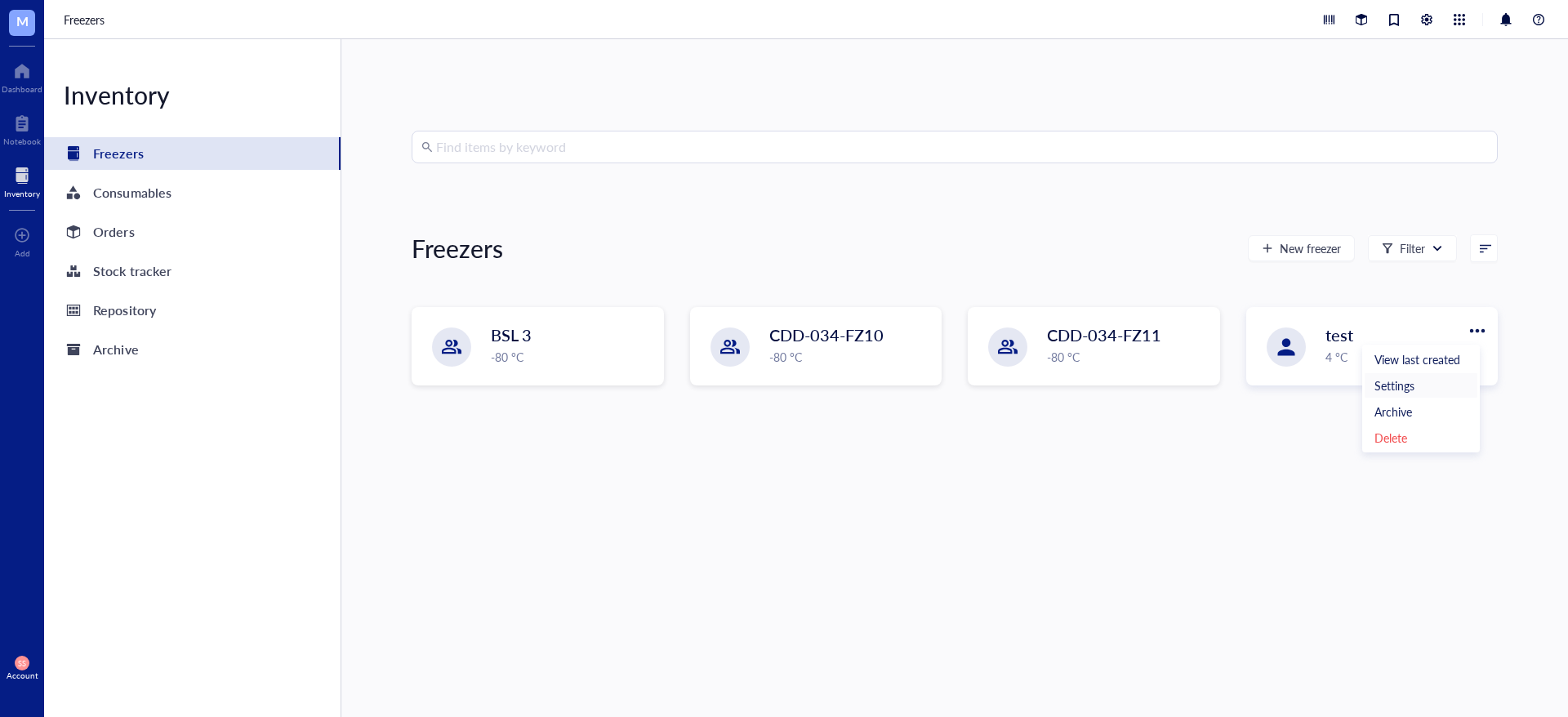click on "Settings" at bounding box center [1394, 385] 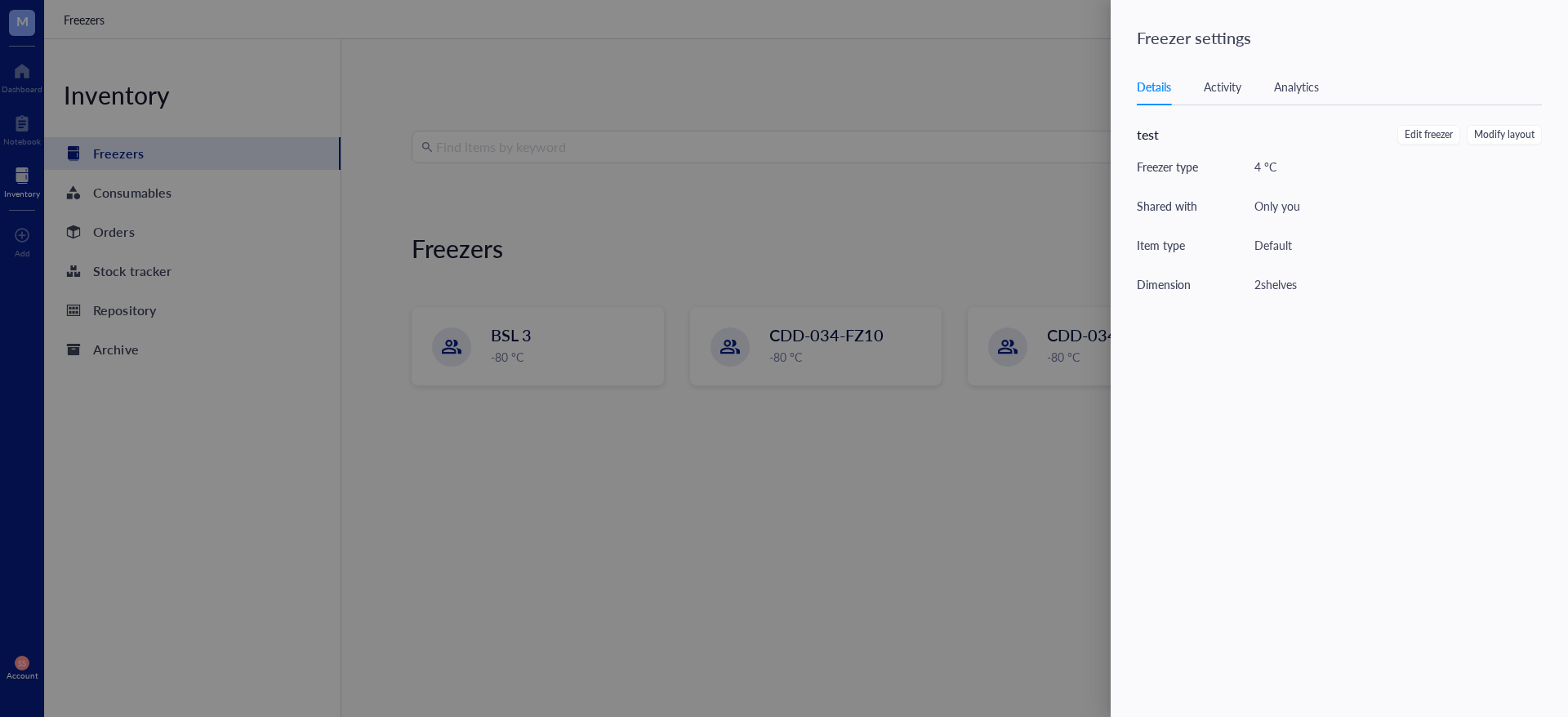click on "Details Activity Analytics" at bounding box center (1339, 87) 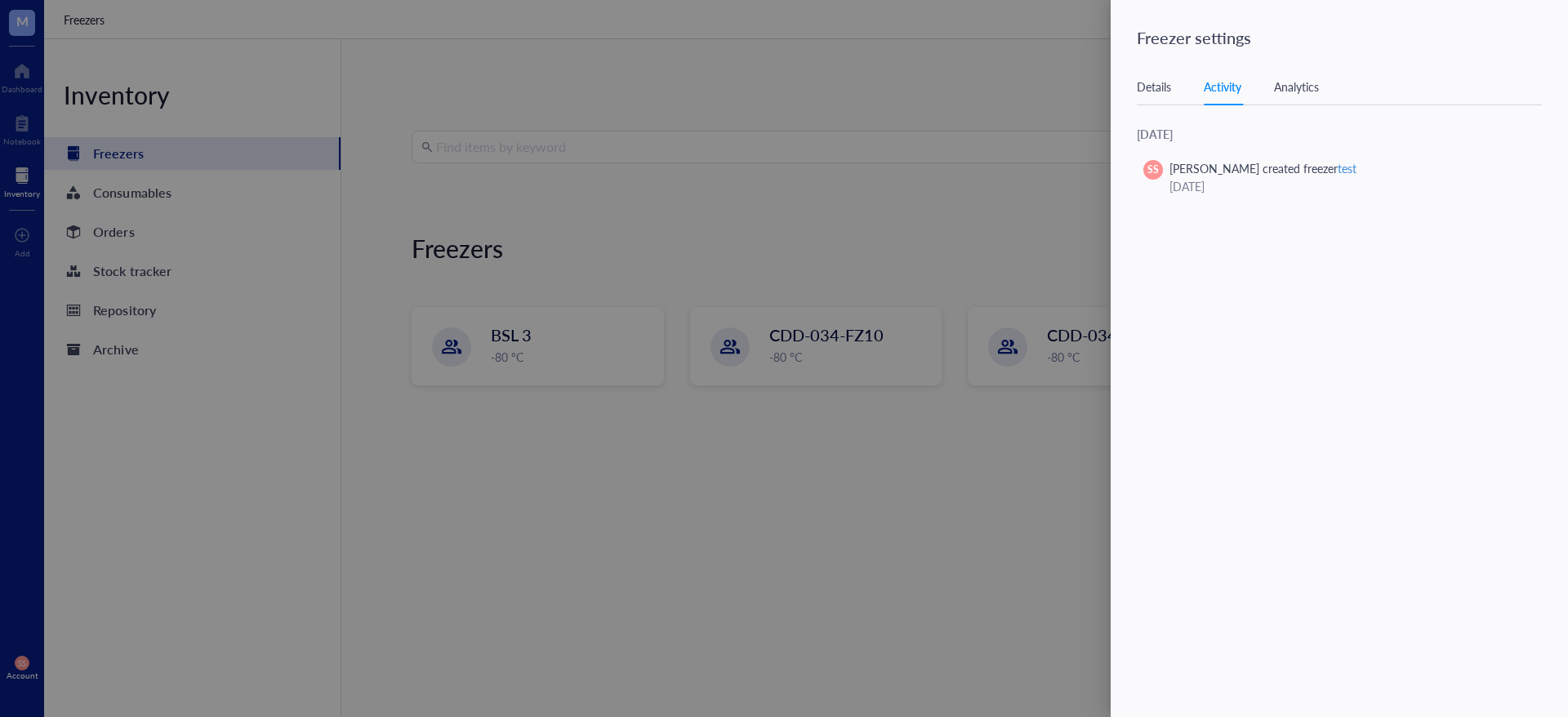 click on "Details Activity Analytics" at bounding box center [1339, 87] 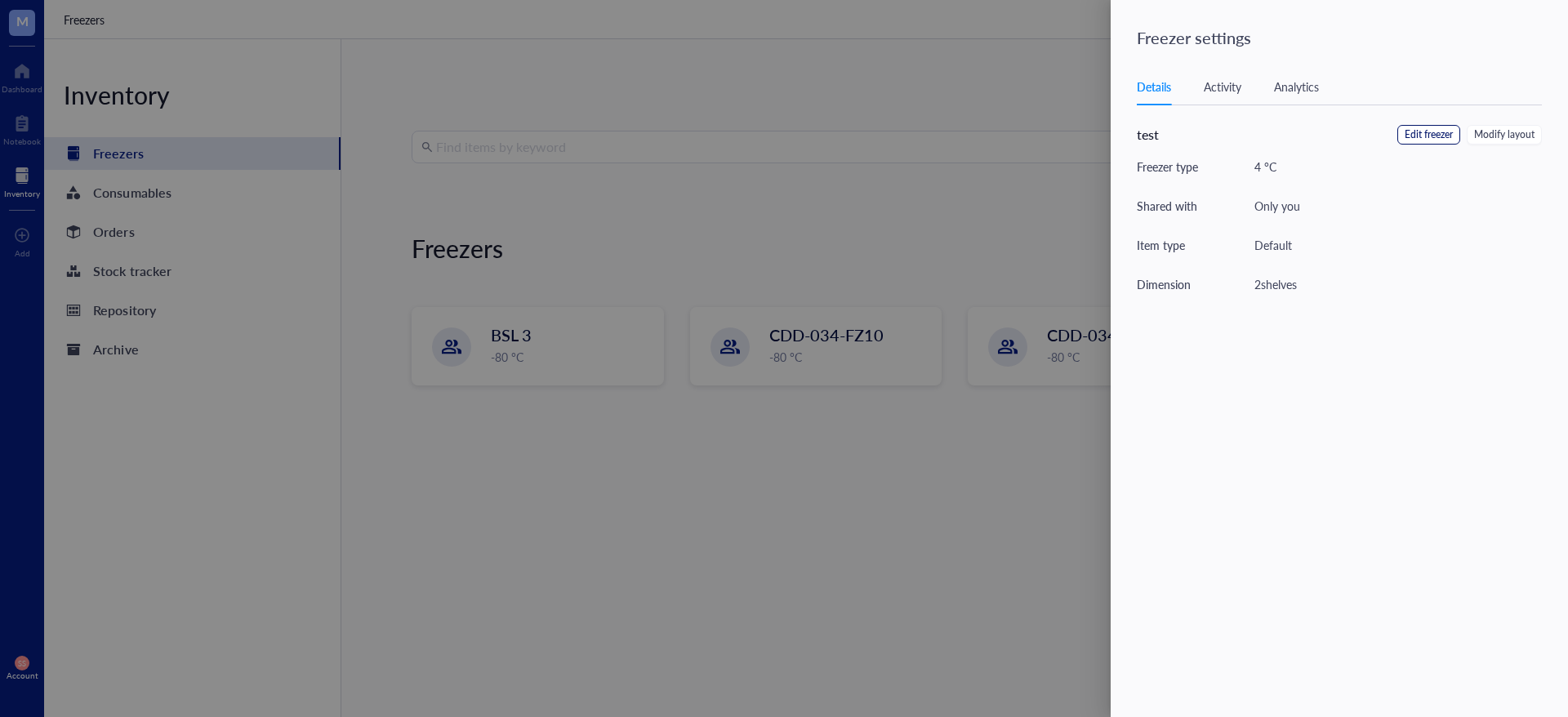 click on "Edit freezer" at bounding box center [1428, 135] 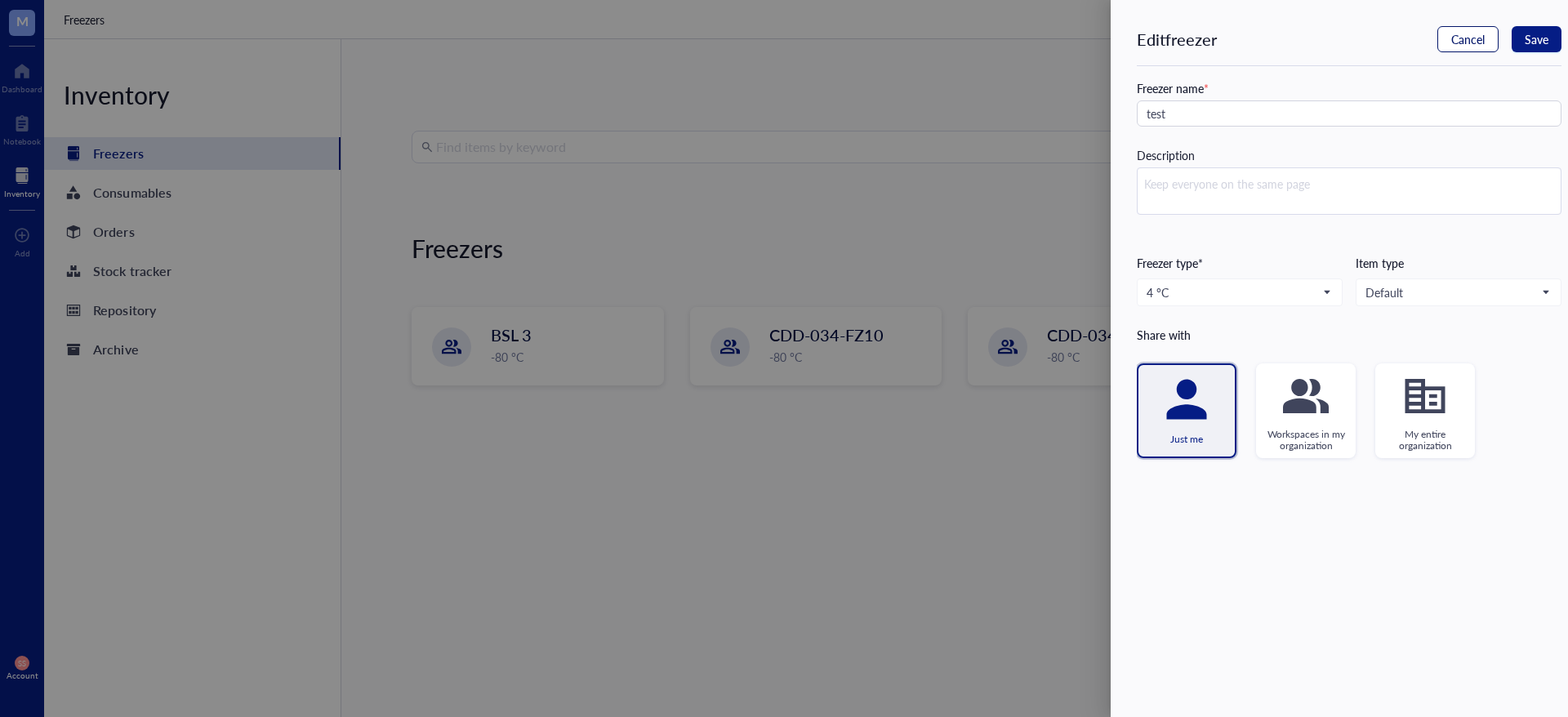 click on "Cancel" at bounding box center [1468, 39] 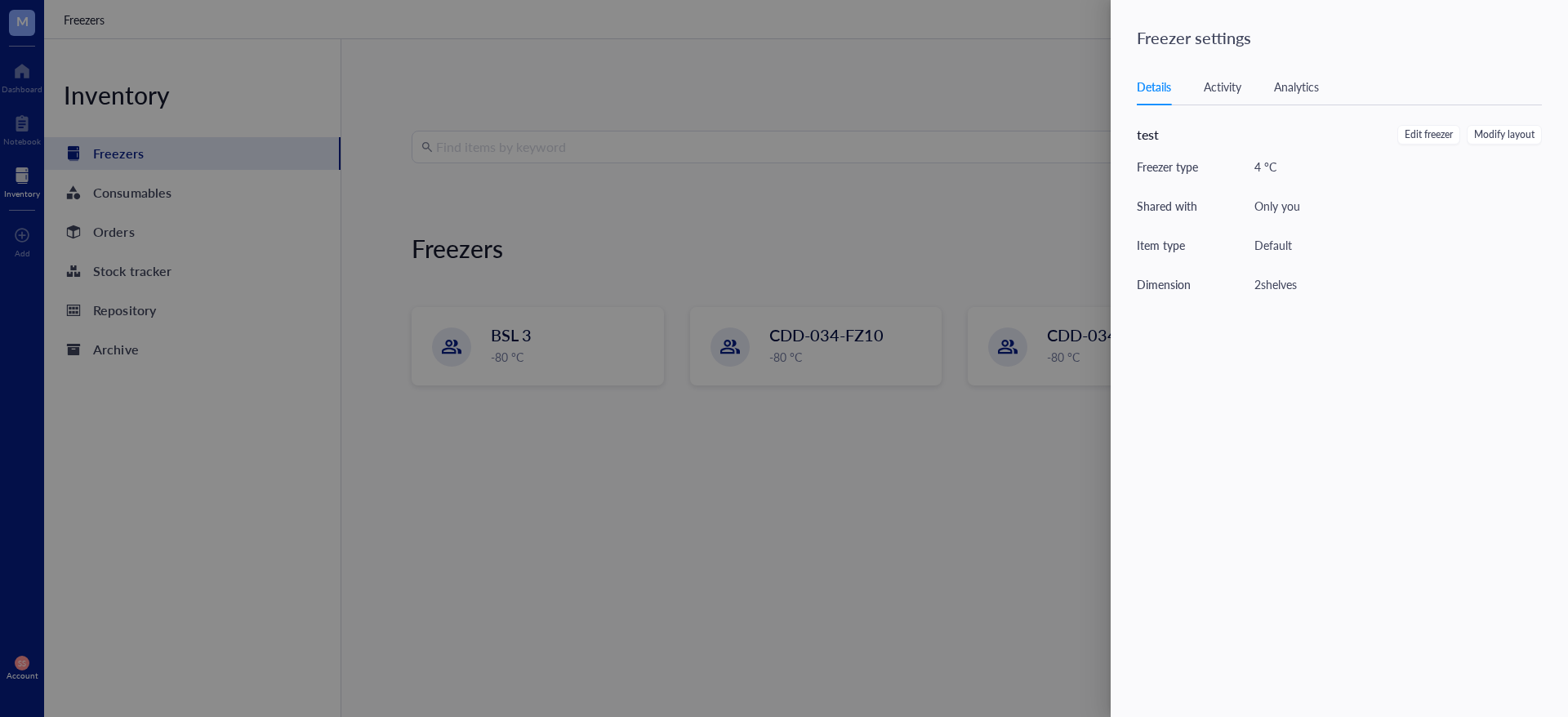 click at bounding box center (784, 358) 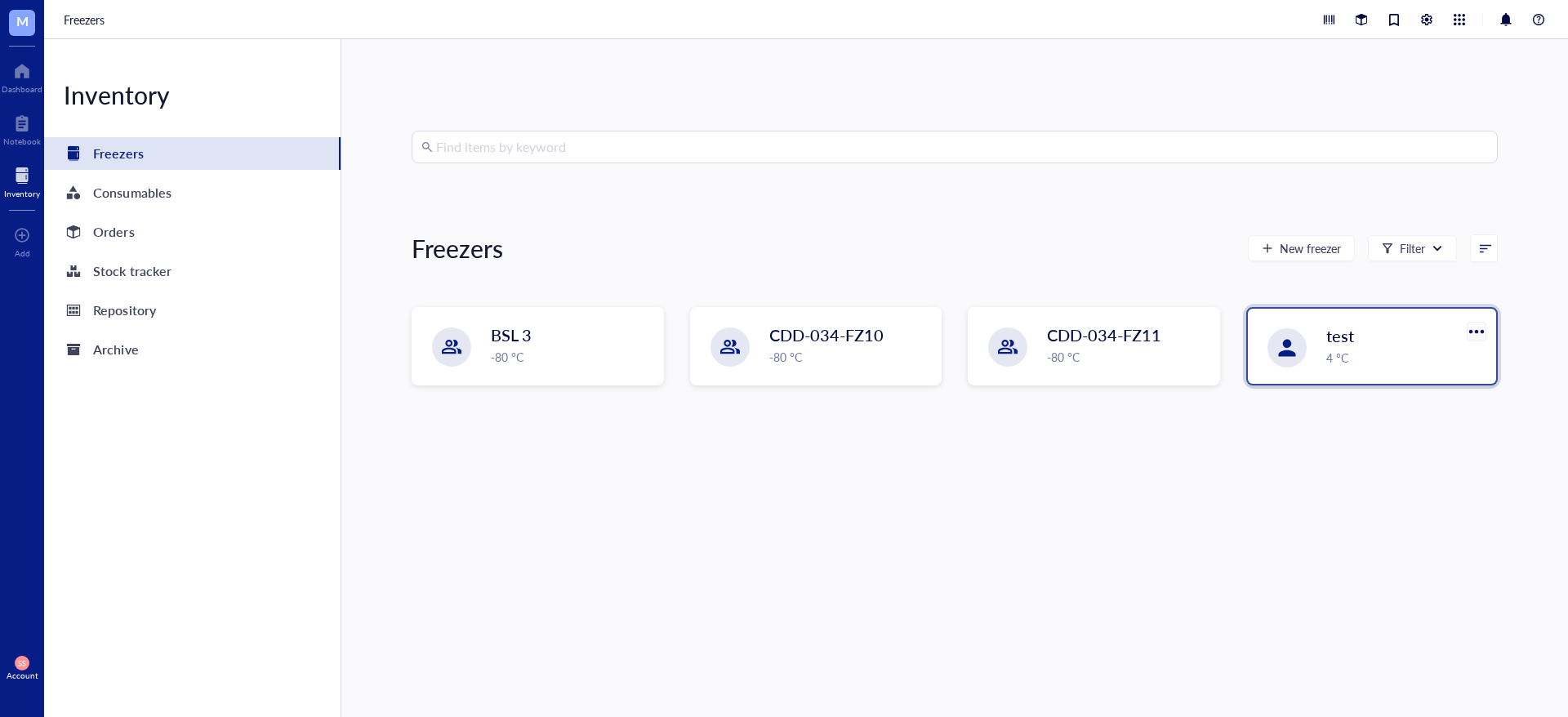 click at bounding box center [1476, 331] 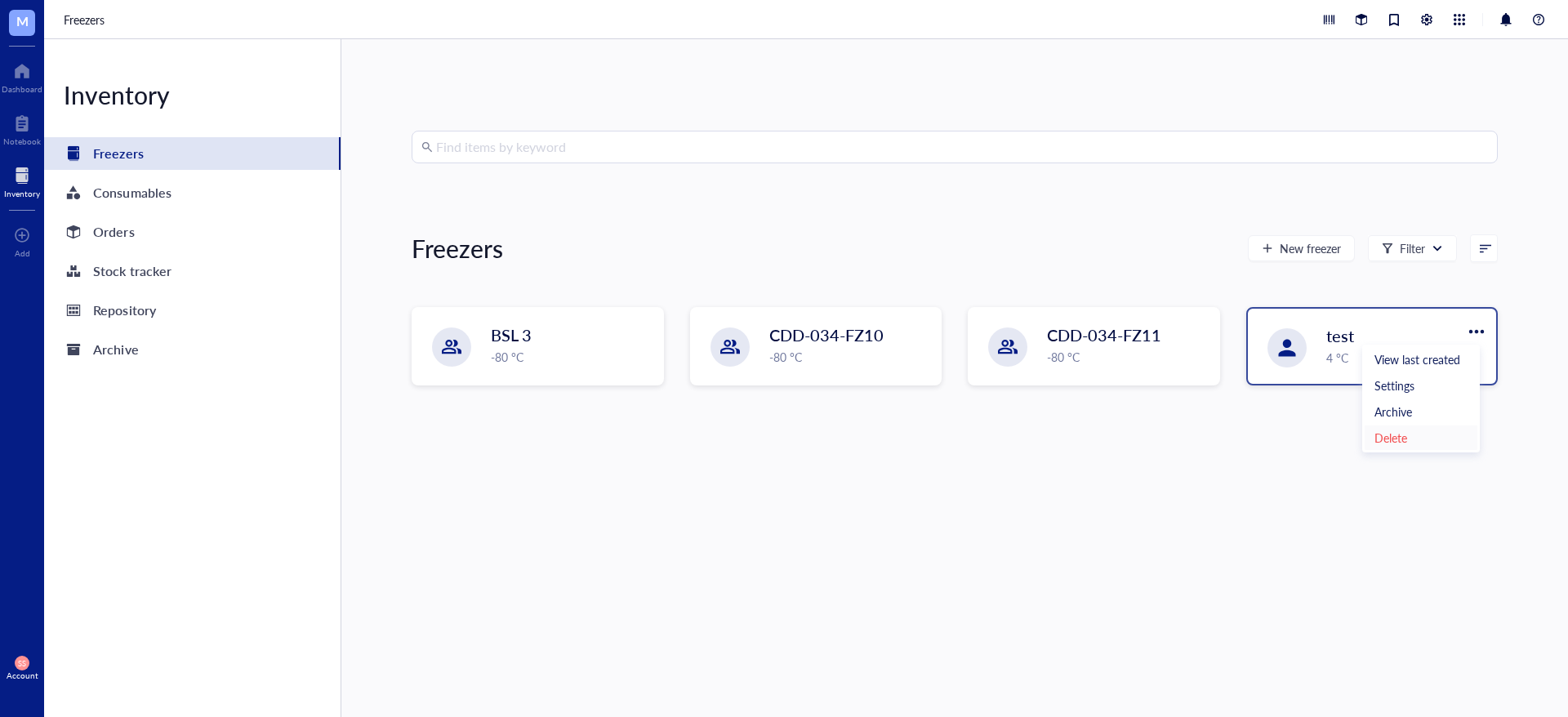 click on "Delete" at bounding box center [1421, 438] 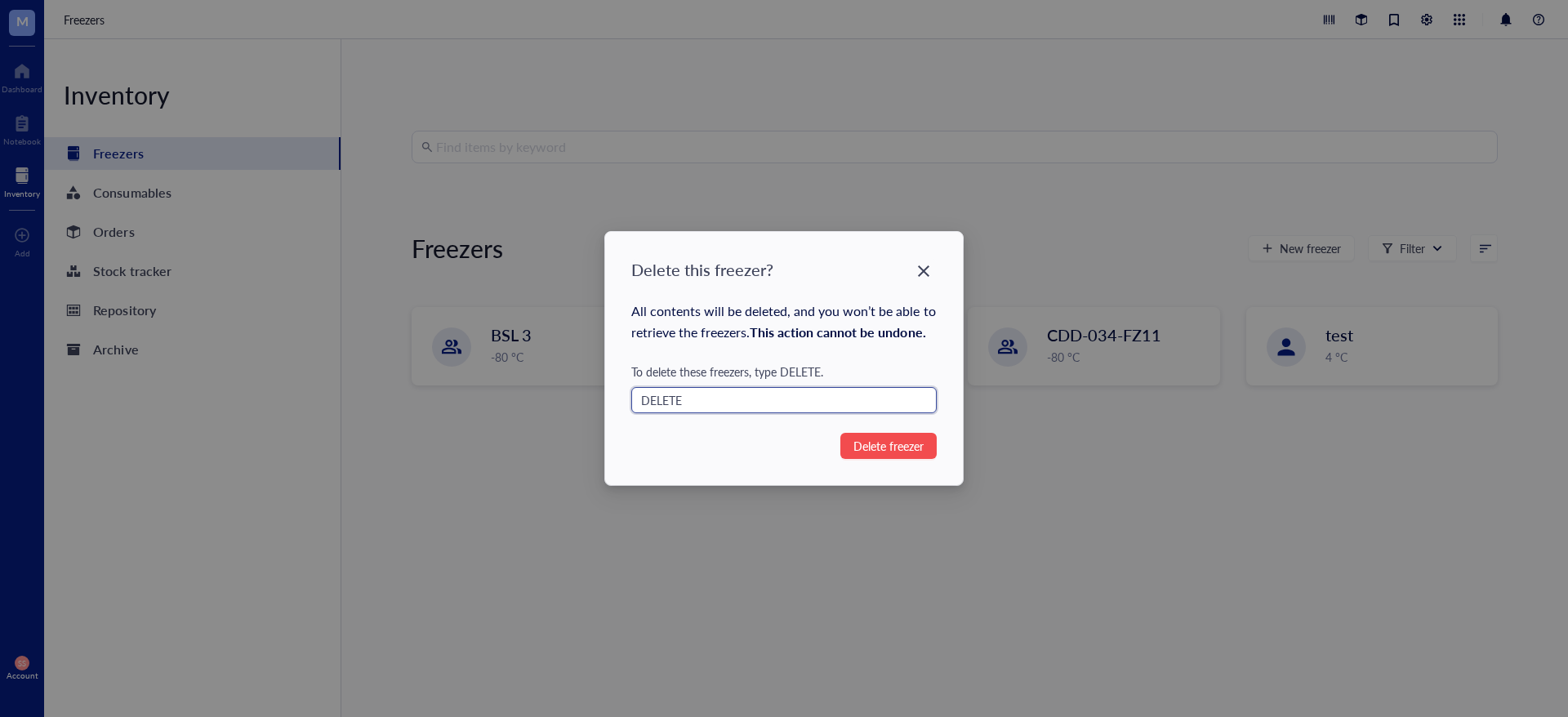 type on "DELETE" 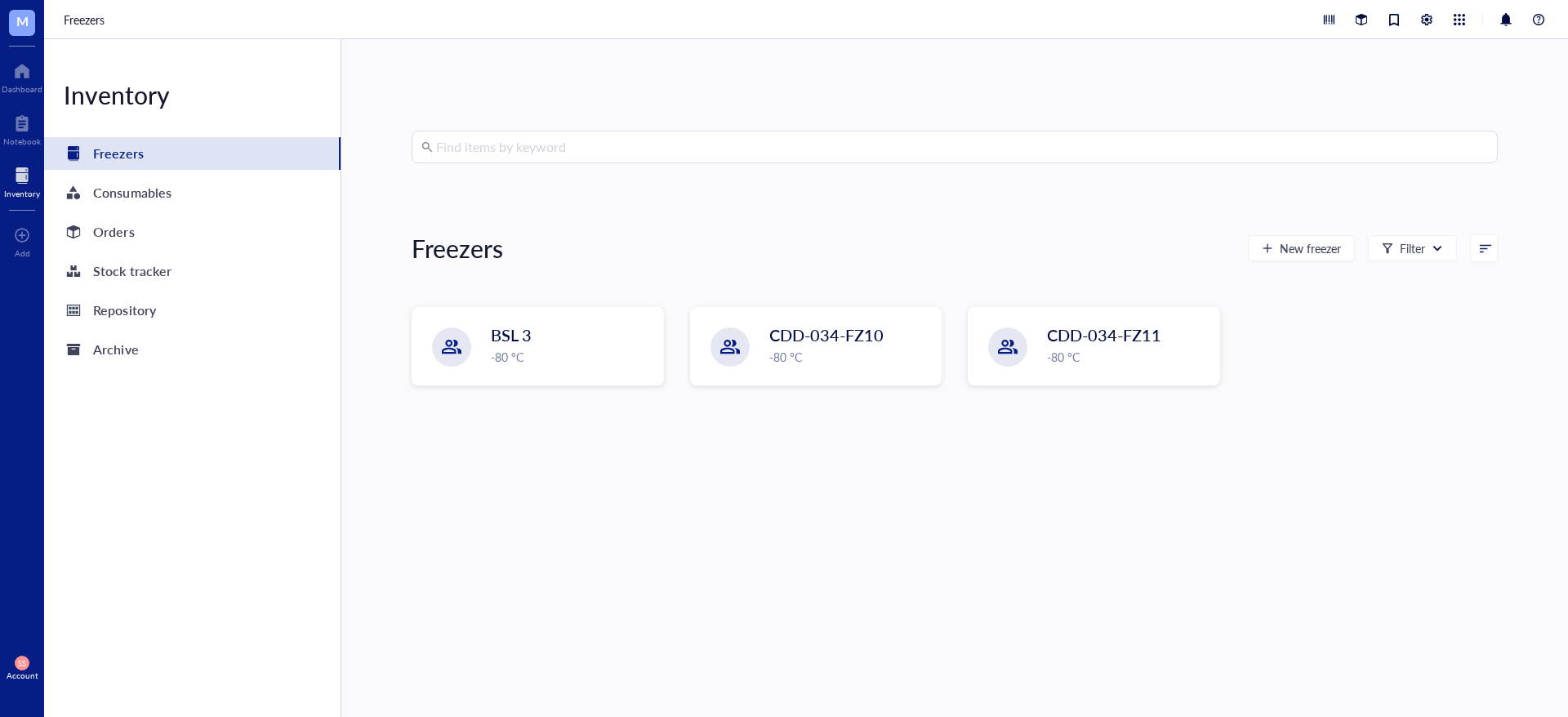 click on "M" at bounding box center (22, 23) 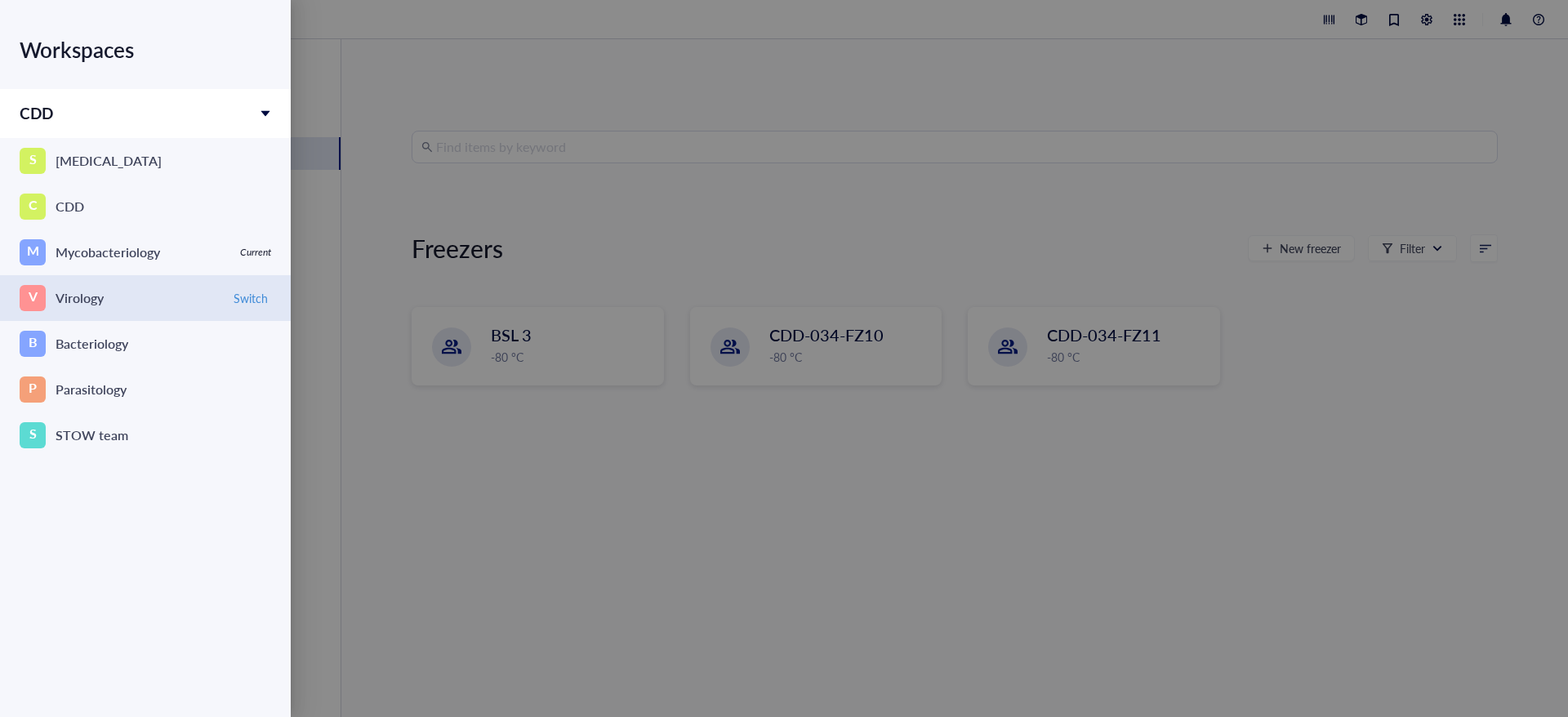 click on "V Virology" at bounding box center (120, 298) 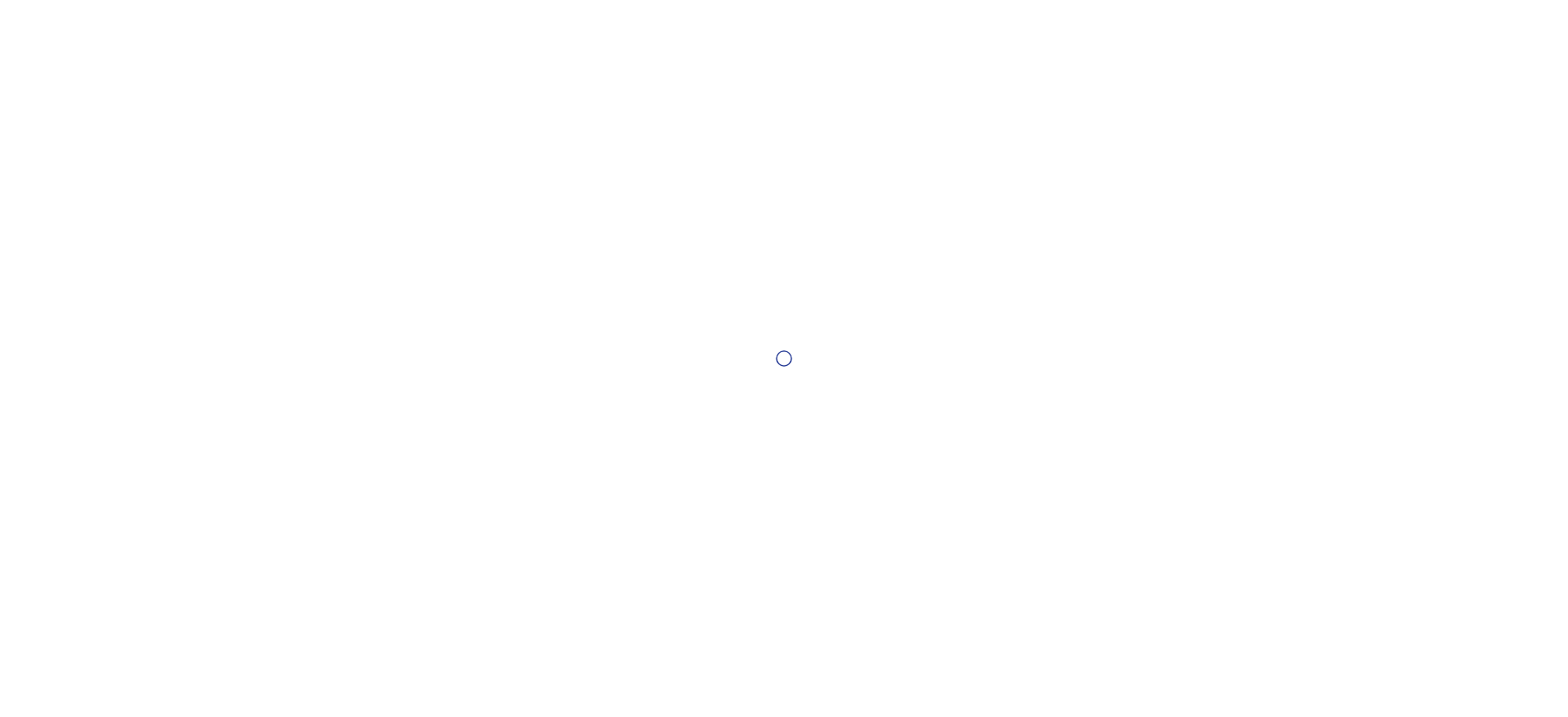 scroll, scrollTop: 0, scrollLeft: 0, axis: both 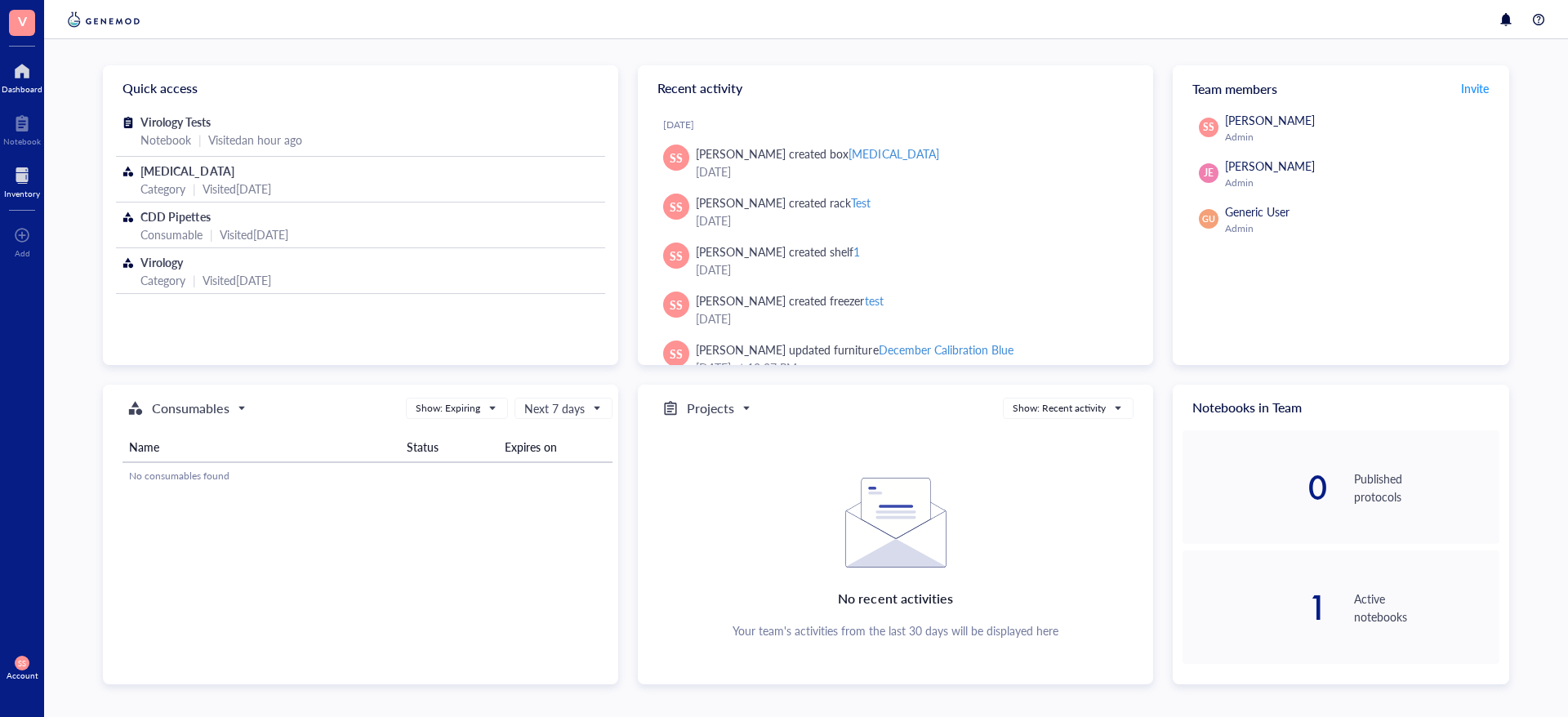 click at bounding box center [22, 176] 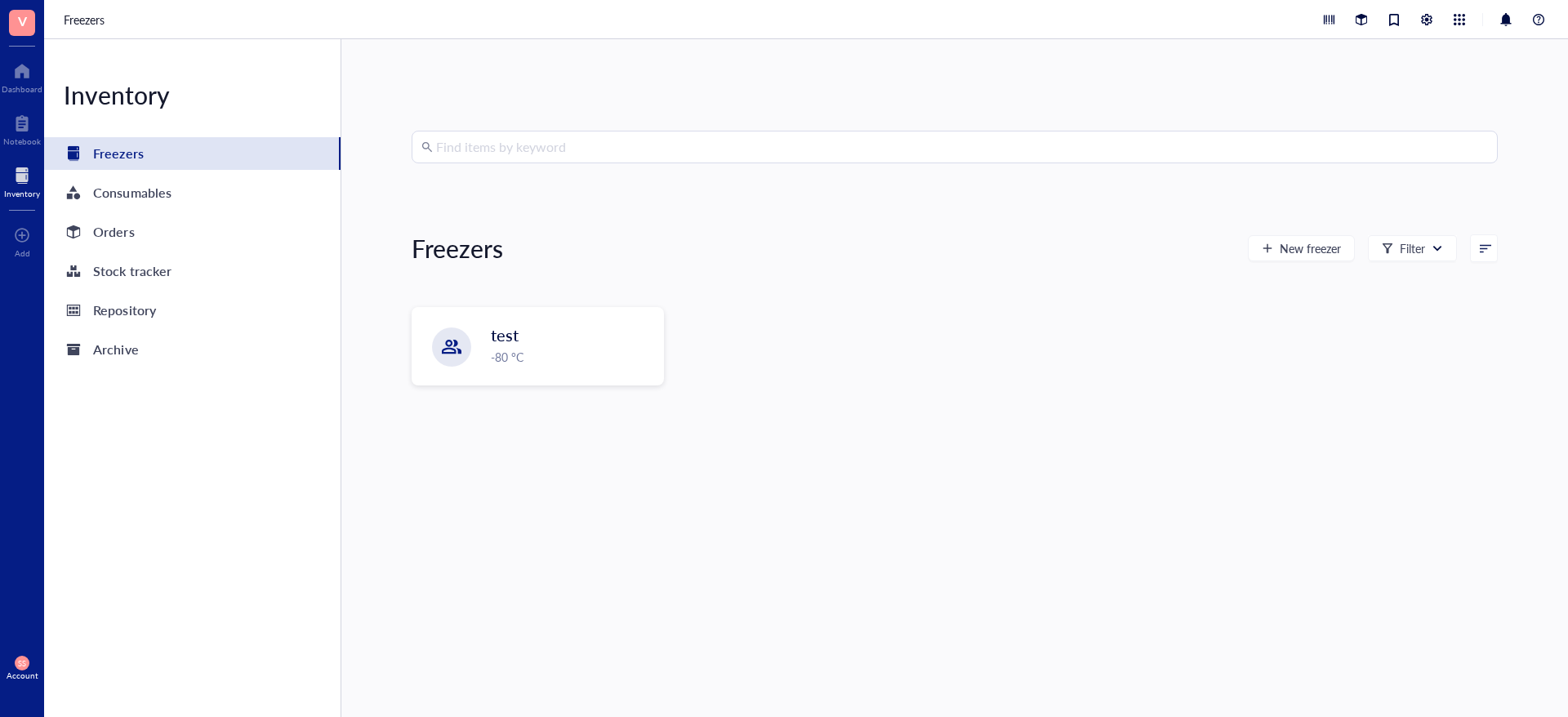 click on "V" at bounding box center (22, 20) 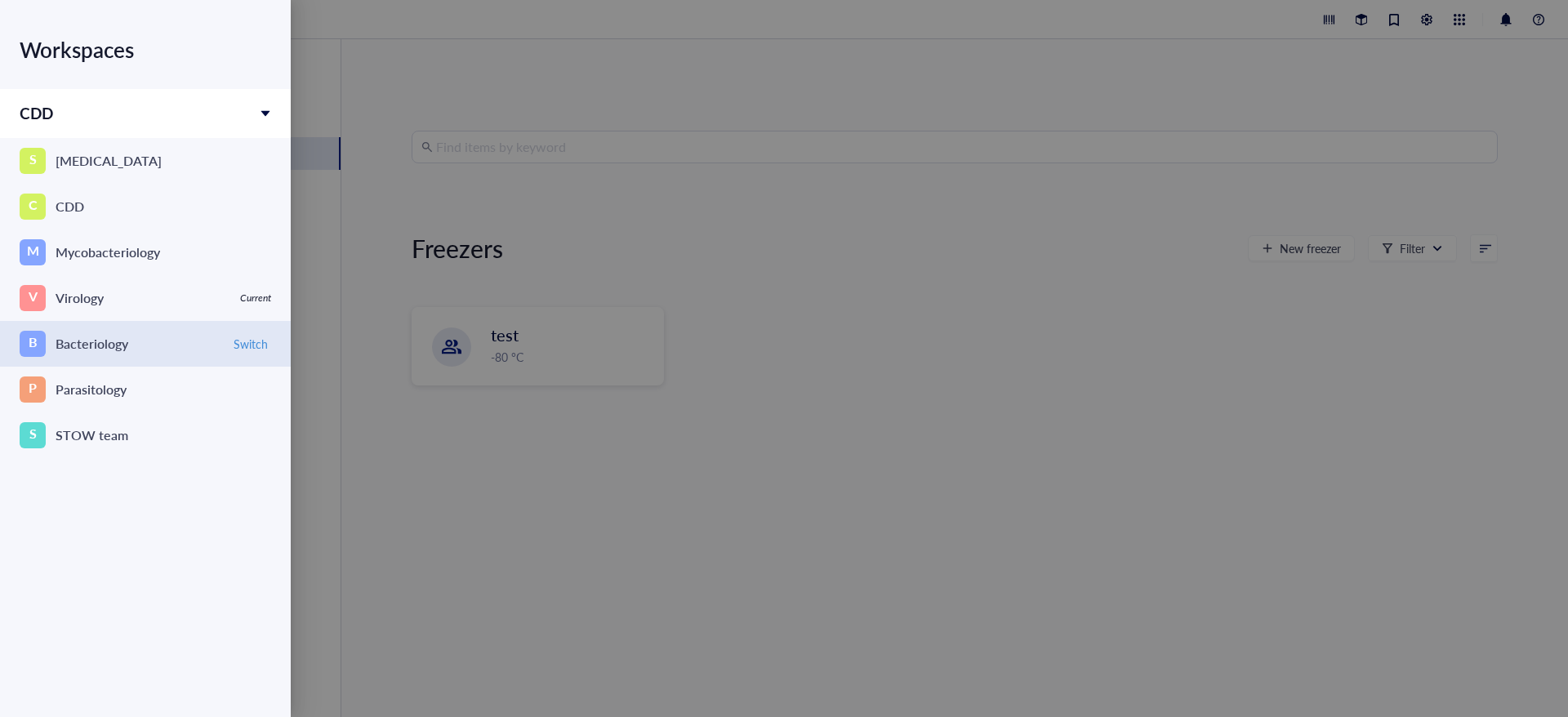 click on "Bacteriology" at bounding box center (91, 344) 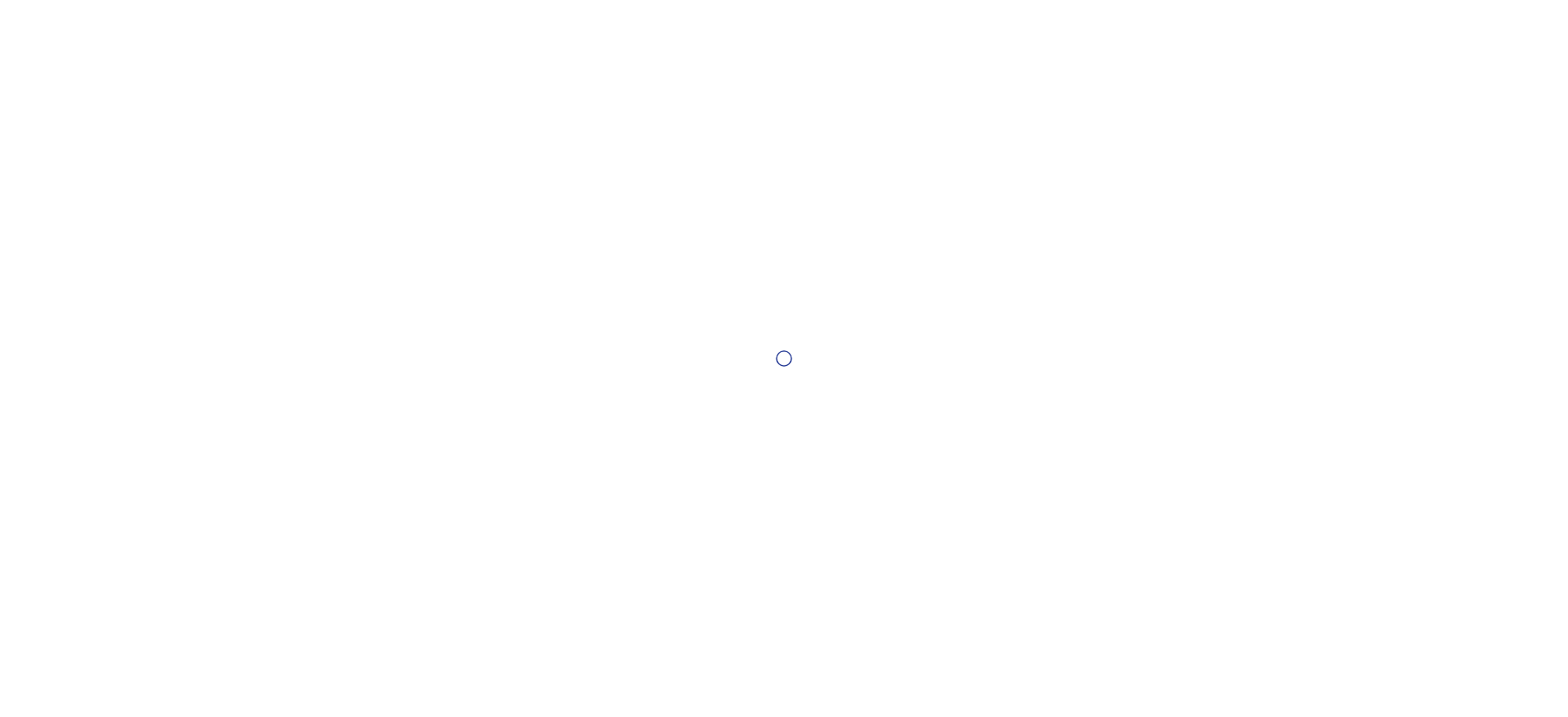 scroll, scrollTop: 0, scrollLeft: 0, axis: both 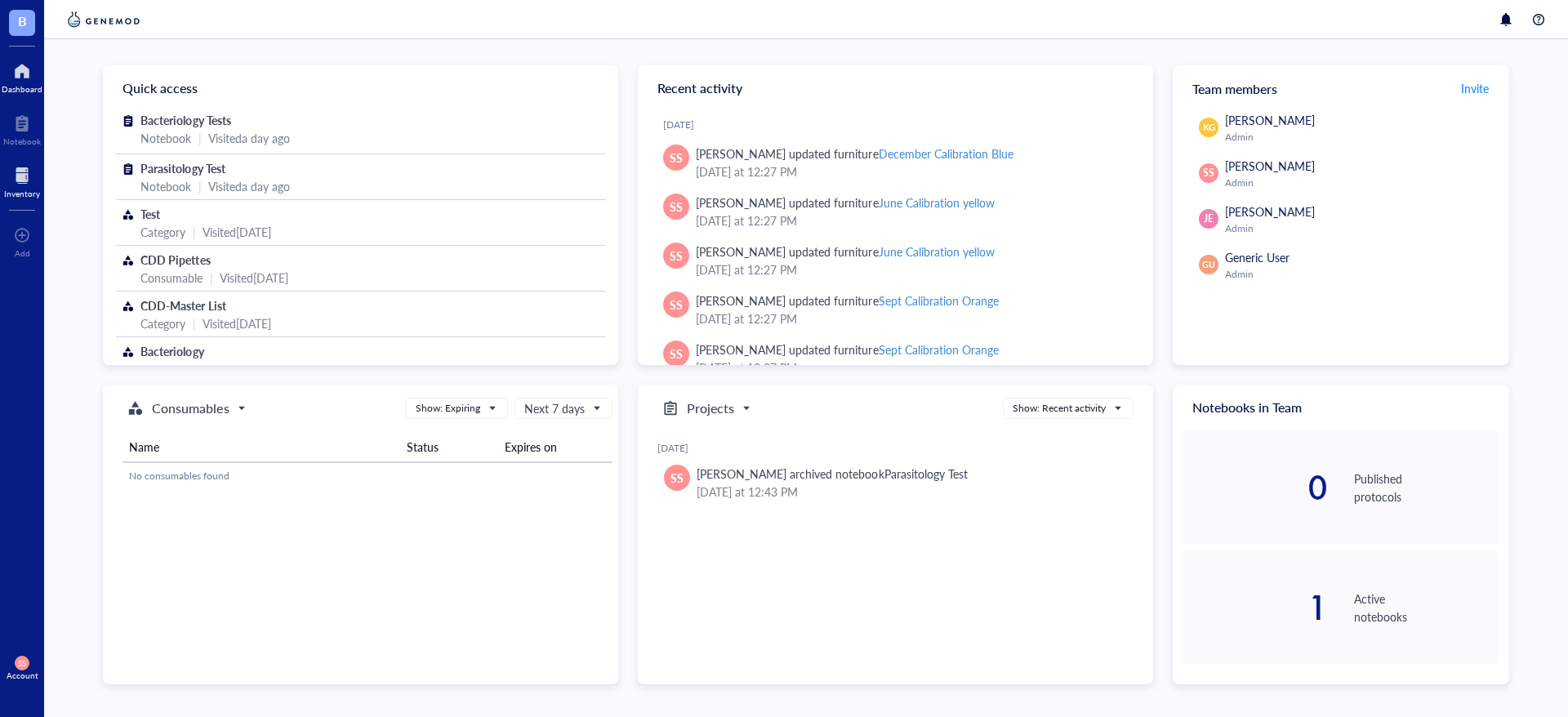 click at bounding box center [22, 176] 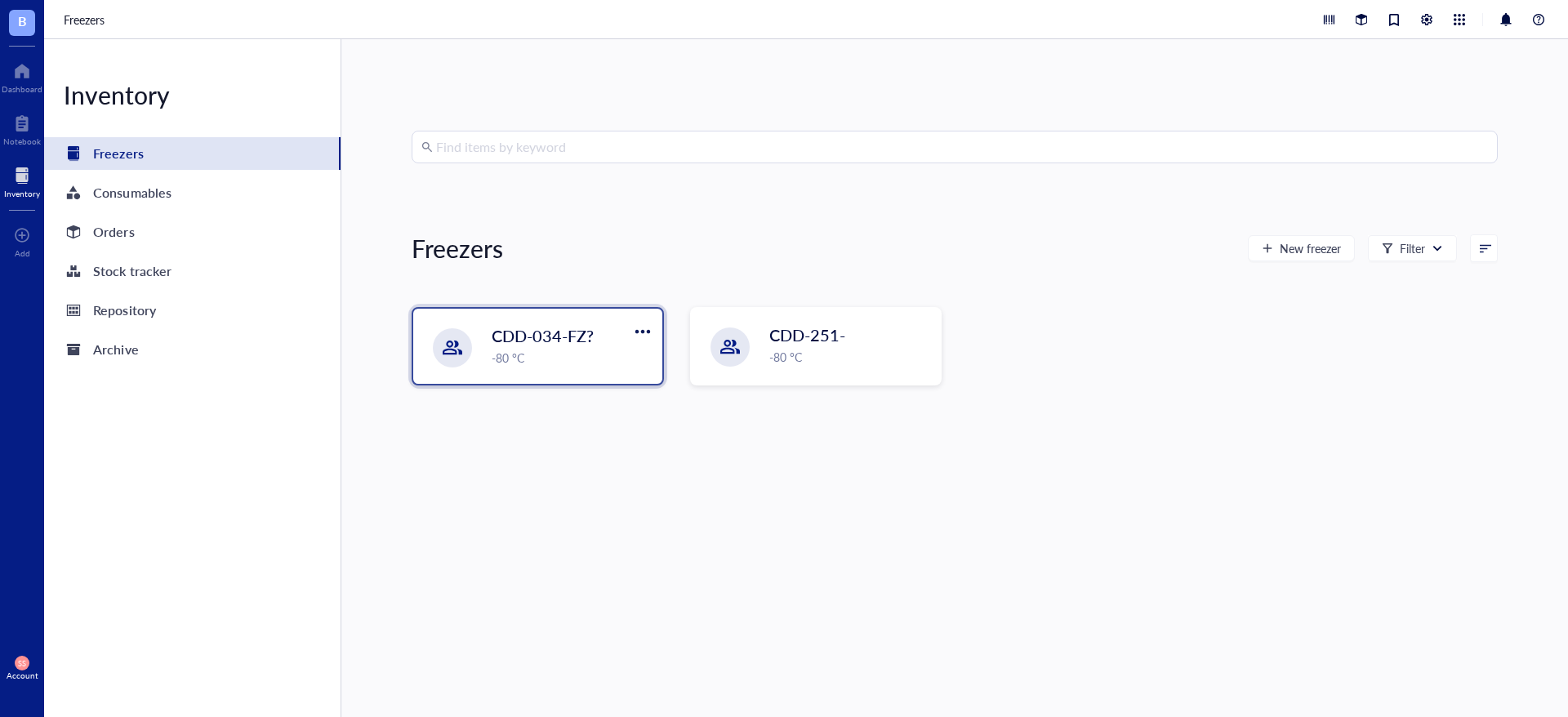 click on "CDD-034-FZ? -80 °C" at bounding box center [572, 345] 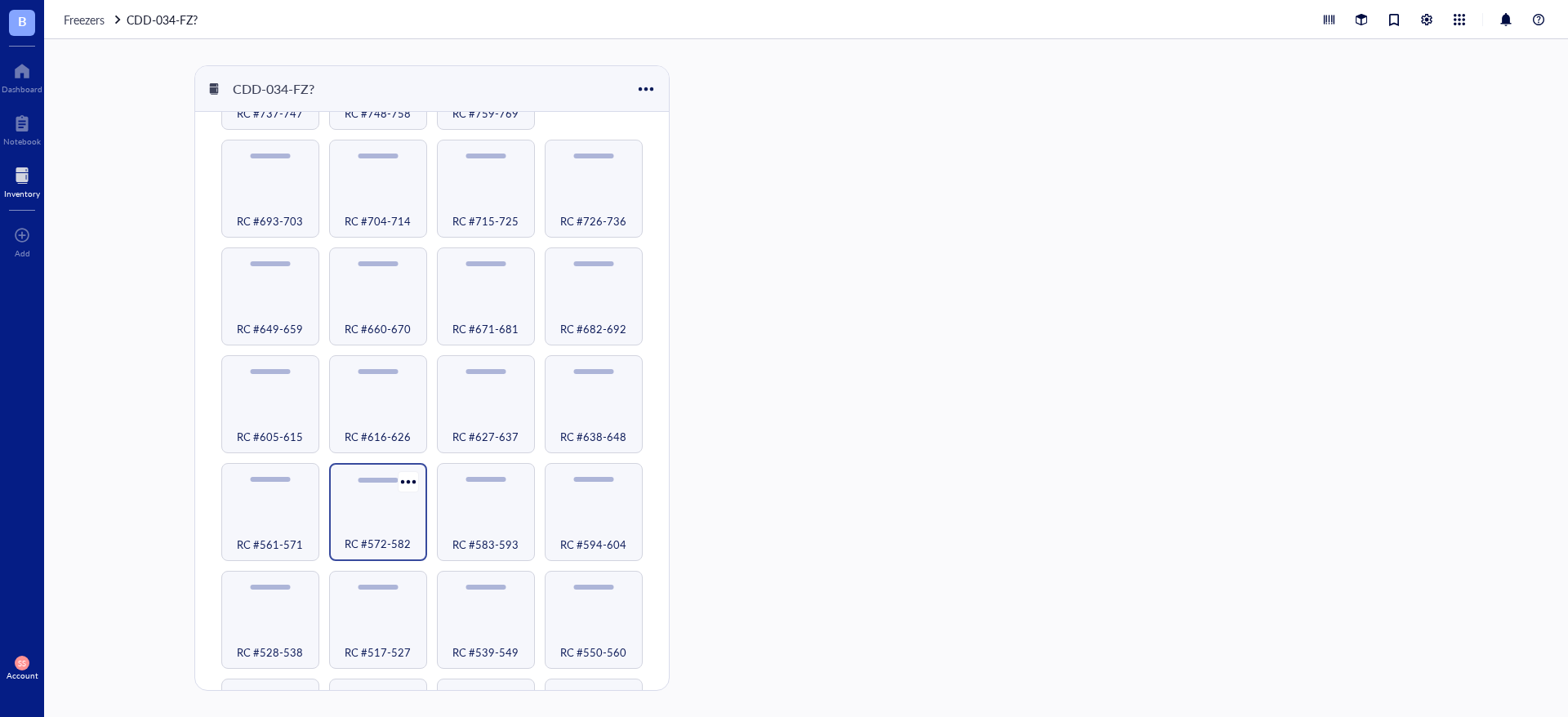scroll, scrollTop: 0, scrollLeft: 0, axis: both 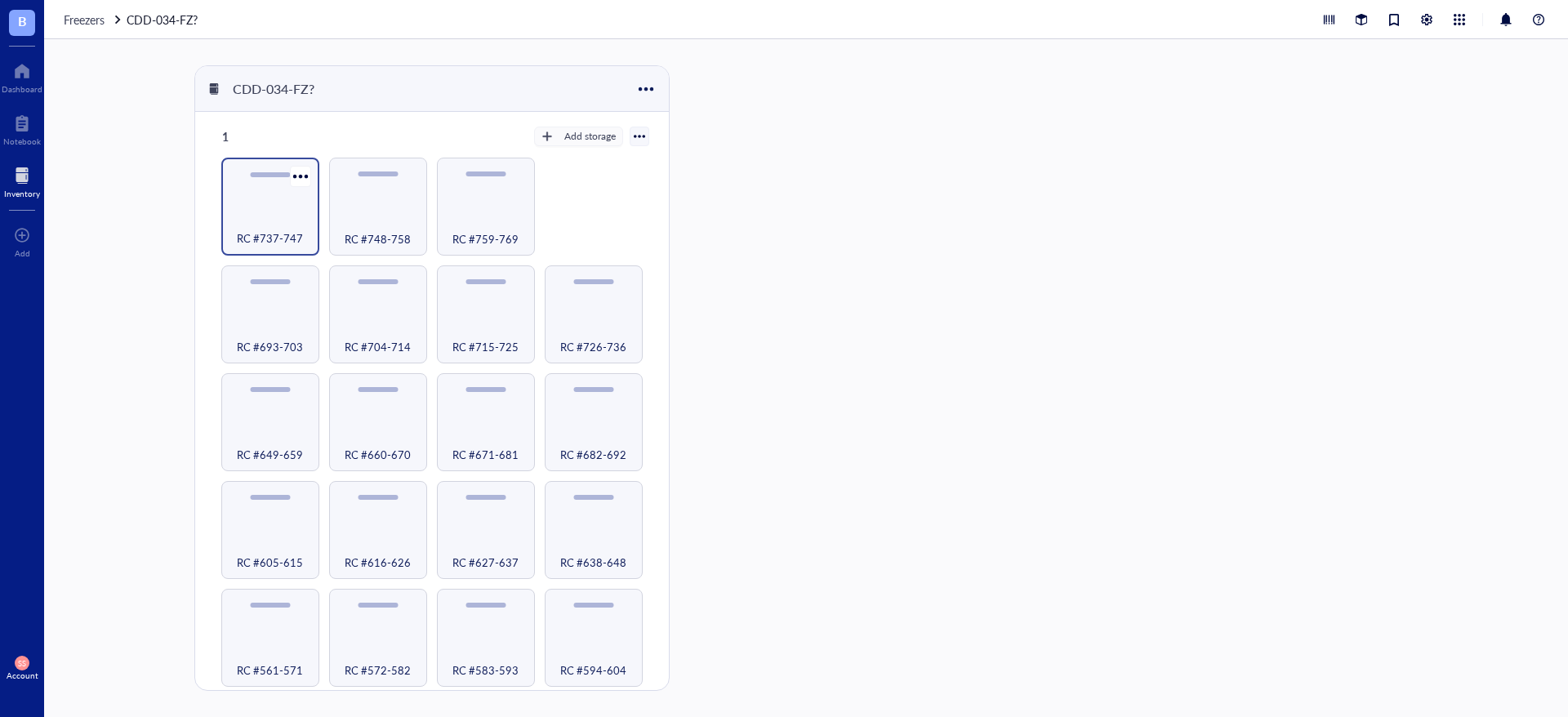 click on "RC #737-747" at bounding box center [270, 207] 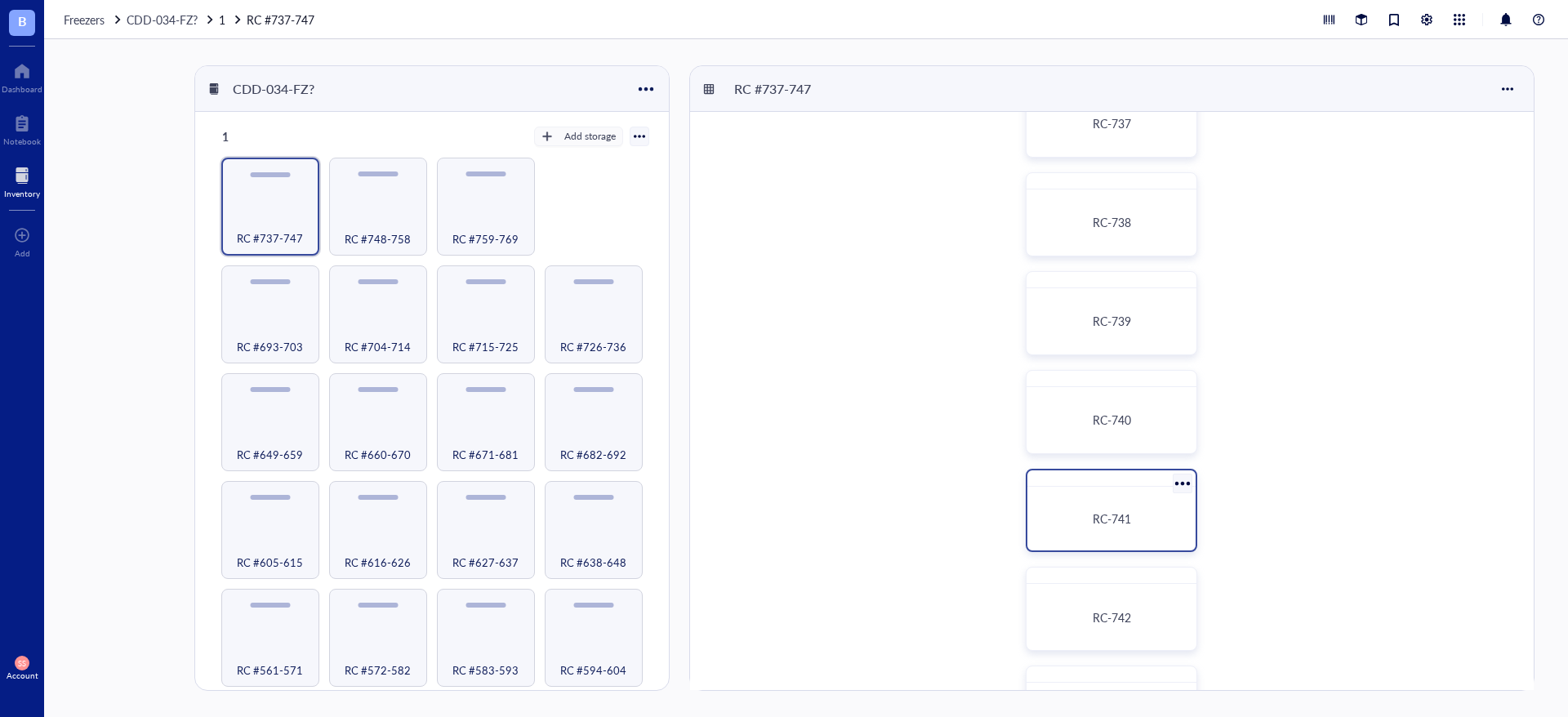 scroll, scrollTop: 0, scrollLeft: 0, axis: both 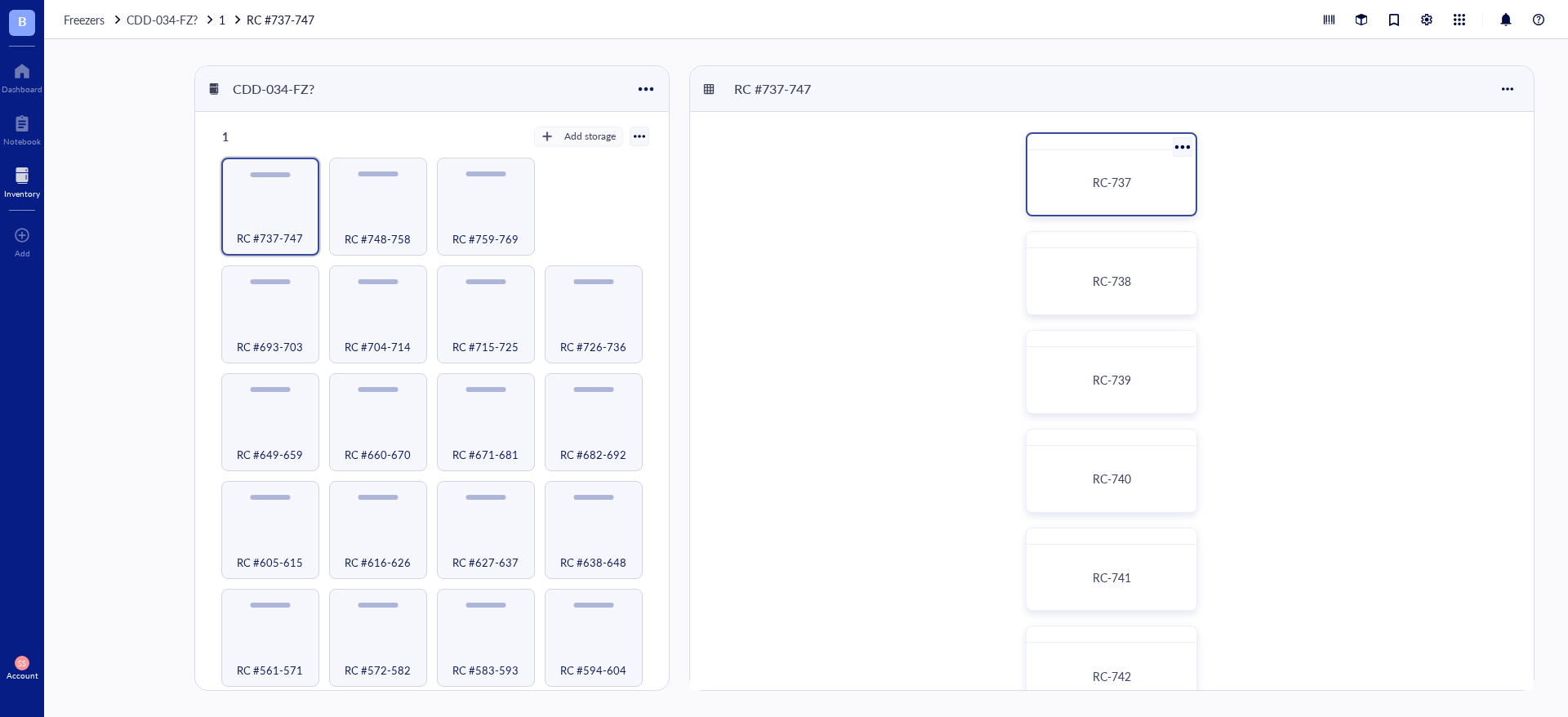 click on "RC-737" at bounding box center (1111, 182) 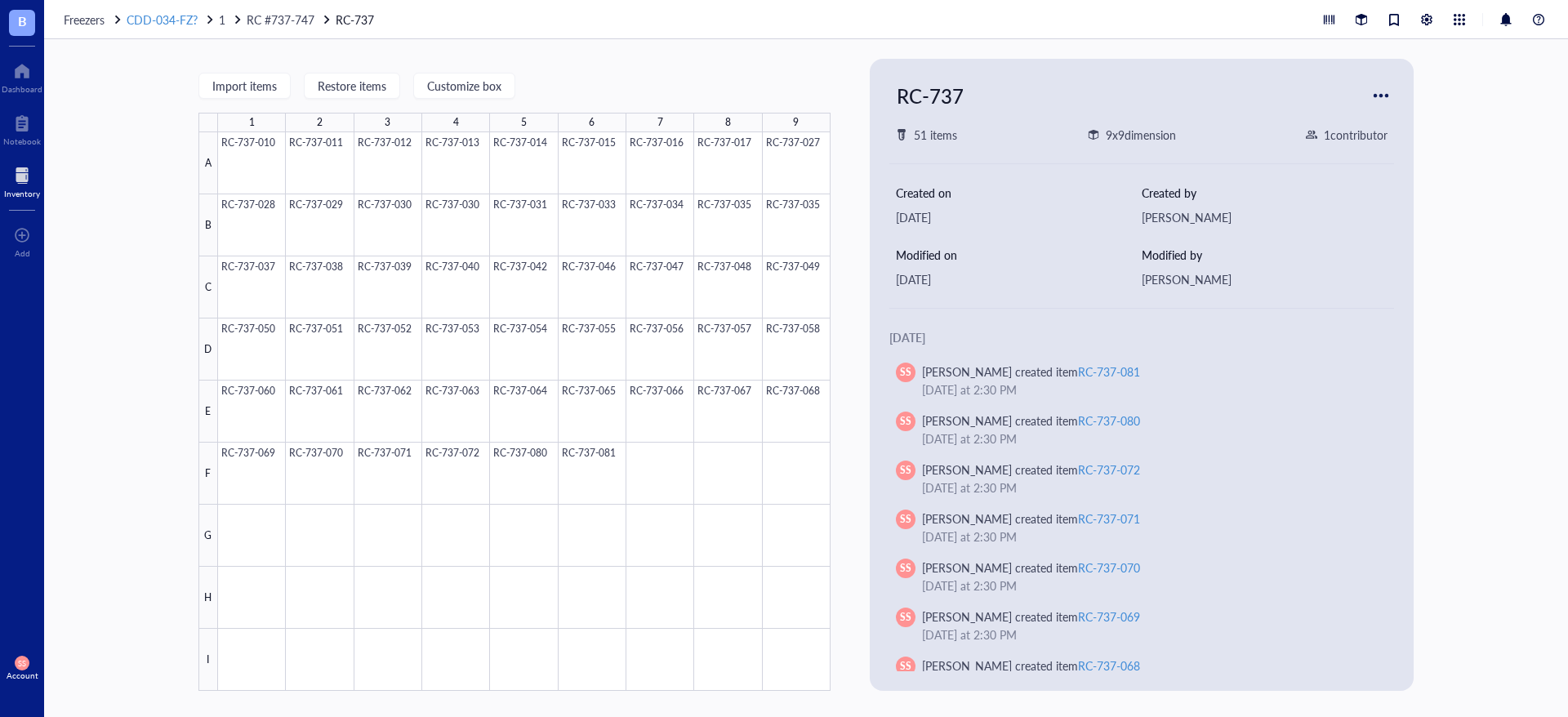 click on "CDD-034-FZ?" at bounding box center [162, 20] 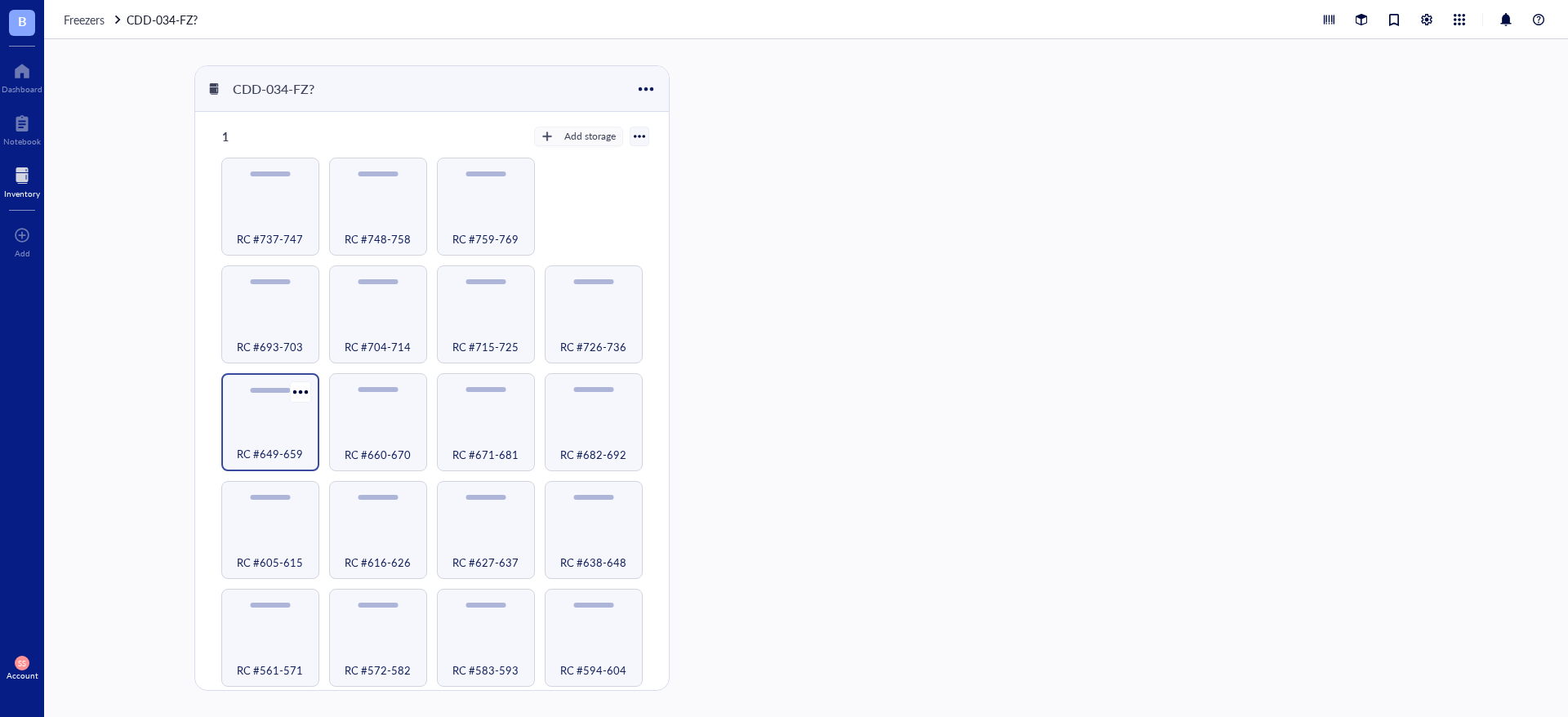 click on "RC #649-659" at bounding box center (270, 454) 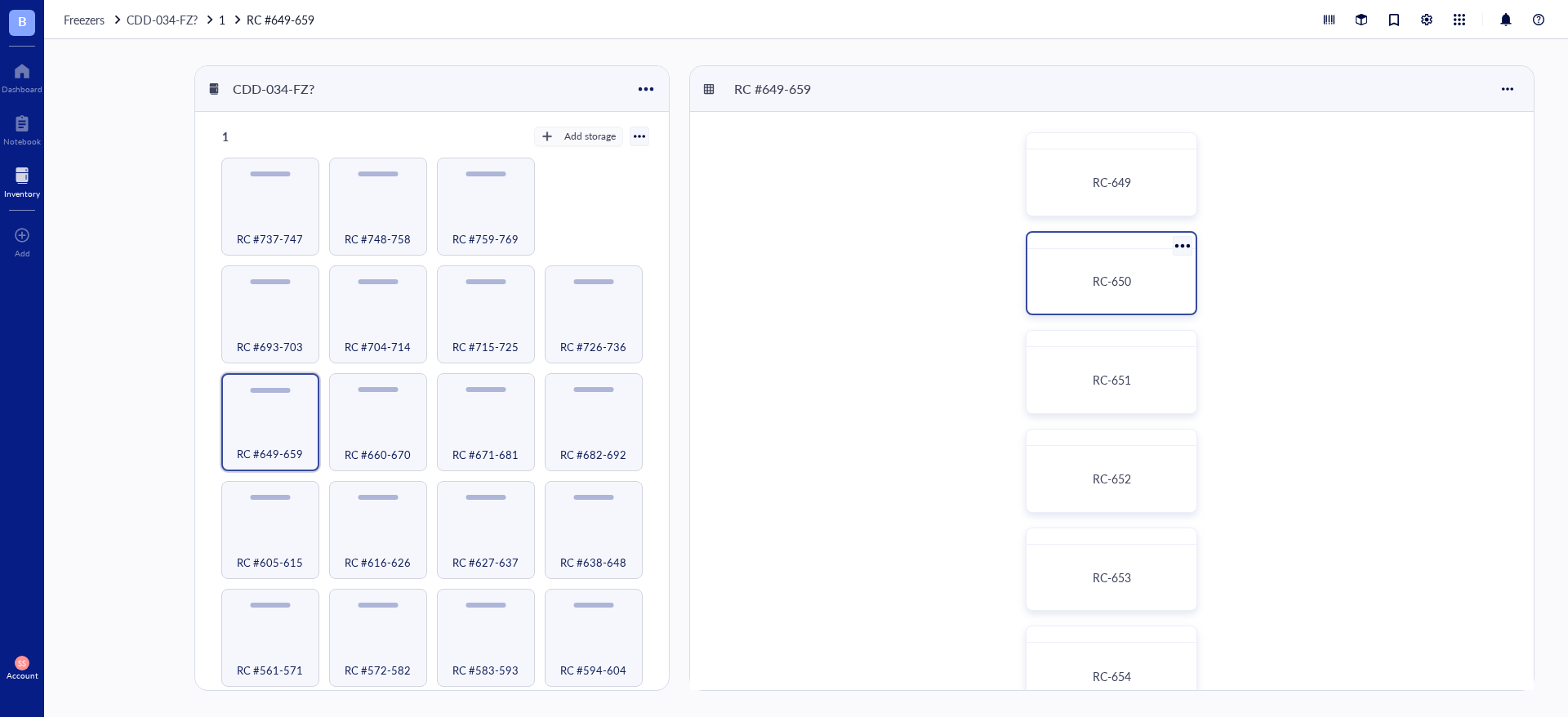 click on "RC-650" at bounding box center [1111, 273] 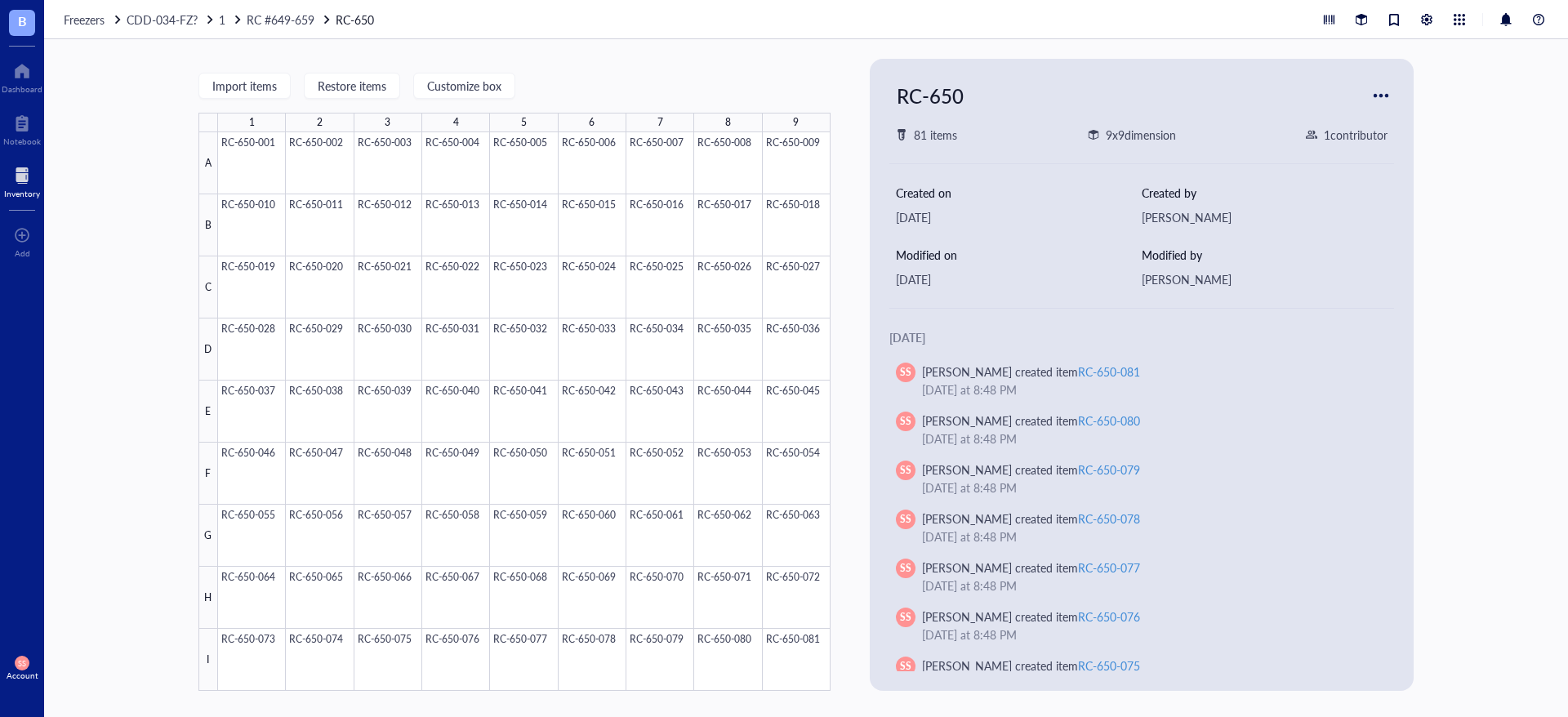click on "B" at bounding box center (22, 23) 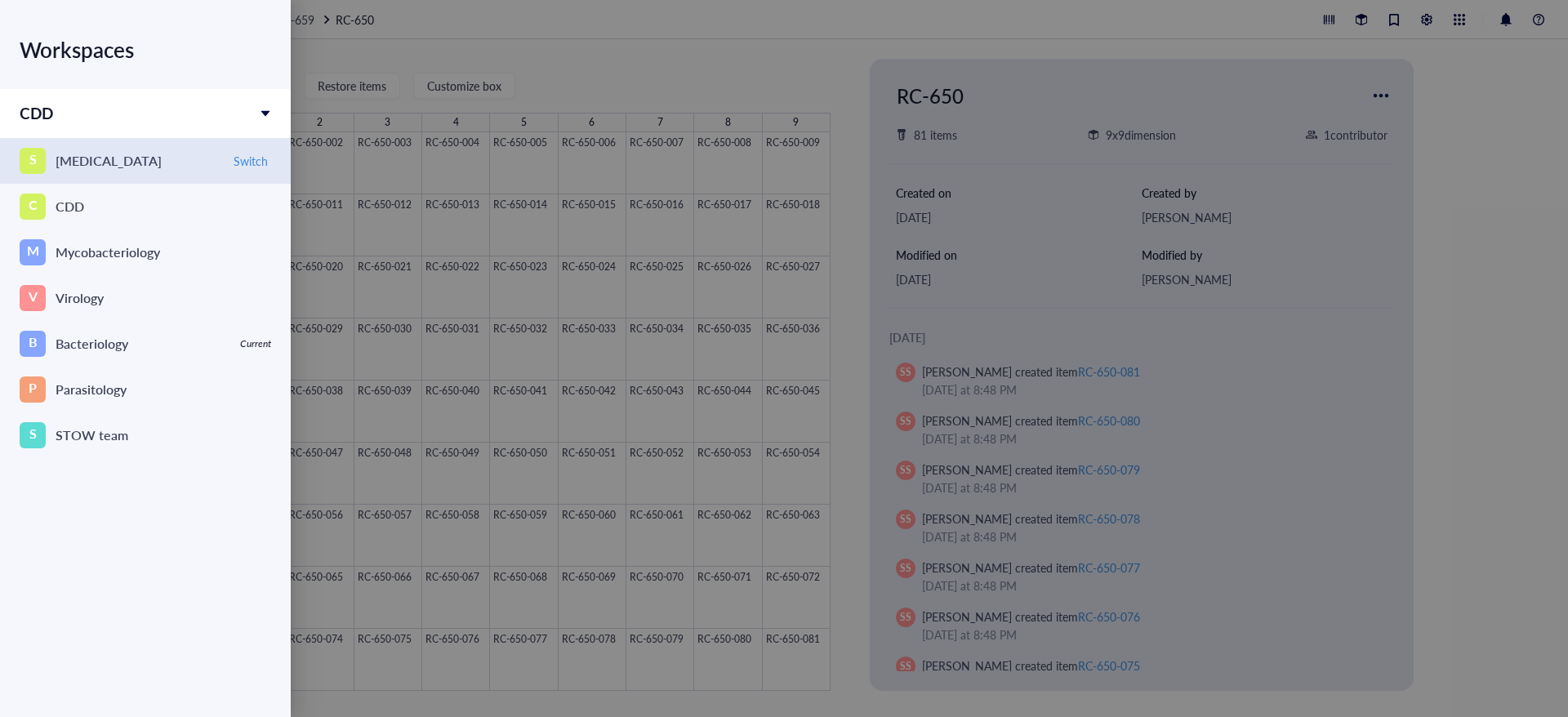 click on "S" at bounding box center (33, 161) 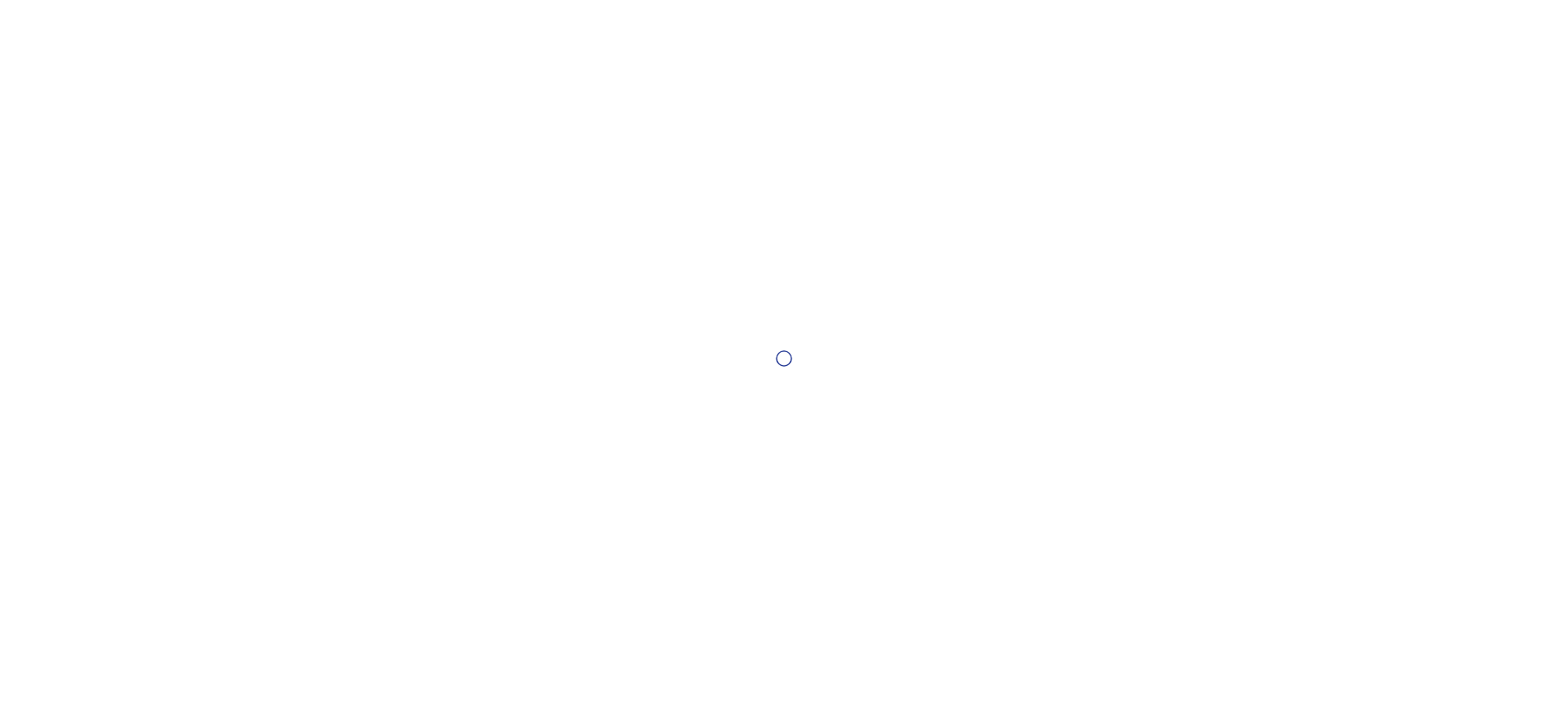 scroll, scrollTop: 0, scrollLeft: 0, axis: both 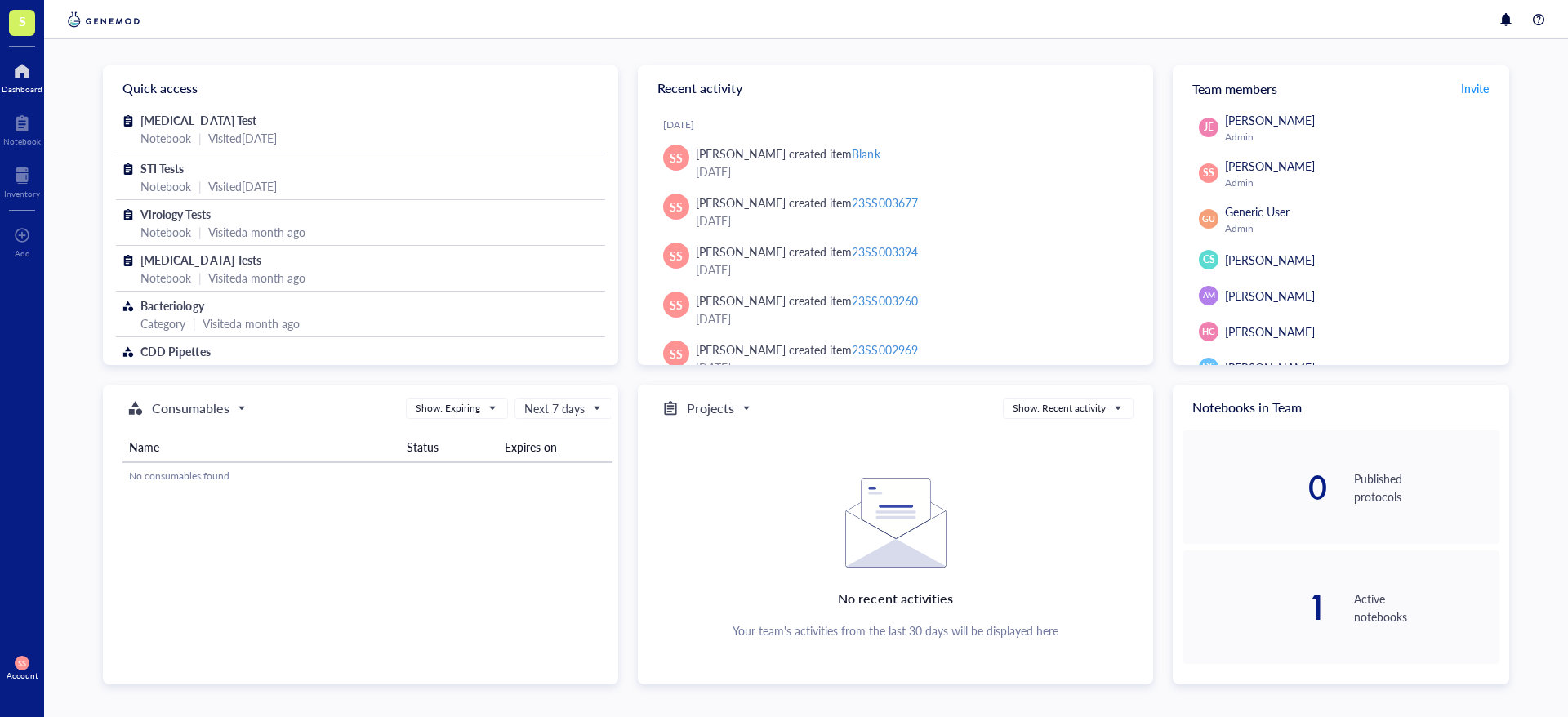 click on "SS Account" at bounding box center [22, 668] 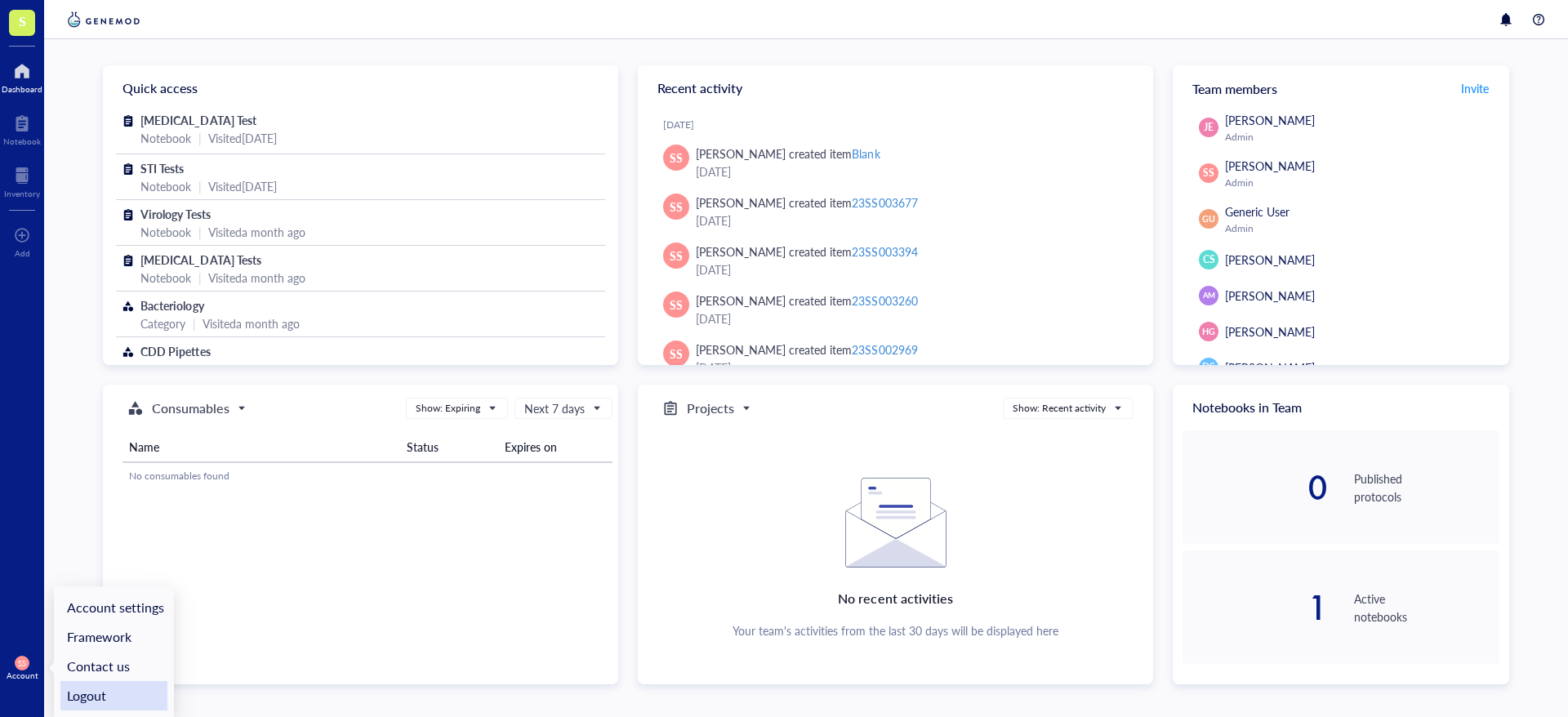 click on "Logout" at bounding box center [114, 696] 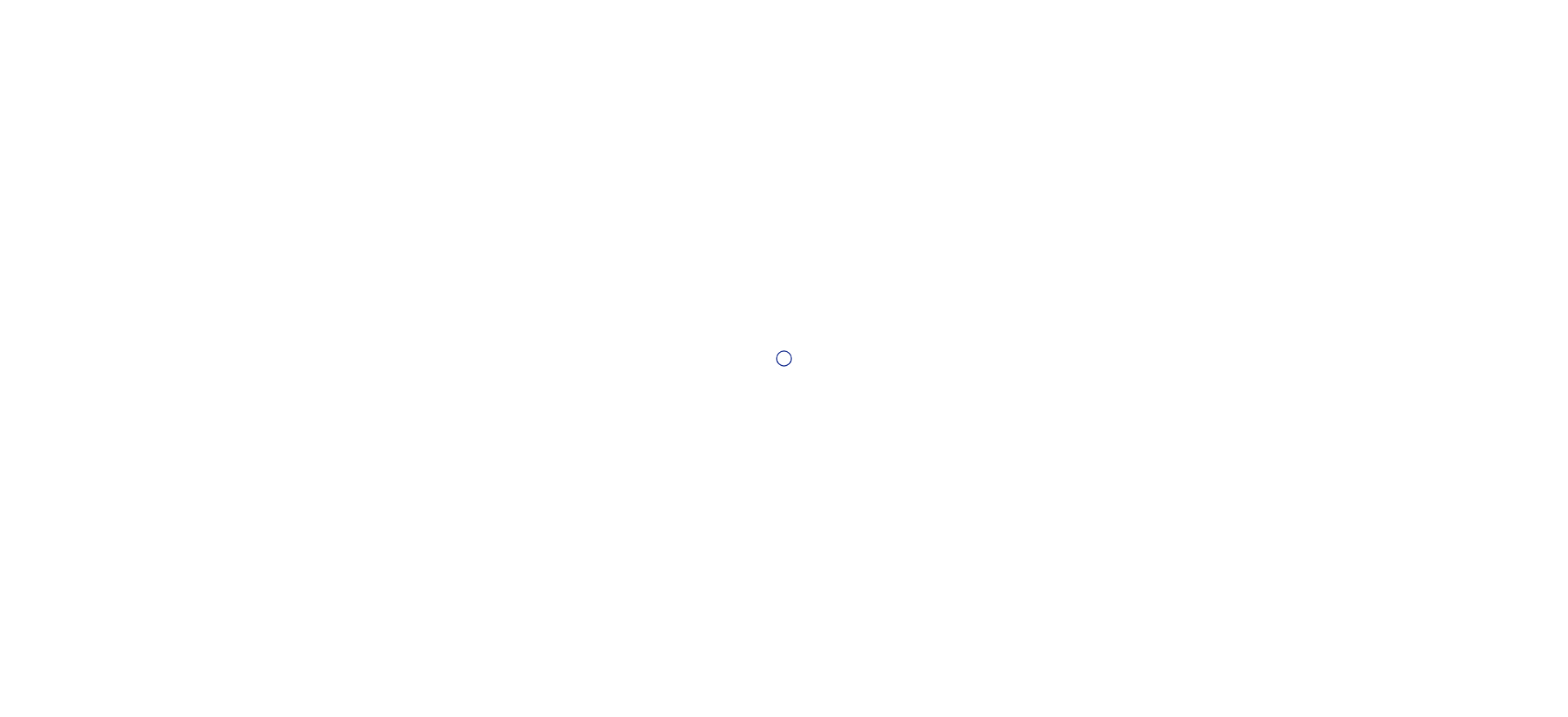 scroll, scrollTop: 0, scrollLeft: 0, axis: both 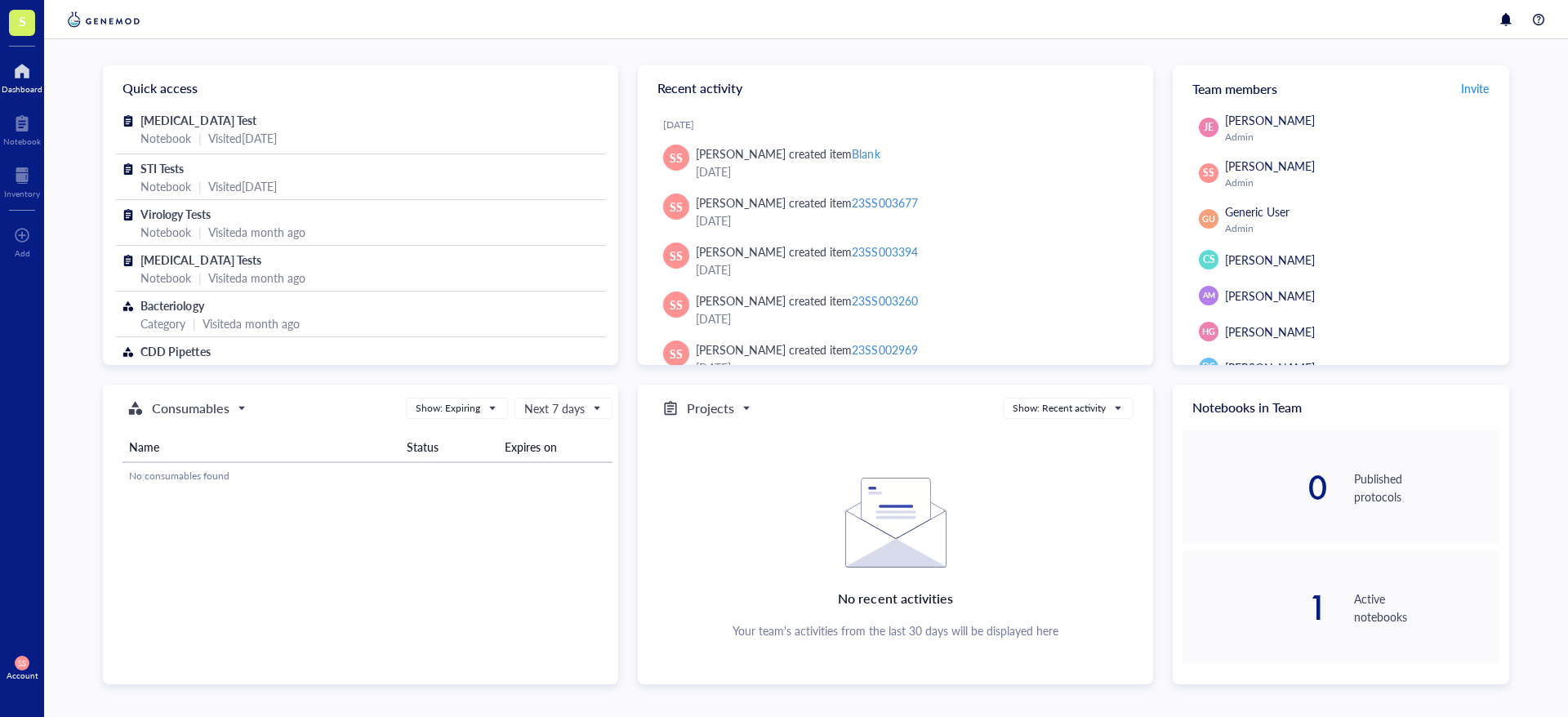 click on "S" at bounding box center [22, 23] 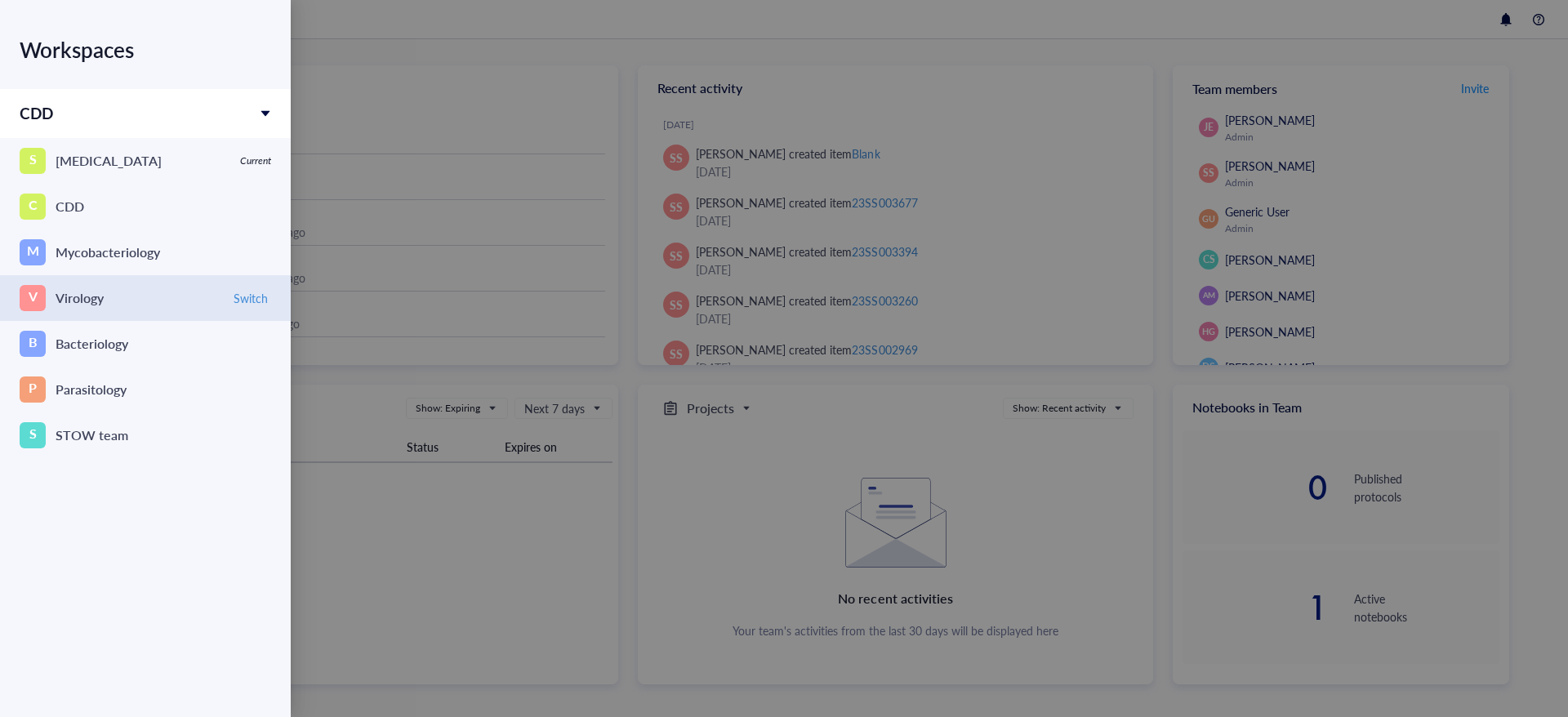click on "Virology" at bounding box center (79, 298) 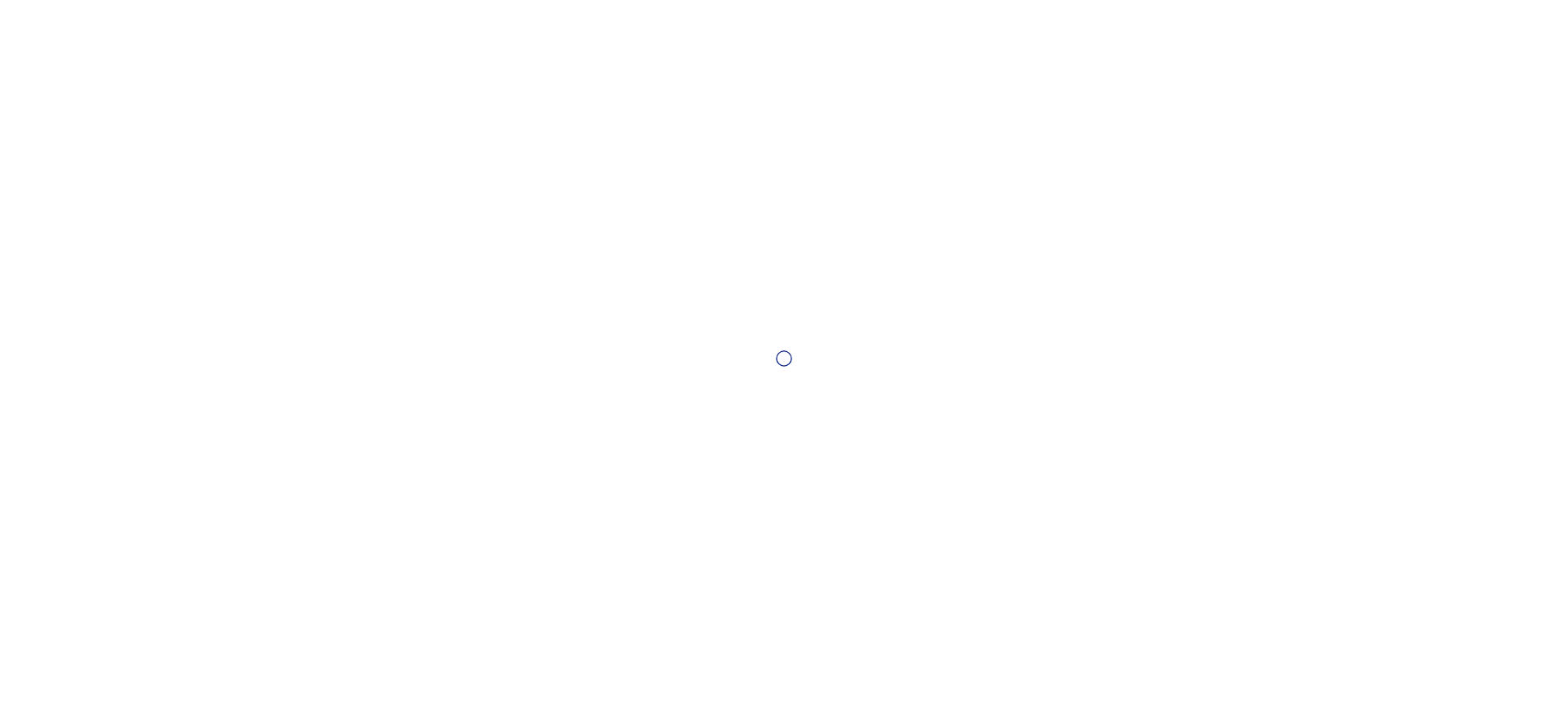 scroll, scrollTop: 0, scrollLeft: 0, axis: both 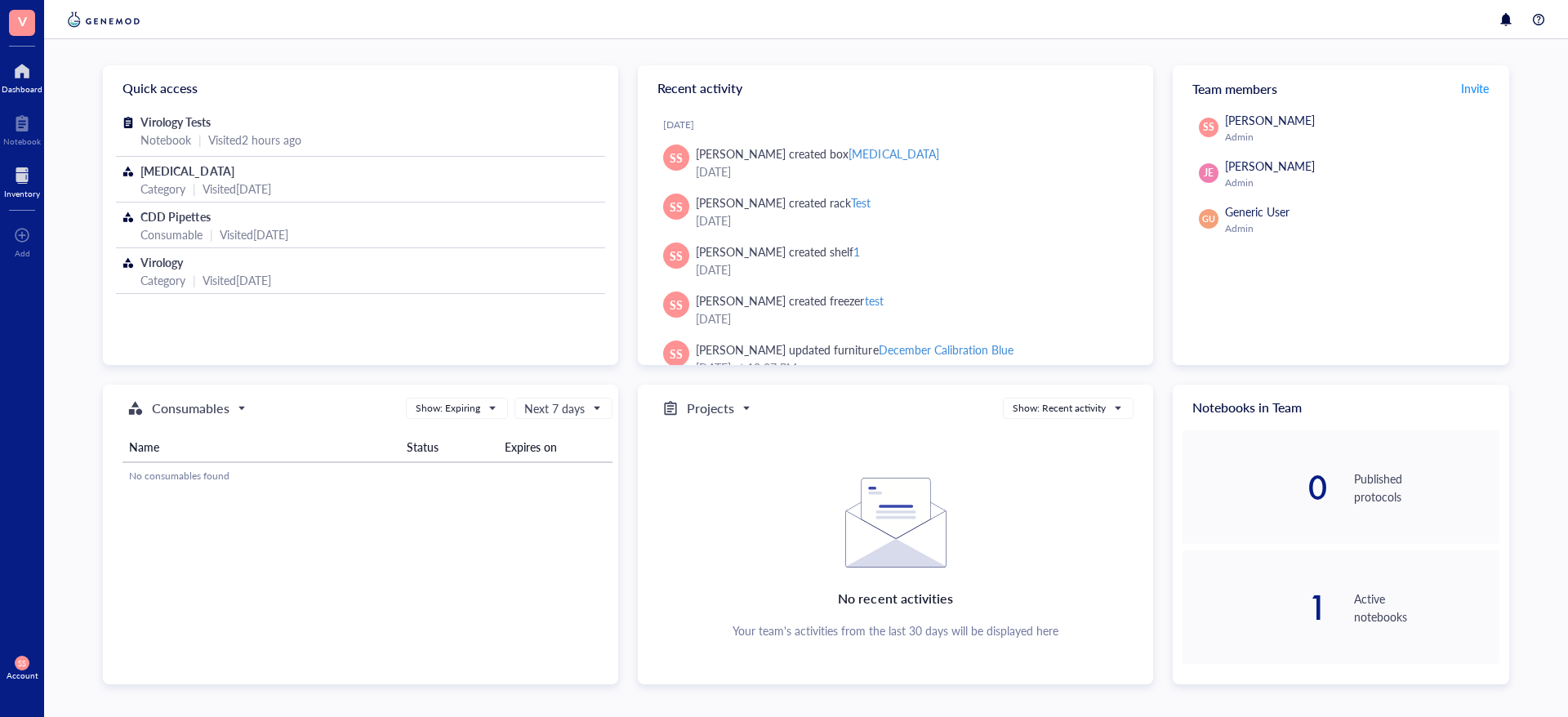 click on "Inventory" at bounding box center (22, 180) 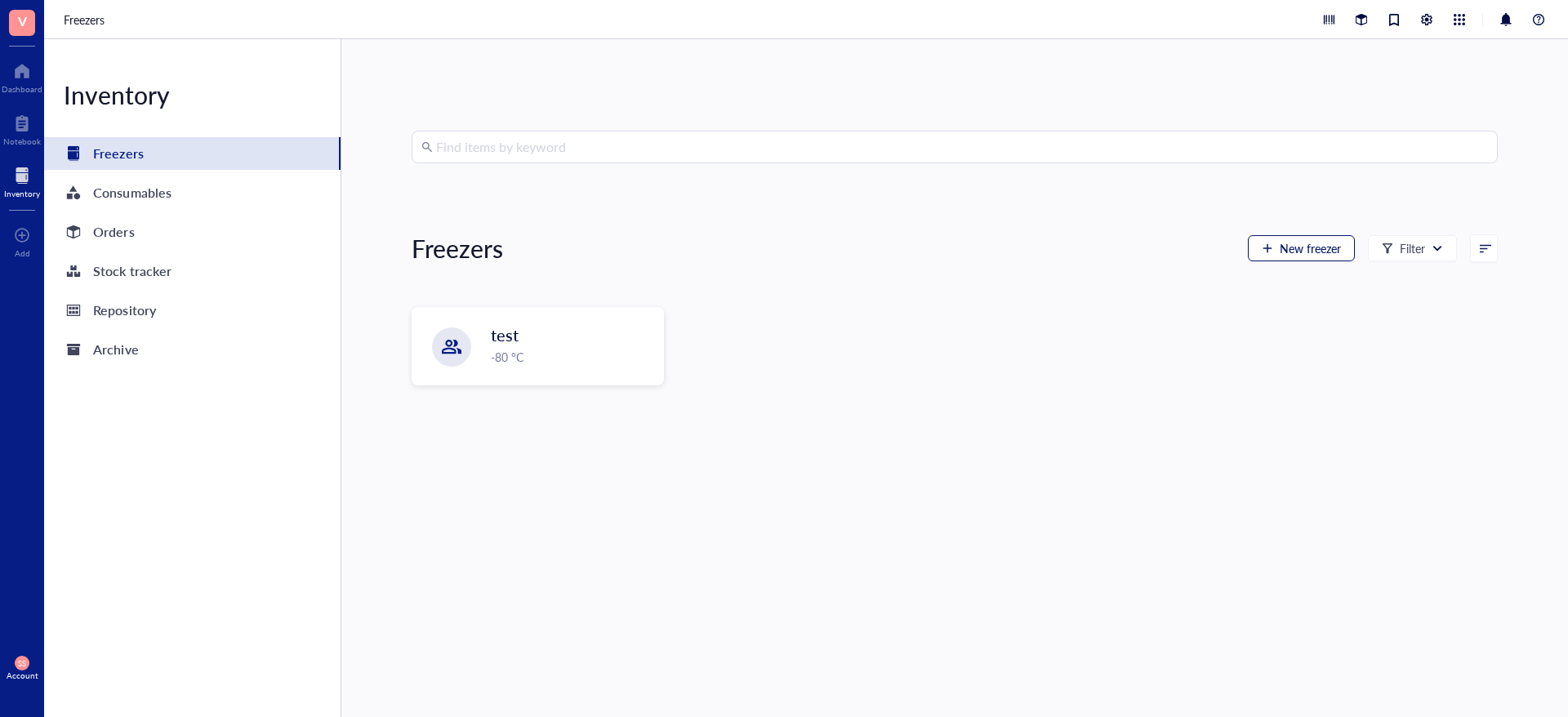 click at bounding box center [1267, 248] 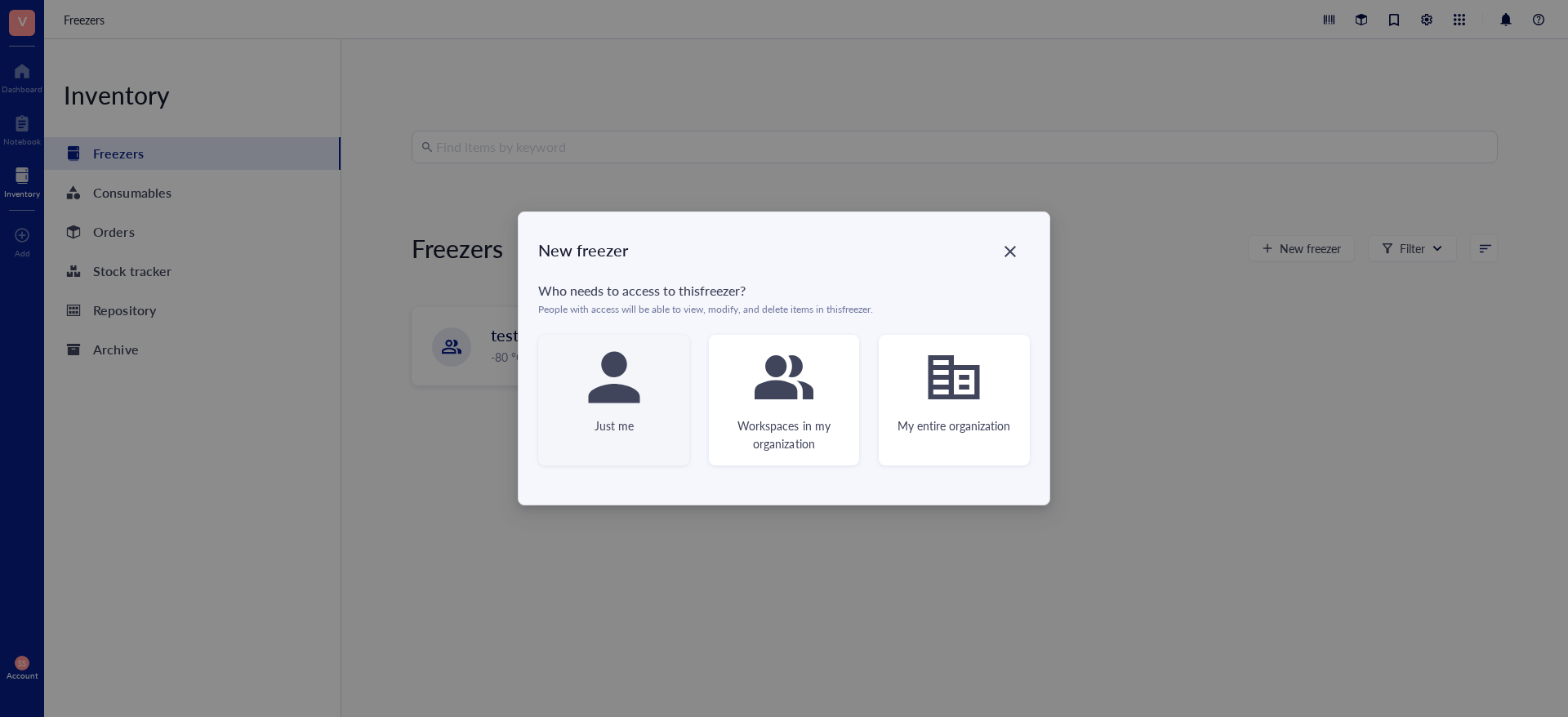 click on "Just me" at bounding box center (613, 400) 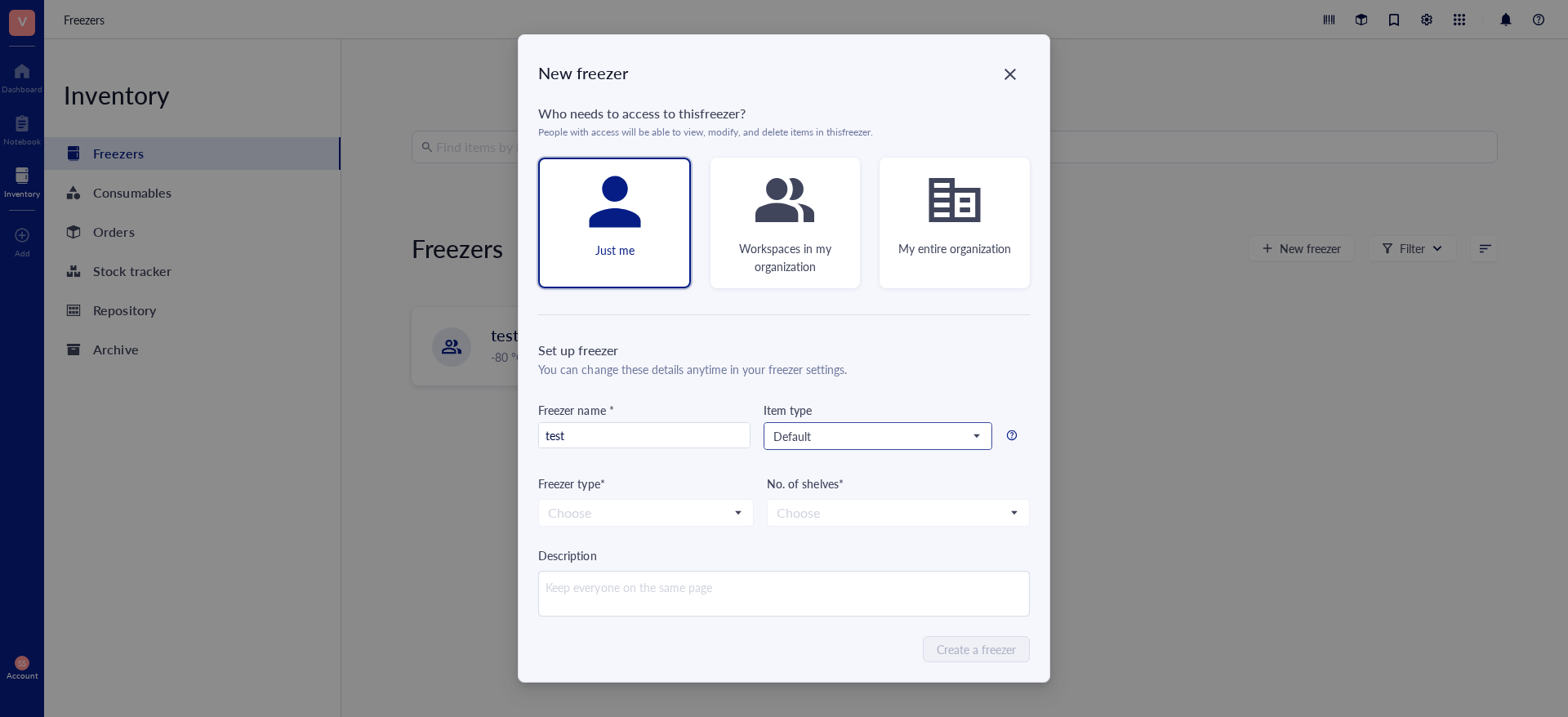 click on "Default" at bounding box center (876, 436) 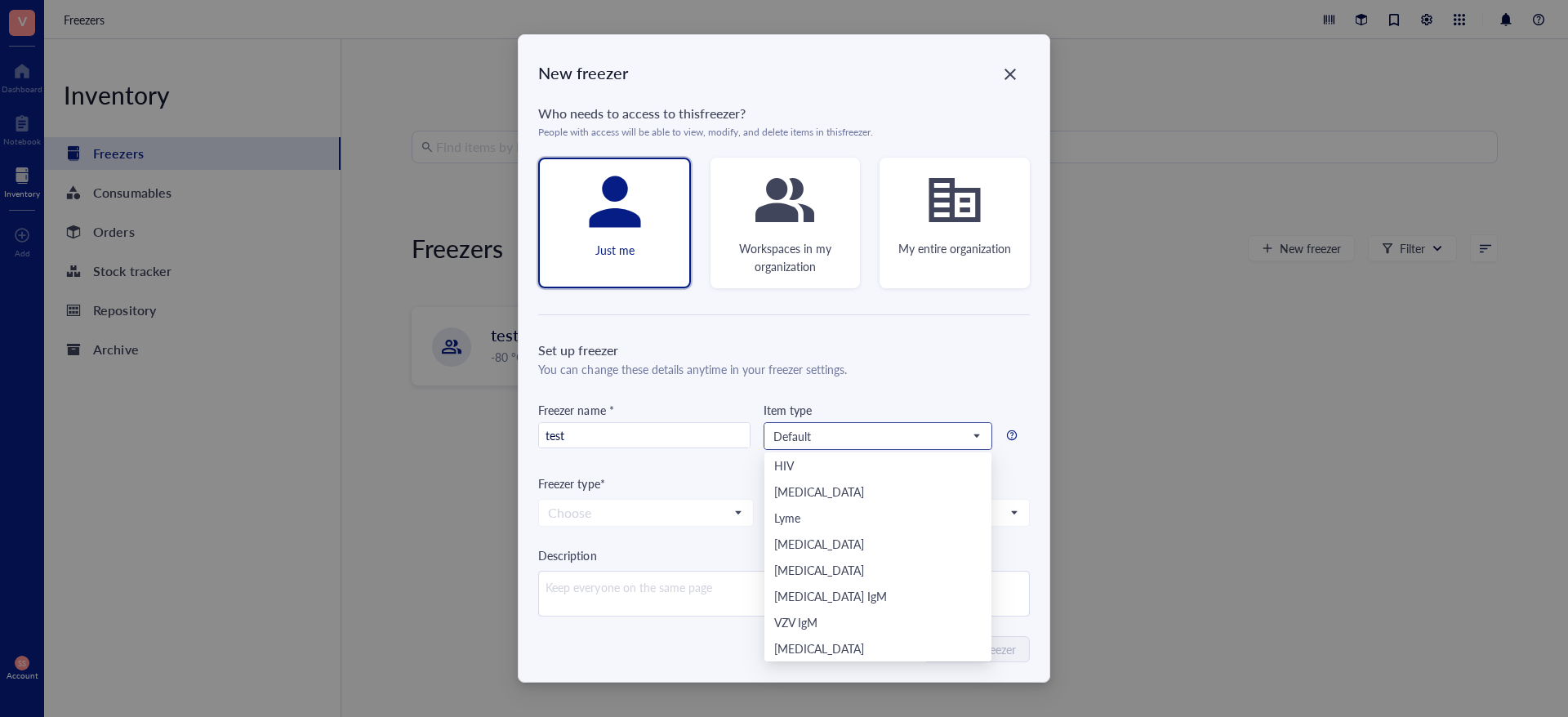 scroll, scrollTop: 314, scrollLeft: 0, axis: vertical 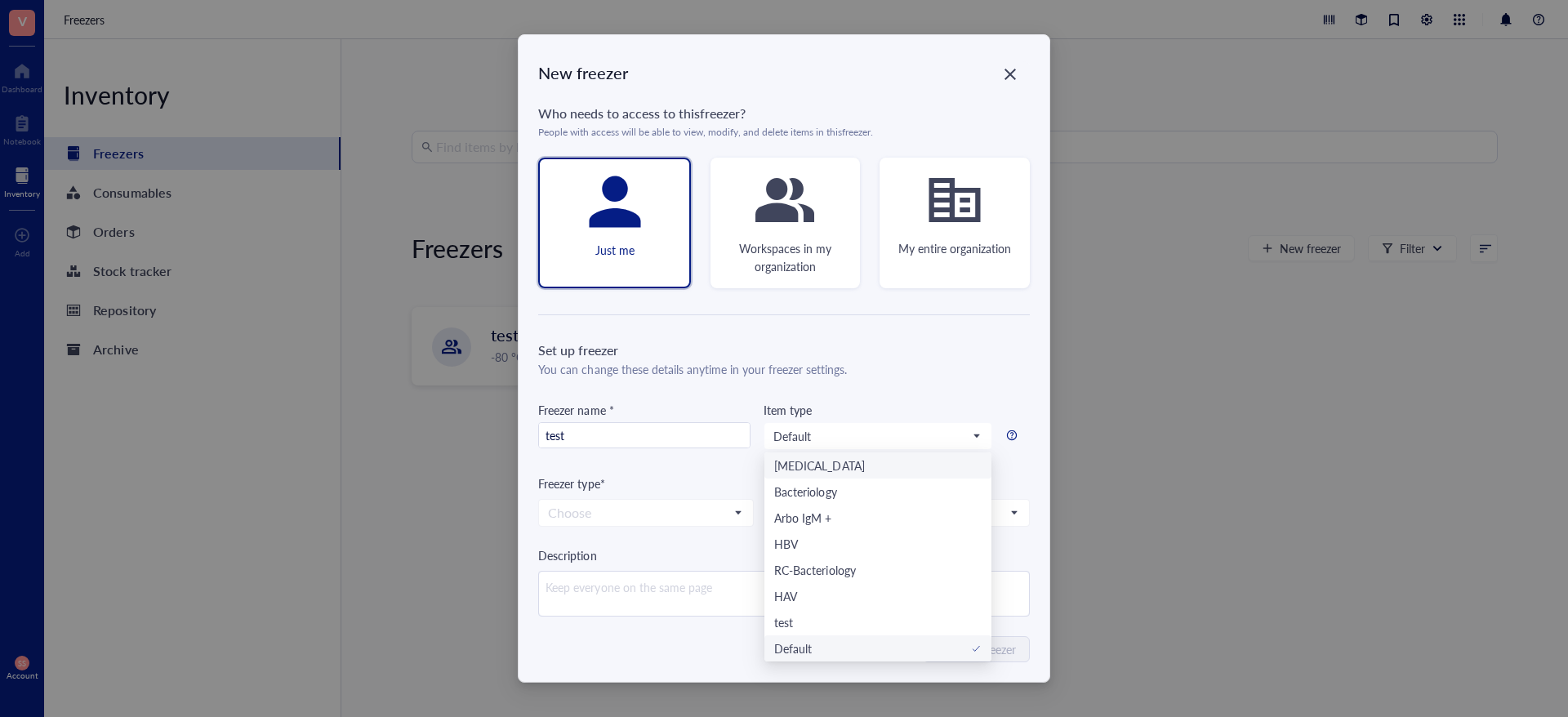 click on "Freezer type*" at bounding box center [646, 483] 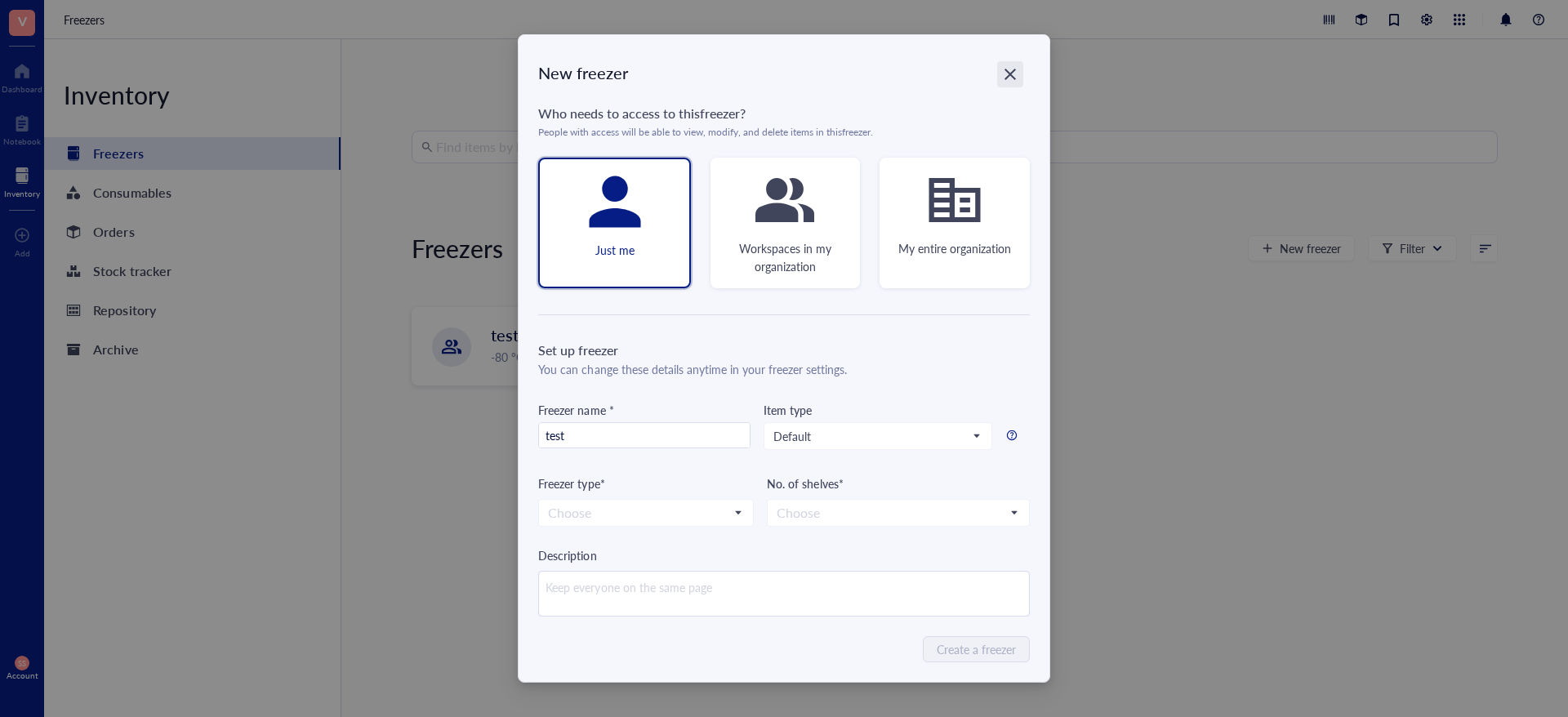 click 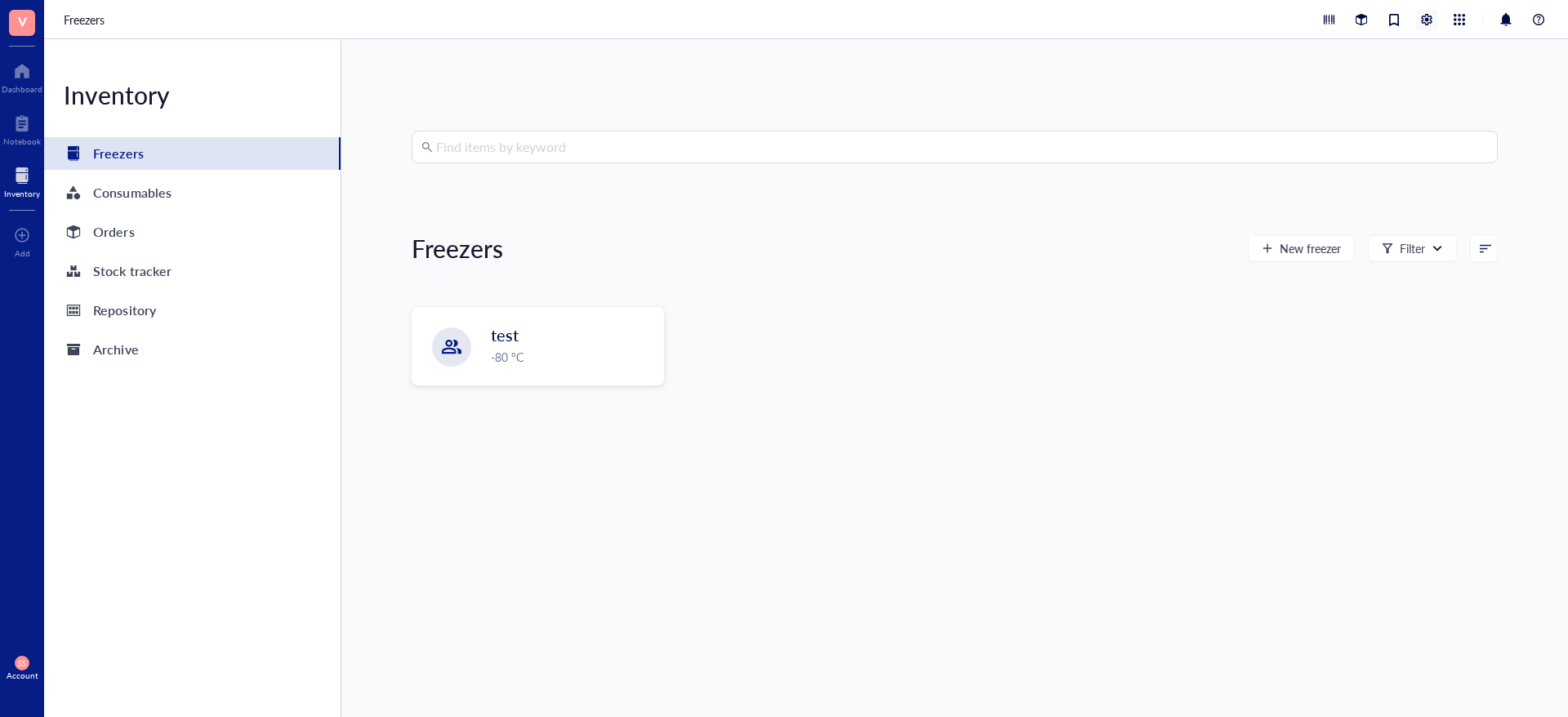 click at bounding box center (1427, 20) 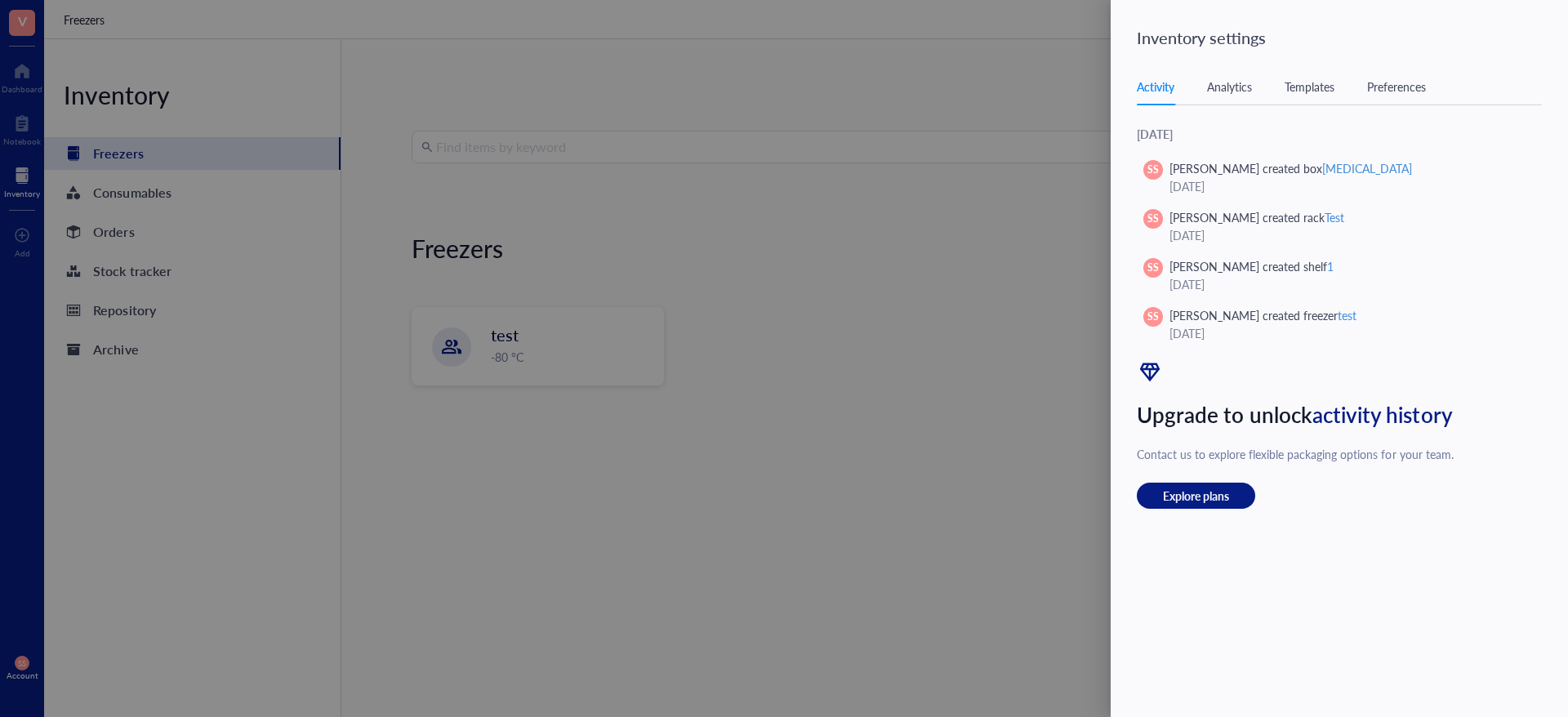 click at bounding box center (784, 358) 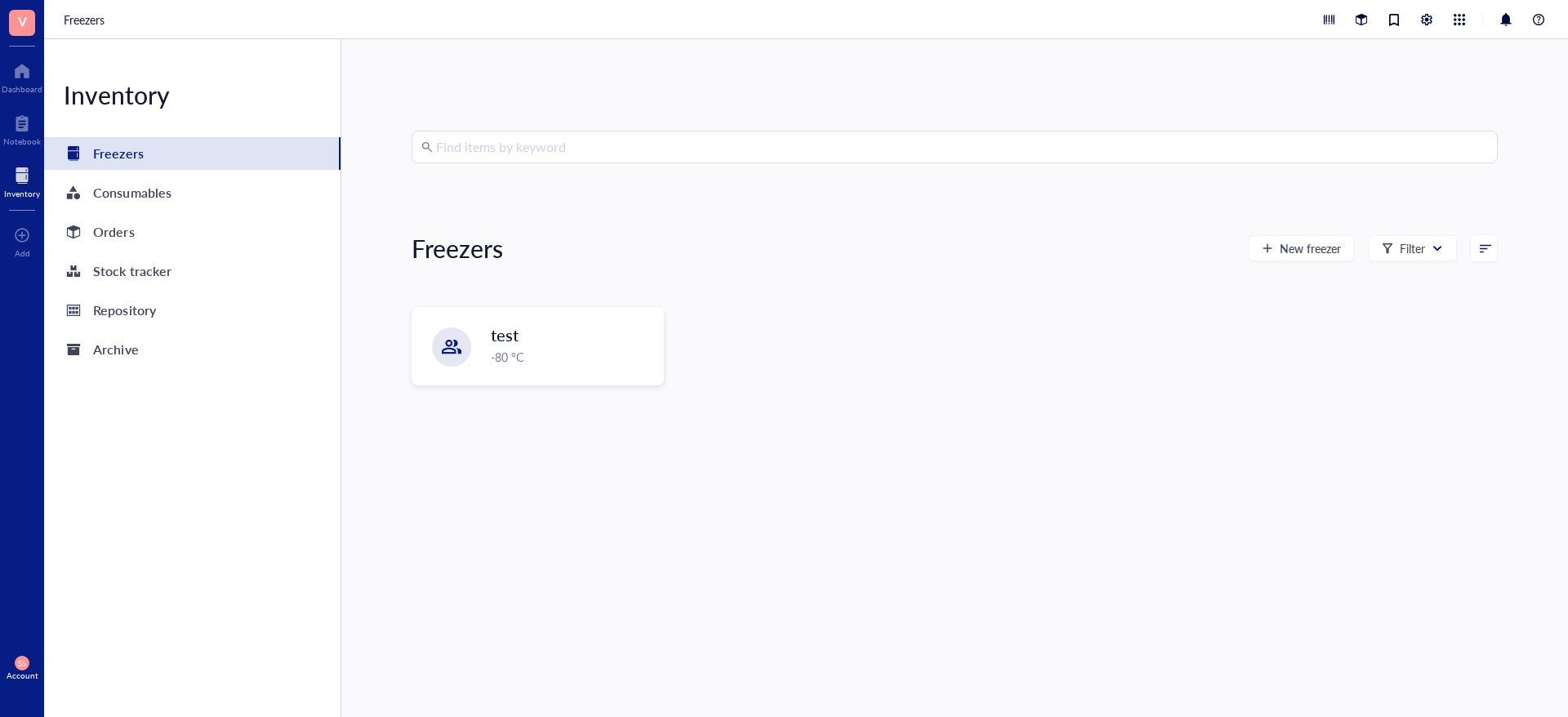 click on "Account" at bounding box center [22, 675] 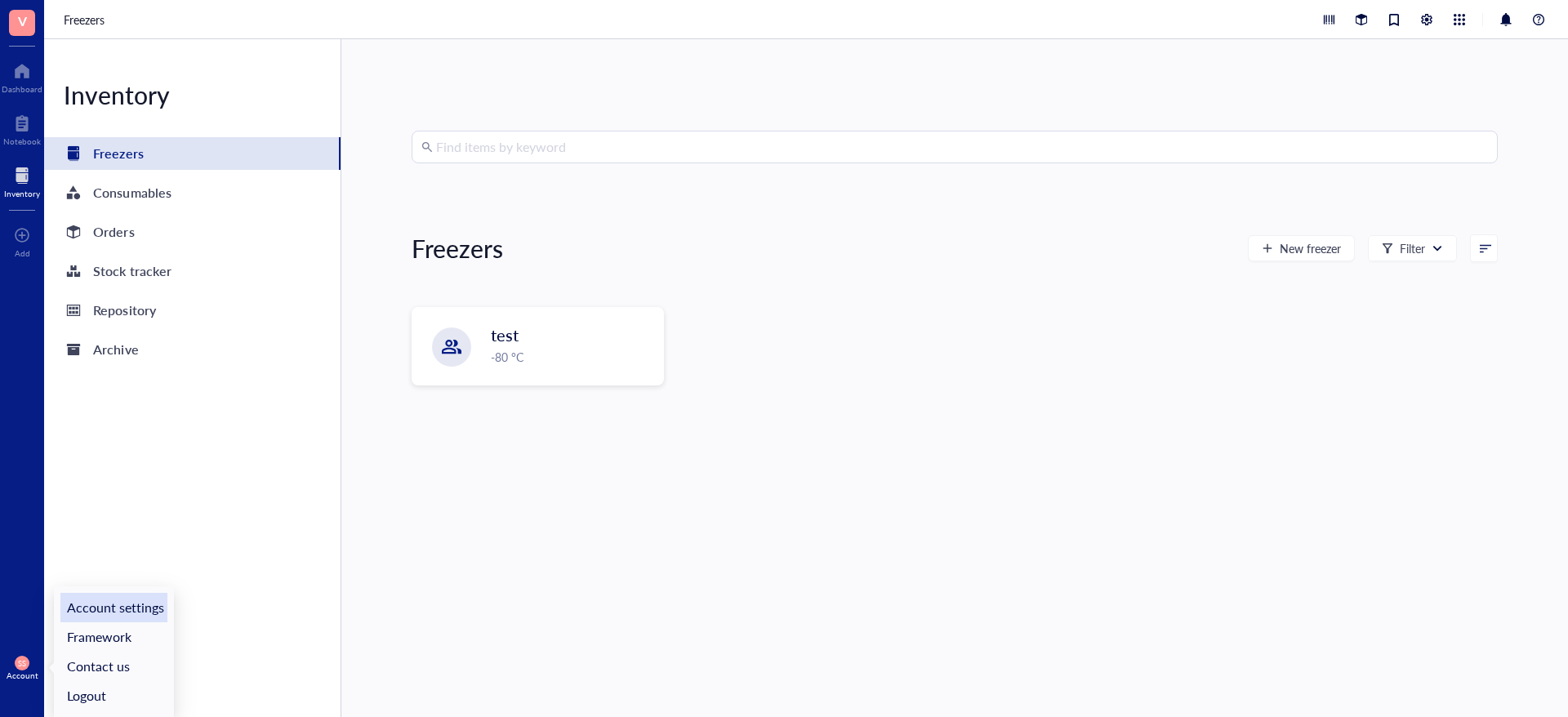 click on "Account settings" at bounding box center (114, 608) 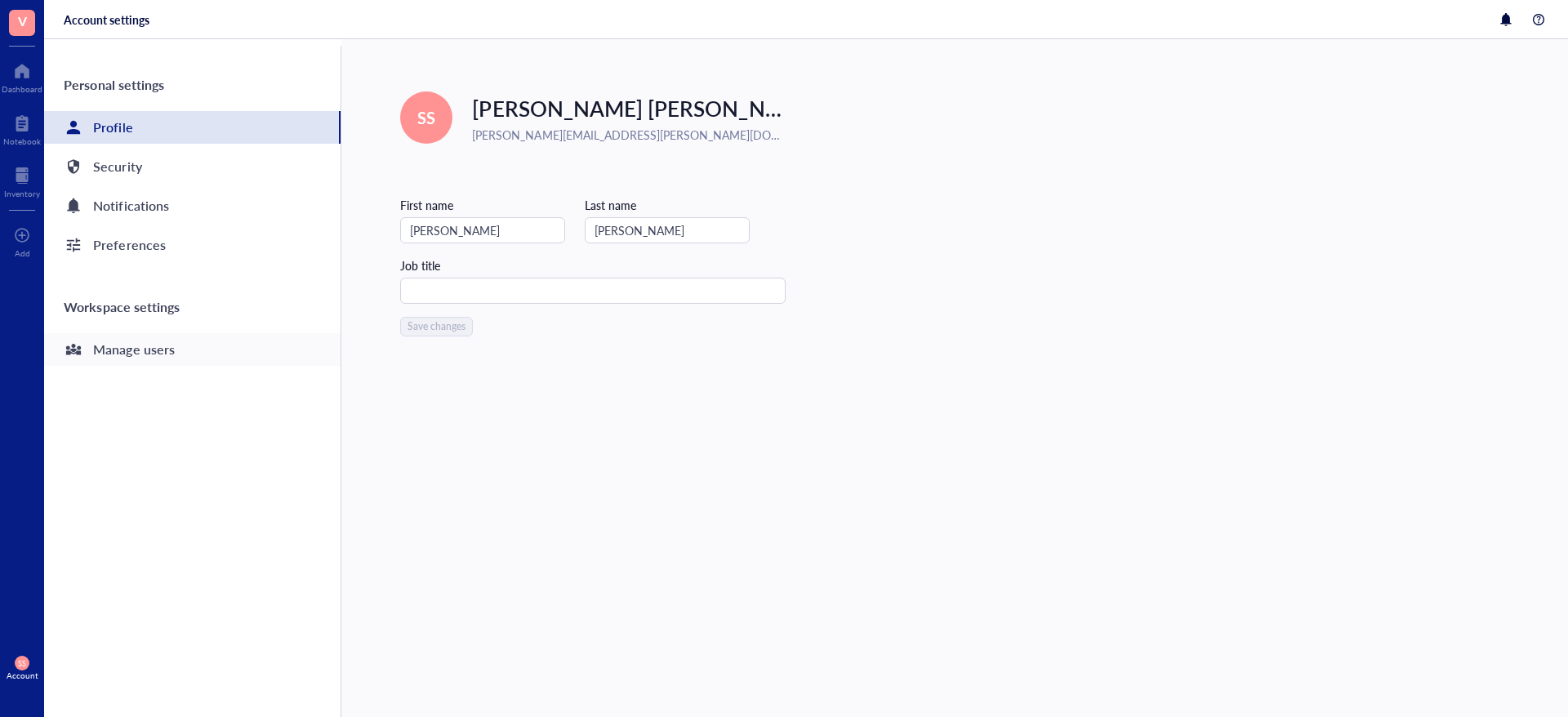 click on "Manage users" at bounding box center [133, 350] 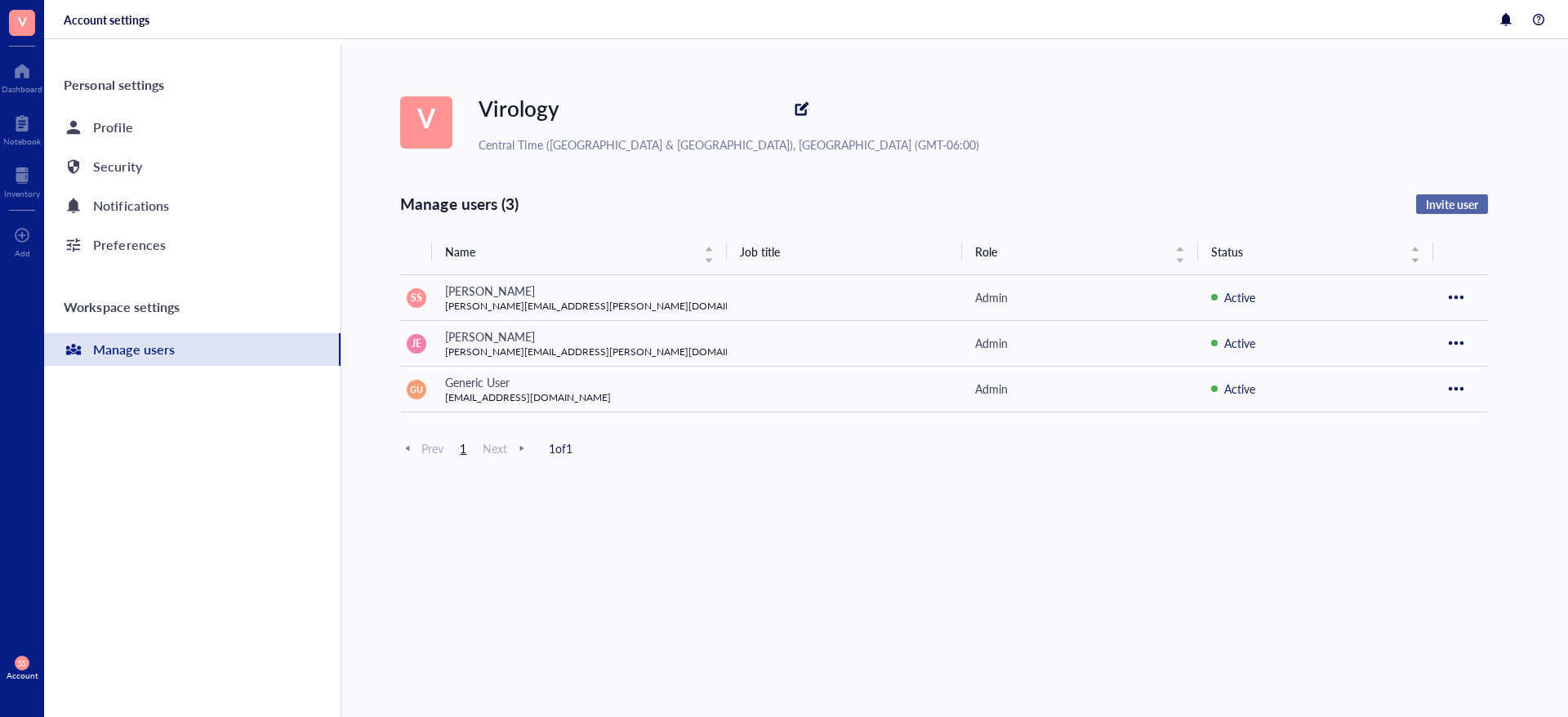 click on "Invite user" at bounding box center [1452, 204] 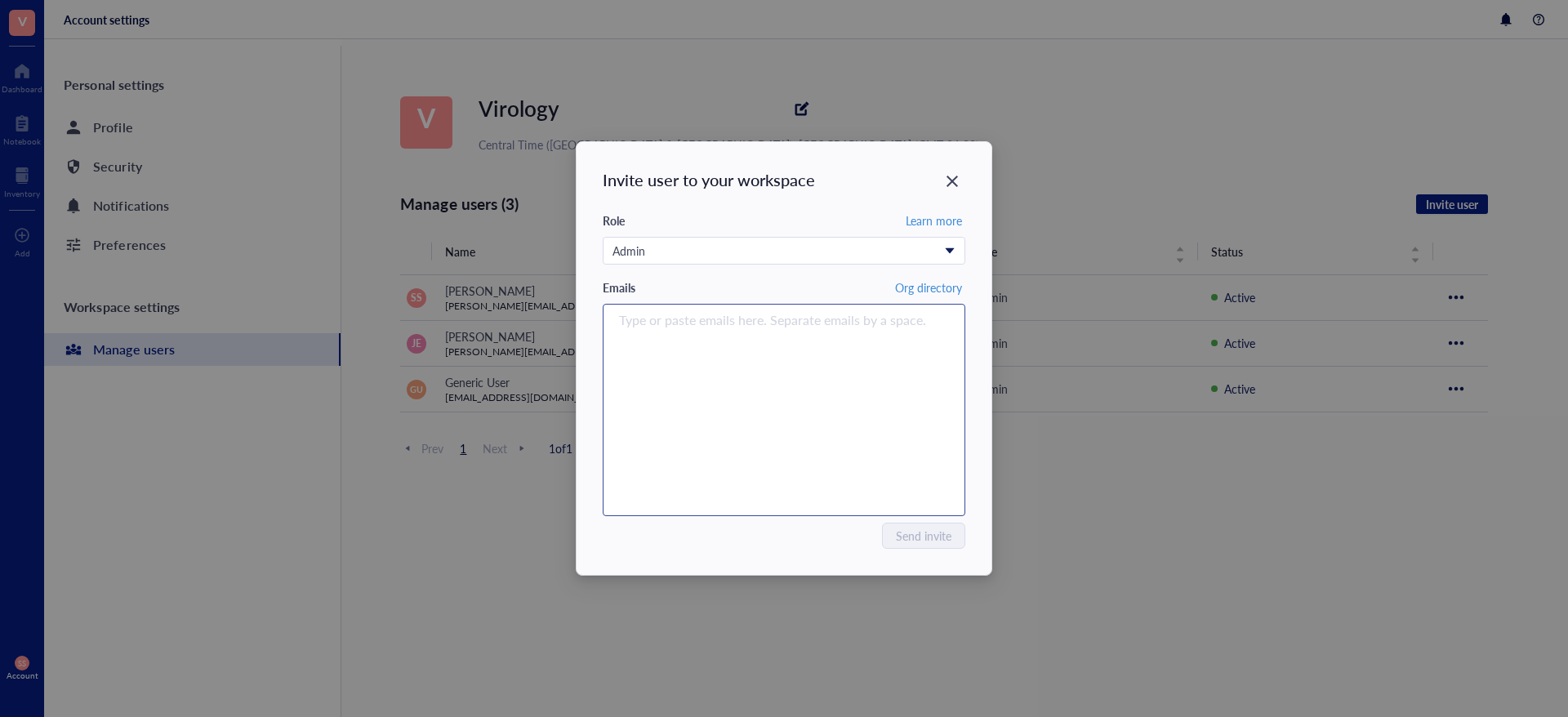 click on "Type or paste emails here. Separate emails by a space." at bounding box center (784, 410) 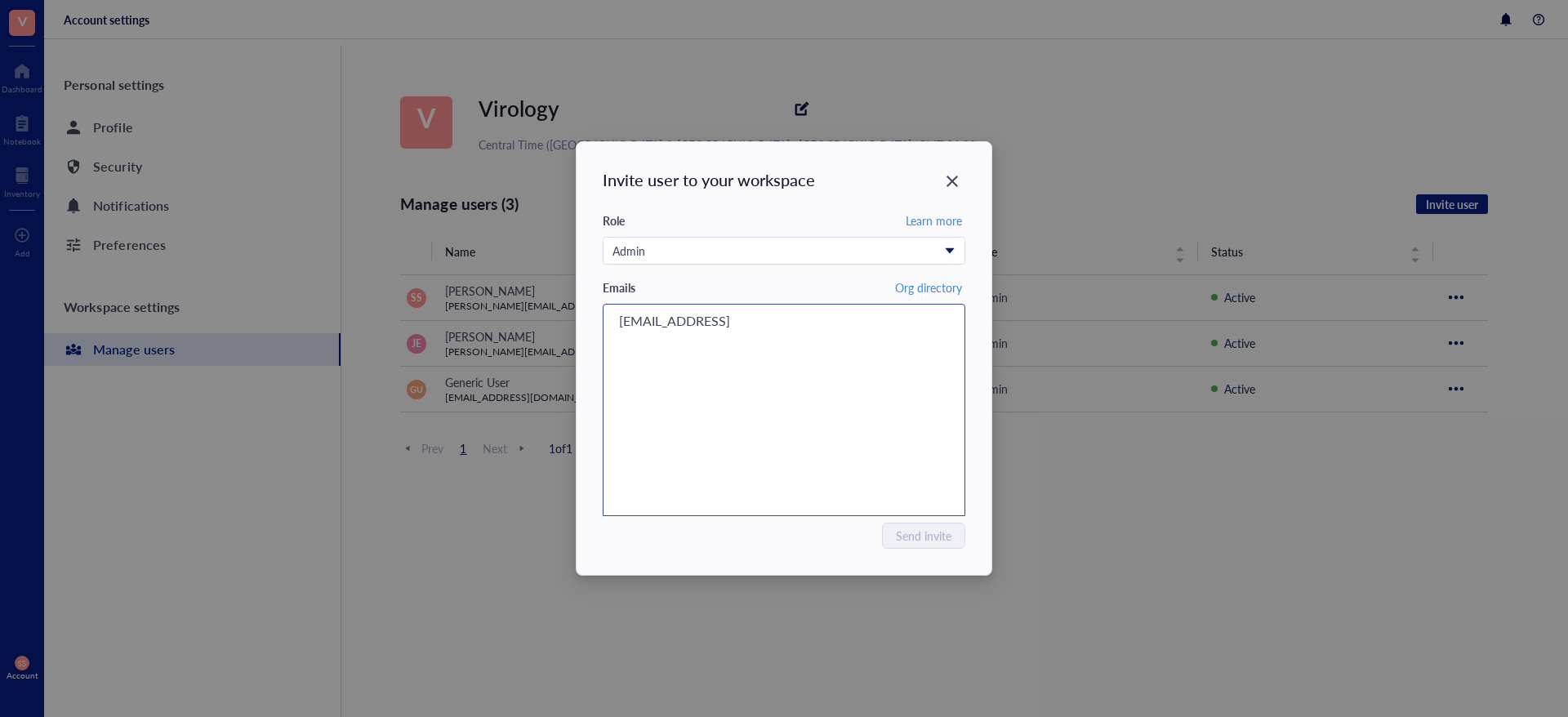 type on "[EMAIL_ADDRESS][DOMAIN_NAME]" 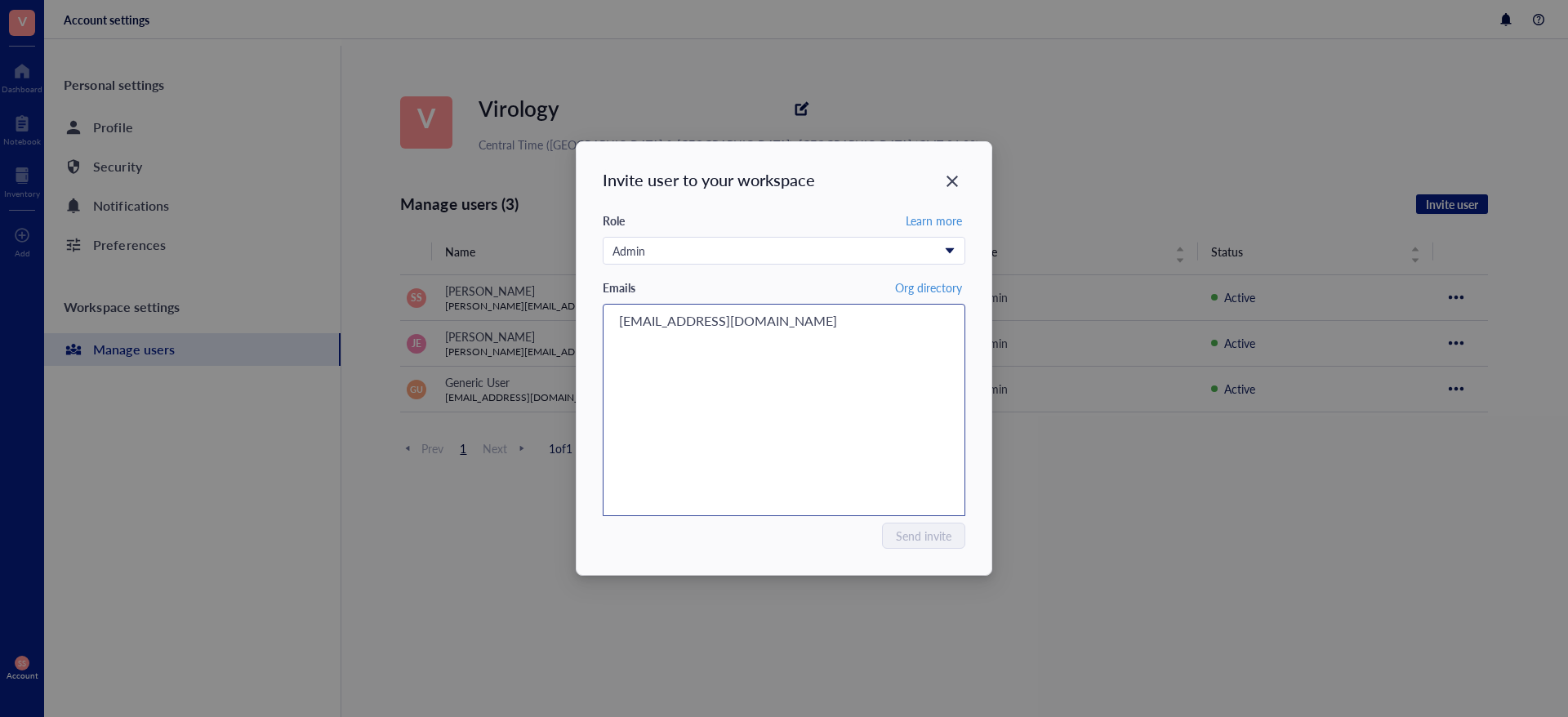 type 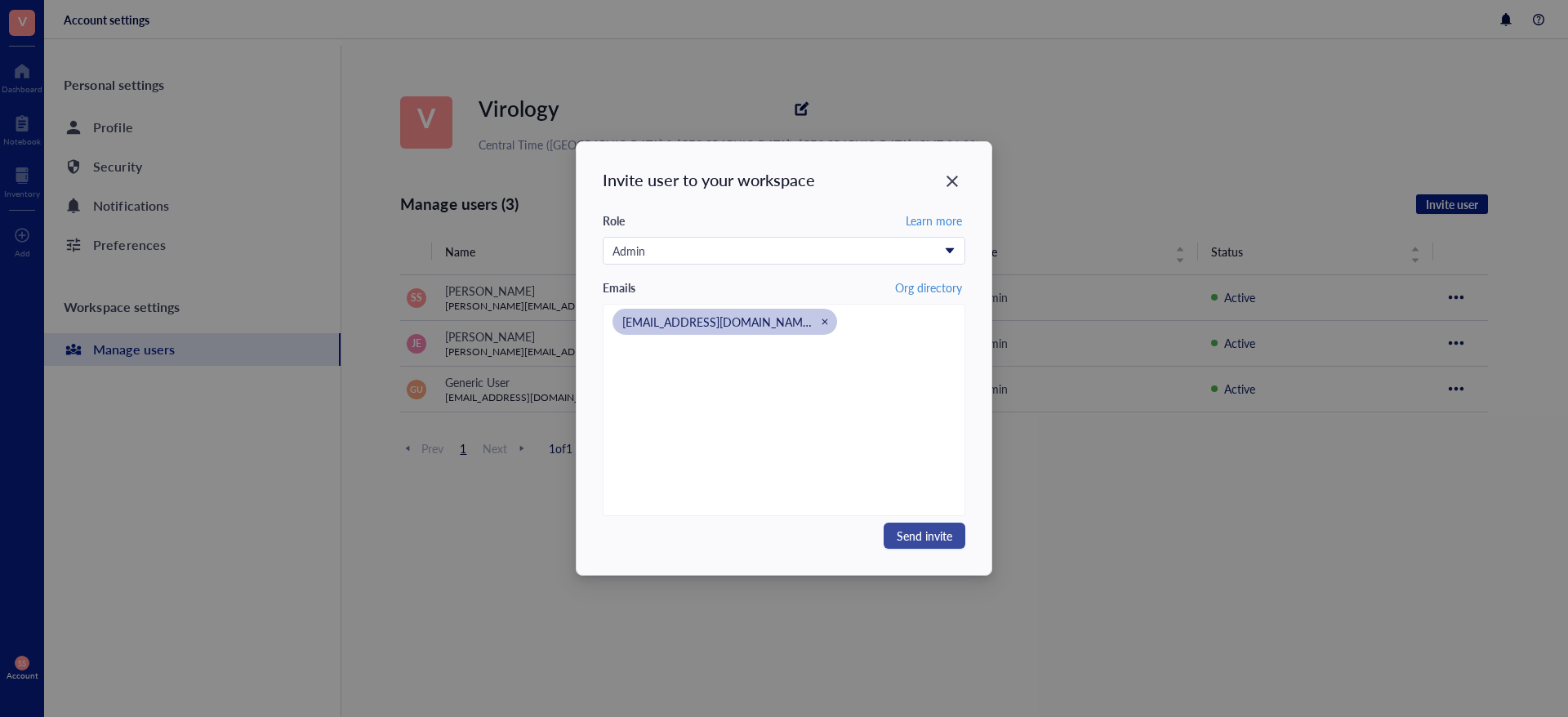 click on "Send invite" at bounding box center (924, 536) 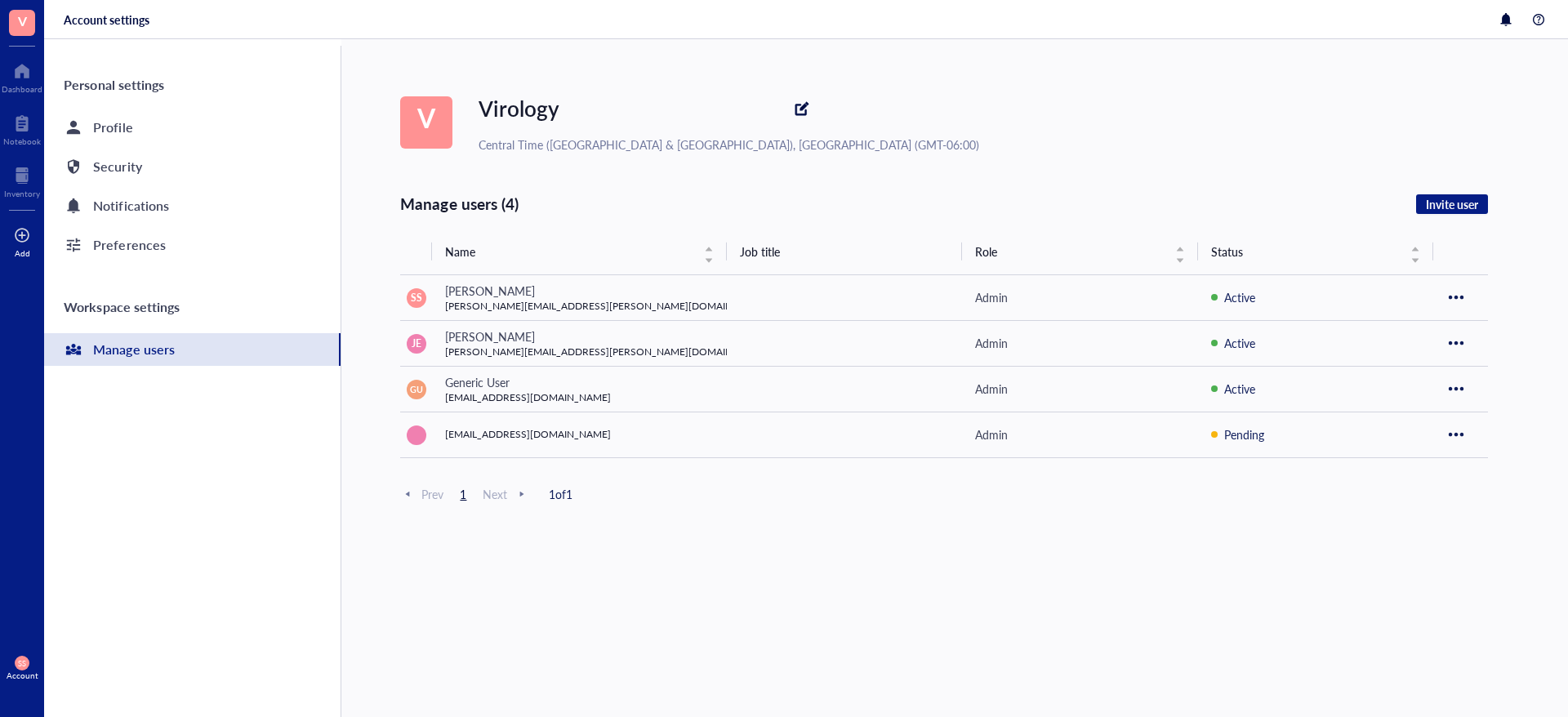 click on "Add" at bounding box center [22, 240] 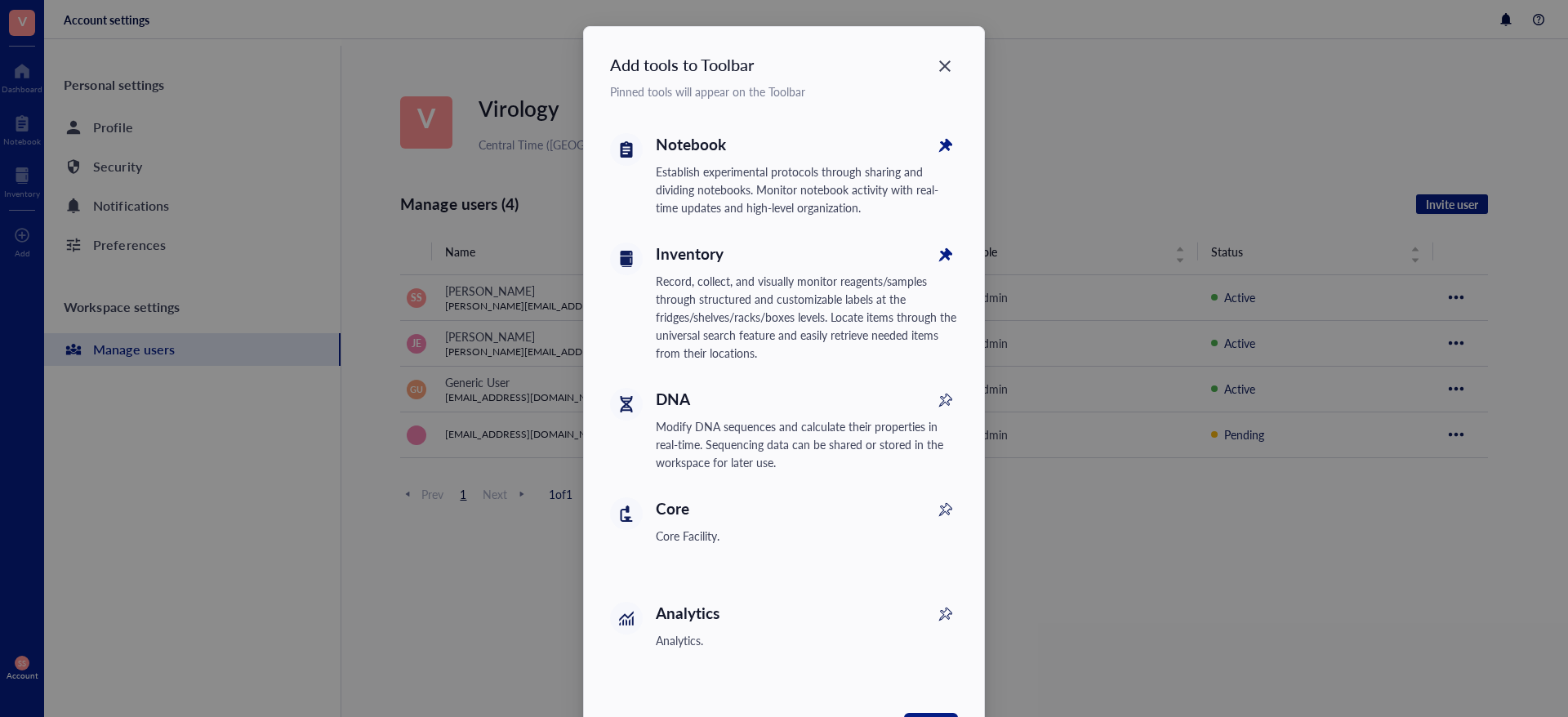 scroll, scrollTop: 75, scrollLeft: 0, axis: vertical 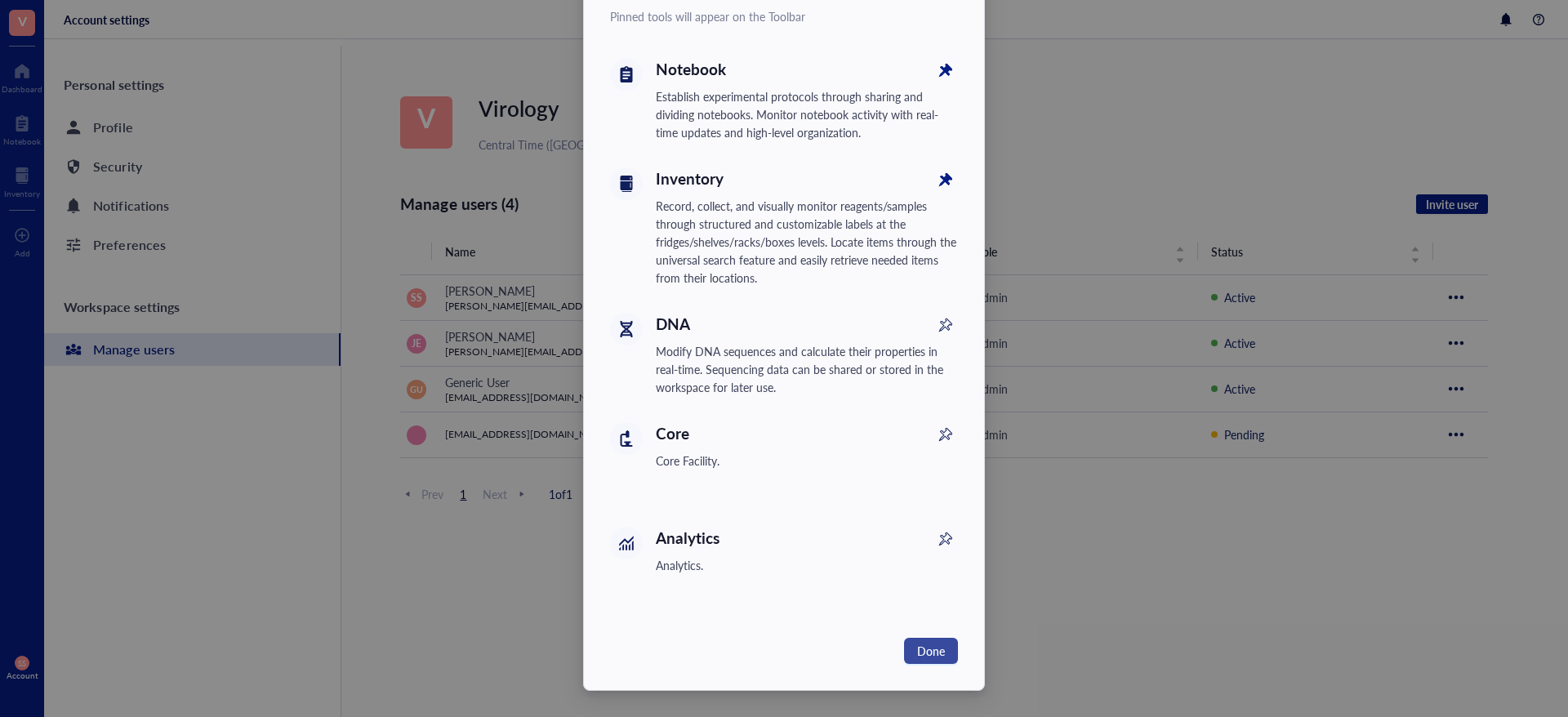 click on "Done" at bounding box center (931, 651) 